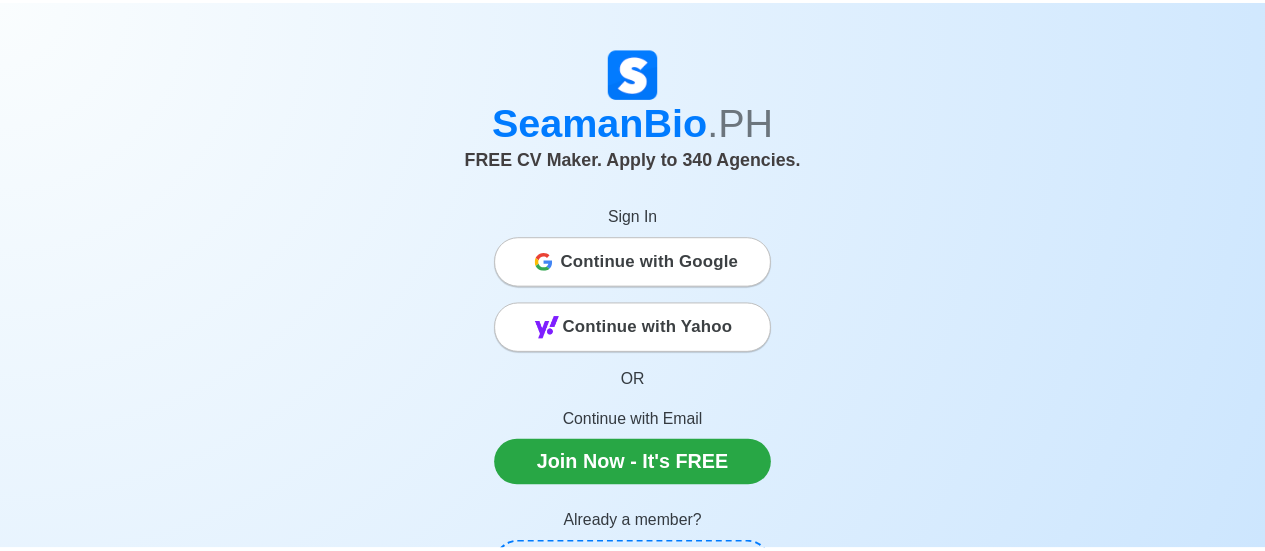 scroll, scrollTop: 0, scrollLeft: 0, axis: both 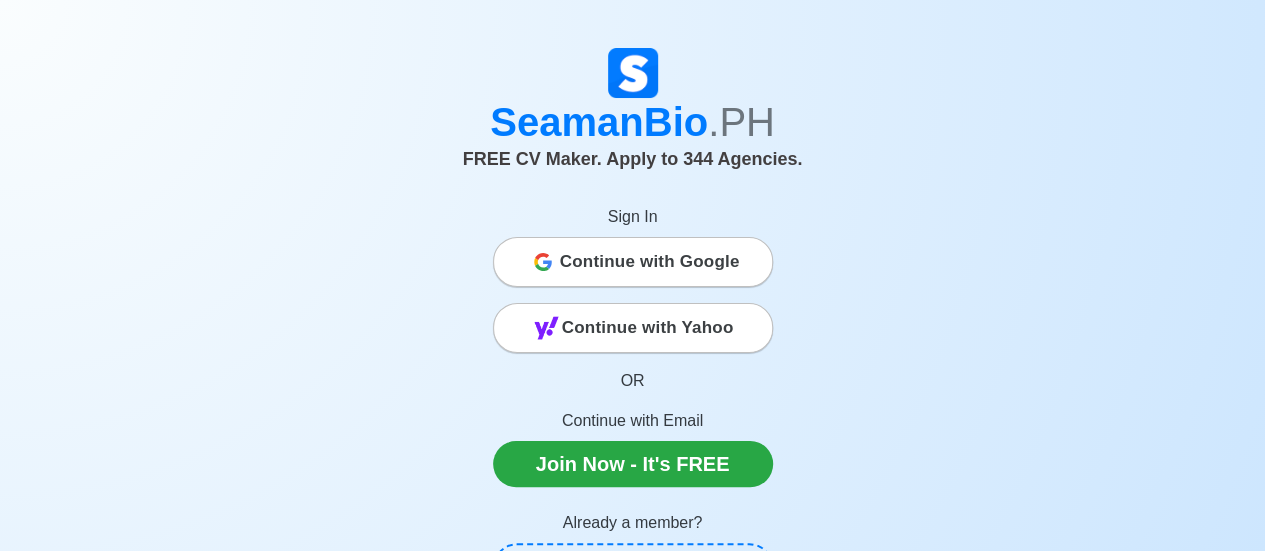 click on "Continue with Google" at bounding box center (650, 262) 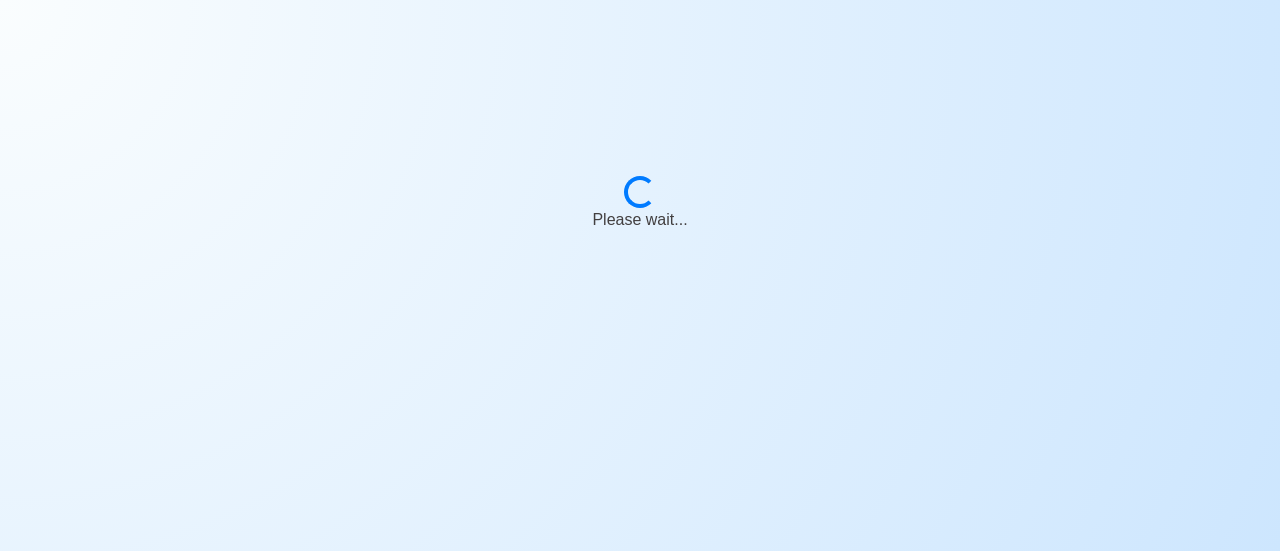 scroll, scrollTop: 0, scrollLeft: 0, axis: both 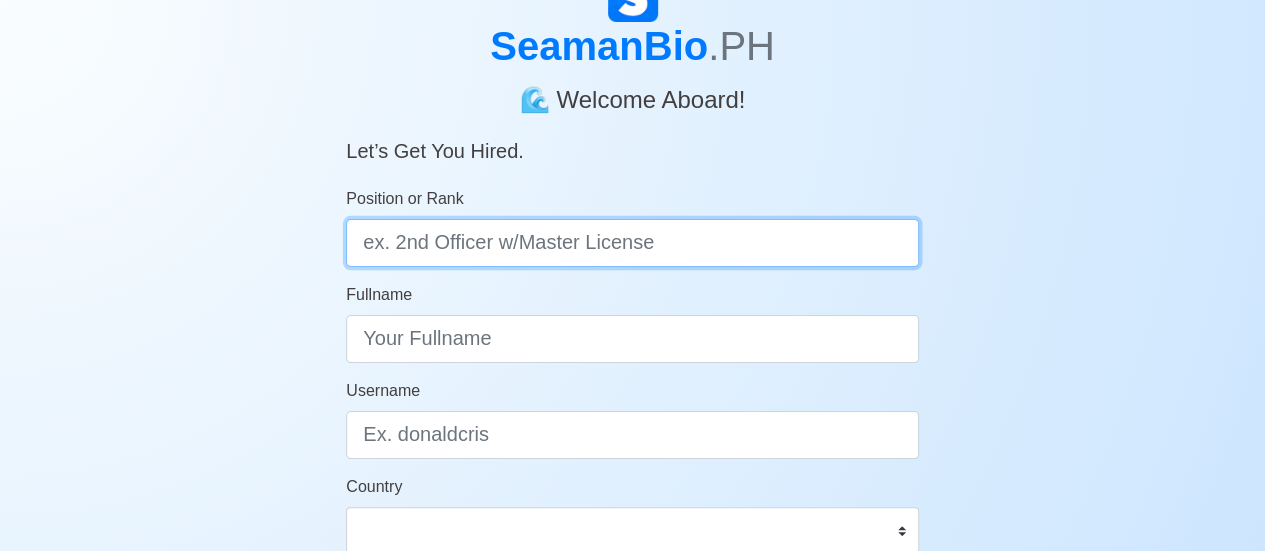 click on "Position or Rank" at bounding box center (632, 243) 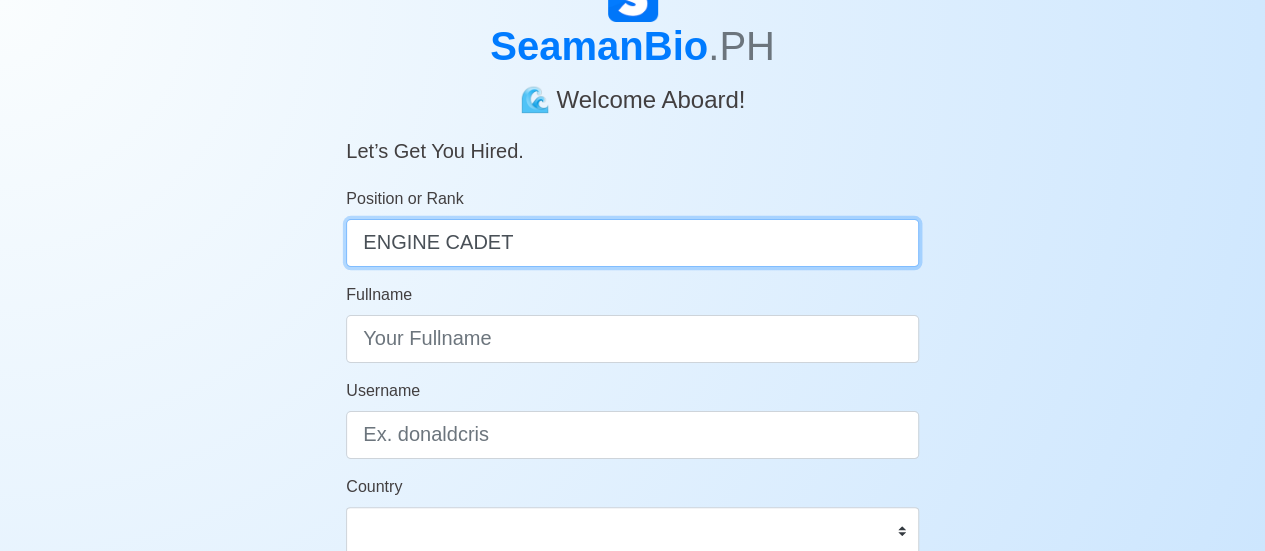 type on "ENGINE CADET" 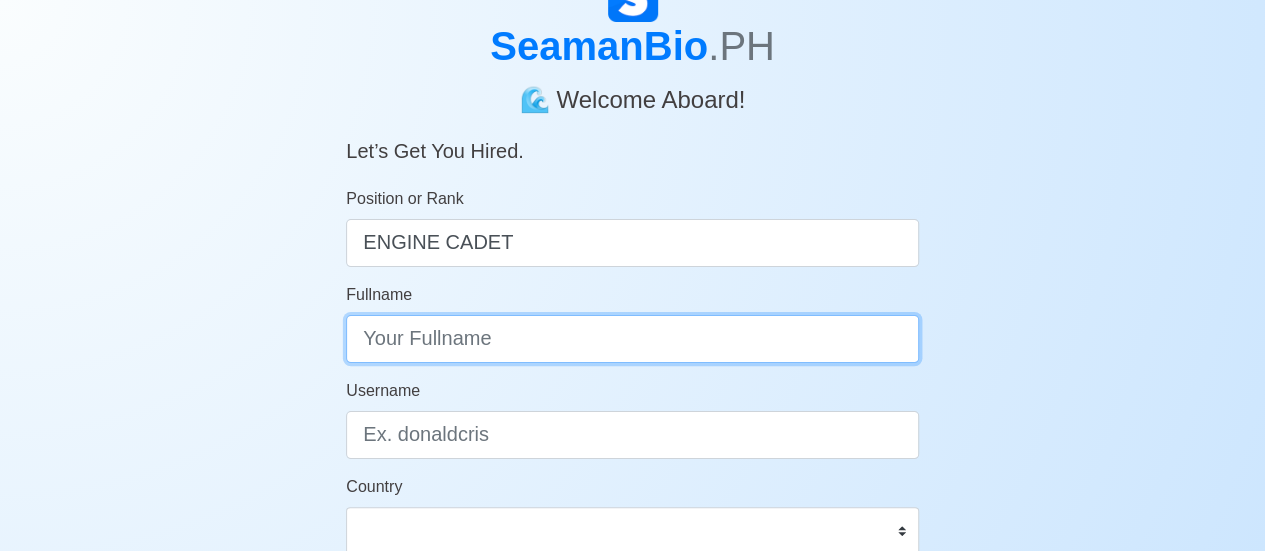 click on "Position or Rank ENGINE CADET Fullname Username Country Afghanistan Åland Islands Albania Algeria American Samoa Andorra Angola Anguilla Antarctica Antigua and Barbuda Argentina Armenia Aruba Australia Austria Azerbaijan Bahamas Bahrain Bangladesh Barbados Belarus Belgium Belize Benin Bermuda Bhutan Bolivia, Plurinational State of Bonaire, Sint Eustatius and Saba Bosnia and Herzegovina Botswana Bouvet Island Brazil British Indian Ocean Territory Brunei Darussalam Bulgaria Burkina Faso Burundi Cabo Verde Cambodia Cameroon Canada Cayman Islands Central African Republic Chad Chile China Christmas Island Cocos (Keeling) Islands Colombia Comoros Congo Congo, Democratic Republic of the Cook Islands Costa Rica Croatia Cuba Curaçao Cyprus Czechia Côte d'Ivoire Denmark Djibouti Dominica Dominican Republic Ecuador Egypt El Salvador Equatorial Guinea Eritrea Estonia Eswatini Ethiopia Falkland Islands (Malvinas) Faroe Islands Fiji Finland France French Guiana French Polynesia French Southern Territories Gabon Gambia" at bounding box center [632, 415] 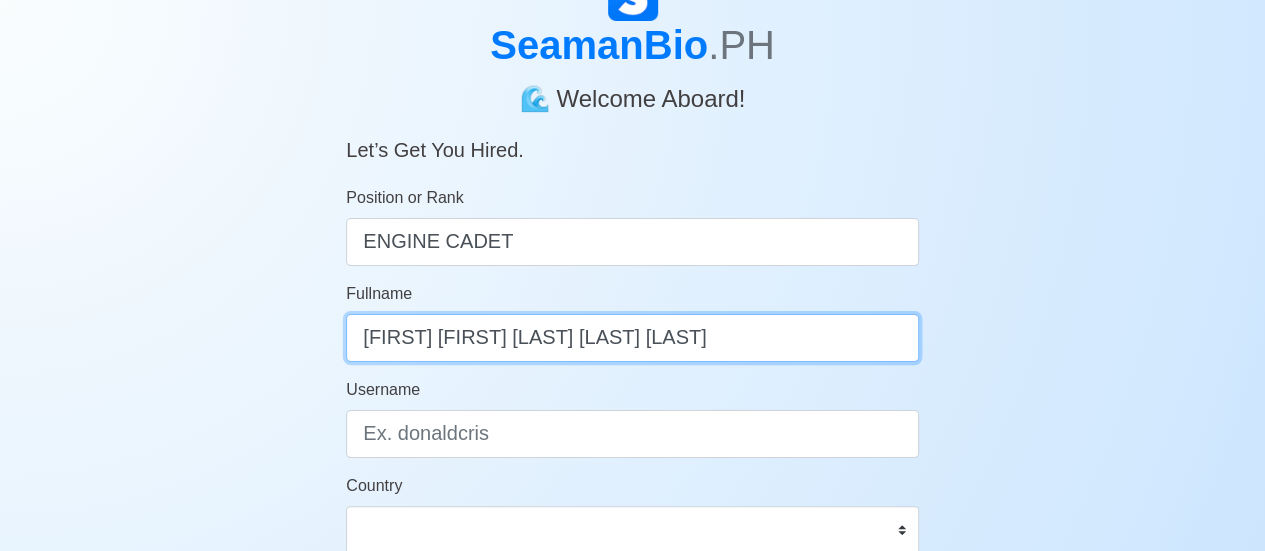 scroll, scrollTop: 200, scrollLeft: 0, axis: vertical 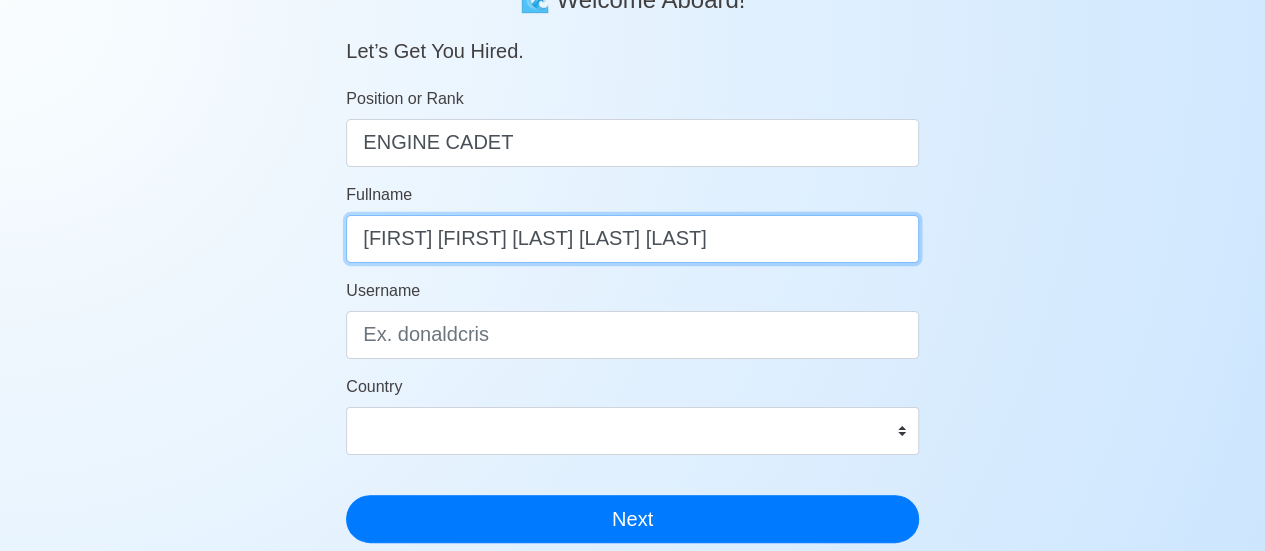 type on "[FIRST] [MIDDLE] [LAST]" 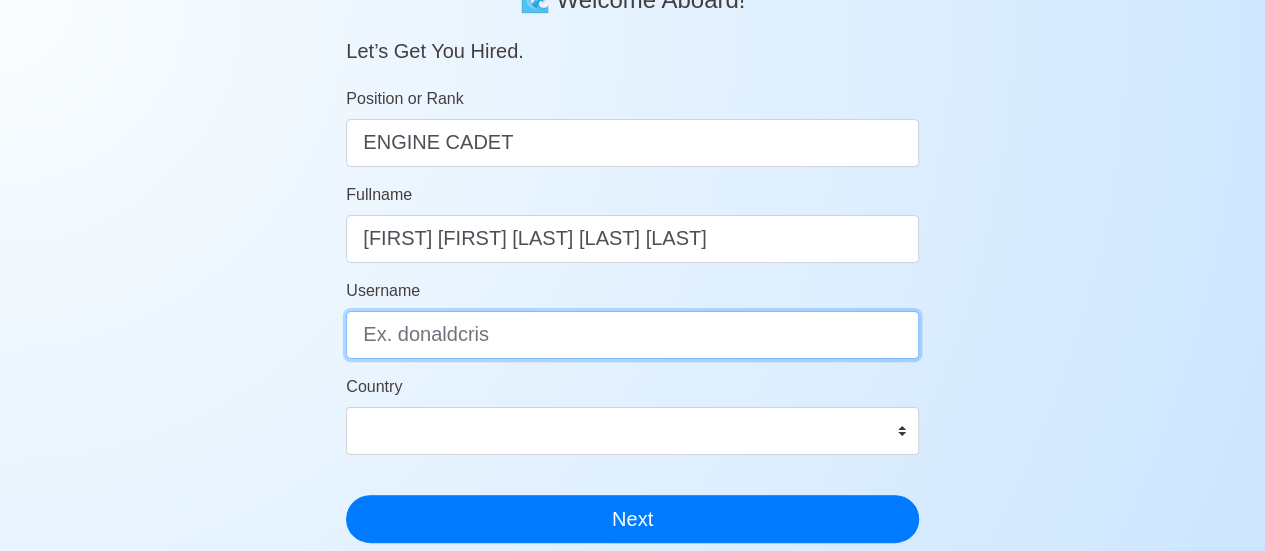 click on "Username" at bounding box center (632, 335) 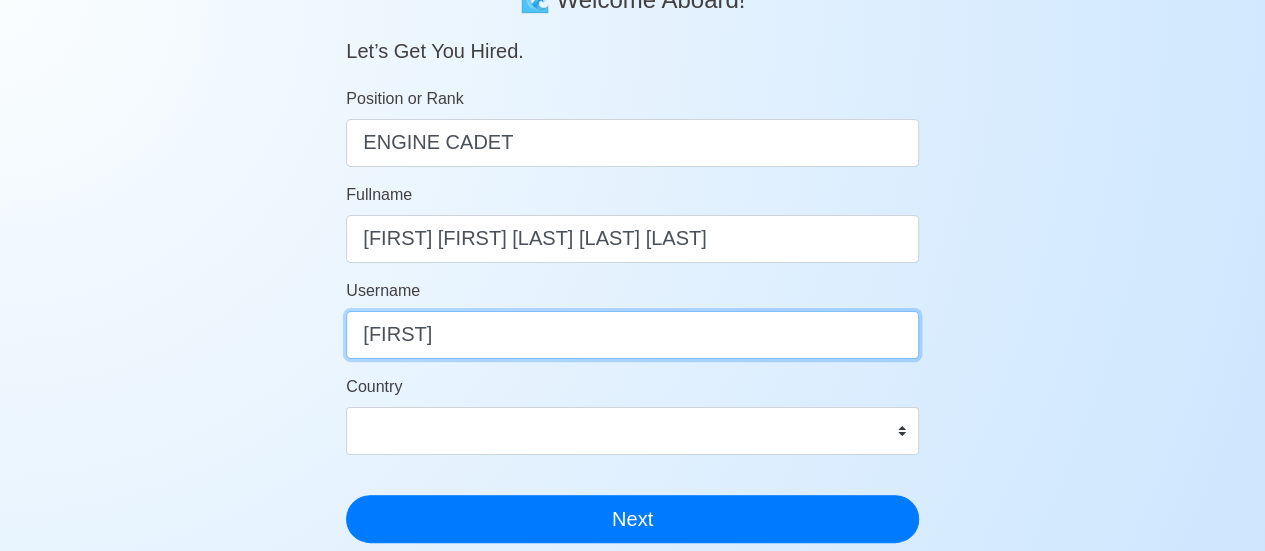 type on "PAUL" 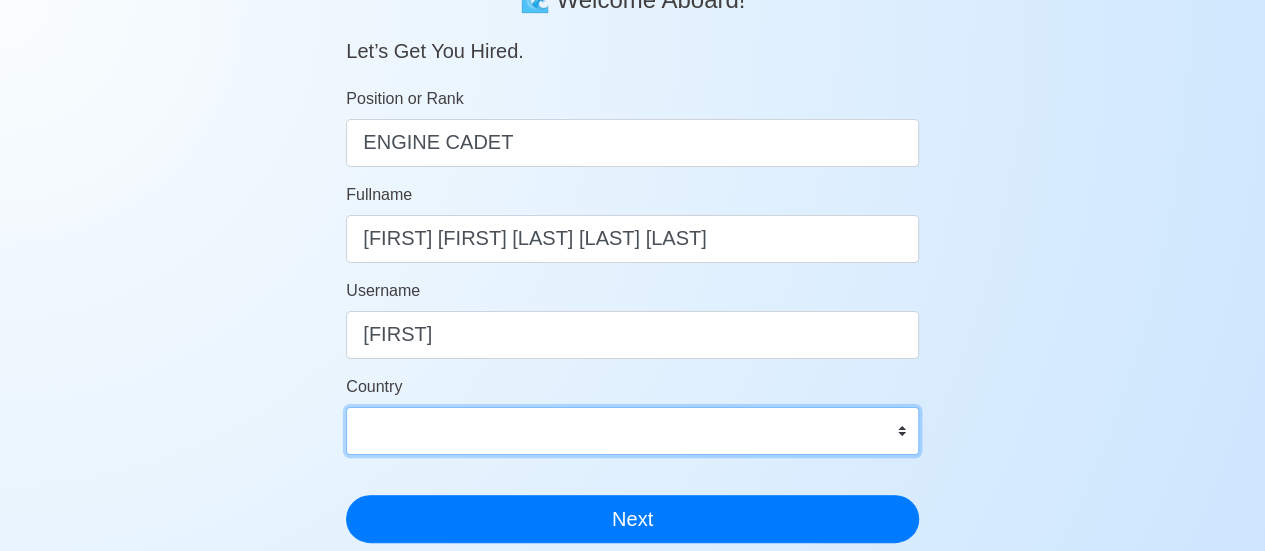 click on "Afghanistan Åland Islands Albania Algeria American Samoa Andorra Angola Anguilla Antarctica Antigua and Barbuda Argentina Armenia Aruba Australia Austria Azerbaijan Bahamas Bahrain Bangladesh Barbados Belarus Belgium Belize Benin Bermuda Bhutan Bolivia, Plurinational State of Bonaire, Sint Eustatius and Saba Bosnia and Herzegovina Botswana Bouvet Island Brazil British Indian Ocean Territory Brunei Darussalam Bulgaria Burkina Faso Burundi Cabo Verde Cambodia Cameroon Canada Cayman Islands Central African Republic Chad Chile China Christmas Island Cocos (Keeling) Islands Colombia Comoros Congo Congo, Democratic Republic of the Cook Islands Costa Rica Croatia Cuba Curaçao Cyprus Czechia Côte d'Ivoire Denmark Djibouti Dominica Dominican Republic Ecuador Egypt El Salvador Equatorial Guinea Eritrea Estonia Eswatini Ethiopia Falkland Islands (Malvinas) Faroe Islands Fiji Finland France French Guiana French Polynesia French Southern Territories Gabon Gambia Georgia Germany Ghana Gibraltar Greece Greenland Grenada" at bounding box center [632, 431] 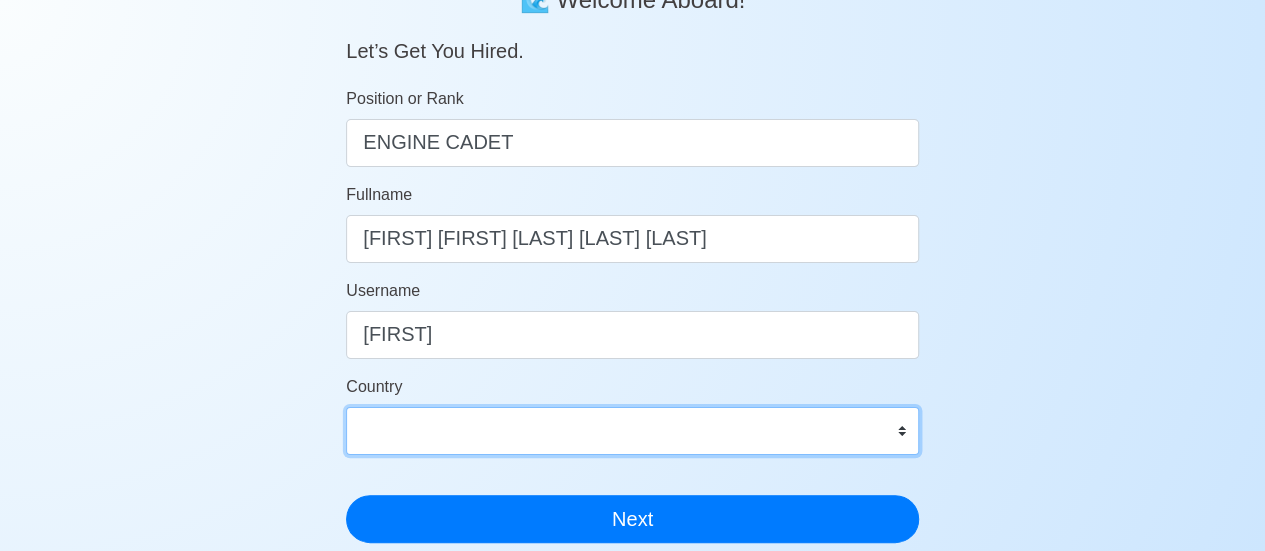 select on "PH" 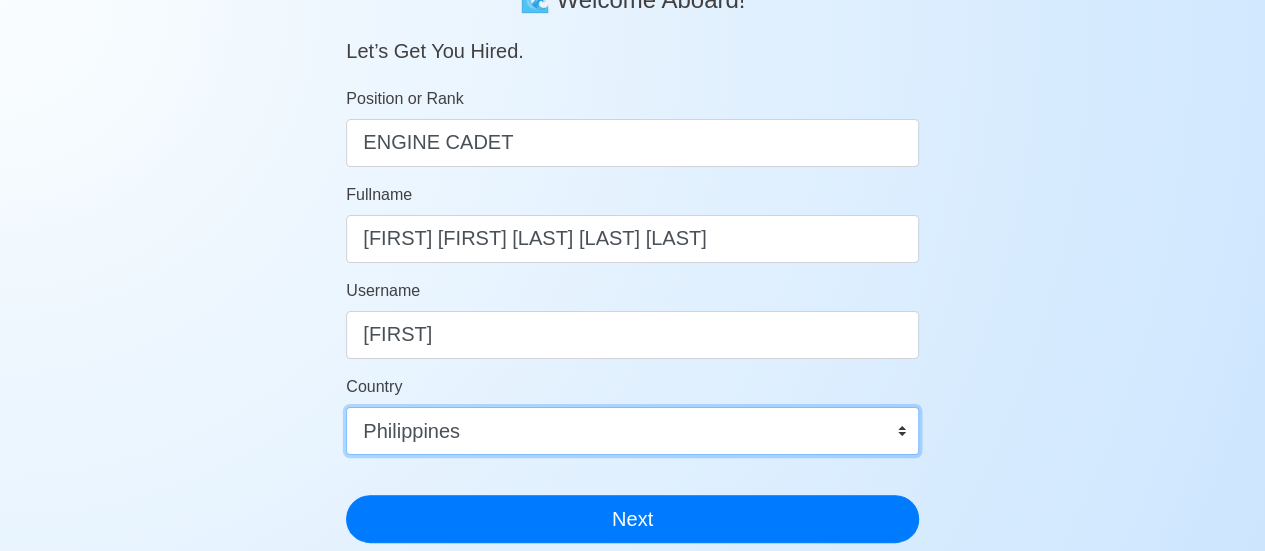 click on "Afghanistan Åland Islands Albania Algeria American Samoa Andorra Angola Anguilla Antarctica Antigua and Barbuda Argentina Armenia Aruba Australia Austria Azerbaijan Bahamas Bahrain Bangladesh Barbados Belarus Belgium Belize Benin Bermuda Bhutan Bolivia, Plurinational State of Bonaire, Sint Eustatius and Saba Bosnia and Herzegovina Botswana Bouvet Island Brazil British Indian Ocean Territory Brunei Darussalam Bulgaria Burkina Faso Burundi Cabo Verde Cambodia Cameroon Canada Cayman Islands Central African Republic Chad Chile China Christmas Island Cocos (Keeling) Islands Colombia Comoros Congo Congo, Democratic Republic of the Cook Islands Costa Rica Croatia Cuba Curaçao Cyprus Czechia Côte d'Ivoire Denmark Djibouti Dominica Dominican Republic Ecuador Egypt El Salvador Equatorial Guinea Eritrea Estonia Eswatini Ethiopia Falkland Islands (Malvinas) Faroe Islands Fiji Finland France French Guiana French Polynesia French Southern Territories Gabon Gambia Georgia Germany Ghana Gibraltar Greece Greenland Grenada" at bounding box center (632, 431) 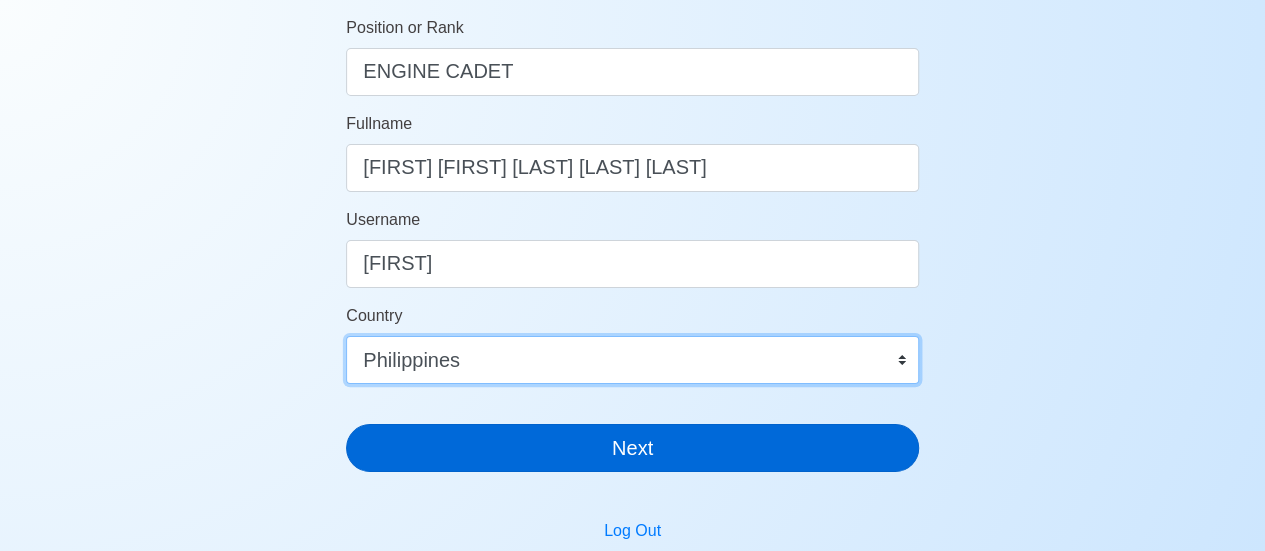 scroll, scrollTop: 300, scrollLeft: 0, axis: vertical 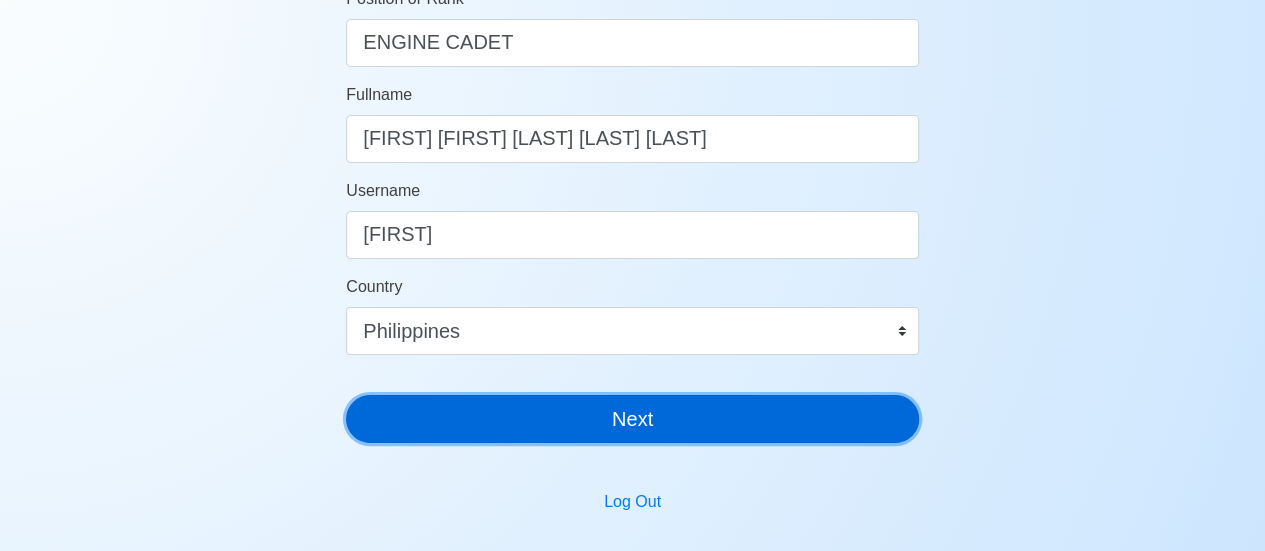 click on "Next" at bounding box center [632, 419] 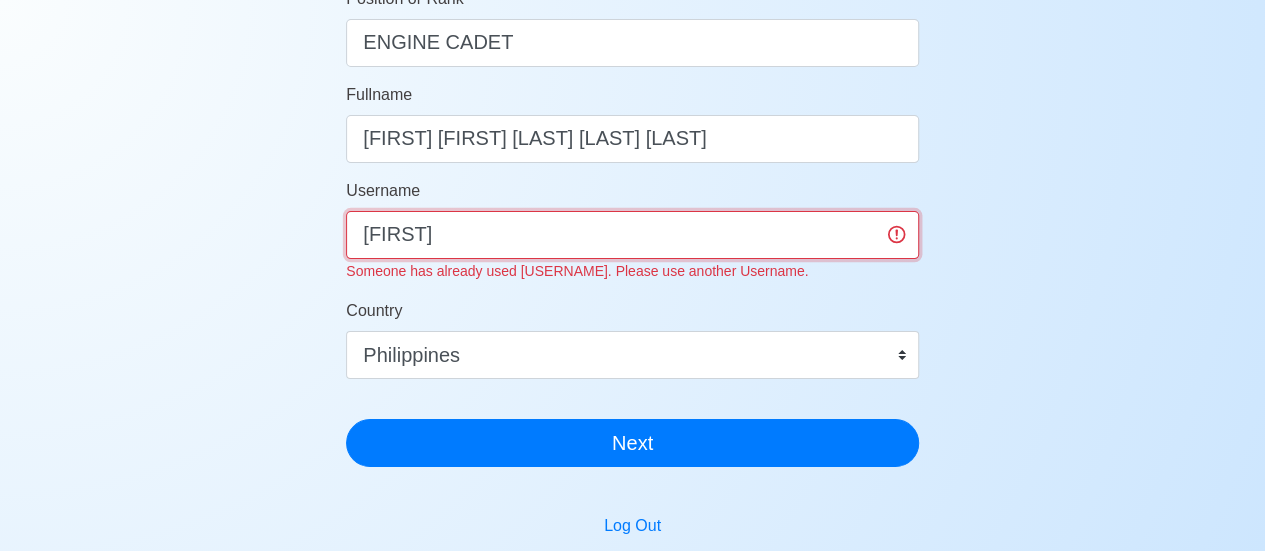 click on "PAUL" at bounding box center [632, 235] 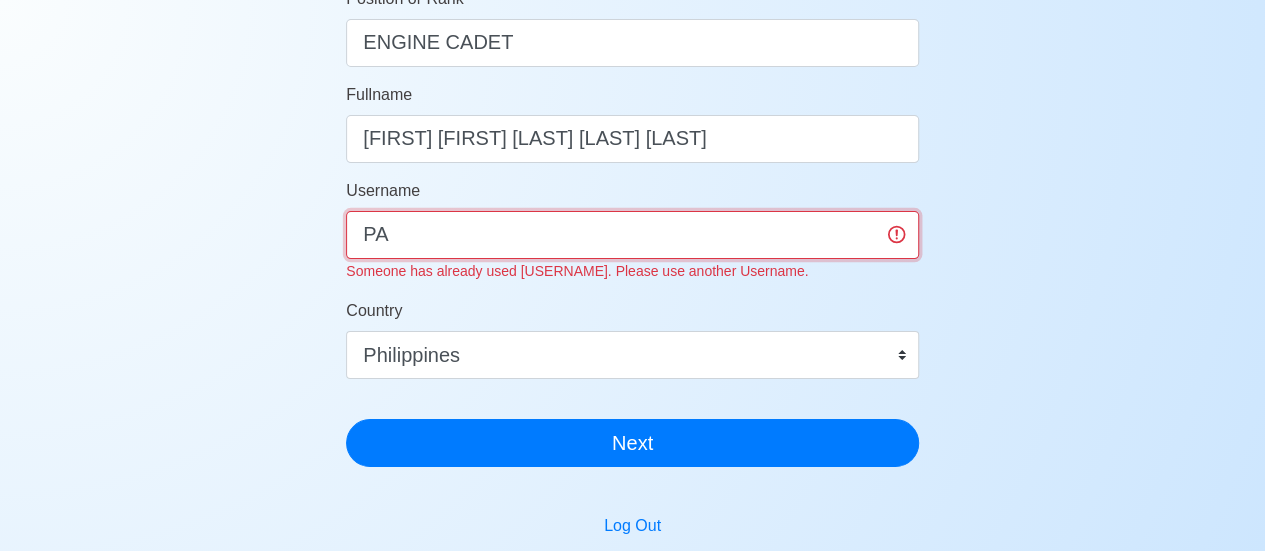 type on "P" 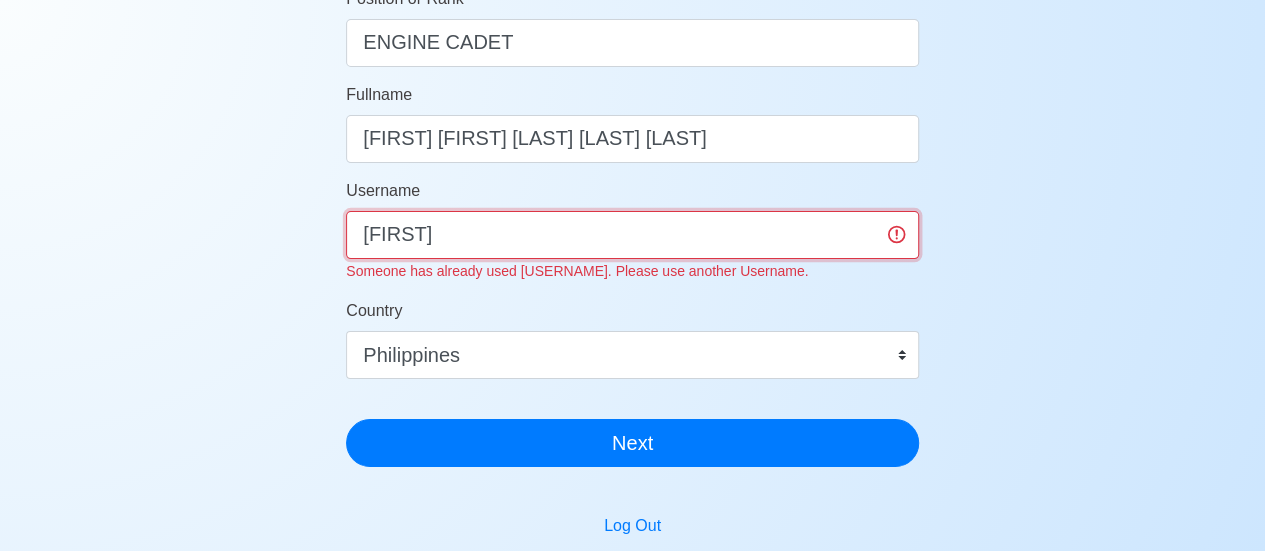 click on "Next" at bounding box center (632, 443) 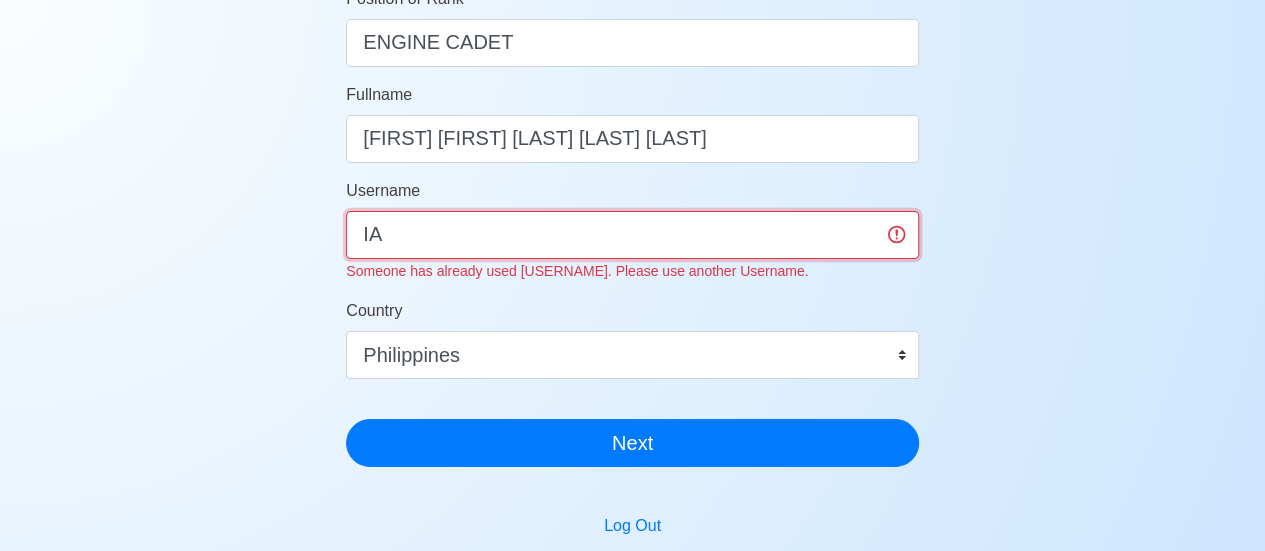 type on "I" 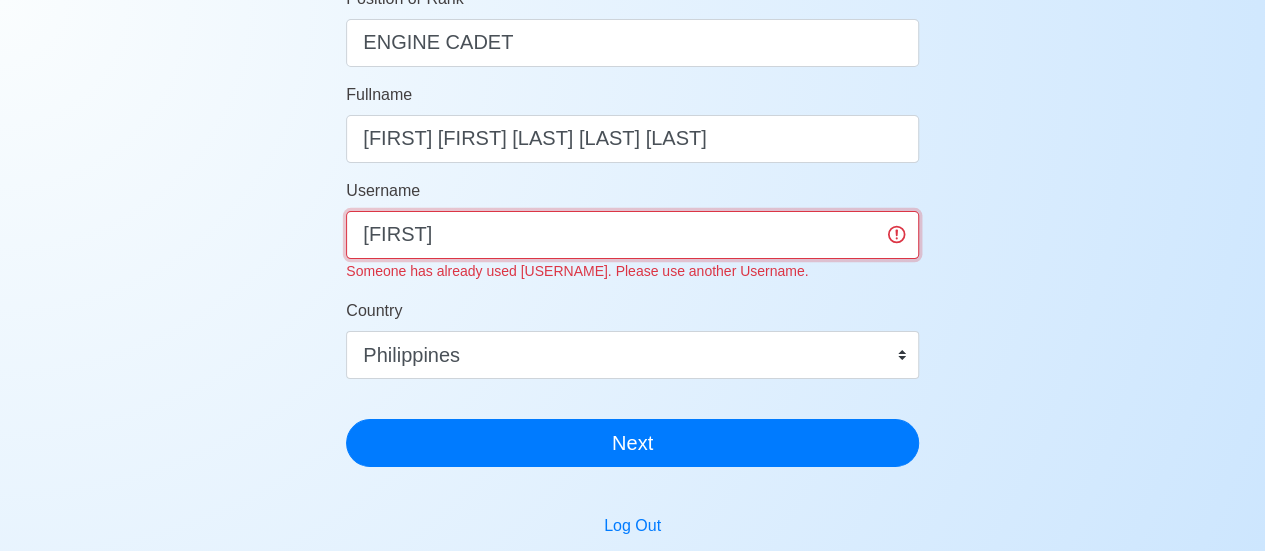 click on "Next" at bounding box center (632, 443) 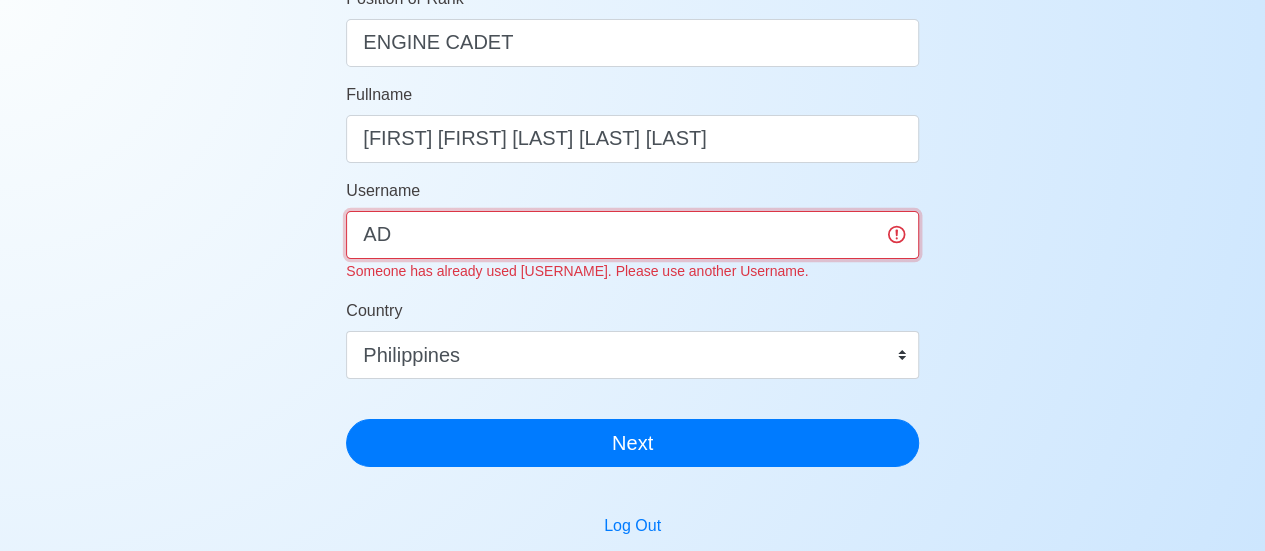 type on "A" 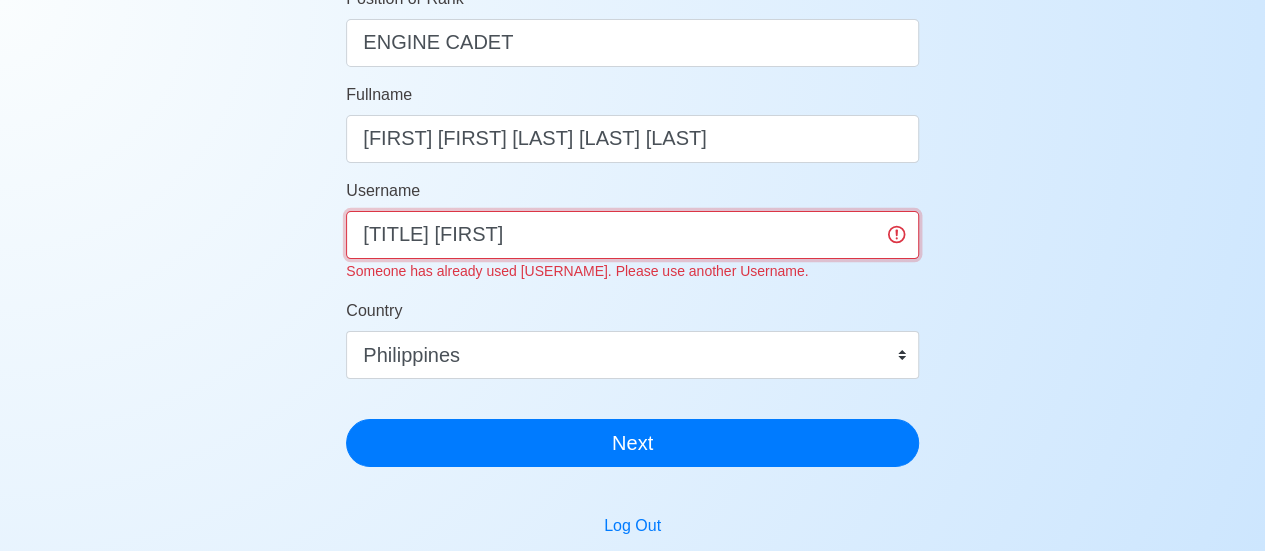 click on "Next" at bounding box center (632, 443) 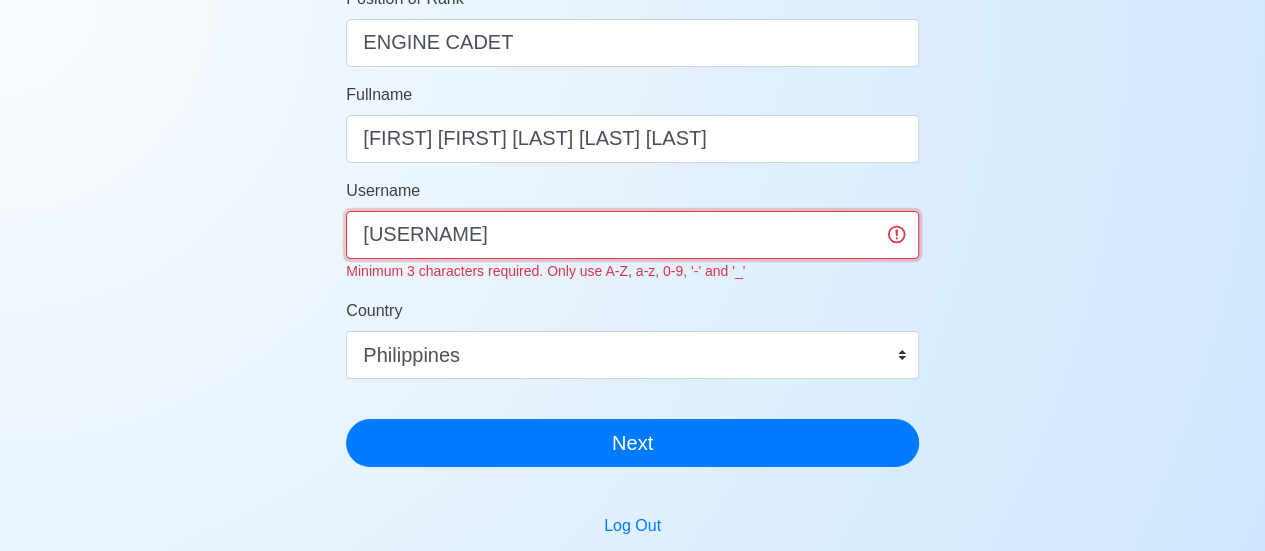 type on "MRPAUL" 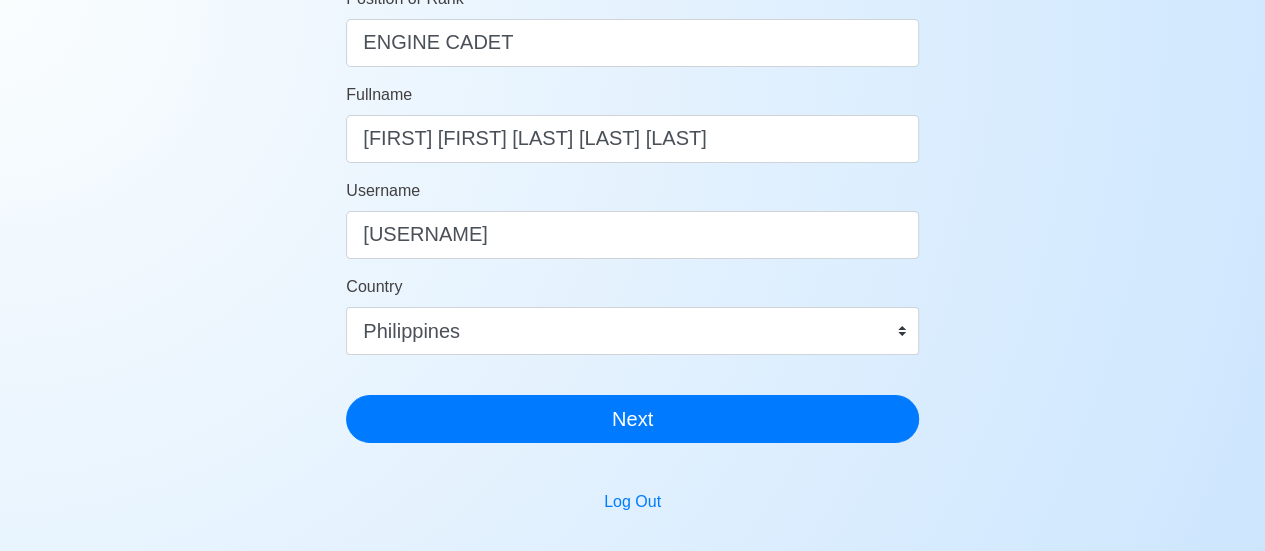 scroll, scrollTop: 24, scrollLeft: 0, axis: vertical 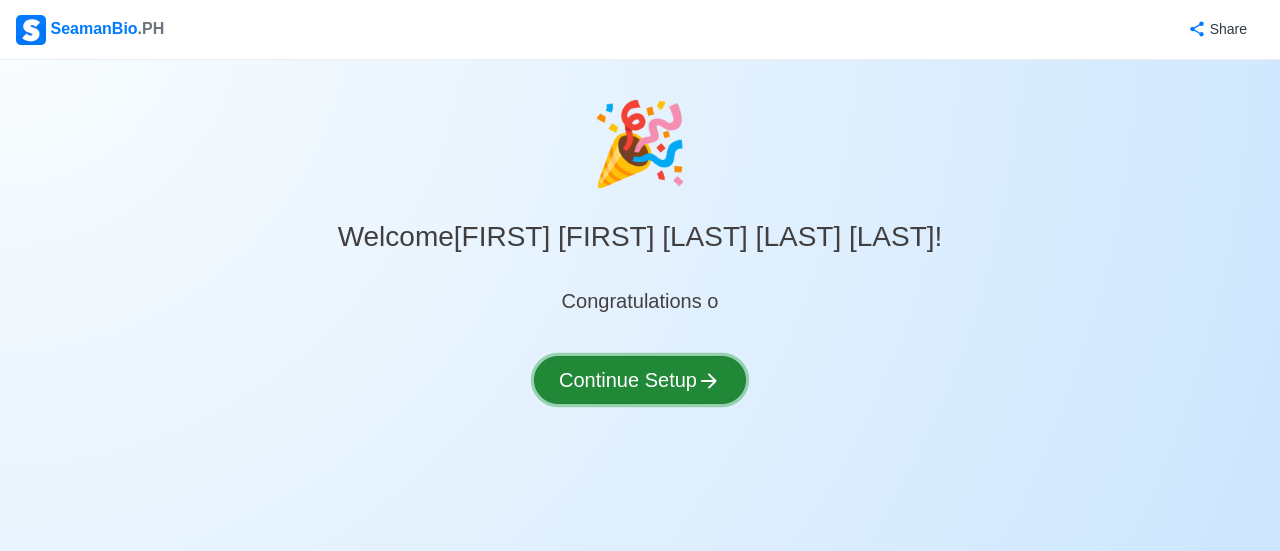 click on "Continue Setup" at bounding box center [640, 380] 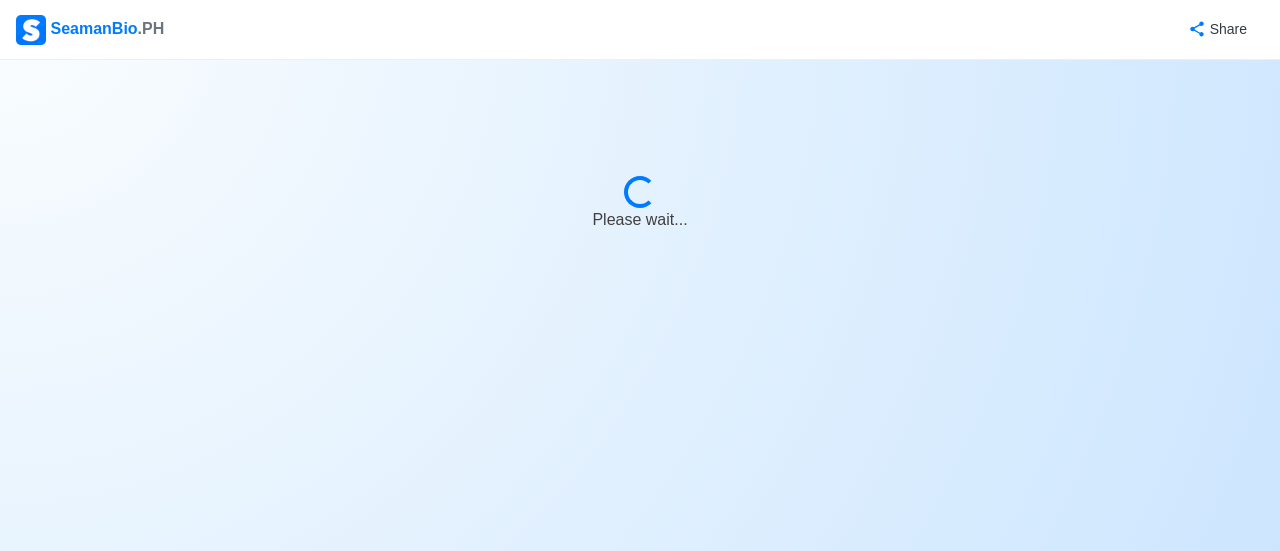 select on "Visible for Hiring" 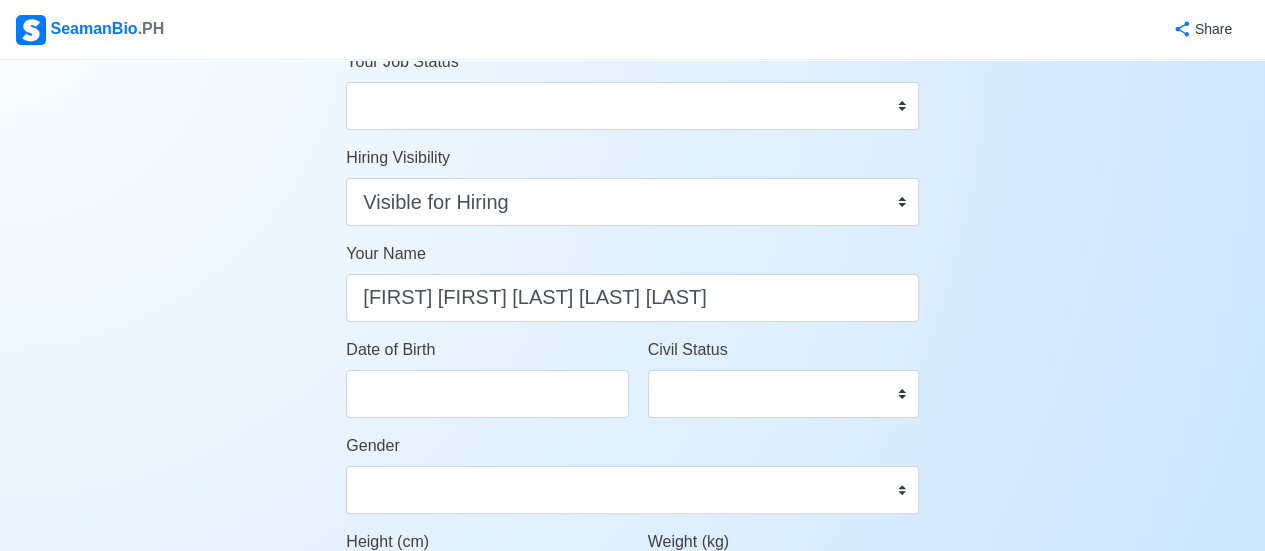 scroll, scrollTop: 0, scrollLeft: 0, axis: both 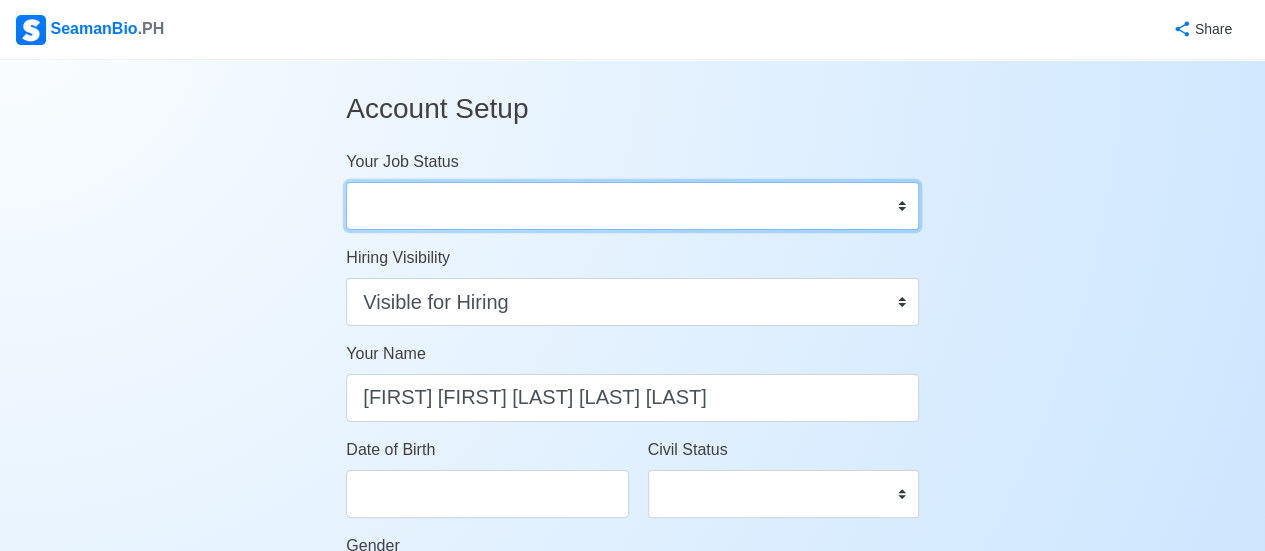 click on "Onboard Actively Looking for Job Not Looking for Job" at bounding box center [632, 206] 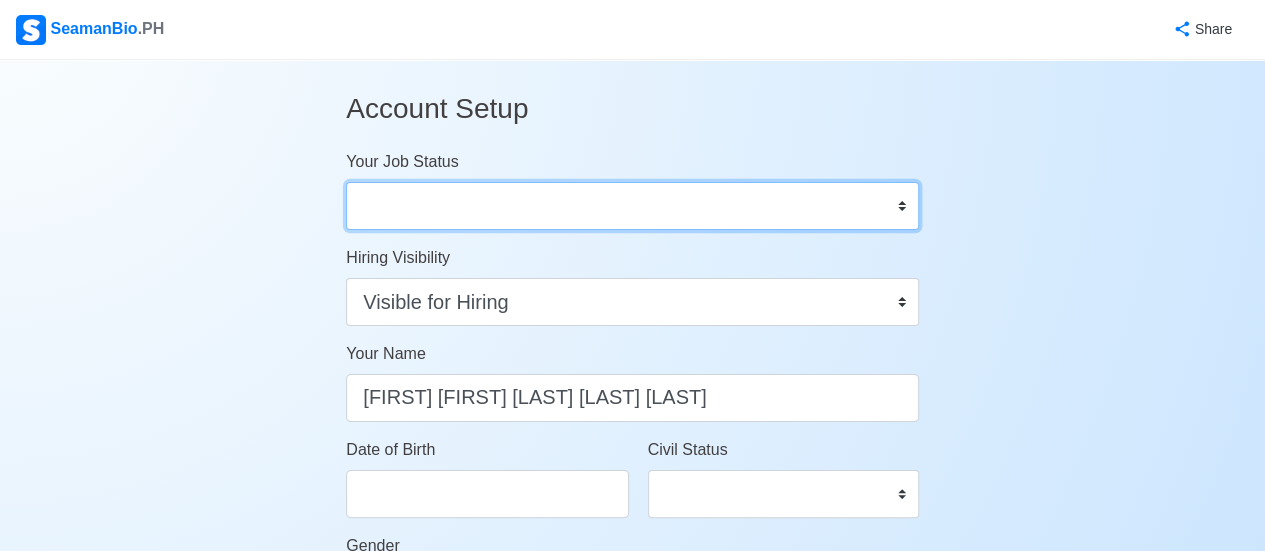 select on "Actively Looking for Job" 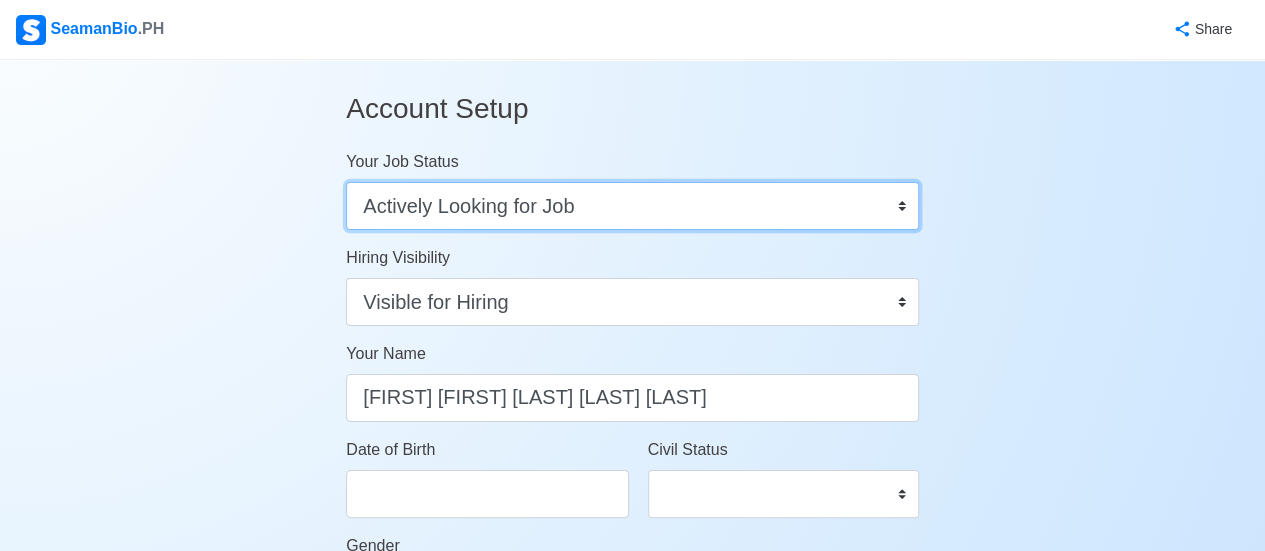 click on "Onboard Actively Looking for Job Not Looking for Job" at bounding box center [632, 206] 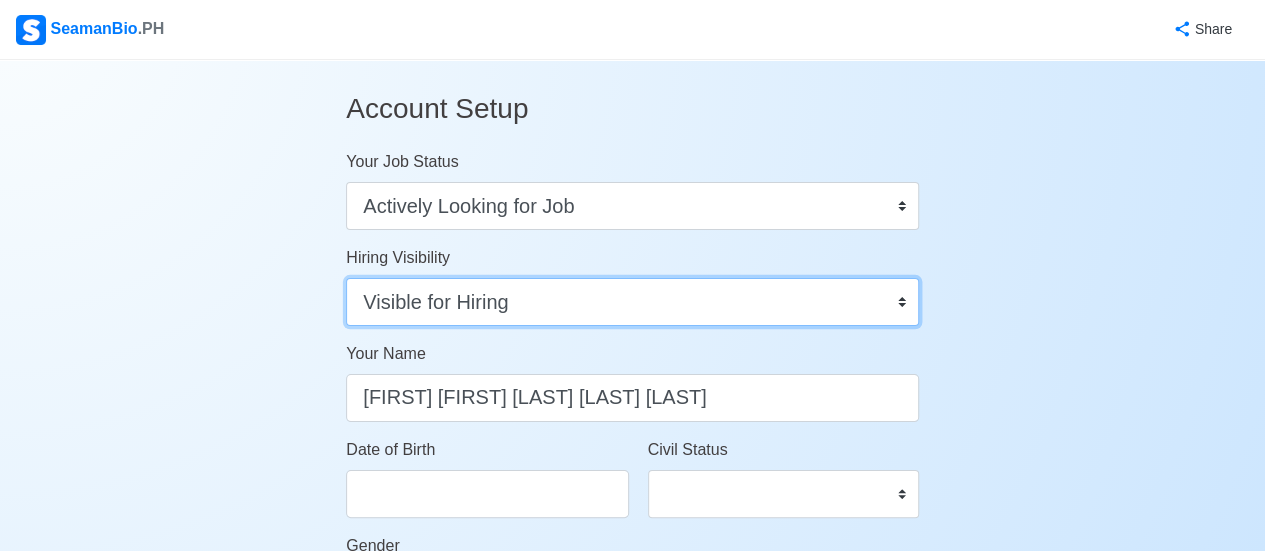 click on "Visible for Hiring Not Visible for Hiring" at bounding box center (632, 302) 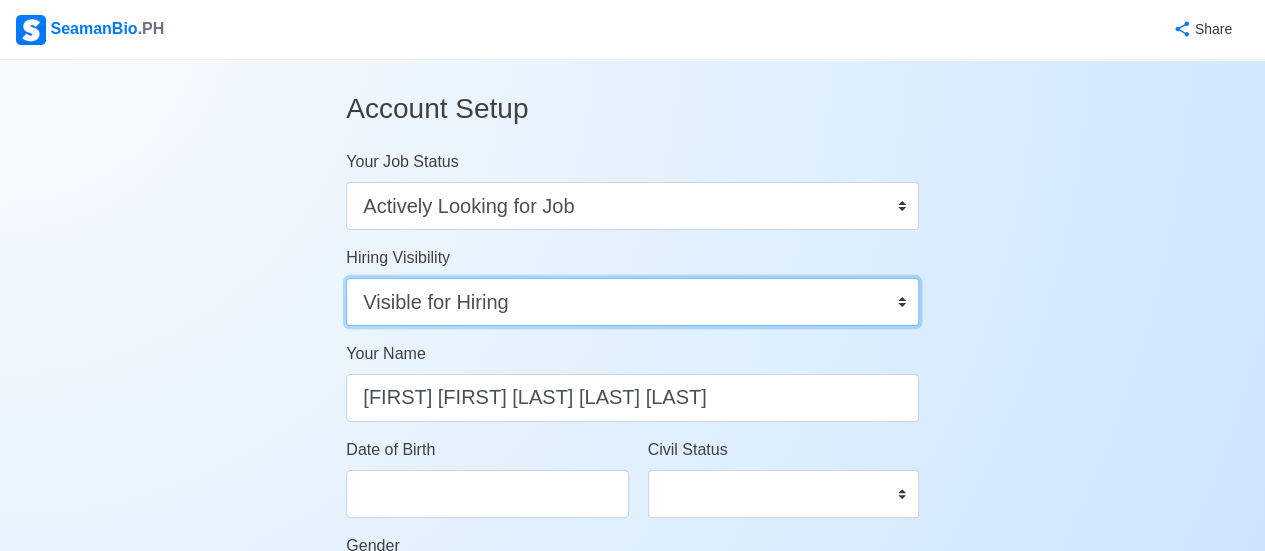 click on "Visible for Hiring Not Visible for Hiring" at bounding box center (632, 302) 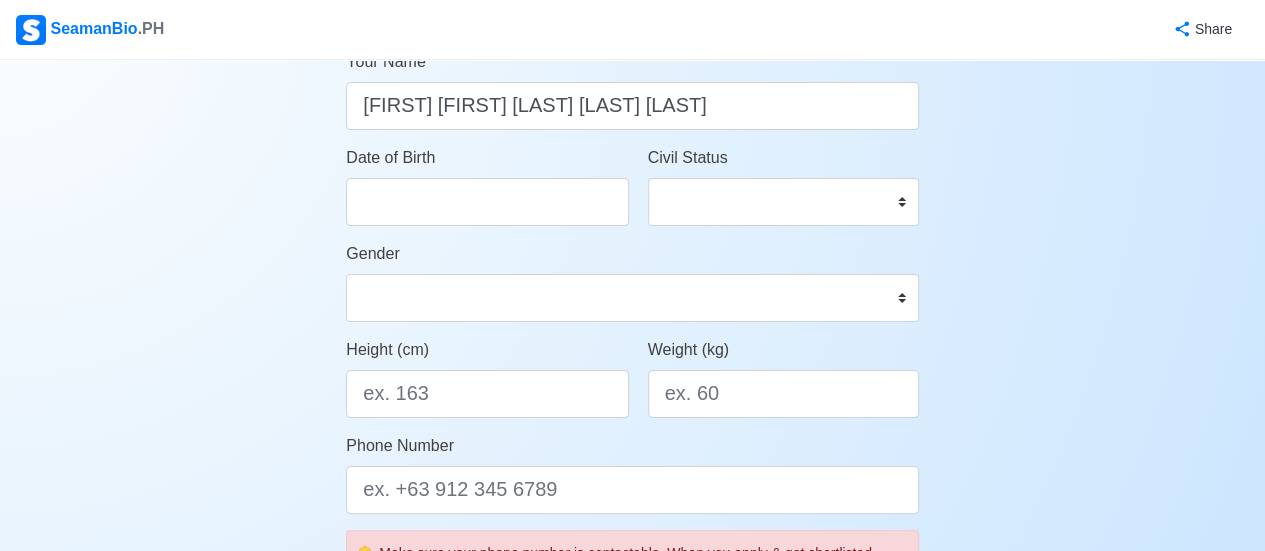 scroll, scrollTop: 300, scrollLeft: 0, axis: vertical 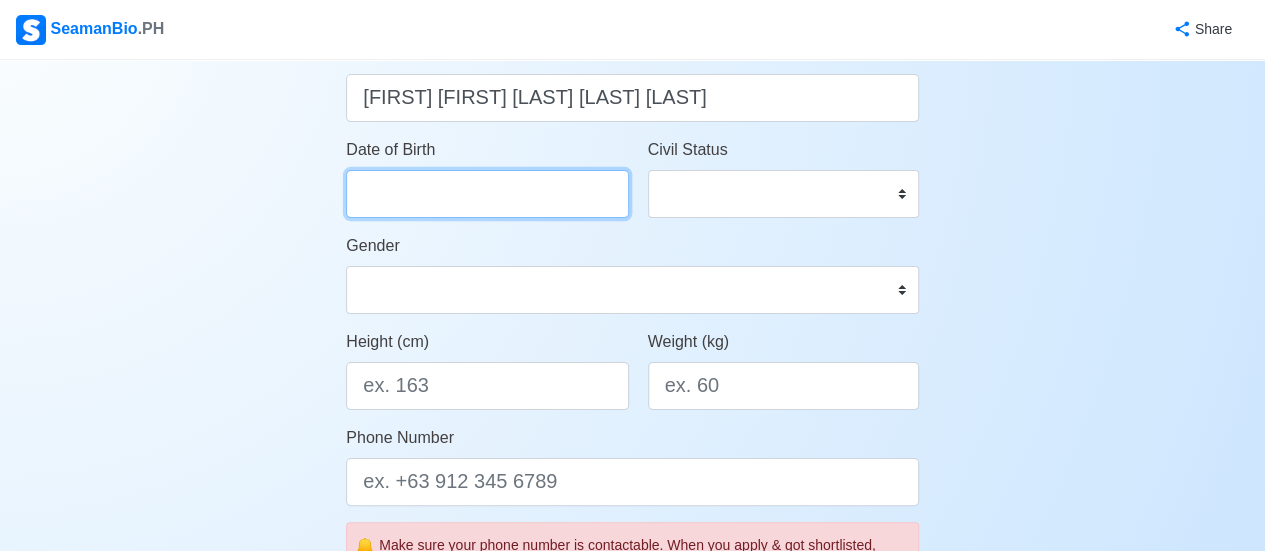 click on "Date of Birth" at bounding box center (487, 194) 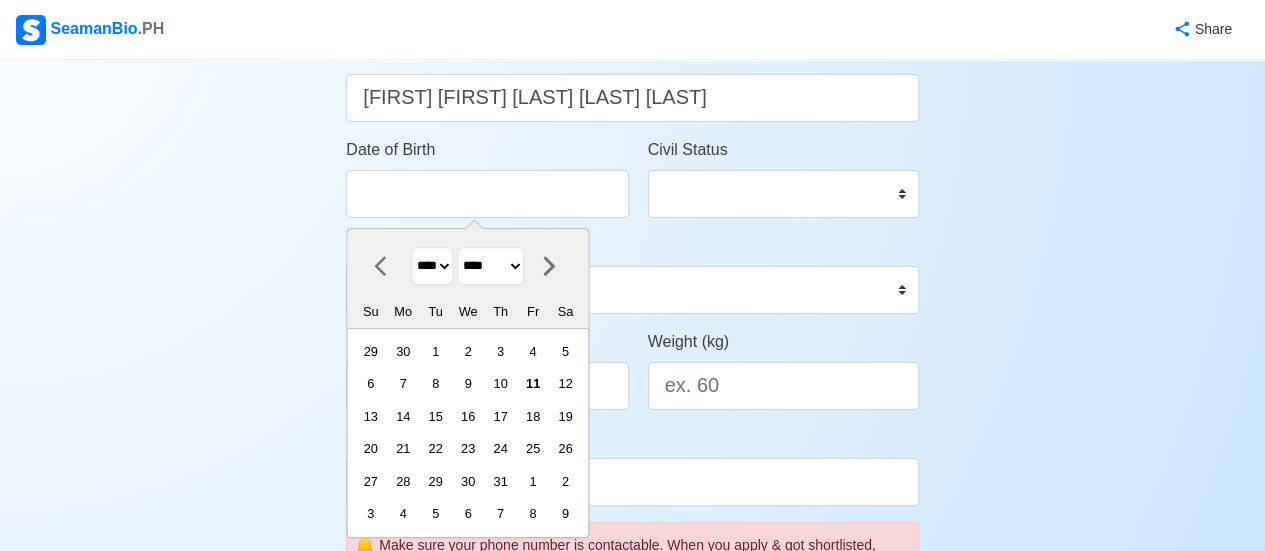 click on "**** **** **** **** **** **** **** **** **** **** **** **** **** **** **** **** **** **** **** **** **** **** **** **** **** **** **** **** **** **** **** **** **** **** **** **** **** **** **** **** **** **** **** **** **** **** **** **** **** **** **** **** **** **** **** **** **** **** **** **** **** **** **** **** **** **** **** **** **** **** **** **** **** **** **** **** **** **** **** **** **** **** **** **** **** **** **** **** **** **** **** **** **** **** **** **** **** **** **** **** **** **** **** **** **** ****" at bounding box center (433, 266) 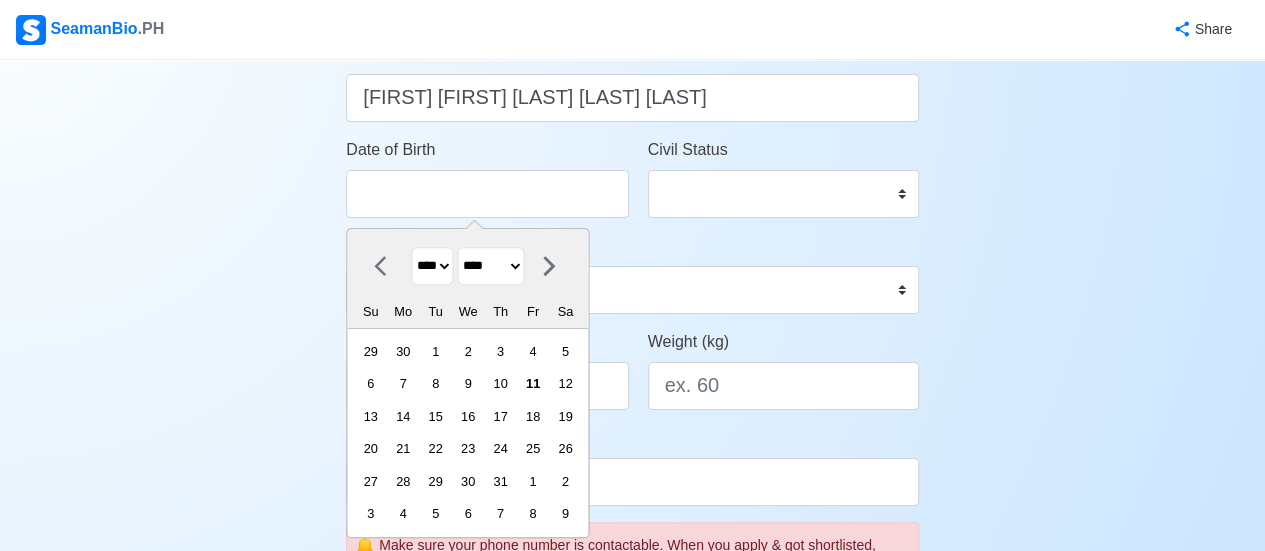 select on "****" 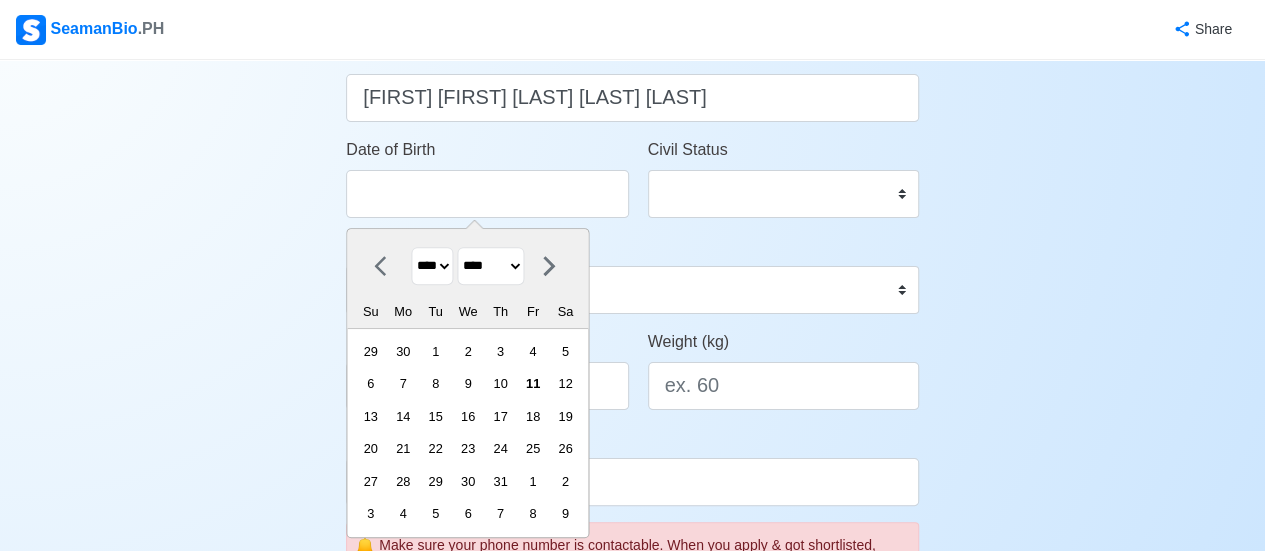 click on "**** **** **** **** **** **** **** **** **** **** **** **** **** **** **** **** **** **** **** **** **** **** **** **** **** **** **** **** **** **** **** **** **** **** **** **** **** **** **** **** **** **** **** **** **** **** **** **** **** **** **** **** **** **** **** **** **** **** **** **** **** **** **** **** **** **** **** **** **** **** **** **** **** **** **** **** **** **** **** **** **** **** **** **** **** **** **** **** **** **** **** **** **** **** **** **** **** **** **** **** **** **** **** **** **** ****" at bounding box center (433, 266) 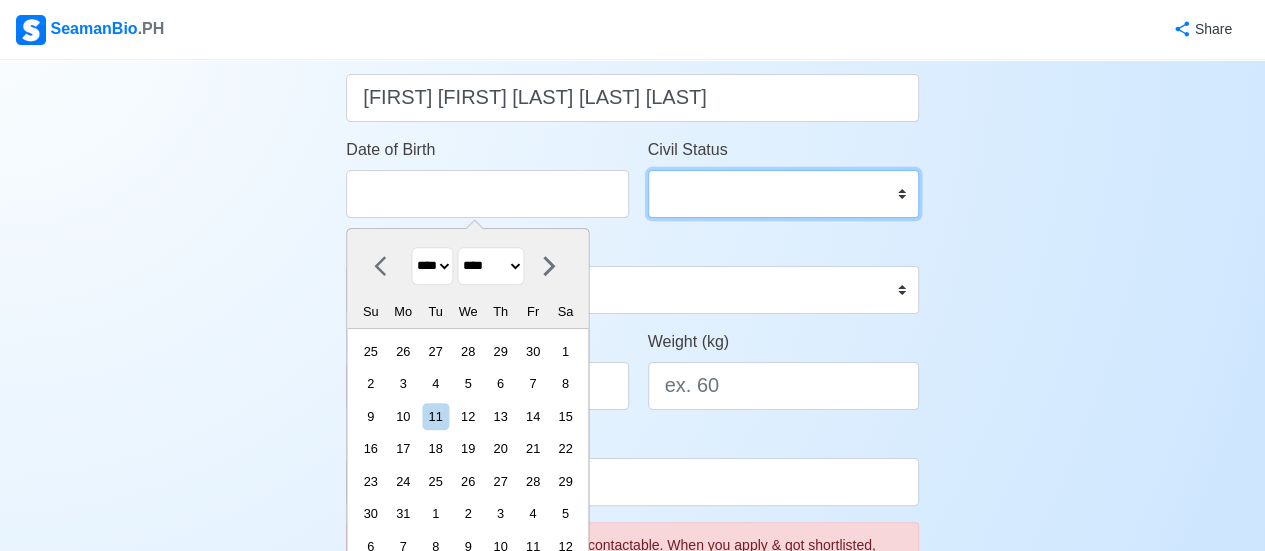 click on "Single Married Widowed Separated" at bounding box center (783, 194) 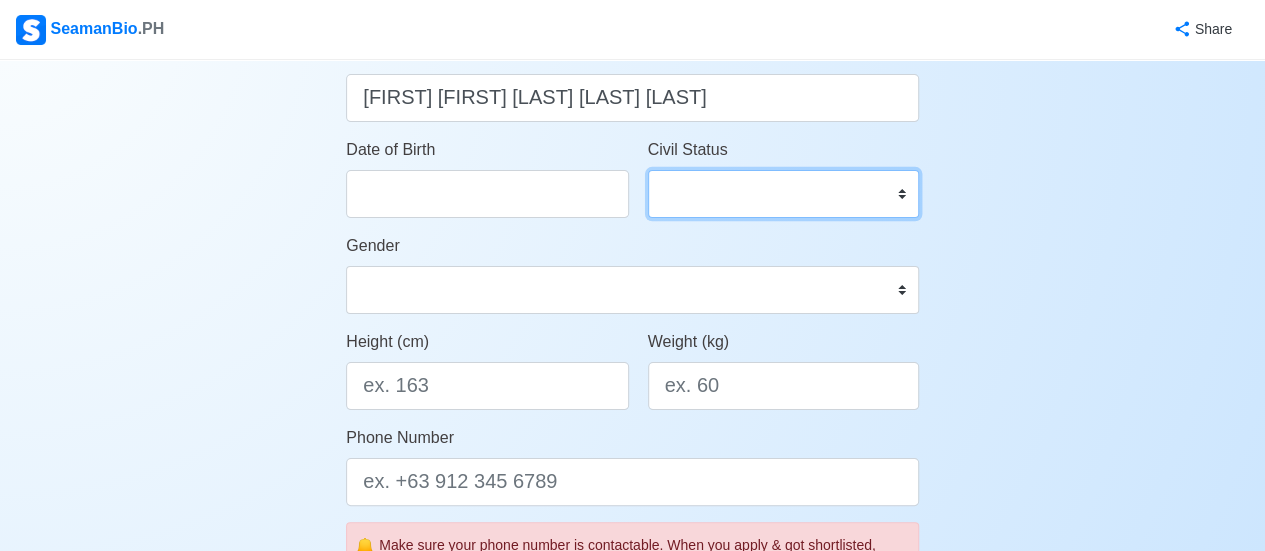 select on "Single" 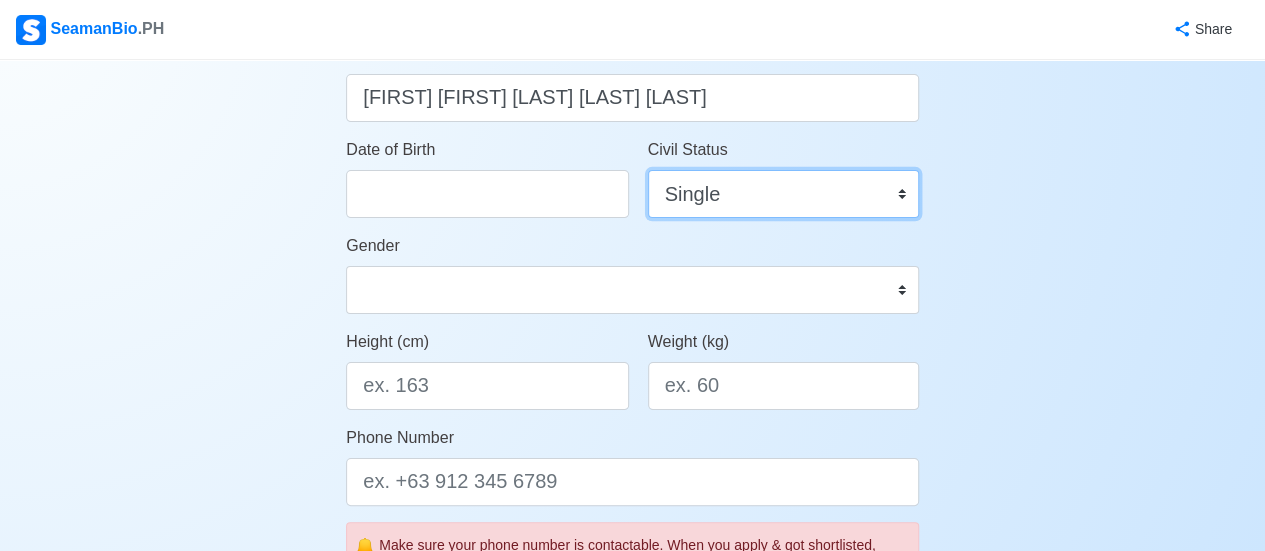 click on "Single Married Widowed Separated" at bounding box center (783, 194) 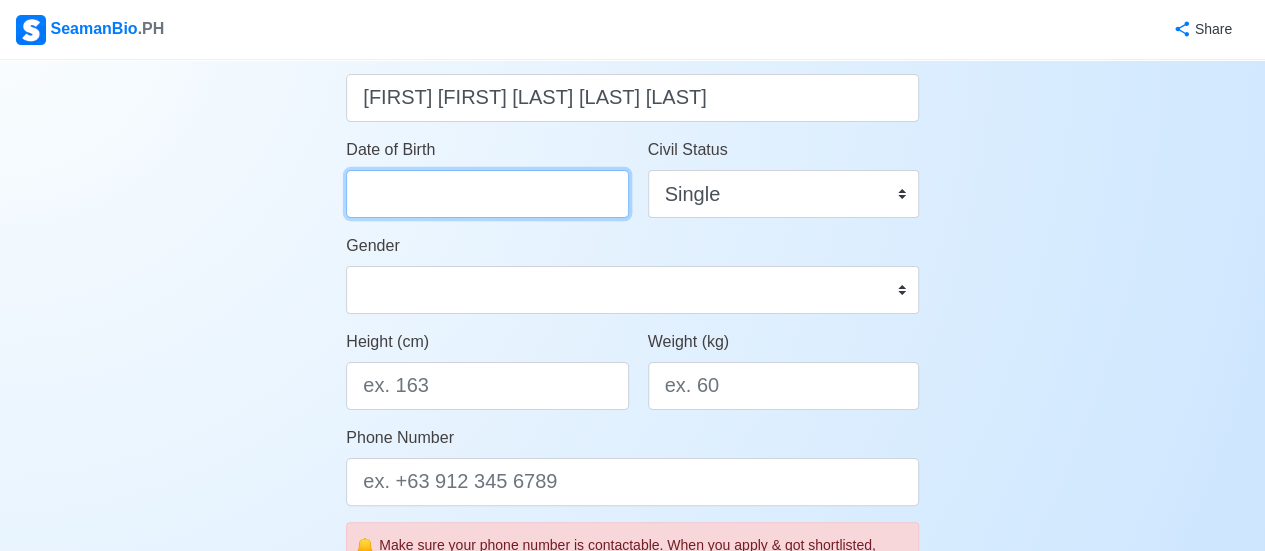 click on "Date of Birth" at bounding box center [487, 194] 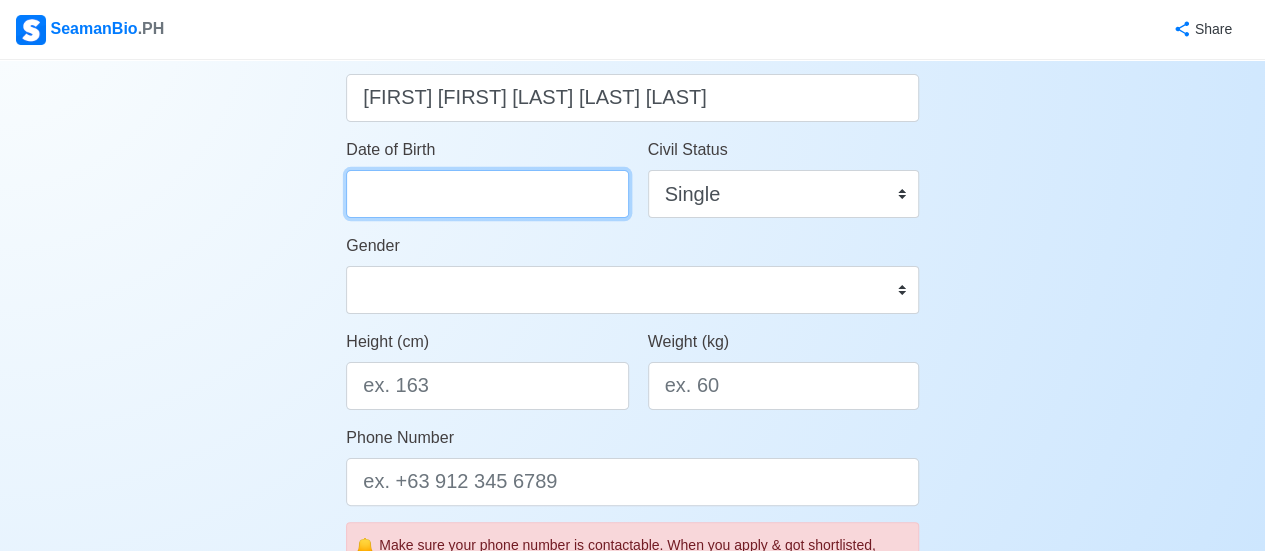 select on "****" 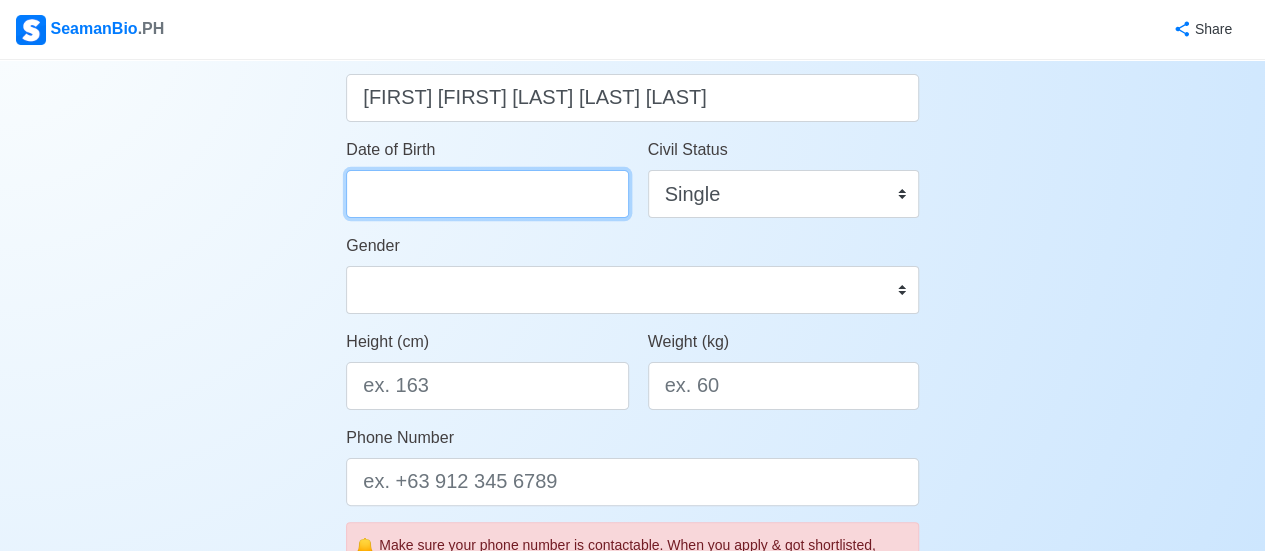select on "****" 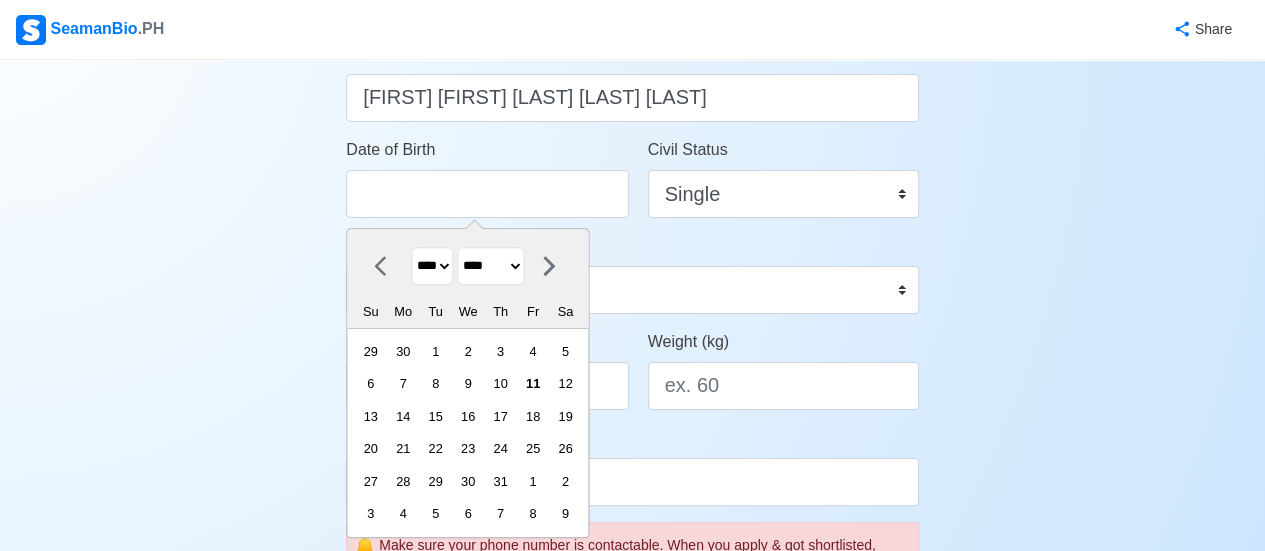 click on "**** **** **** **** **** **** **** **** **** **** **** **** **** **** **** **** **** **** **** **** **** **** **** **** **** **** **** **** **** **** **** **** **** **** **** **** **** **** **** **** **** **** **** **** **** **** **** **** **** **** **** **** **** **** **** **** **** **** **** **** **** **** **** **** **** **** **** **** **** **** **** **** **** **** **** **** **** **** **** **** **** **** **** **** **** **** **** **** **** **** **** **** **** **** **** **** **** **** **** **** **** **** **** **** **** ****" at bounding box center (433, 266) 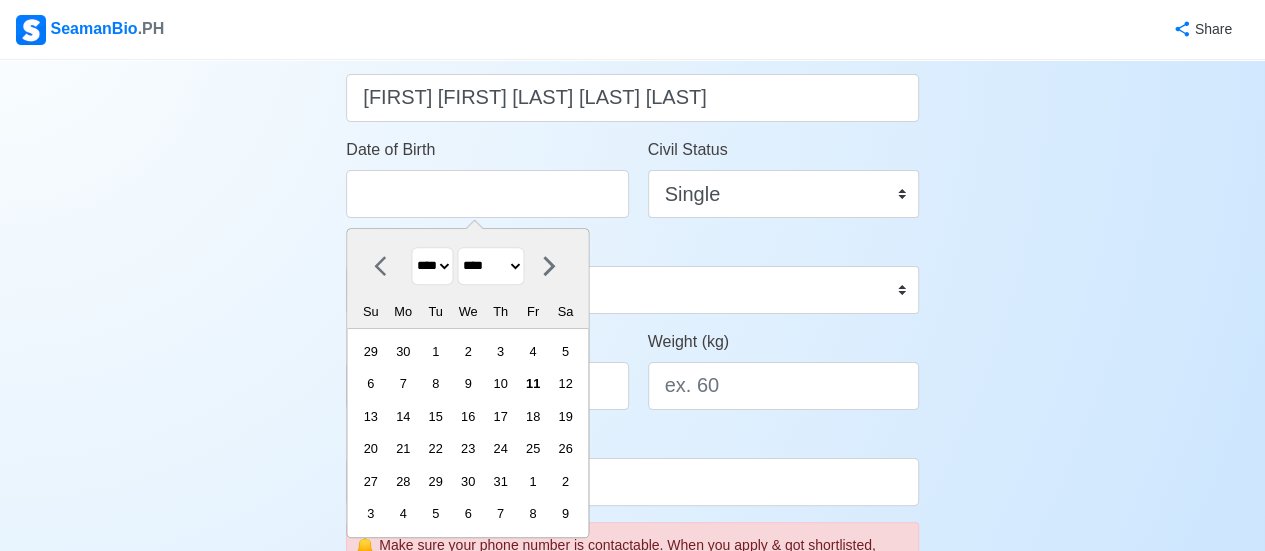 select on "****" 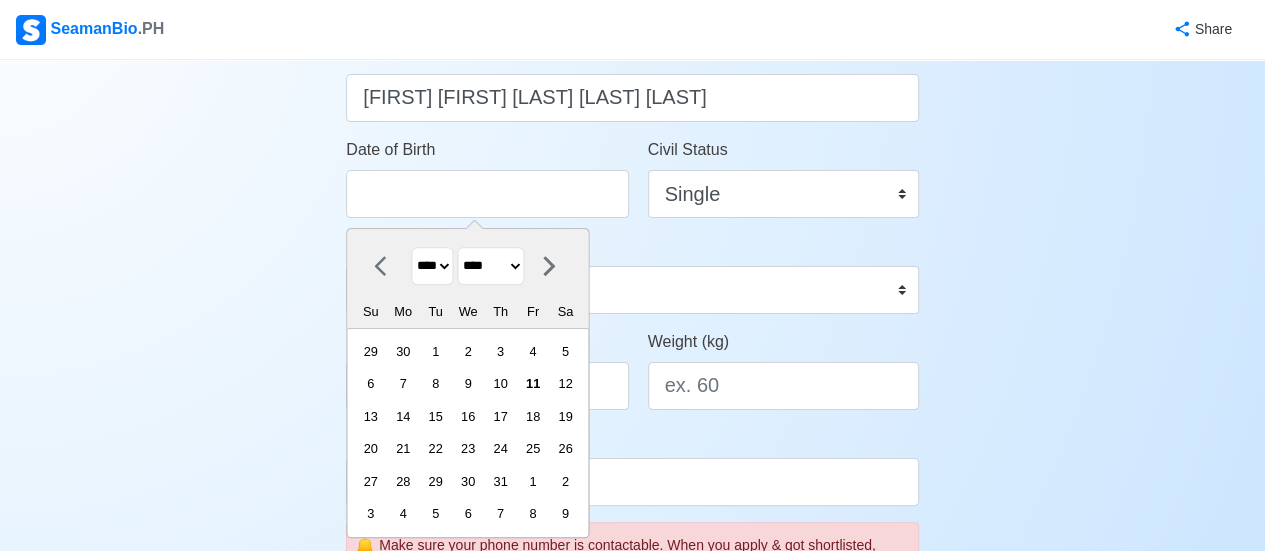 click on "**** **** **** **** **** **** **** **** **** **** **** **** **** **** **** **** **** **** **** **** **** **** **** **** **** **** **** **** **** **** **** **** **** **** **** **** **** **** **** **** **** **** **** **** **** **** **** **** **** **** **** **** **** **** **** **** **** **** **** **** **** **** **** **** **** **** **** **** **** **** **** **** **** **** **** **** **** **** **** **** **** **** **** **** **** **** **** **** **** **** **** **** **** **** **** **** **** **** **** **** **** **** **** **** **** ****" at bounding box center [433, 266] 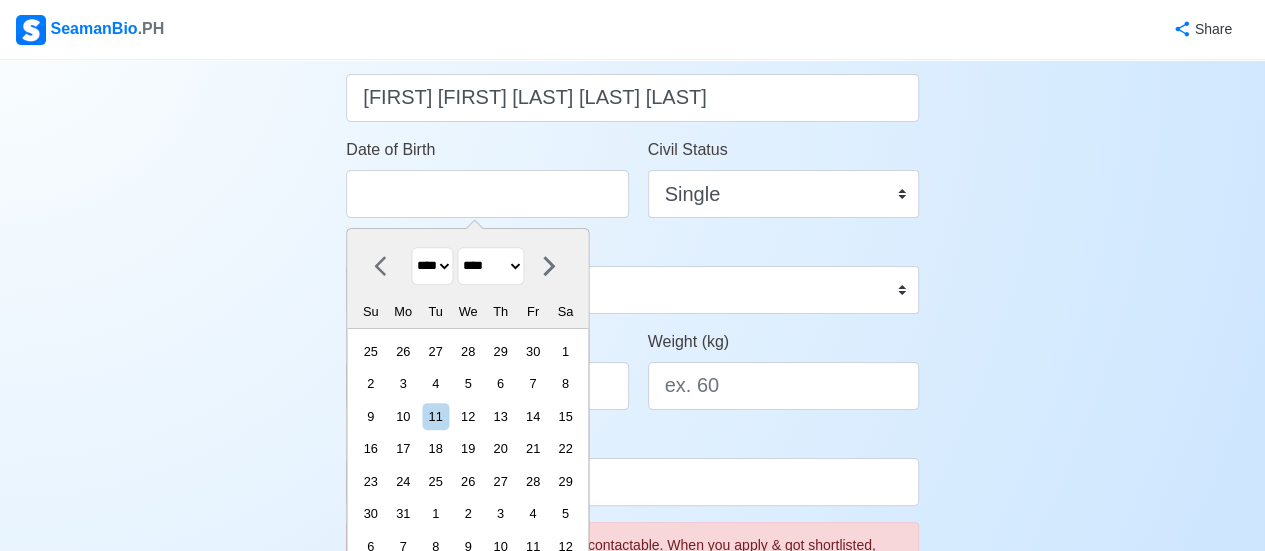 click on "******* ******** ***** ***** *** **** **** ****** ********* ******* ******** ********" at bounding box center (491, 266) 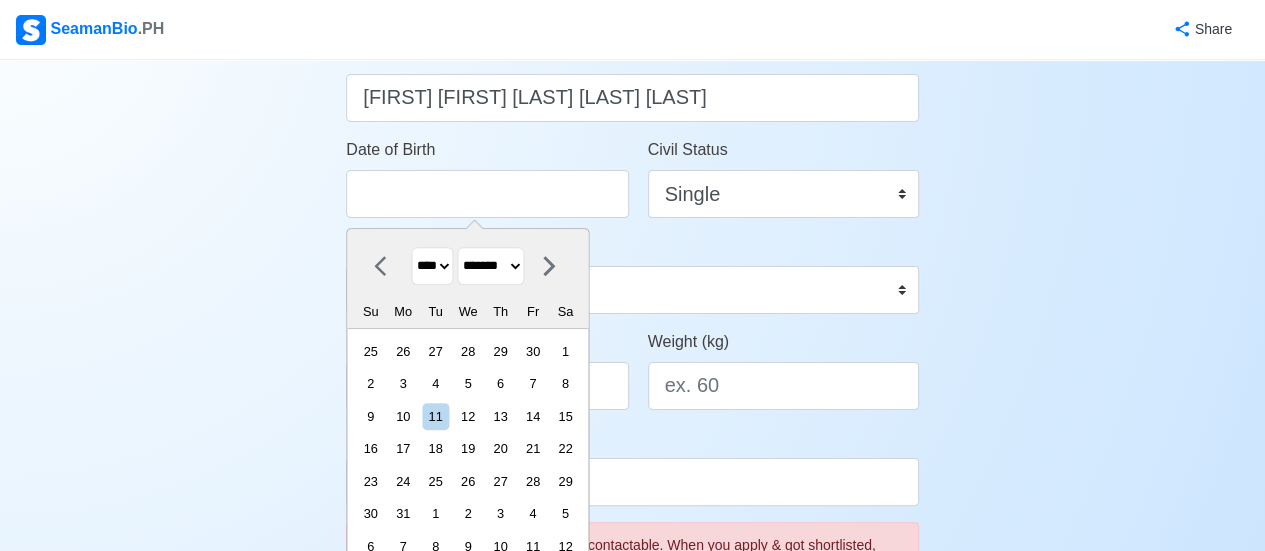 click on "******* ******** ***** ***** *** **** **** ****** ********* ******* ******** ********" at bounding box center [491, 266] 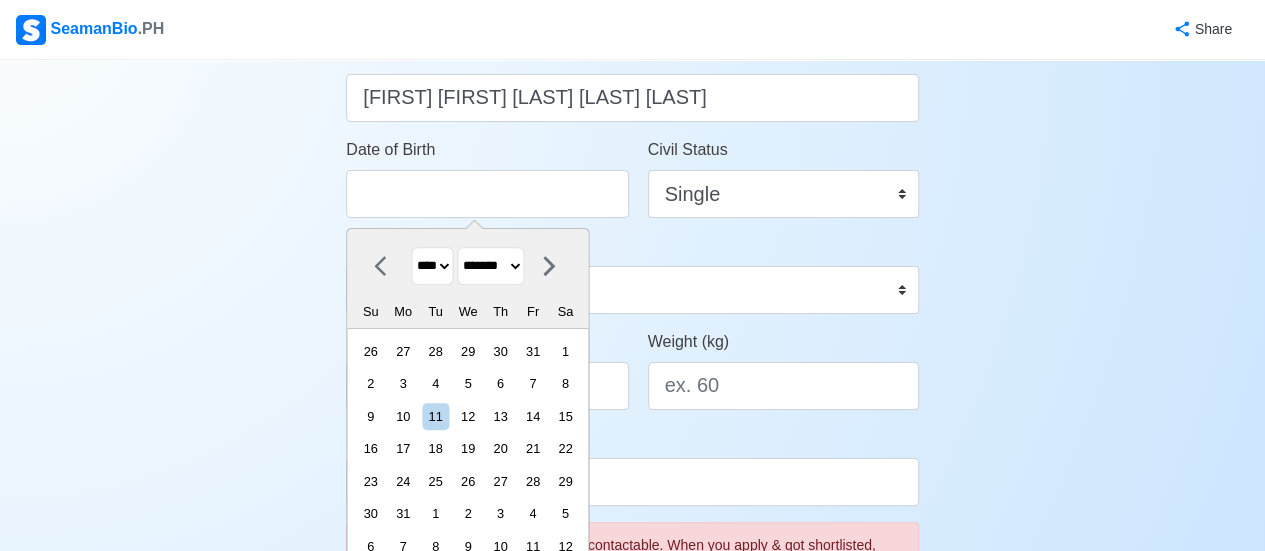 click on "28" at bounding box center [532, 481] 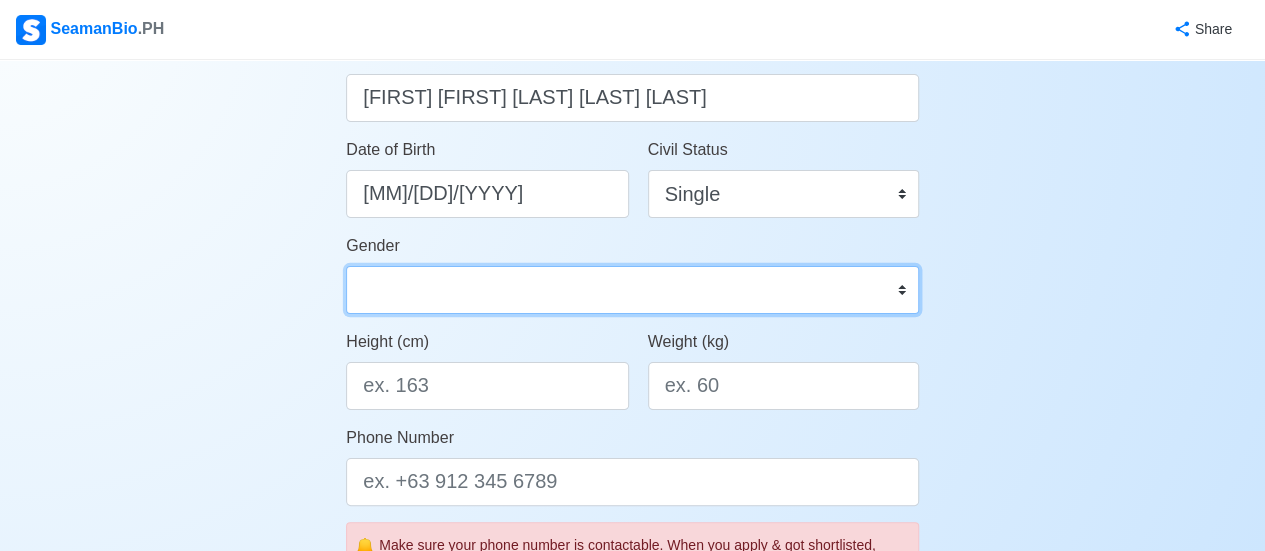 click on "Male Female" at bounding box center (632, 290) 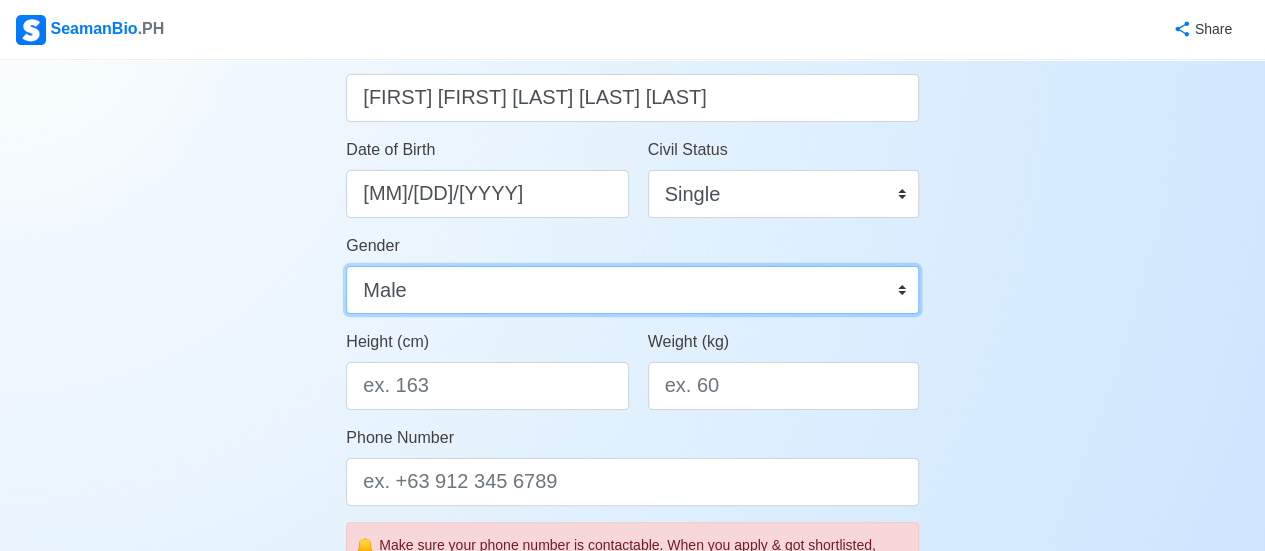 click on "Male Female" at bounding box center (632, 290) 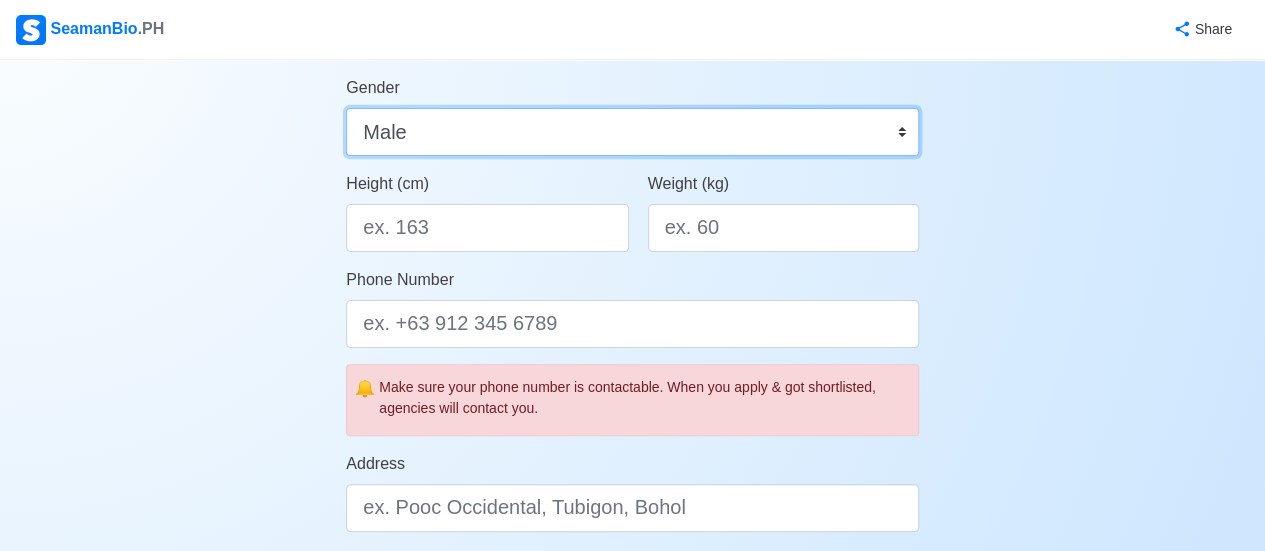 scroll, scrollTop: 500, scrollLeft: 0, axis: vertical 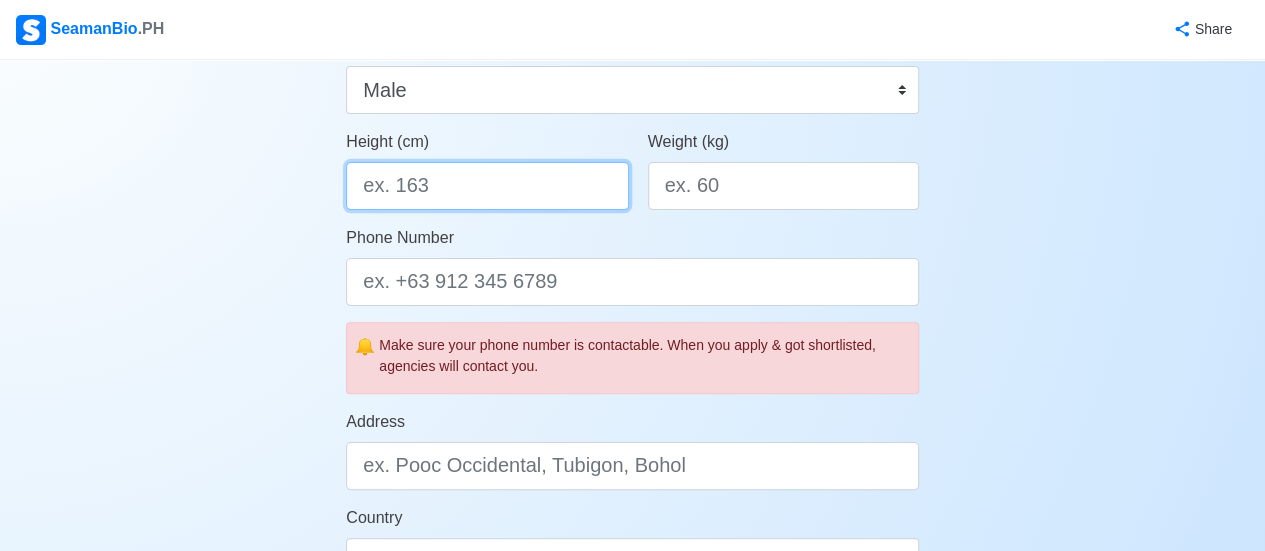 click on "Height (cm)" at bounding box center (487, 186) 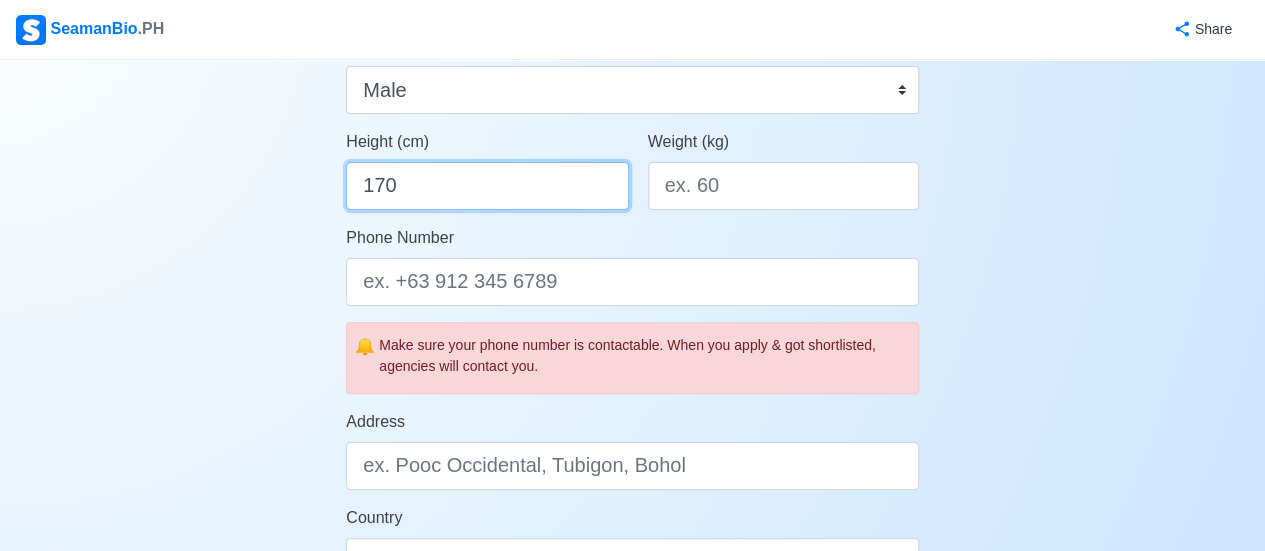 type on "170" 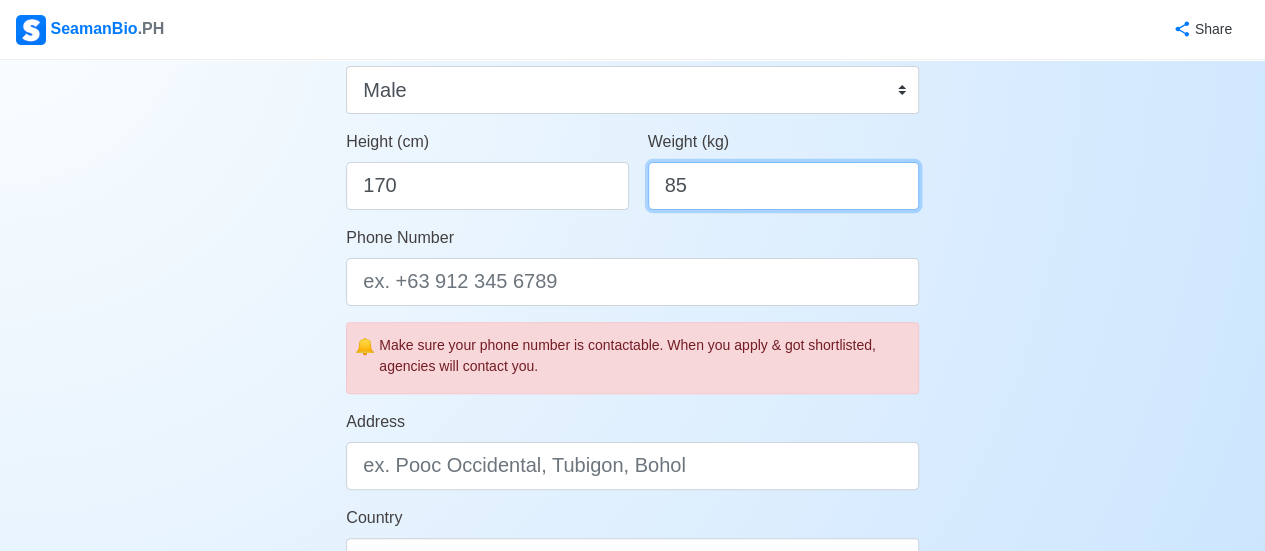 type on "85" 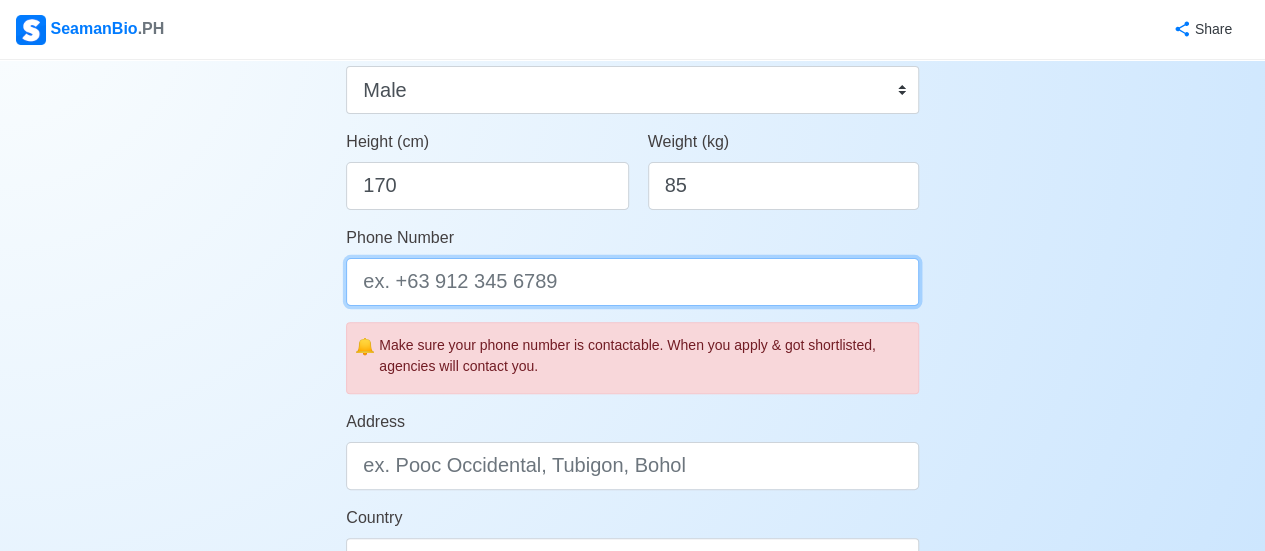 click on "Phone Number" at bounding box center (632, 282) 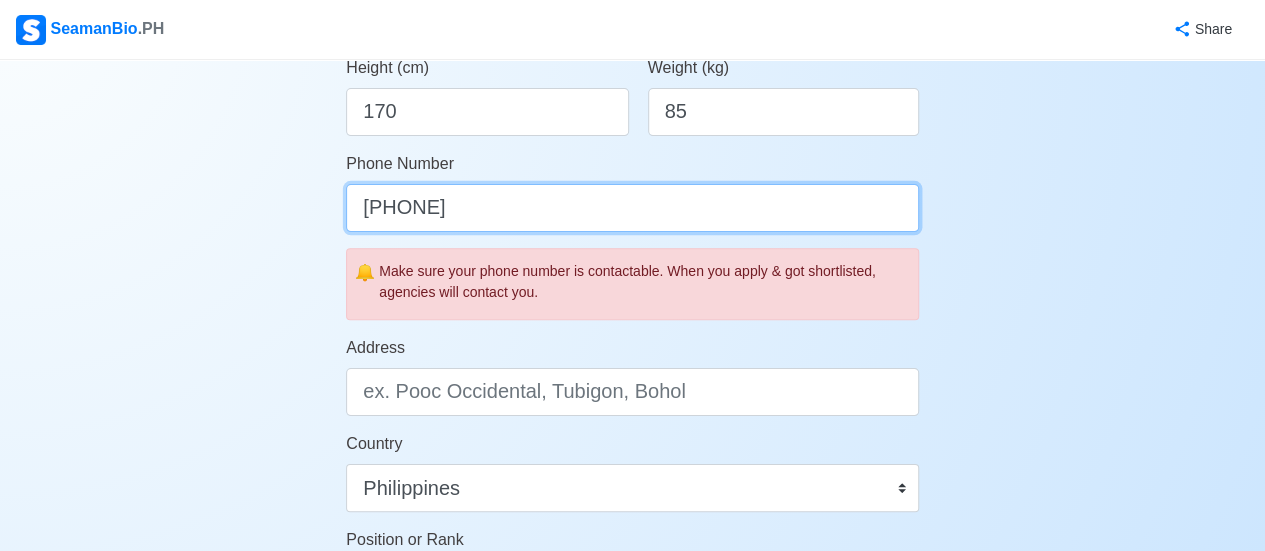 scroll, scrollTop: 600, scrollLeft: 0, axis: vertical 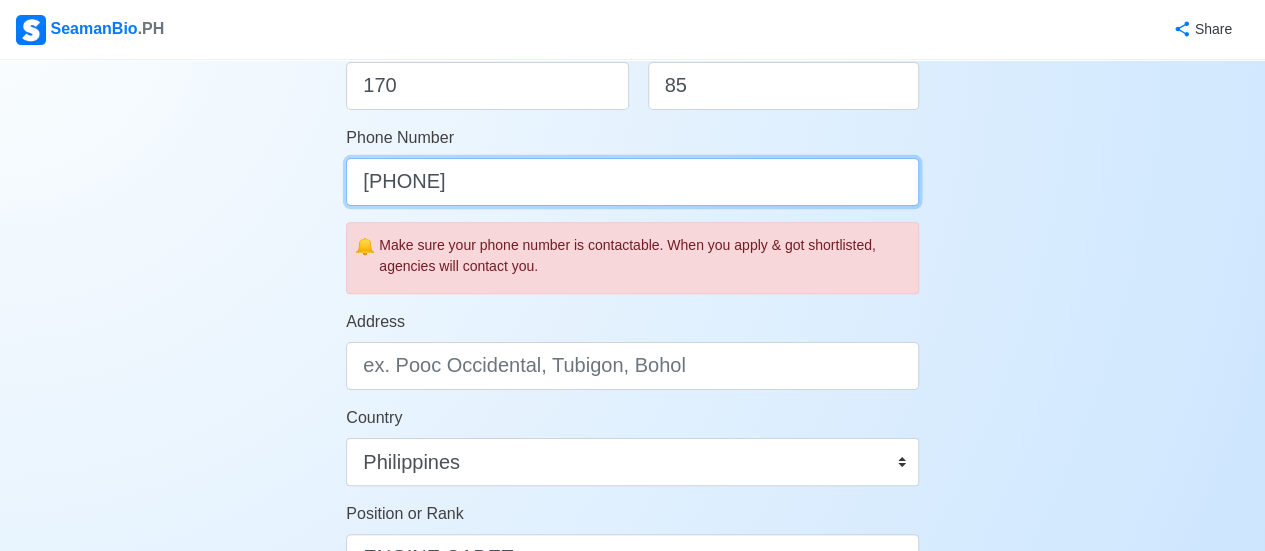 type on "[PHONE]" 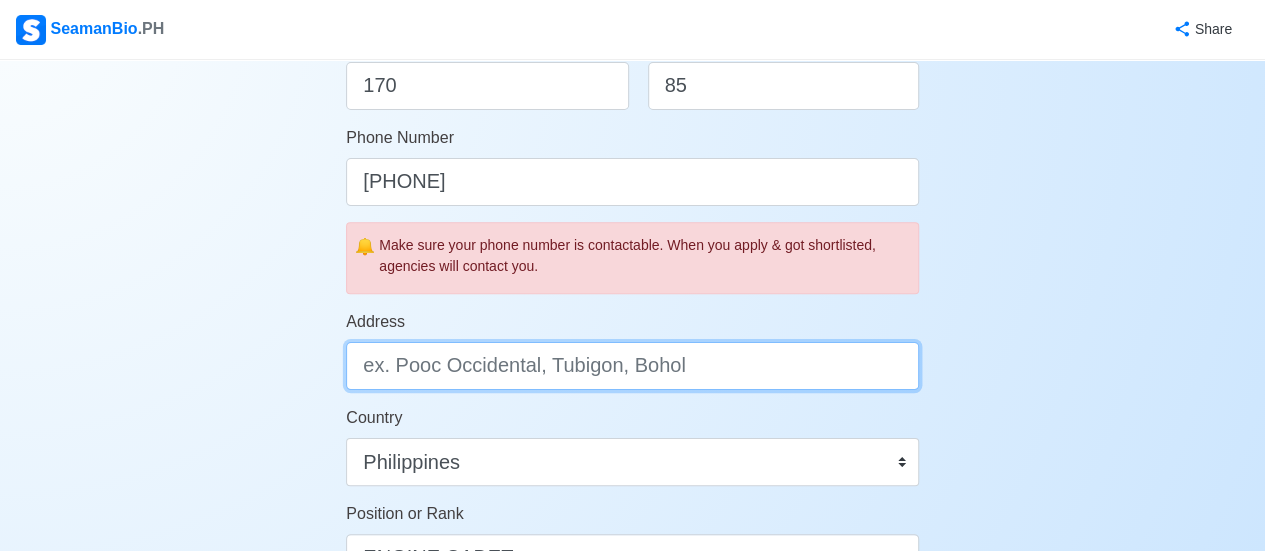 click on "Address" at bounding box center (632, 366) 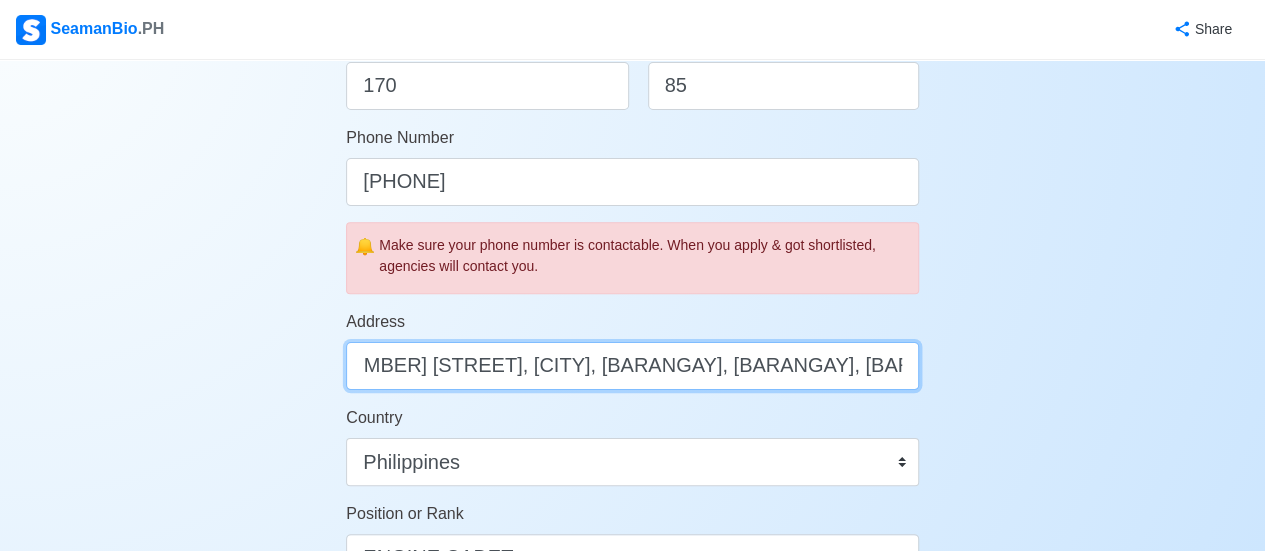scroll, scrollTop: 0, scrollLeft: 47, axis: horizontal 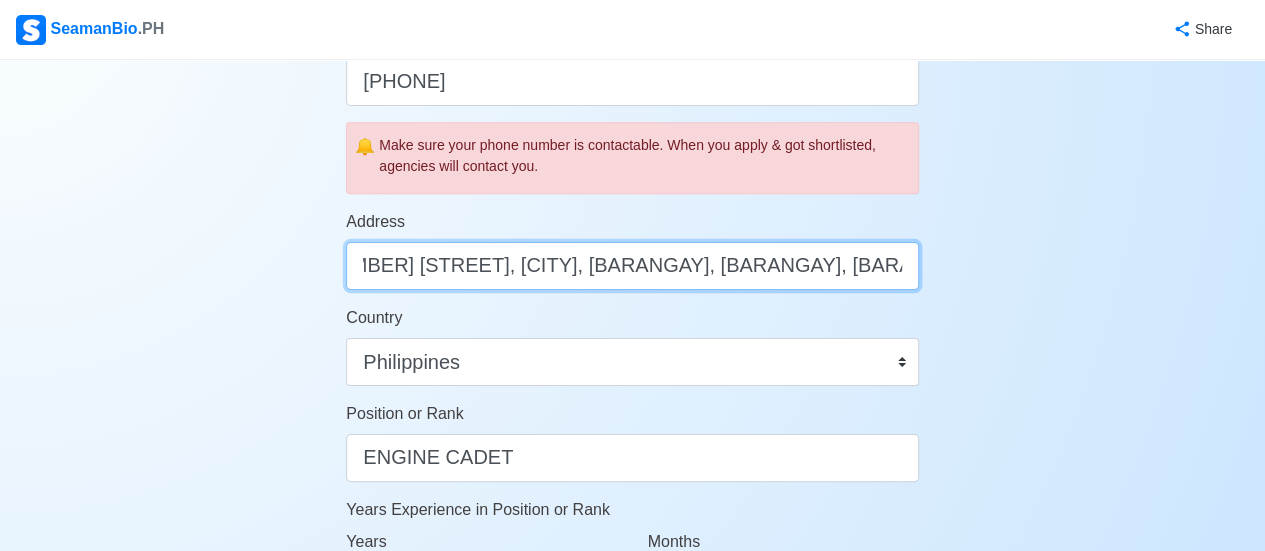 type on "[NUMBER] [NAME], [NAME], [NAME], [NAME]" 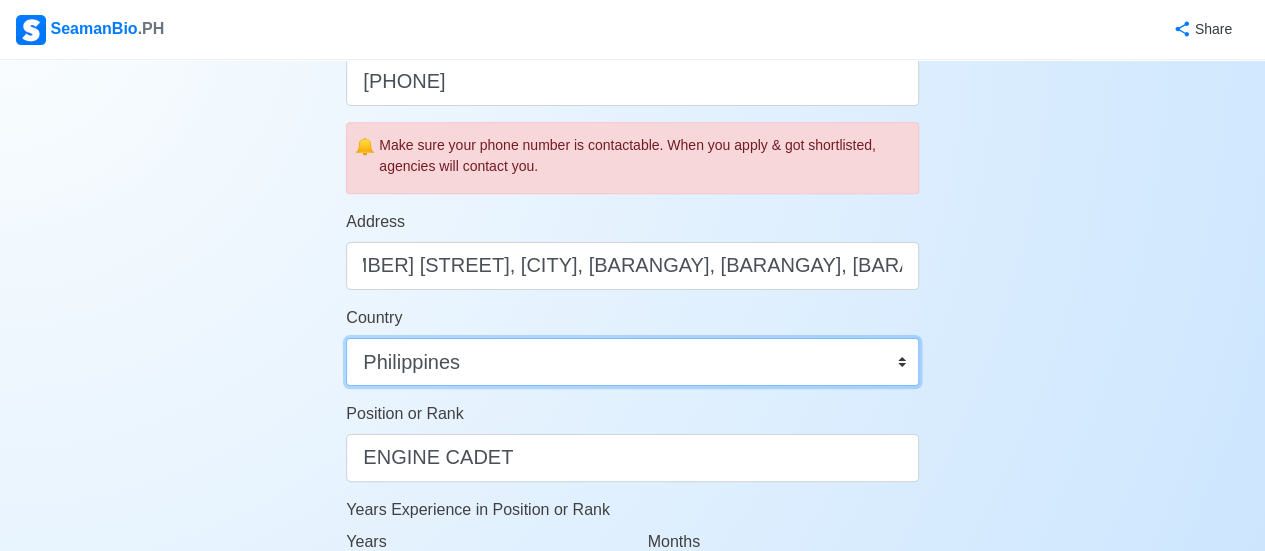 click on "Afghanistan Åland Islands Albania Algeria American Samoa Andorra Angola Anguilla Antarctica Antigua and Barbuda Argentina Armenia Aruba Australia Austria Azerbaijan Bahamas Bahrain Bangladesh Barbados Belarus Belgium Belize Benin Bermuda Bhutan Bolivia, Plurinational State of Bonaire, Sint Eustatius and Saba Bosnia and Herzegovina Botswana Bouvet Island Brazil British Indian Ocean Territory Brunei Darussalam Bulgaria Burkina Faso Burundi Cabo Verde Cambodia Cameroon Canada Cayman Islands Central African Republic Chad Chile China Christmas Island Cocos (Keeling) Islands Colombia Comoros Congo Congo, Democratic Republic of the Cook Islands Costa Rica Croatia Cuba Curaçao Cyprus Czechia Côte d'Ivoire Denmark Djibouti Dominica Dominican Republic Ecuador Egypt El Salvador Equatorial Guinea Eritrea Estonia Eswatini Ethiopia Falkland Islands (Malvinas) Faroe Islands Fiji Finland France French Guiana French Polynesia French Southern Territories Gabon Gambia Georgia Germany Ghana Gibraltar Greece Greenland Grenada" at bounding box center [632, 362] 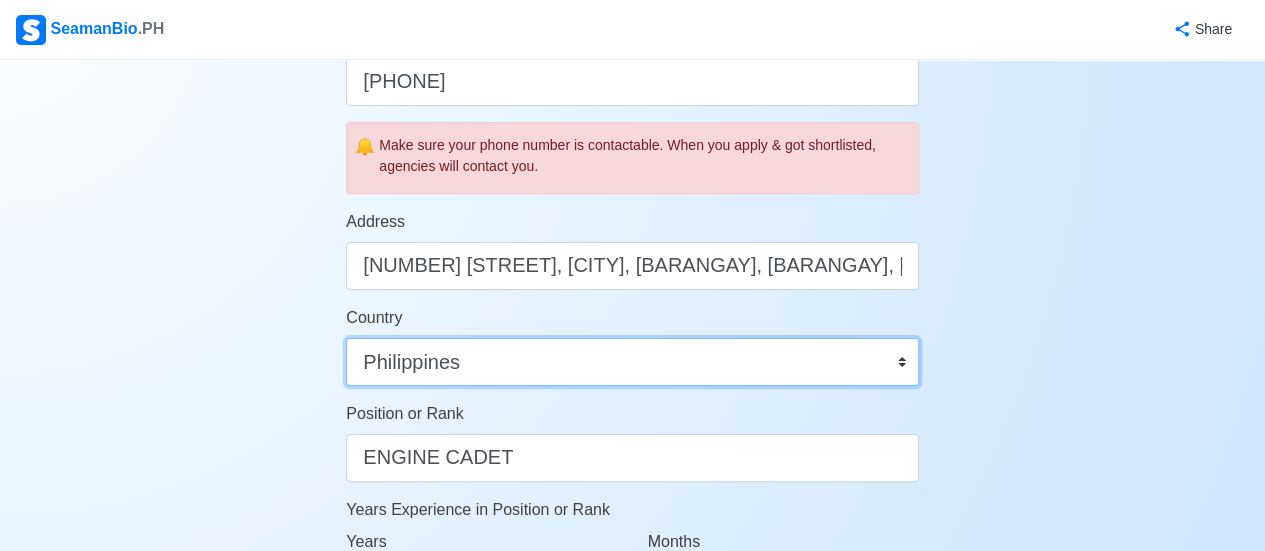 click on "Afghanistan Åland Islands Albania Algeria American Samoa Andorra Angola Anguilla Antarctica Antigua and Barbuda Argentina Armenia Aruba Australia Austria Azerbaijan Bahamas Bahrain Bangladesh Barbados Belarus Belgium Belize Benin Bermuda Bhutan Bolivia, Plurinational State of Bonaire, Sint Eustatius and Saba Bosnia and Herzegovina Botswana Bouvet Island Brazil British Indian Ocean Territory Brunei Darussalam Bulgaria Burkina Faso Burundi Cabo Verde Cambodia Cameroon Canada Cayman Islands Central African Republic Chad Chile China Christmas Island Cocos (Keeling) Islands Colombia Comoros Congo Congo, Democratic Republic of the Cook Islands Costa Rica Croatia Cuba Curaçao Cyprus Czechia Côte d'Ivoire Denmark Djibouti Dominica Dominican Republic Ecuador Egypt El Salvador Equatorial Guinea Eritrea Estonia Eswatini Ethiopia Falkland Islands (Malvinas) Faroe Islands Fiji Finland France French Guiana French Polynesia French Southern Territories Gabon Gambia Georgia Germany Ghana Gibraltar Greece Greenland Grenada" at bounding box center [632, 362] 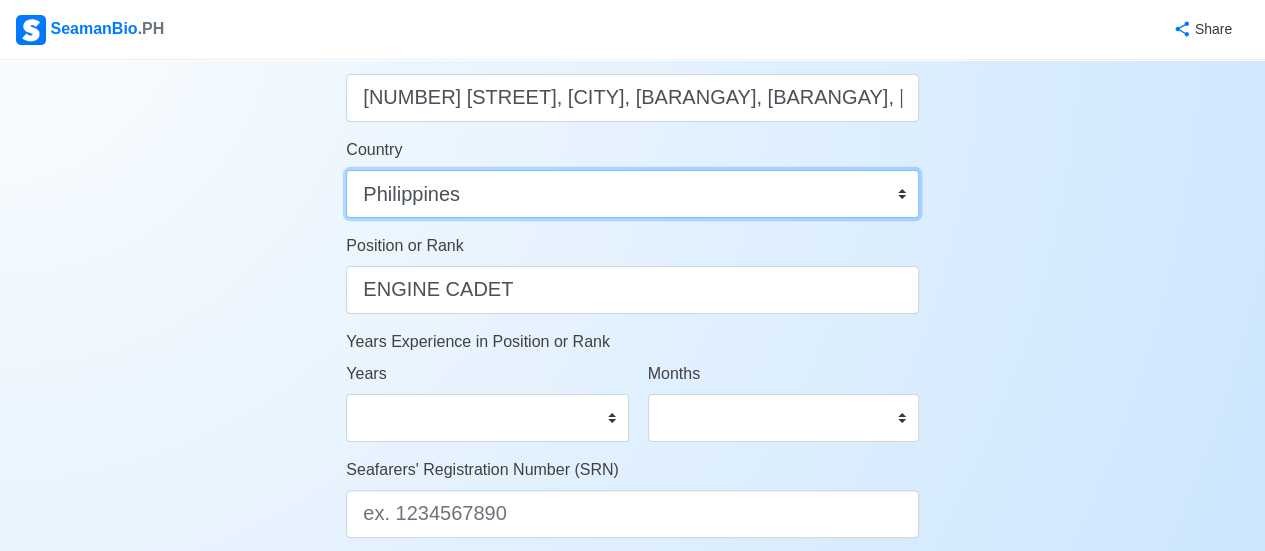 scroll, scrollTop: 900, scrollLeft: 0, axis: vertical 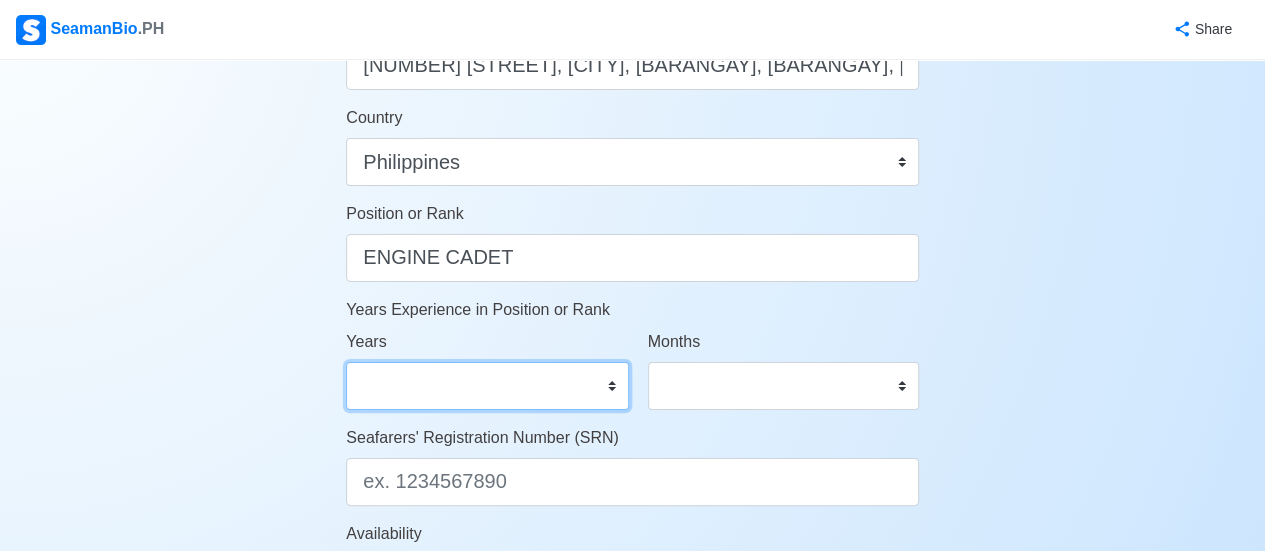 click on "0 1 2 3 4 5 6 7 8 9 10 11 12 13 14 15 16 17 18 19 20 21 22 23 24 25 26 27 28 29 30 31 32 33 34 35 36 37 38 39 40 41 42 43 44 45 46 47 48 49 50" at bounding box center [487, 386] 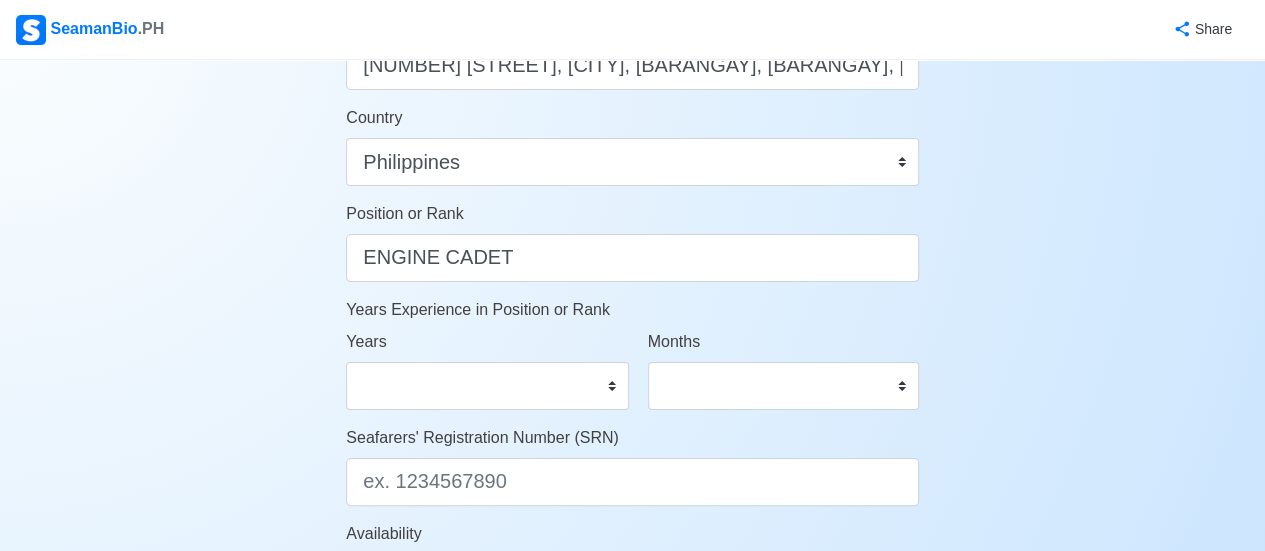 click on "Years Experience in Position or Rank" at bounding box center (632, 310) 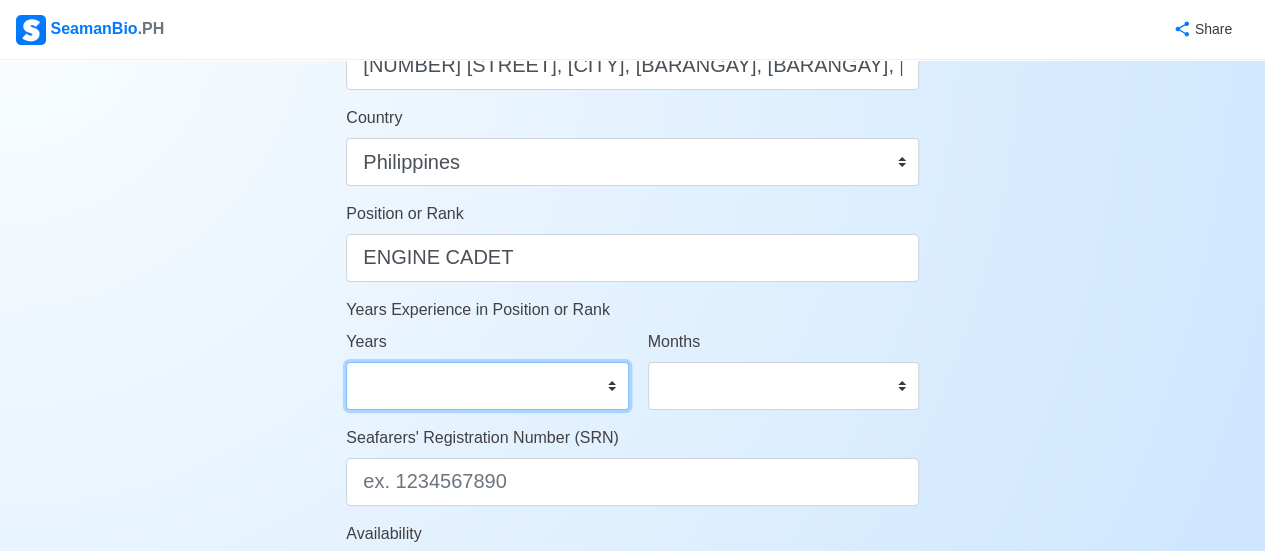 click on "0 1 2 3 4 5 6 7 8 9 10 11 12 13 14 15 16 17 18 19 20 21 22 23 24 25 26 27 28 29 30 31 32 33 34 35 36 37 38 39 40 41 42 43 44 45 46 47 48 49 50" at bounding box center [487, 386] 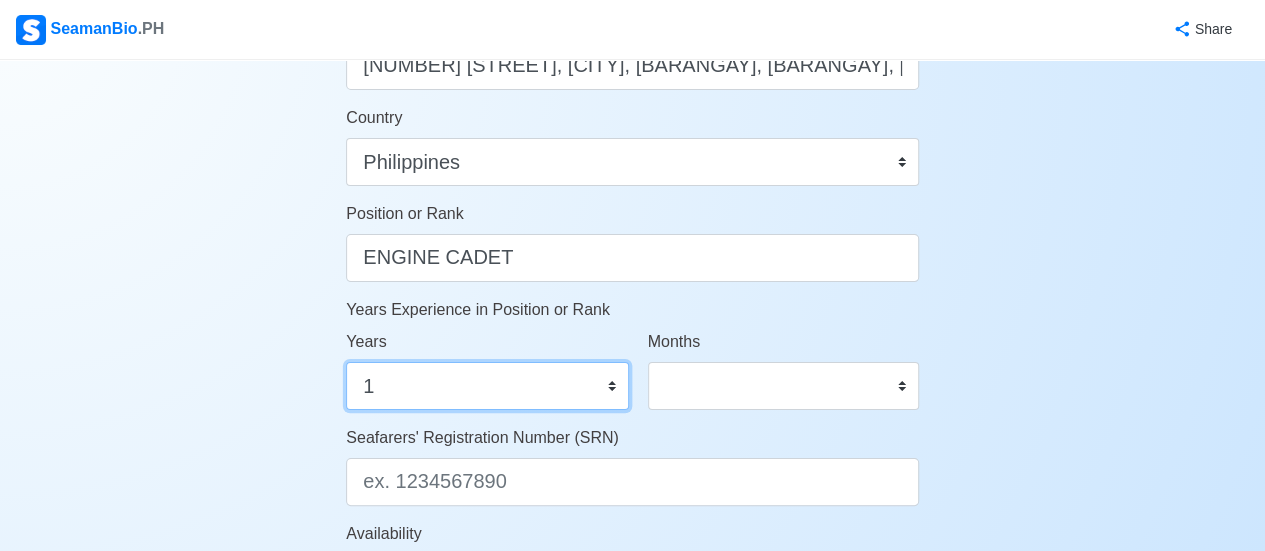 click on "0 1 2 3 4 5 6 7 8 9 10 11 12 13 14 15 16 17 18 19 20 21 22 23 24 25 26 27 28 29 30 31 32 33 34 35 36 37 38 39 40 41 42 43 44 45 46 47 48 49 50" at bounding box center (487, 386) 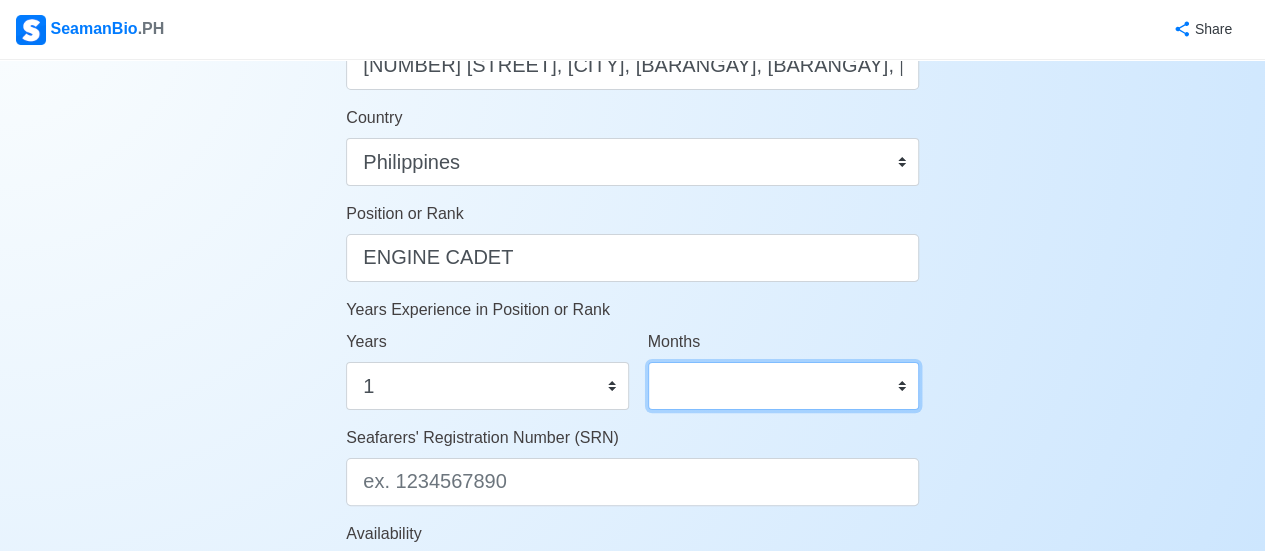 click on "0 1 2 3 4 5 6 7 8 9 10 11" at bounding box center (783, 386) 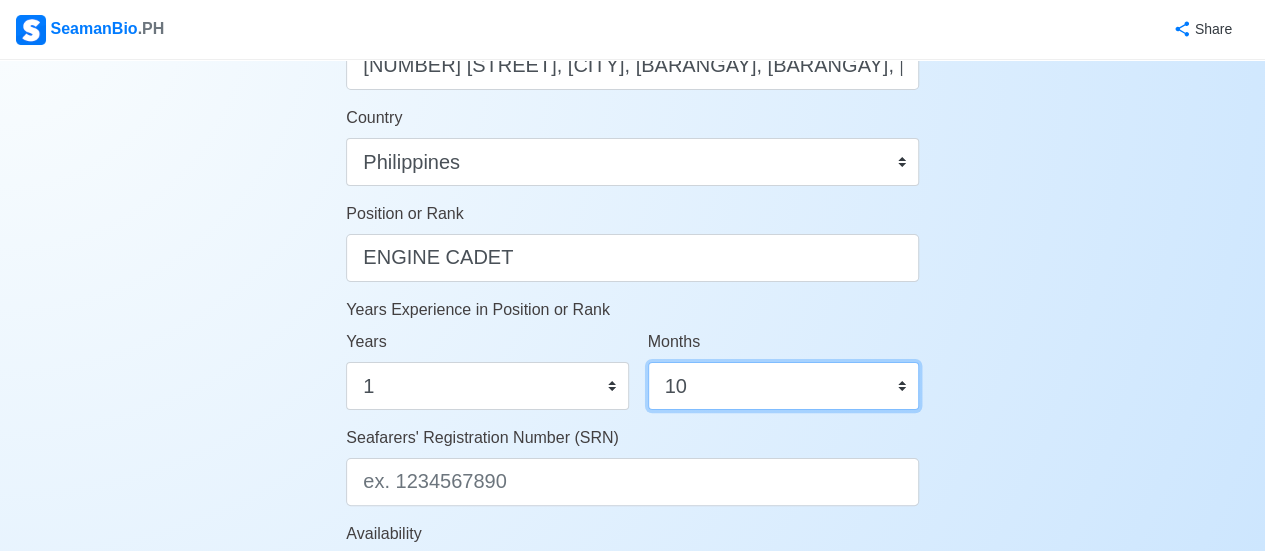 click on "0 1 2 3 4 5 6 7 8 9 10 11" at bounding box center [783, 386] 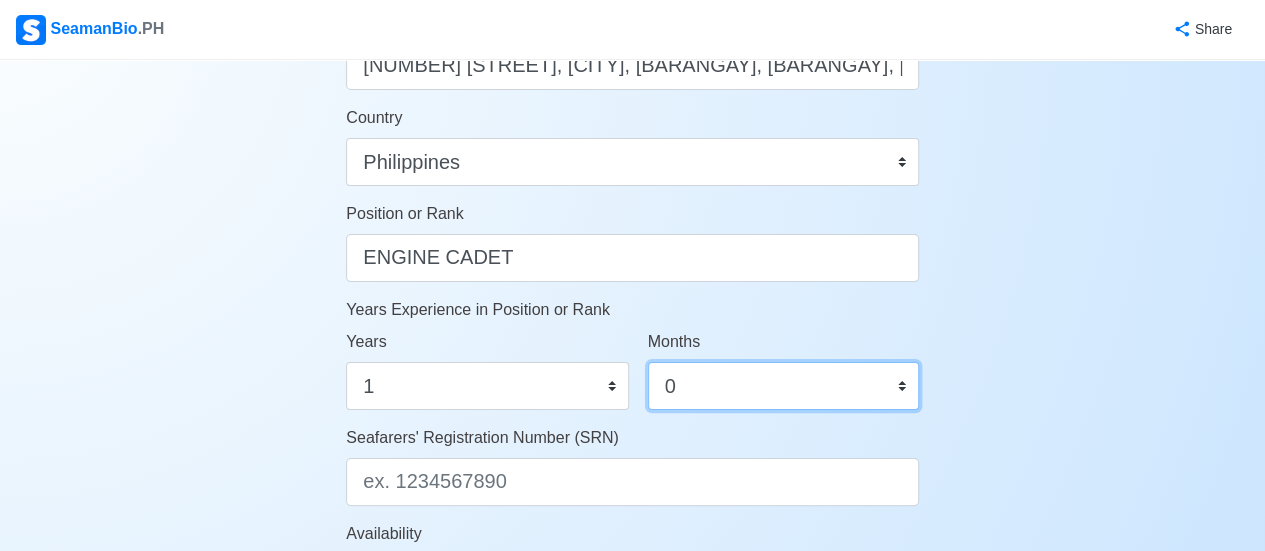 click on "0 1 2 3 4 5 6 7 8 9 10 11" at bounding box center (783, 386) 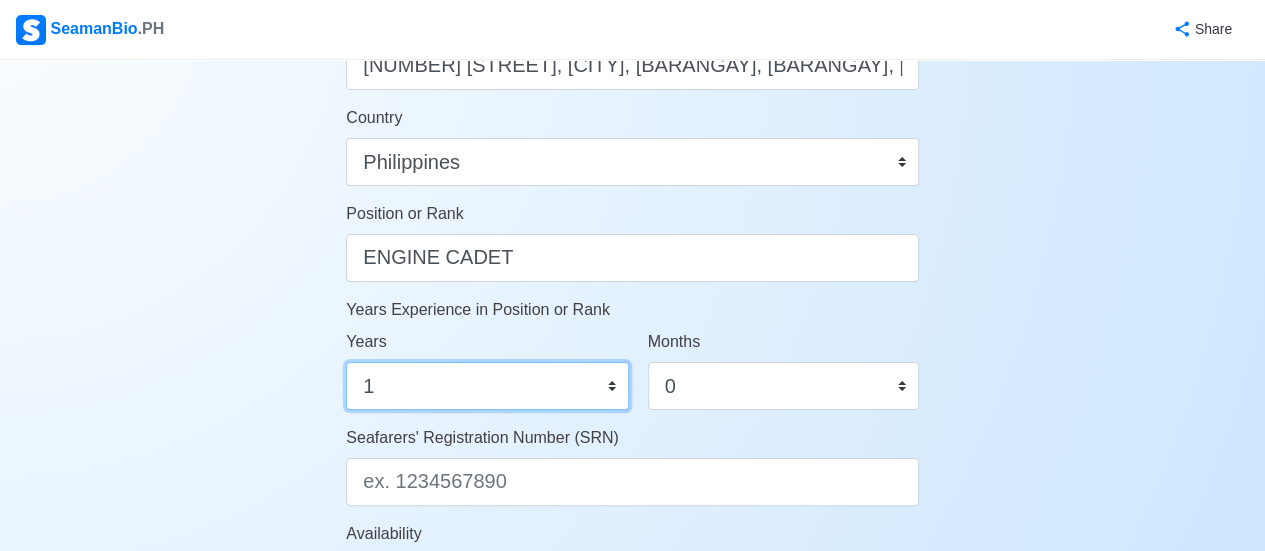 click on "0 1 2 3 4 5 6 7 8 9 10 11 12 13 14 15 16 17 18 19 20 21 22 23 24 25 26 27 28 29 30 31 32 33 34 35 36 37 38 39 40 41 42 43 44 45 46 47 48 49 50" at bounding box center [487, 386] 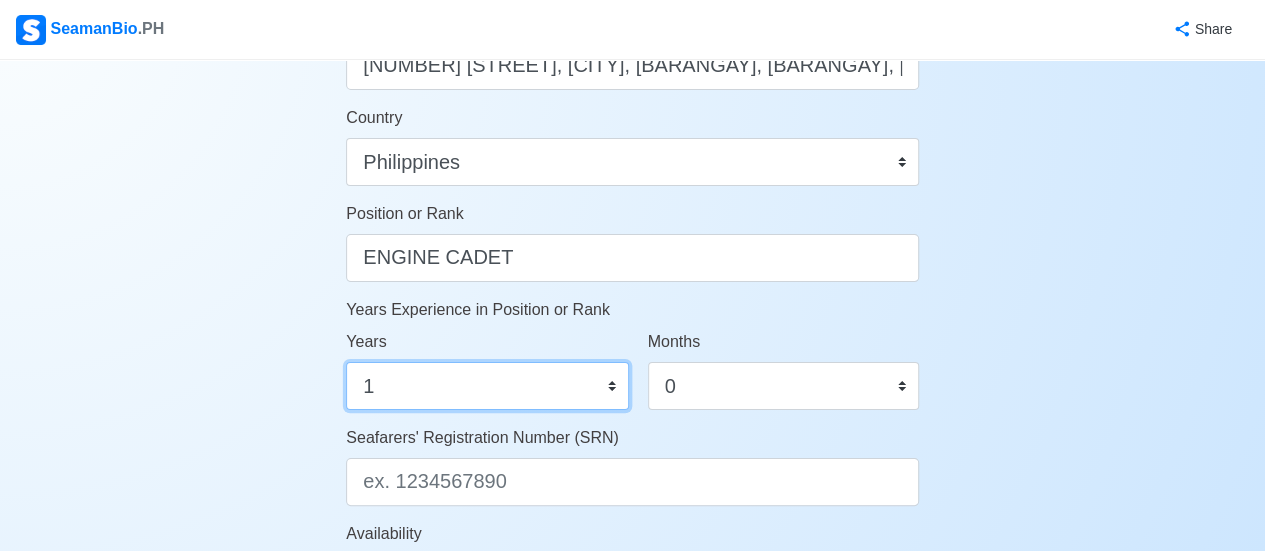 click on "0 1 2 3 4 5 6 7 8 9 10 11 12 13 14 15 16 17 18 19 20 21 22 23 24 25 26 27 28 29 30 31 32 33 34 35 36 37 38 39 40 41 42 43 44 45 46 47 48 49 50" at bounding box center [487, 386] 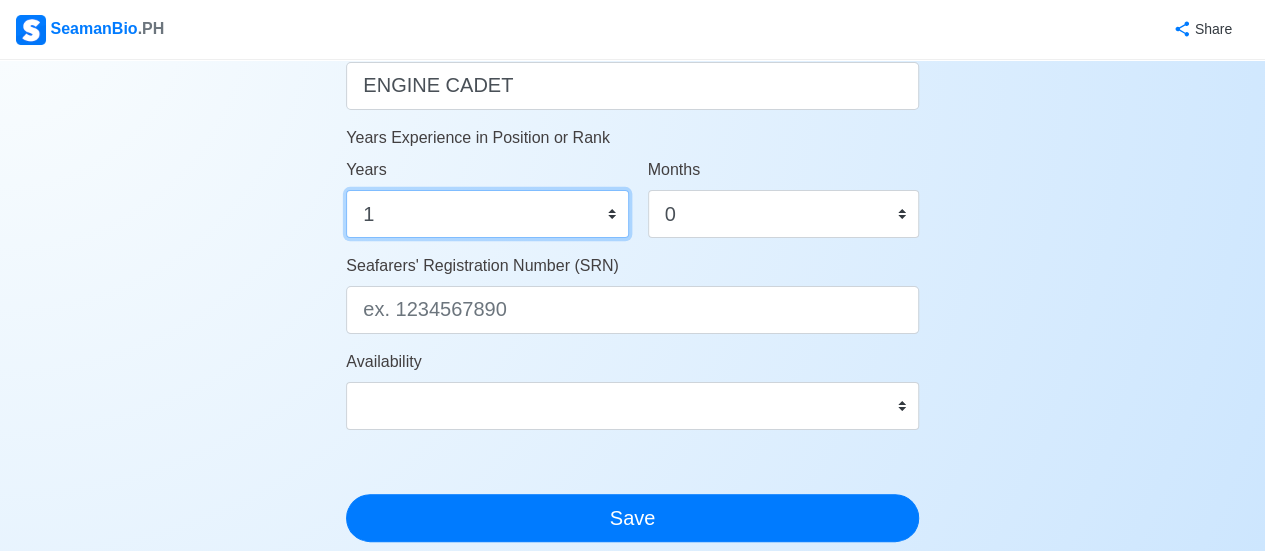 scroll, scrollTop: 1100, scrollLeft: 0, axis: vertical 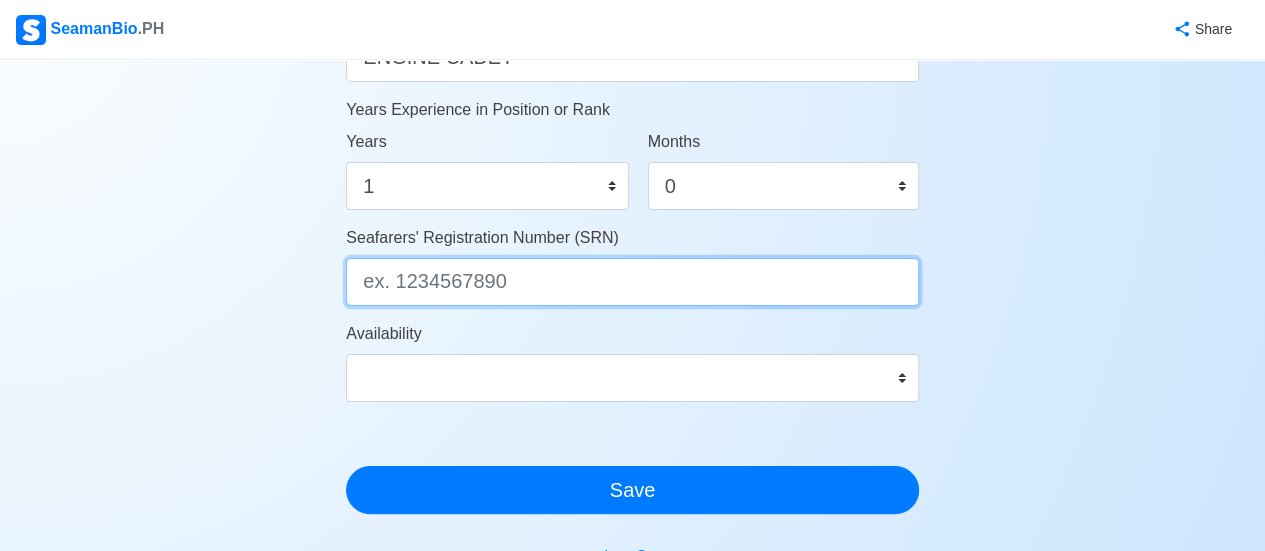 click on "Seafarers' Registration Number (SRN)" at bounding box center (632, 282) 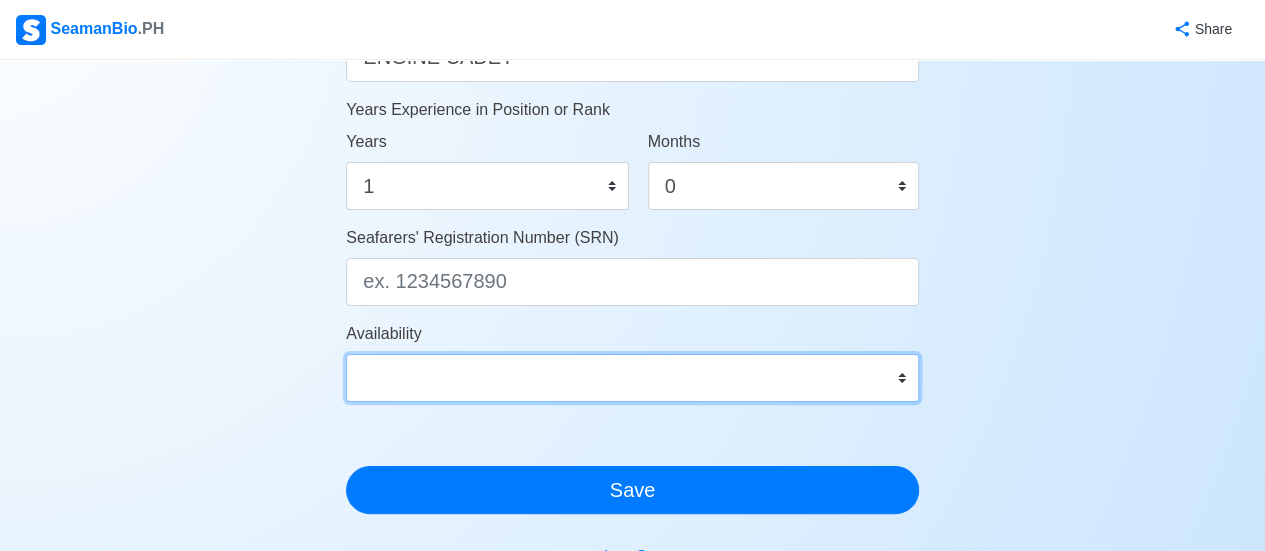 click on "Immediate Aug 2025  Sep 2025  Oct 2025  Nov 2025  Dec 2025  Jan 2026  Feb 2026  Mar 2026  Apr 2026" at bounding box center (632, 378) 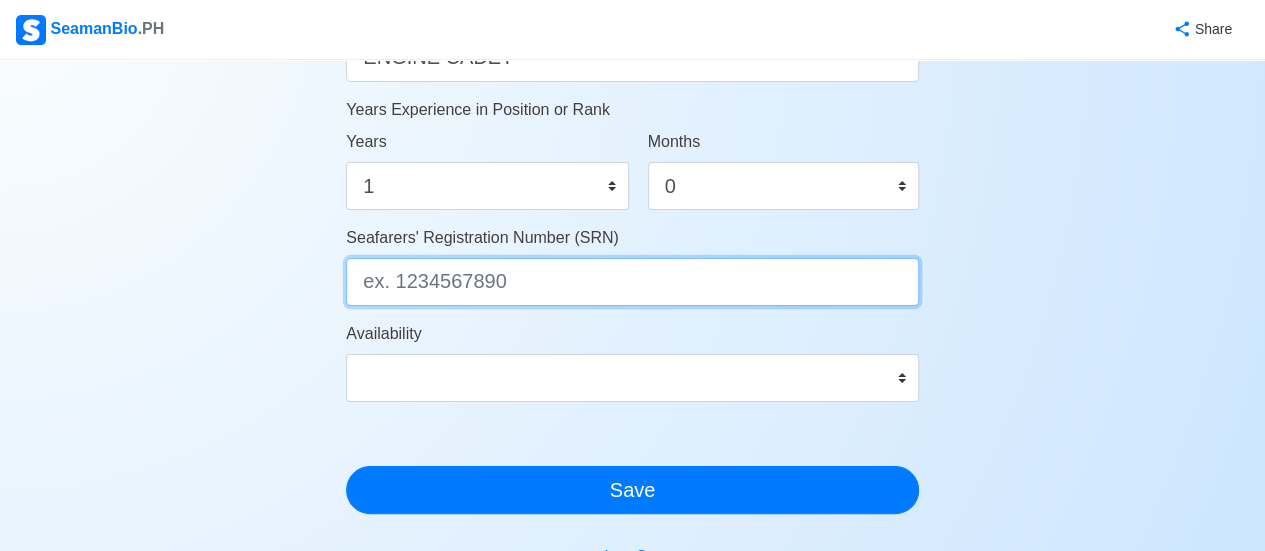 click on "Seafarers' Registration Number (SRN)" at bounding box center (632, 282) 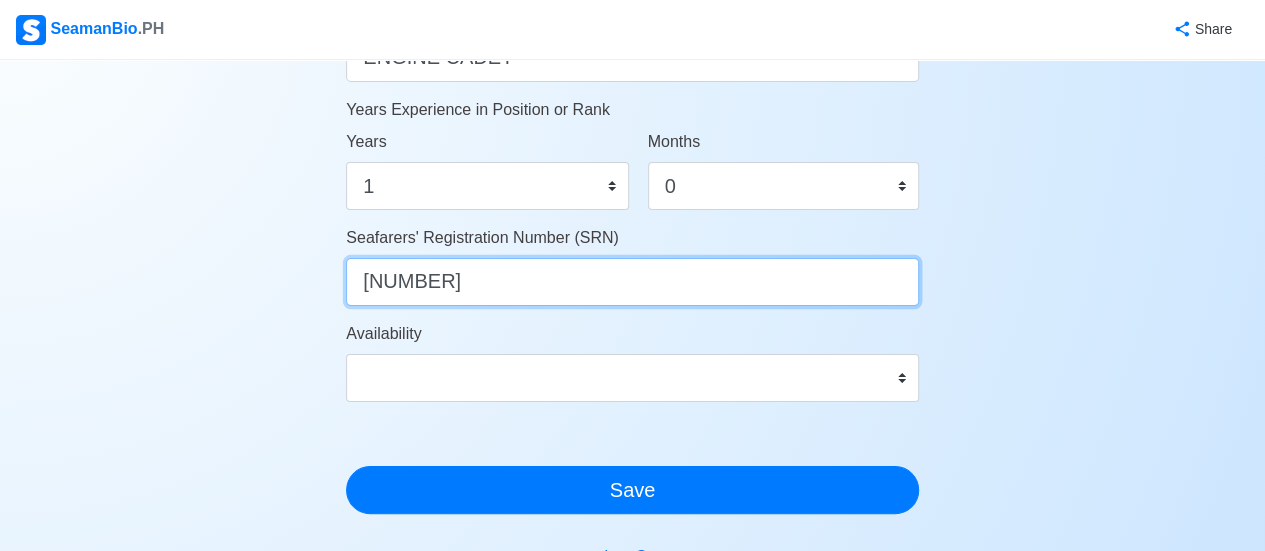 type on "[NUMBER]" 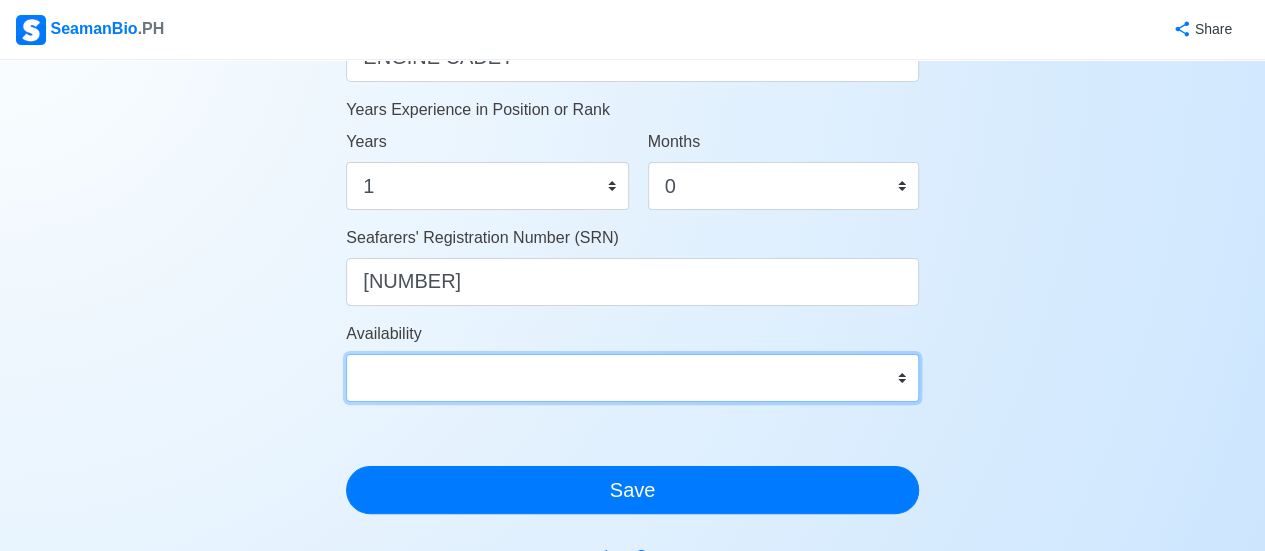click on "Immediate Aug 2025  Sep 2025  Oct 2025  Nov 2025  Dec 2025  Jan 2026  Feb 2026  Mar 2026  Apr 2026" at bounding box center (632, 378) 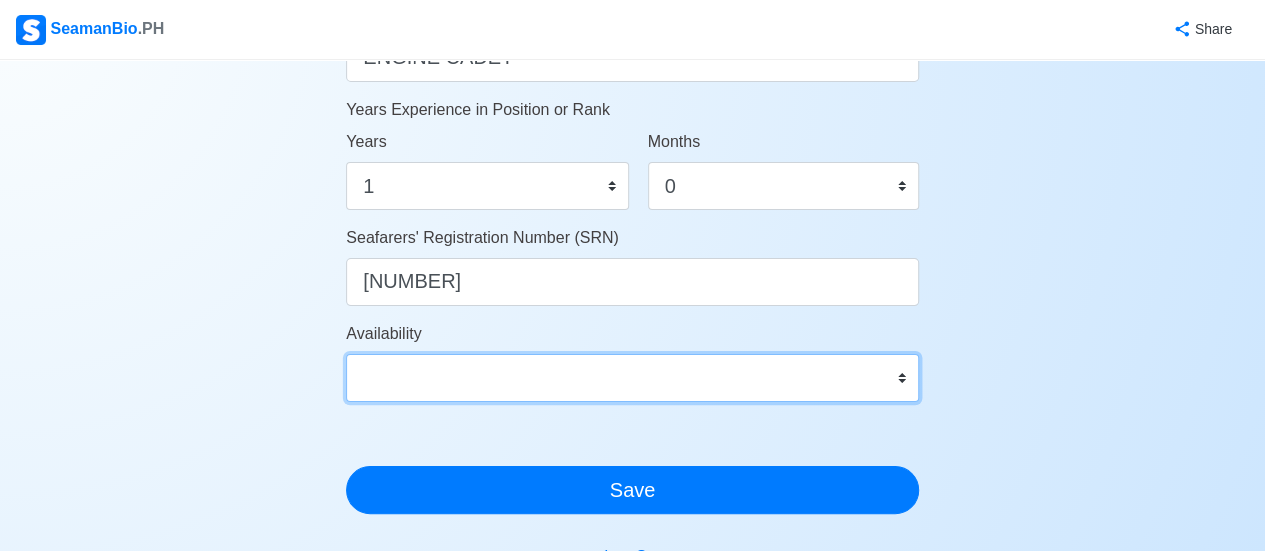 select on "4102416000000" 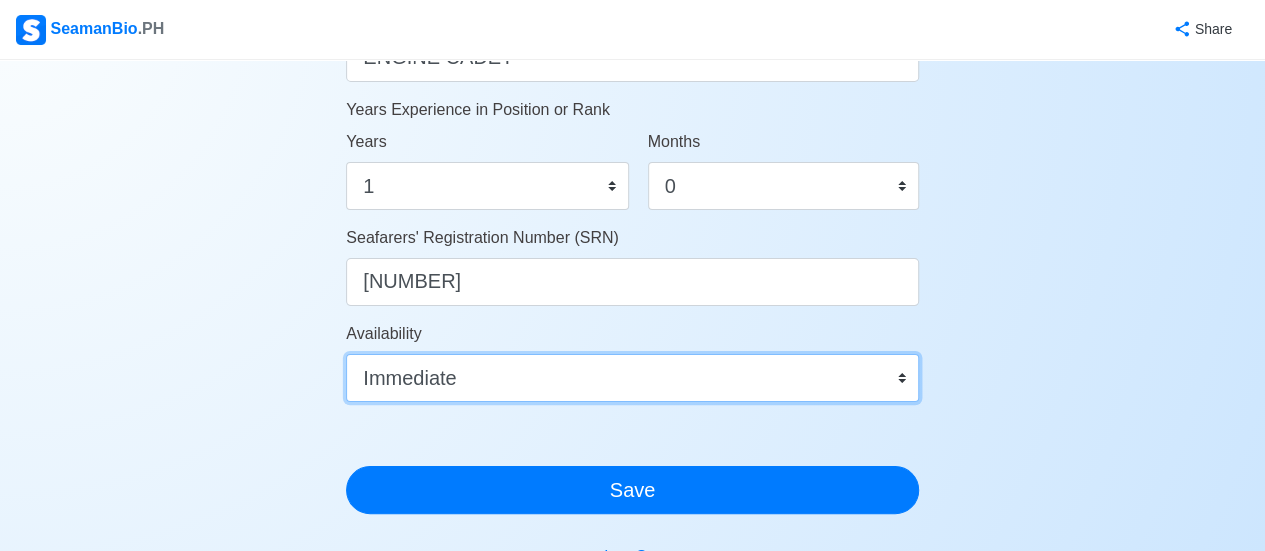 click on "Immediate Aug 2025  Sep 2025  Oct 2025  Nov 2025  Dec 2025  Jan 2026  Feb 2026  Mar 2026  Apr 2026" at bounding box center [632, 378] 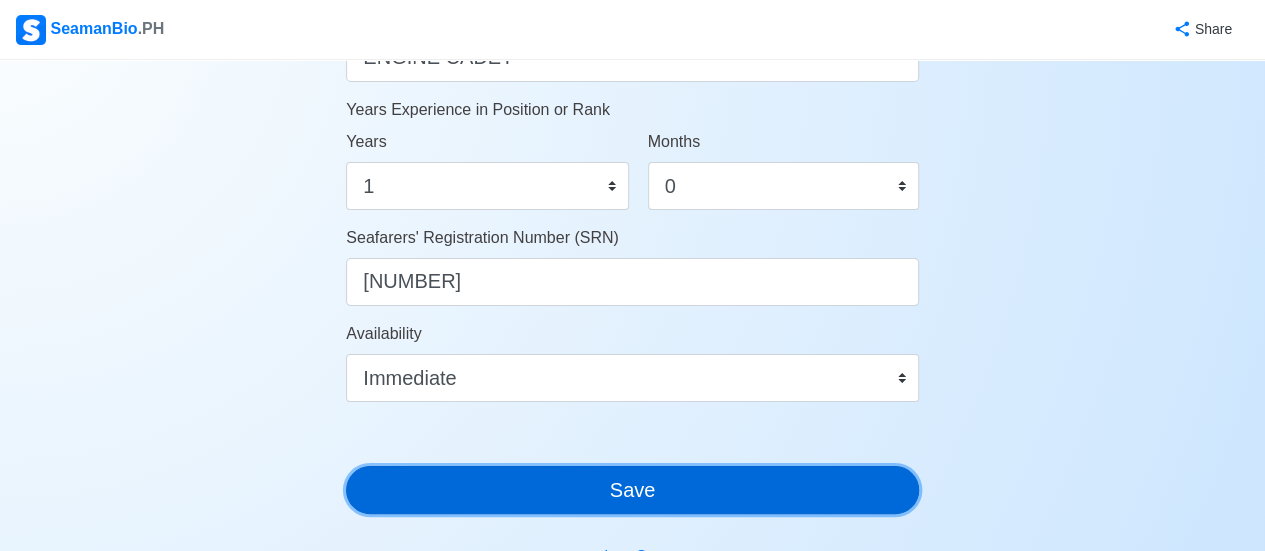 click on "Save" at bounding box center (632, 490) 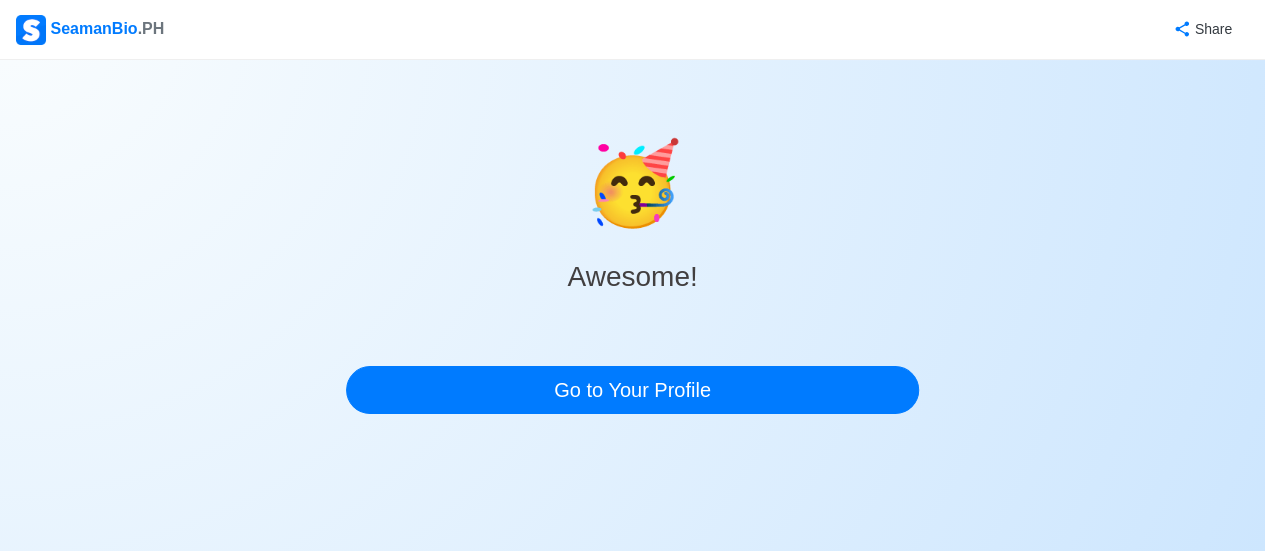 scroll, scrollTop: 0, scrollLeft: 0, axis: both 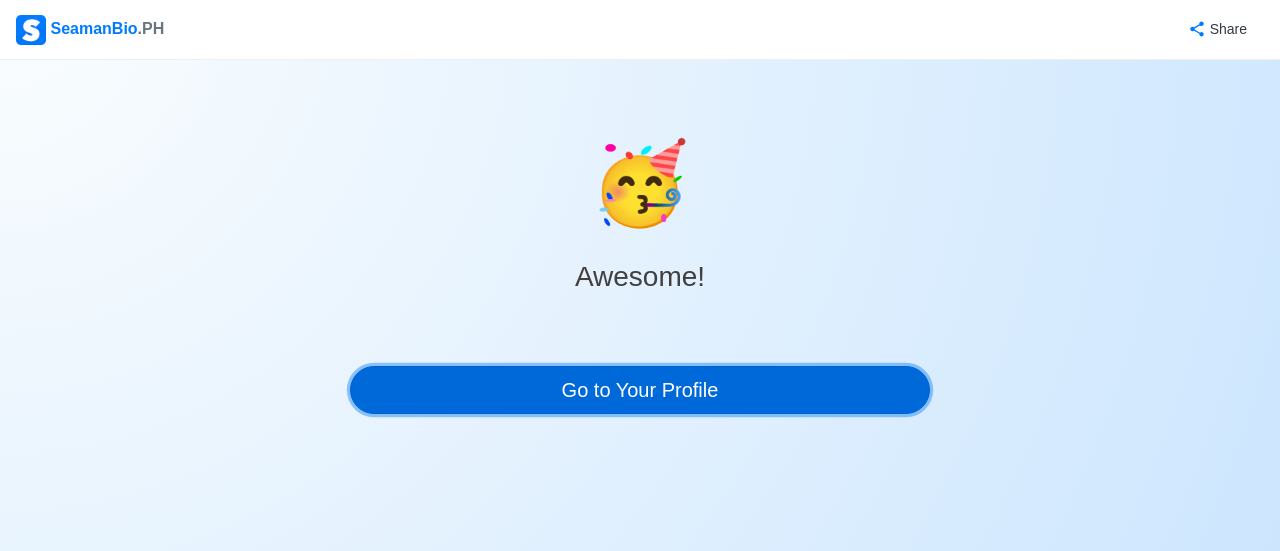 click on "Go to Your Profile" at bounding box center [640, 390] 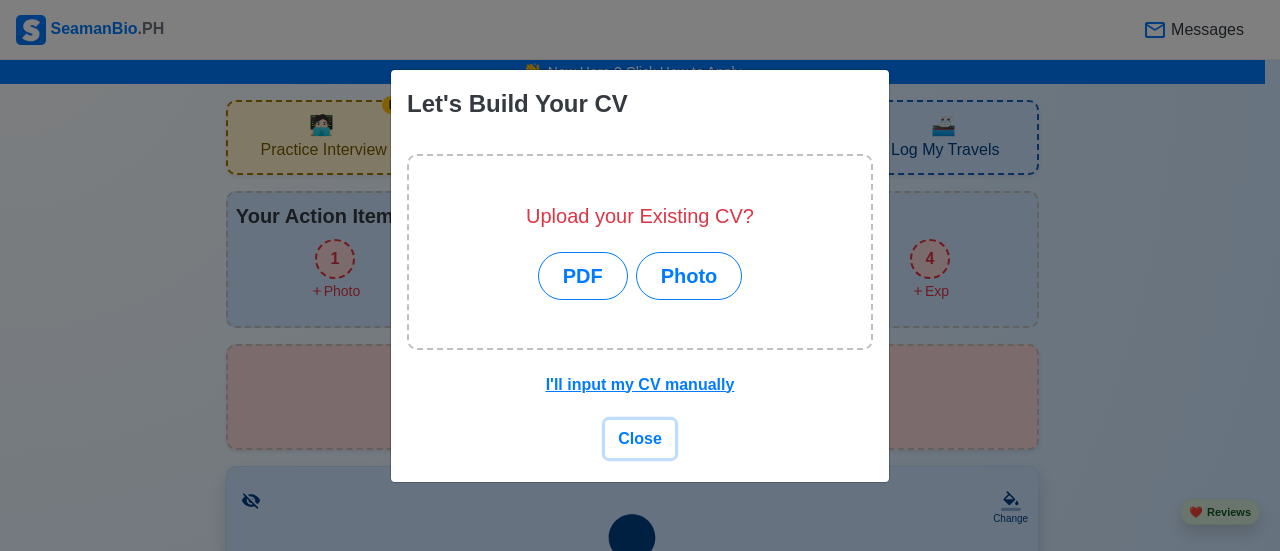 click on "Close" at bounding box center (640, 438) 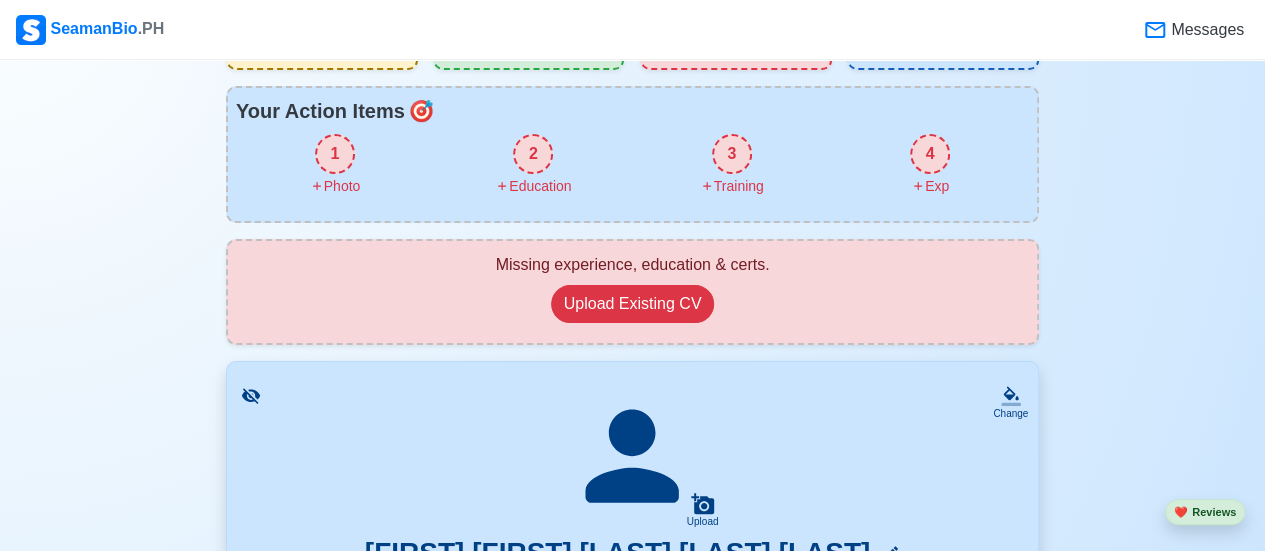 scroll, scrollTop: 0, scrollLeft: 0, axis: both 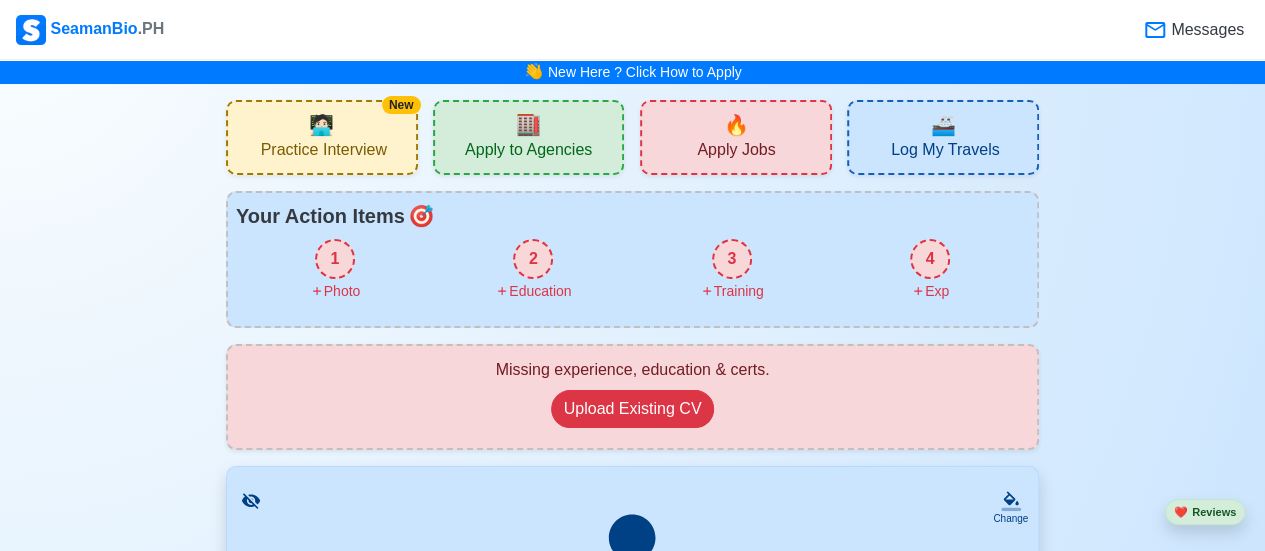click on "1" at bounding box center (335, 259) 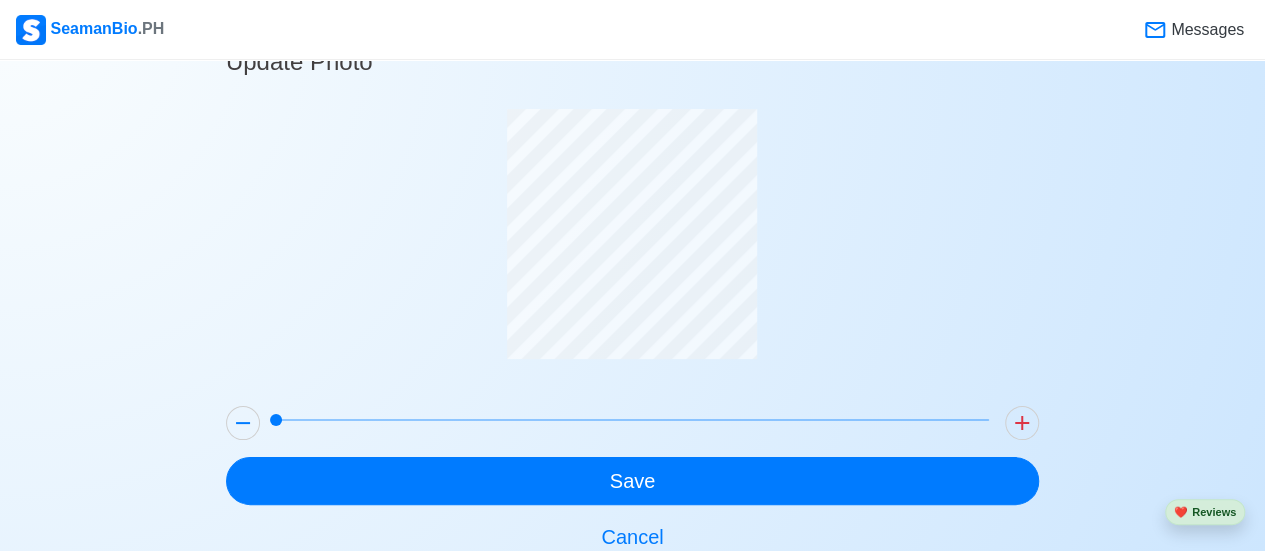 scroll, scrollTop: 113, scrollLeft: 0, axis: vertical 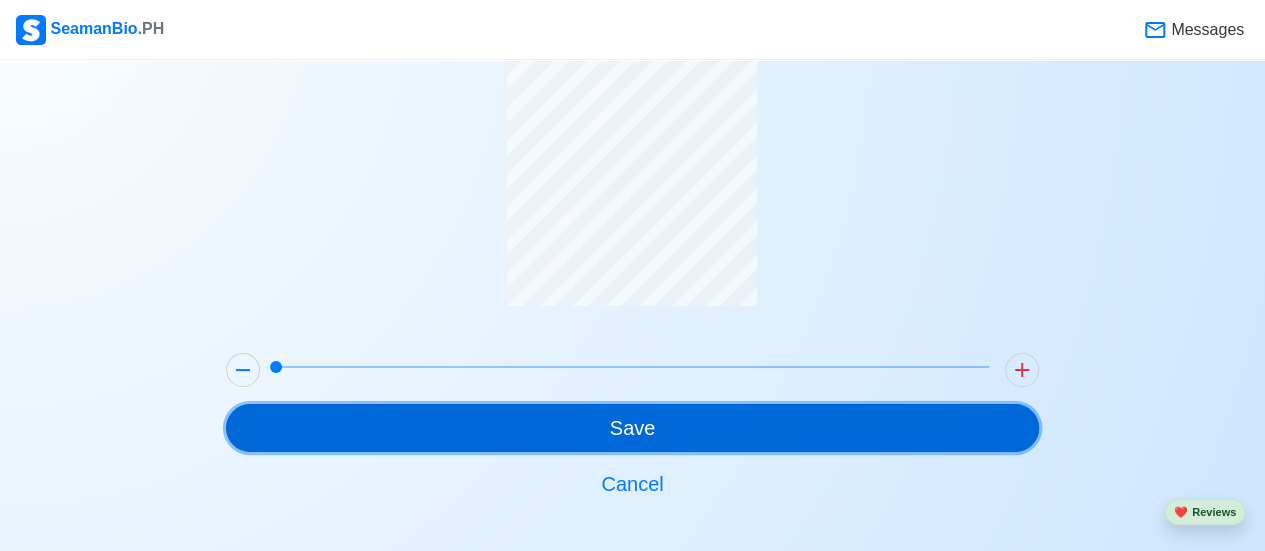click on "Save" at bounding box center [632, 428] 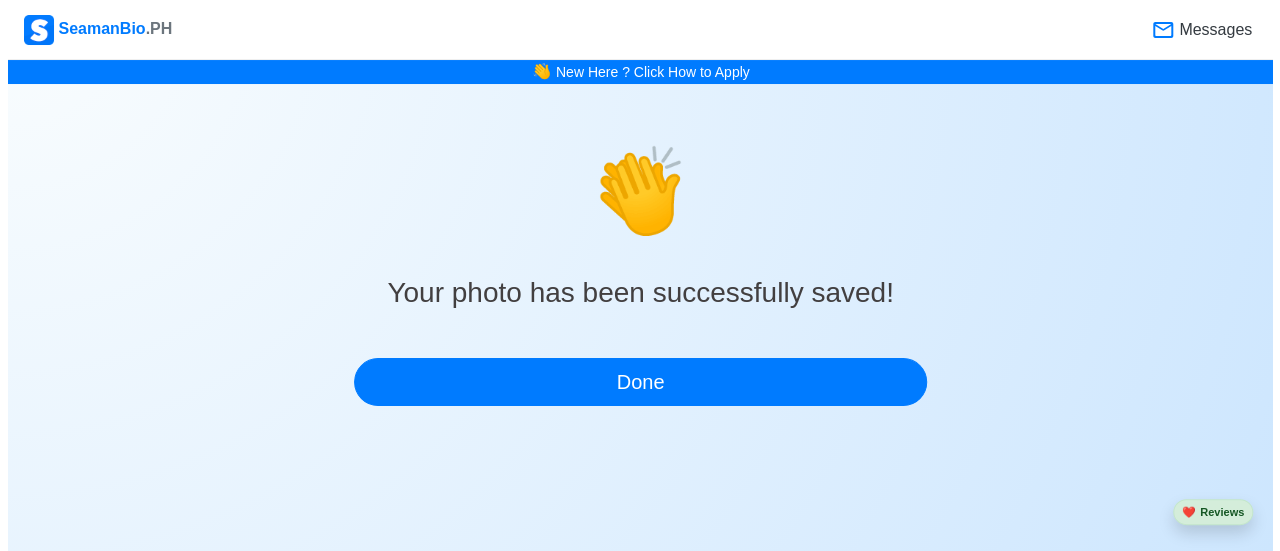 scroll, scrollTop: 0, scrollLeft: 0, axis: both 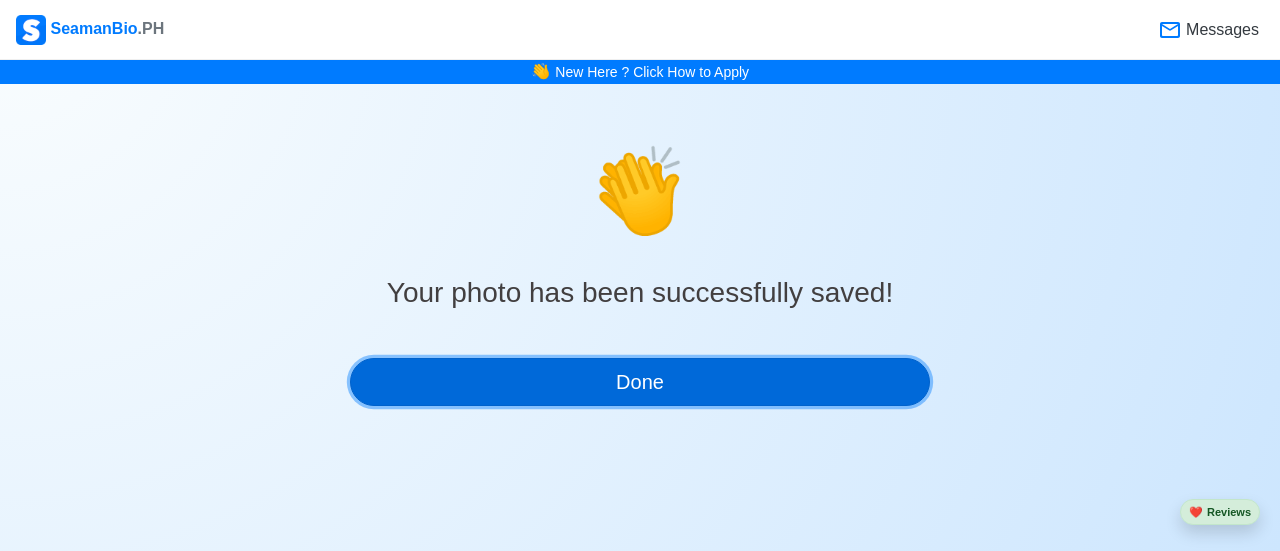 click on "Done" at bounding box center [640, 382] 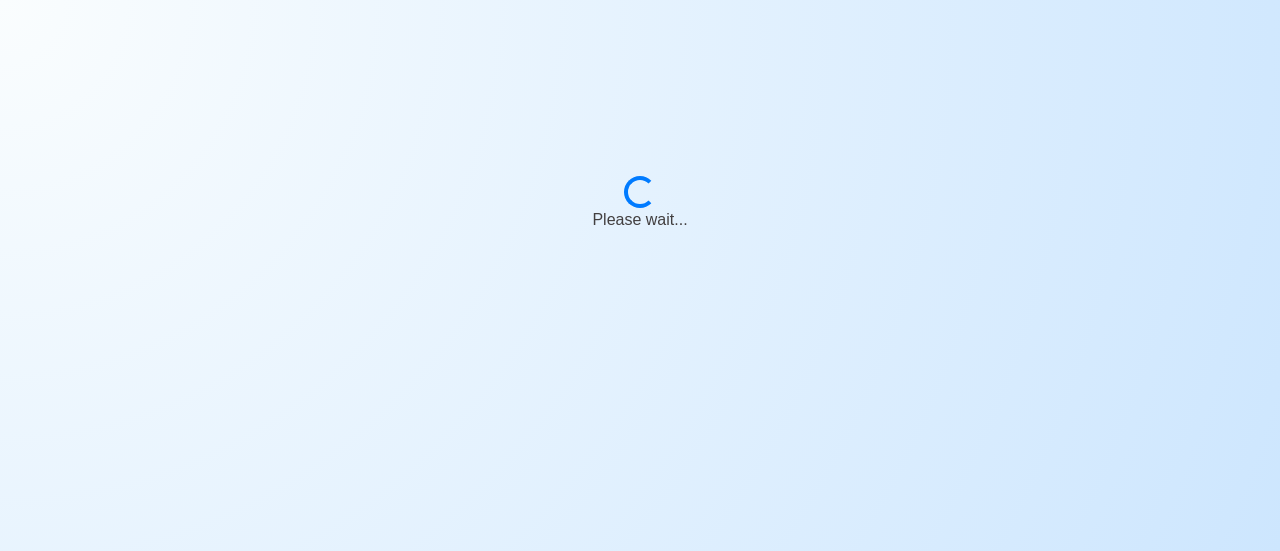 scroll, scrollTop: 0, scrollLeft: 0, axis: both 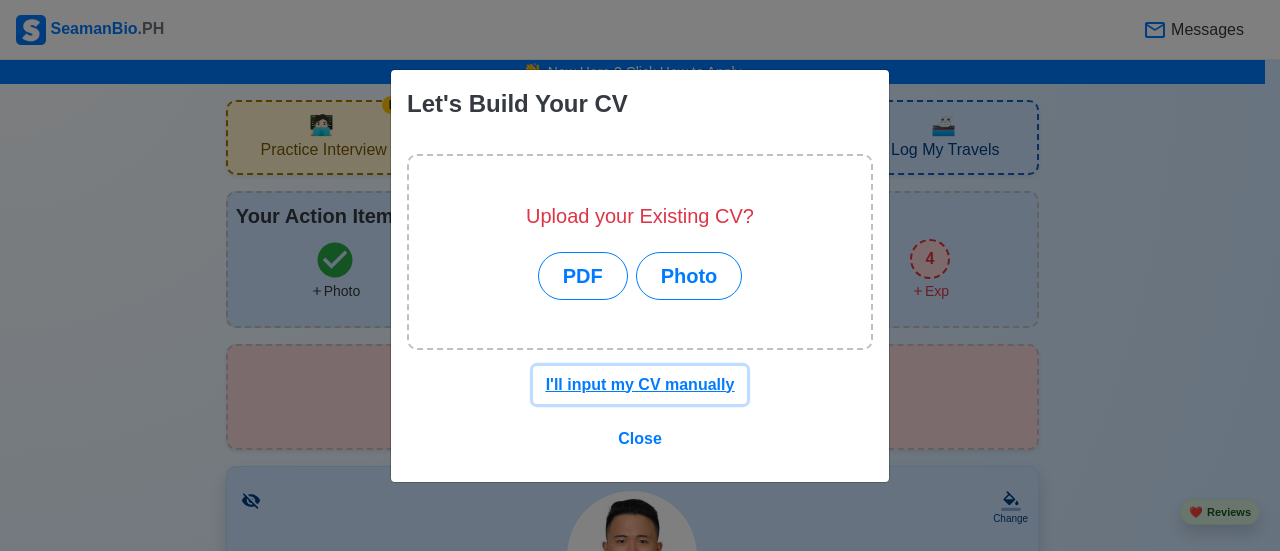 click on "I'll input my CV manually" at bounding box center [640, 384] 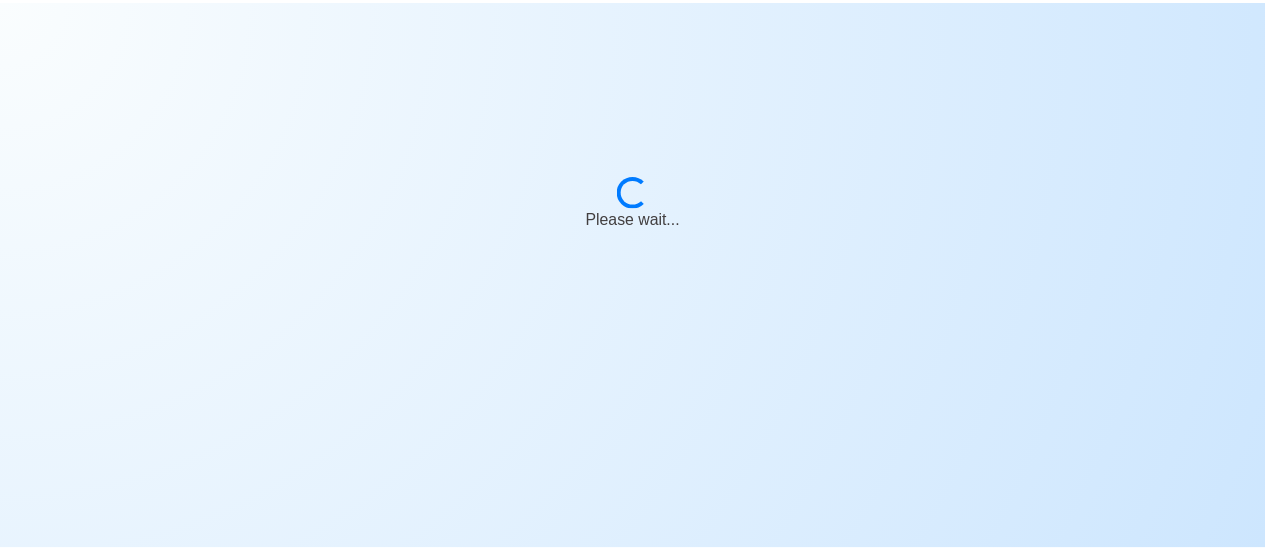scroll, scrollTop: 0, scrollLeft: 0, axis: both 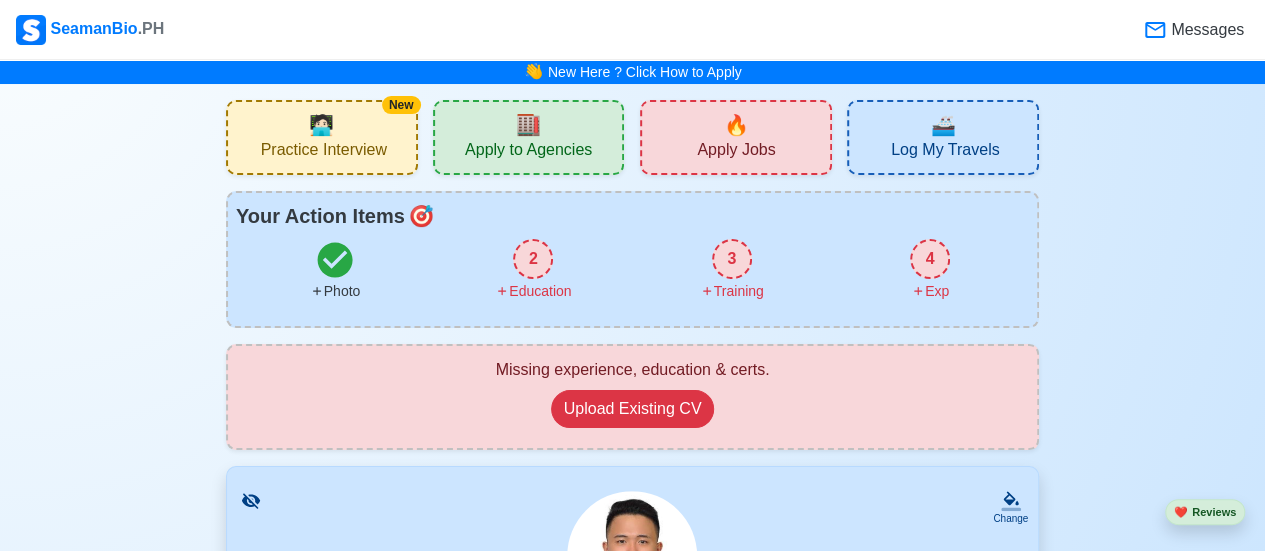 click on "2" at bounding box center (533, 259) 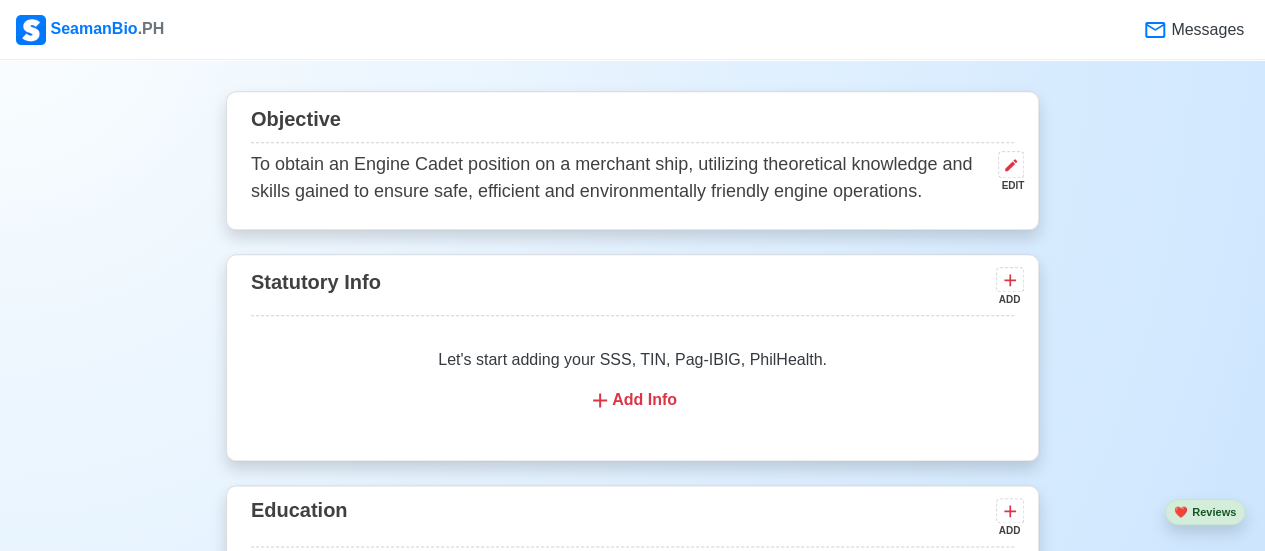 scroll, scrollTop: 1101, scrollLeft: 0, axis: vertical 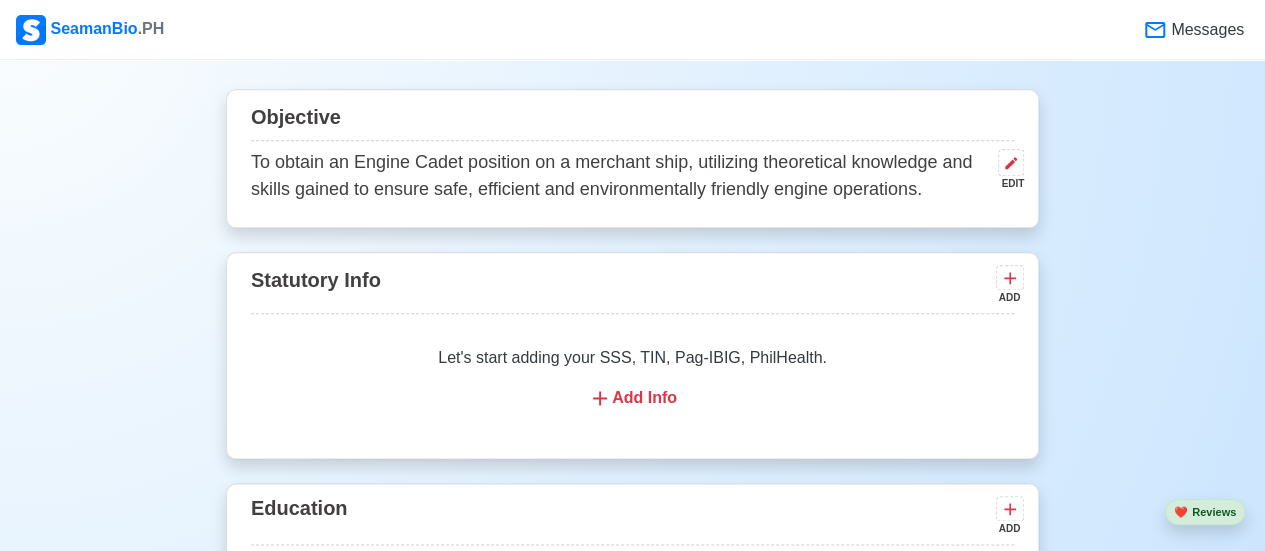 click on "Objective To obtain an Engine Cadet position on a merchant ship, utilizing theoretical knowledge and skills gained to ensure safe, efficient and environmentally friendly engine operations. EDIT" at bounding box center [632, 158] 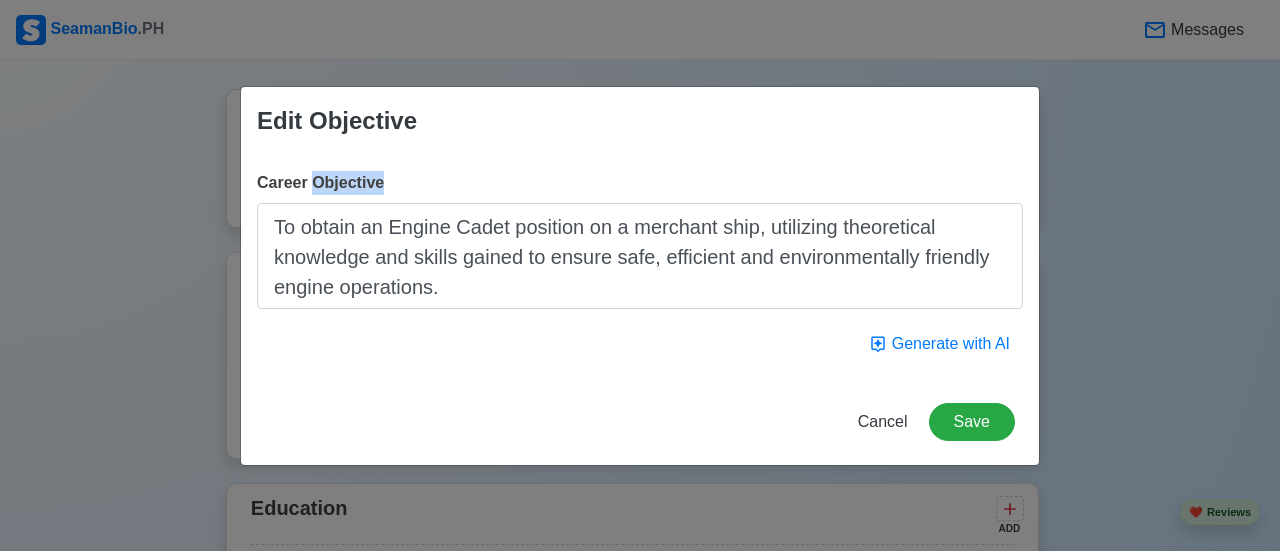 click on "Career Objective To obtain an Engine Cadet position on a merchant ship, utilizing theoretical knowledge and skills gained to ensure safe, efficient and environmentally friendly engine operations." at bounding box center (640, 240) 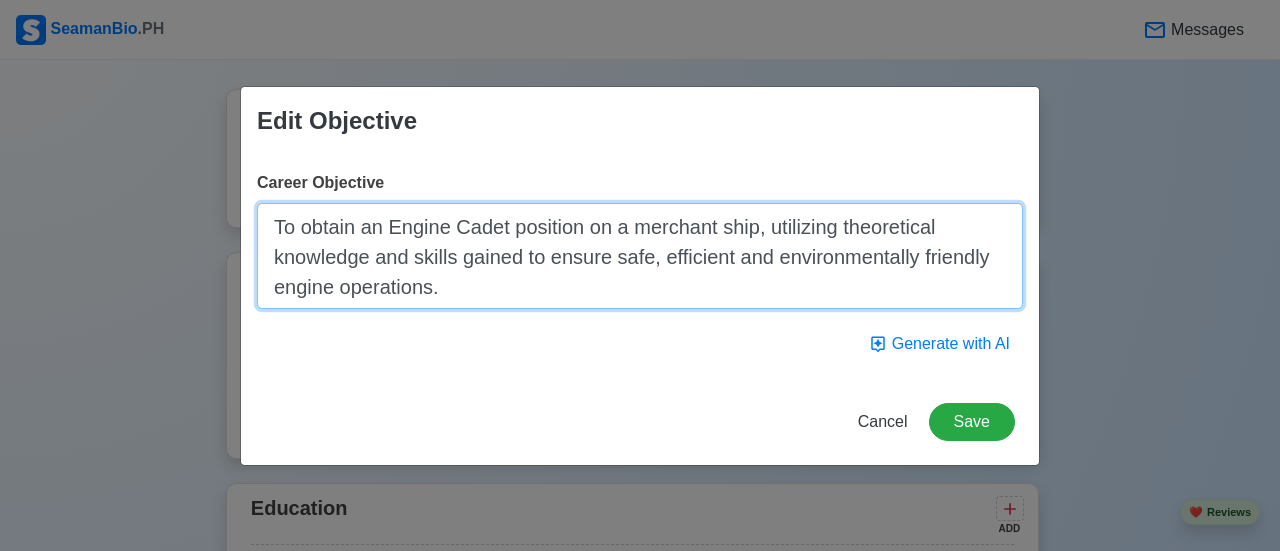 click on "To obtain an Engine Cadet position on a merchant ship, utilizing theoretical knowledge and skills gained to ensure safe, efficient and environmentally friendly engine operations." at bounding box center (640, 256) 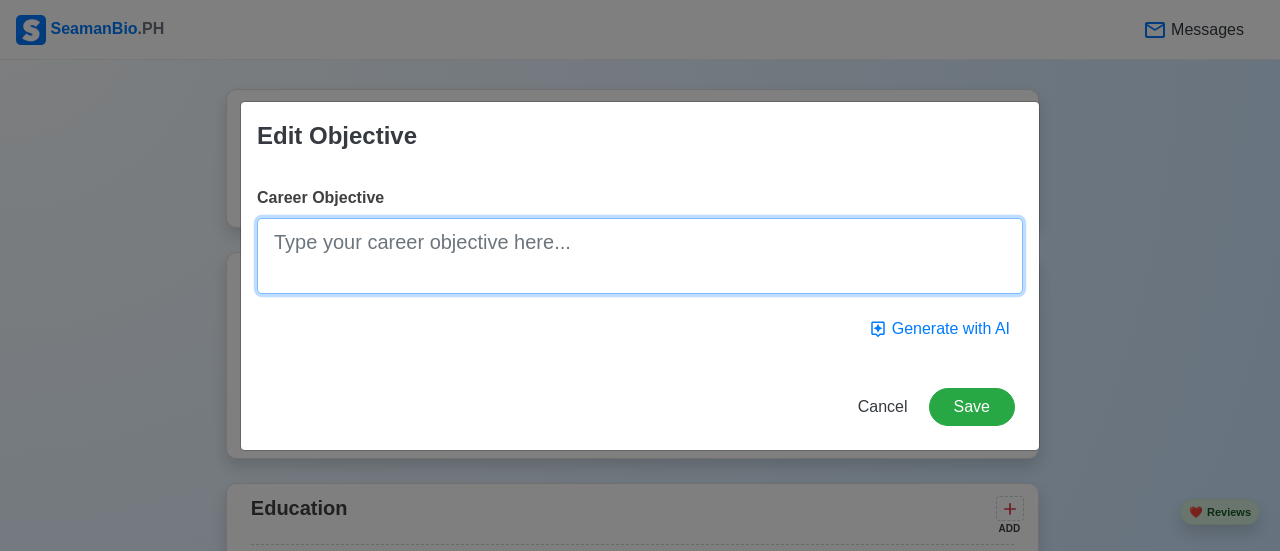 paste on "To obtain a challenging position as an Engine Cadet where I can apply my technical knowledge, problem-solving skills, and disciplined
work ethic to contribute to the safe and efficient operation of the vessel. Committed to continuous learning, teamwork, and adhering to
safety regulations, I aim to develop my expertise in marine engineering and progress towards becoming a competent and responsible
marine engineer" 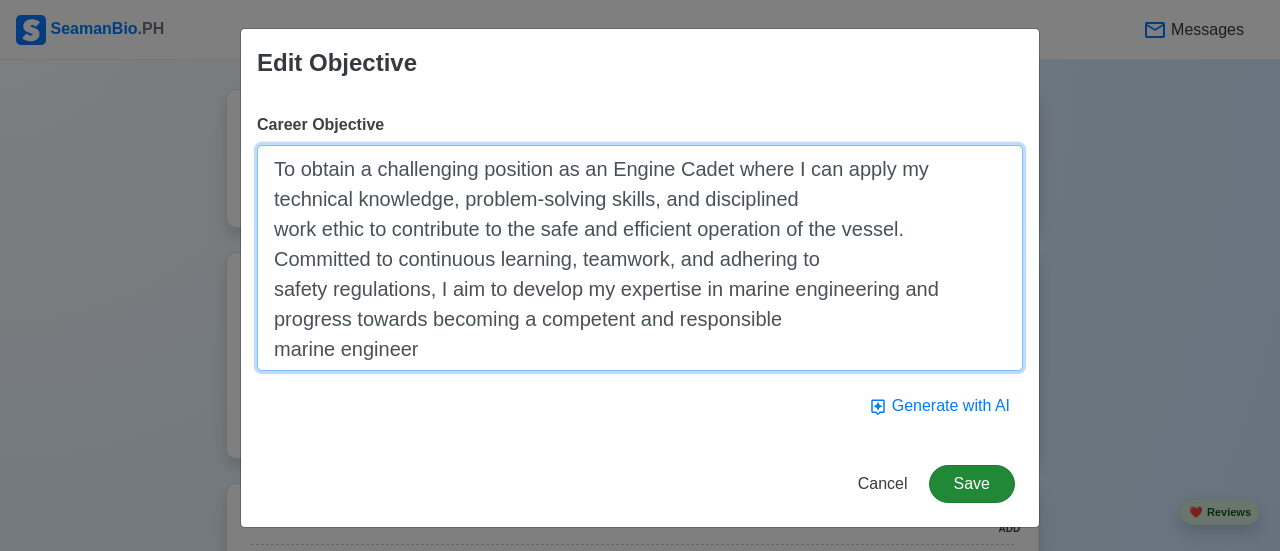 type on "To obtain a challenging position as an Engine Cadet where I can apply my technical knowledge, problem-solving skills, and disciplined
work ethic to contribute to the safe and efficient operation of the vessel. Committed to continuous learning, teamwork, and adhering to
safety regulations, I aim to develop my expertise in marine engineering and progress towards becoming a competent and responsible
marine engineer" 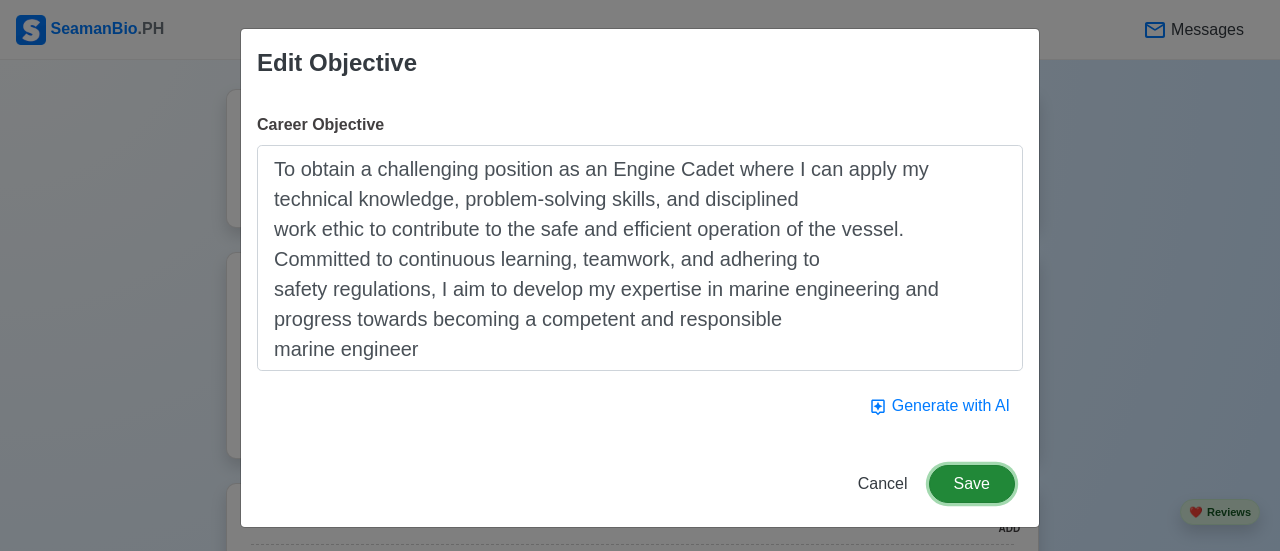 click on "Save" at bounding box center (972, 484) 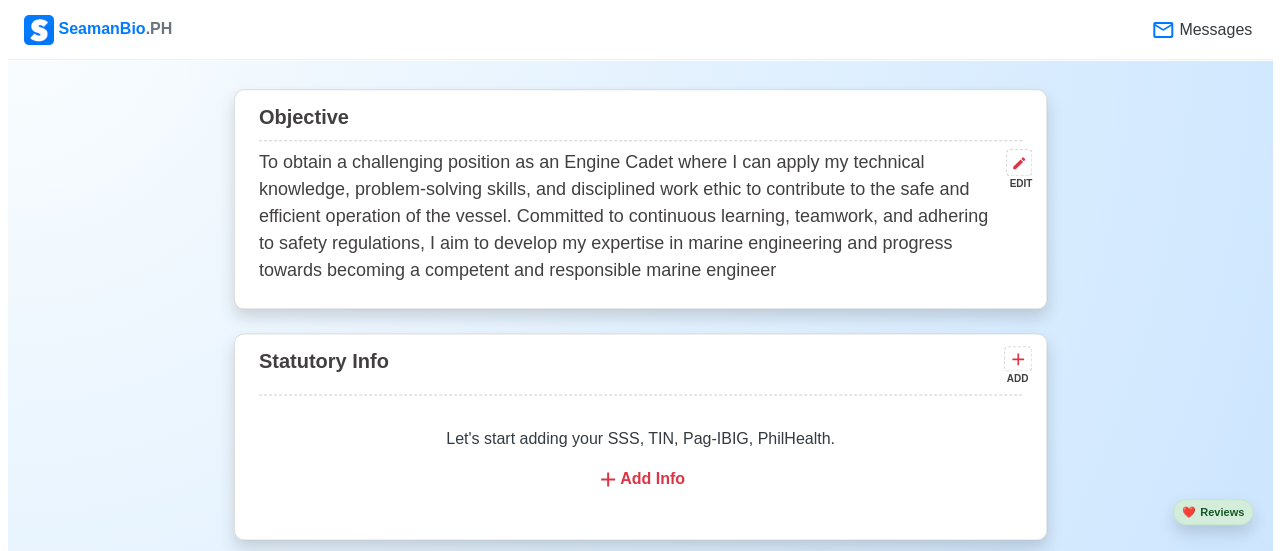 scroll, scrollTop: 1201, scrollLeft: 0, axis: vertical 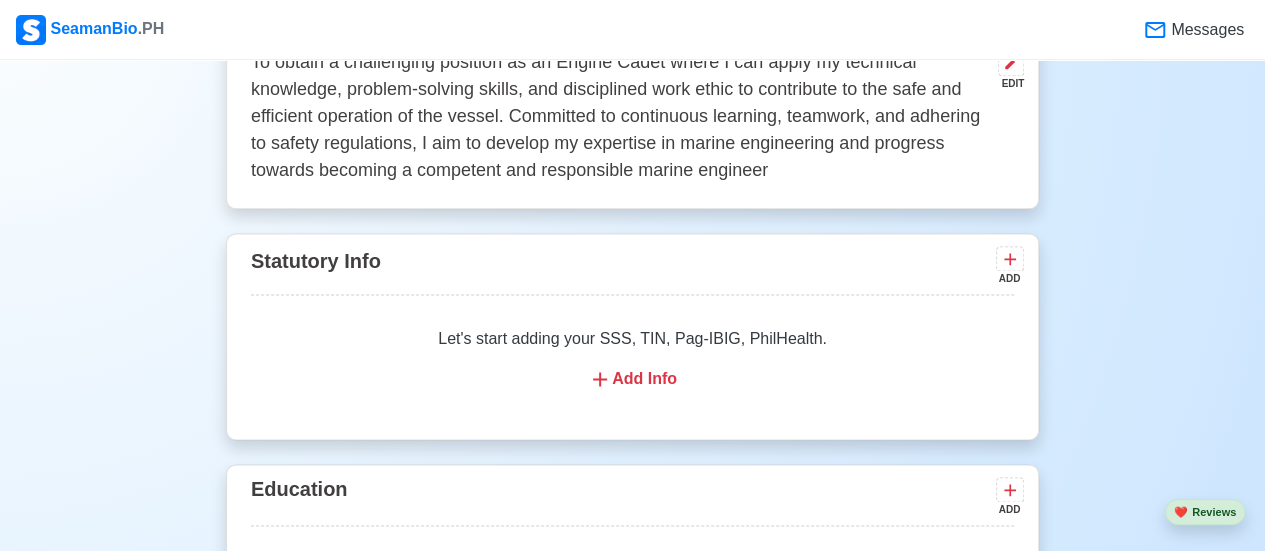 click on "Add Info" at bounding box center [632, 379] 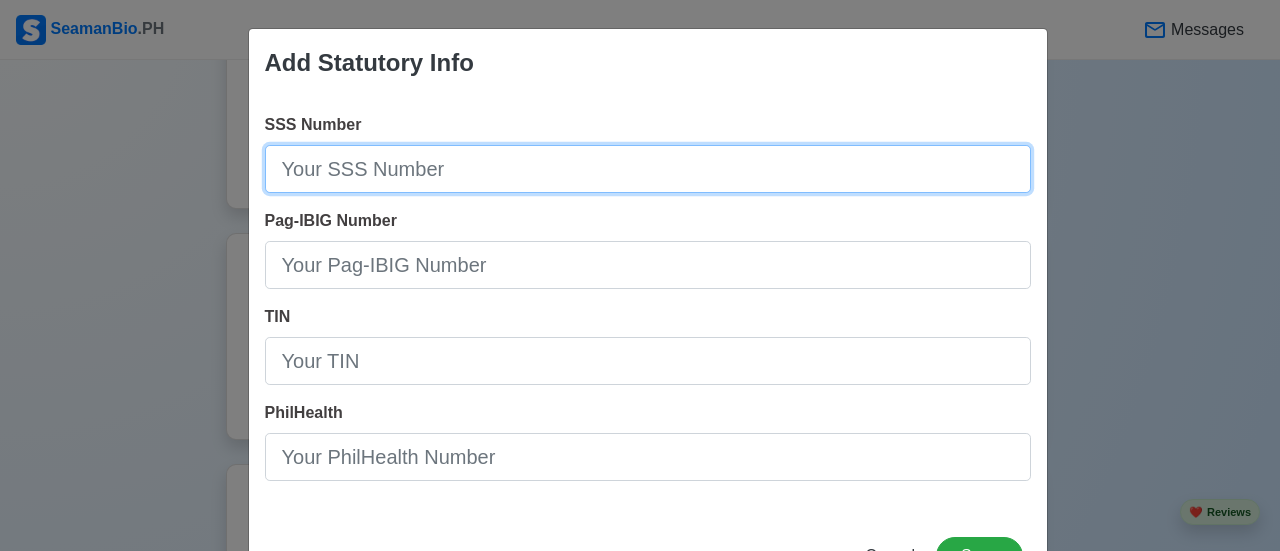 click on "SSS Number" at bounding box center (648, 169) 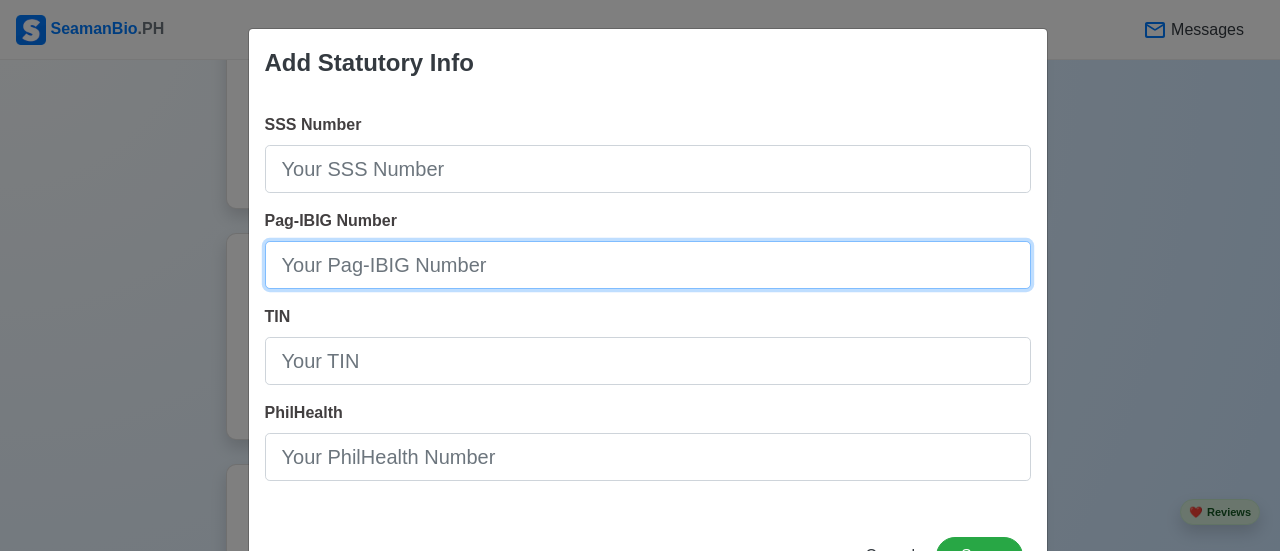 click on "Pag-IBIG Number" at bounding box center (648, 265) 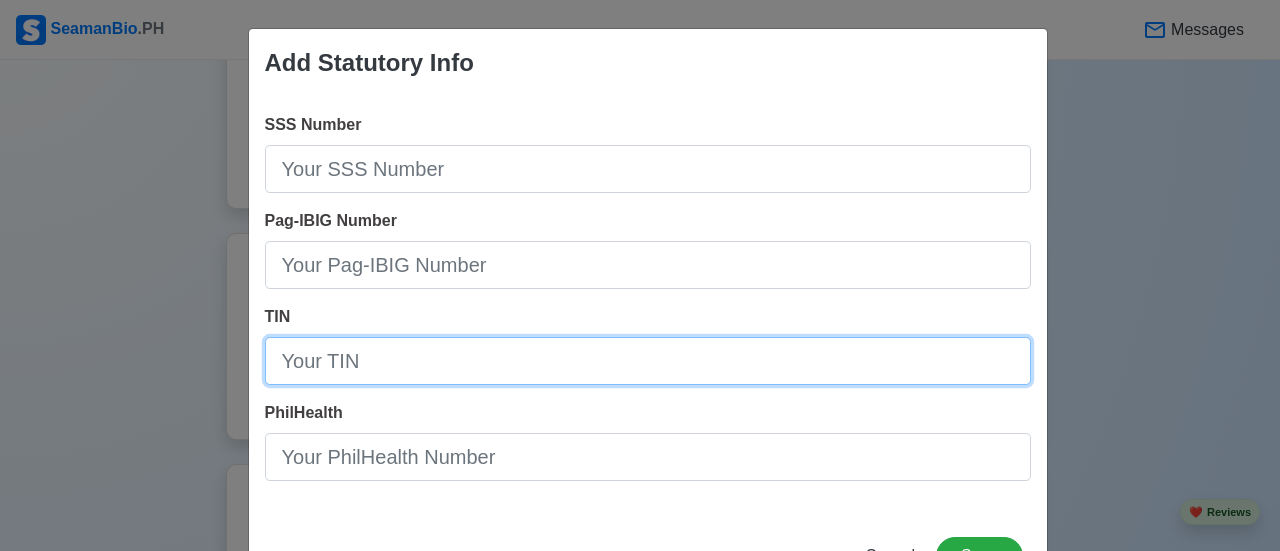 click on "TIN" at bounding box center (648, 361) 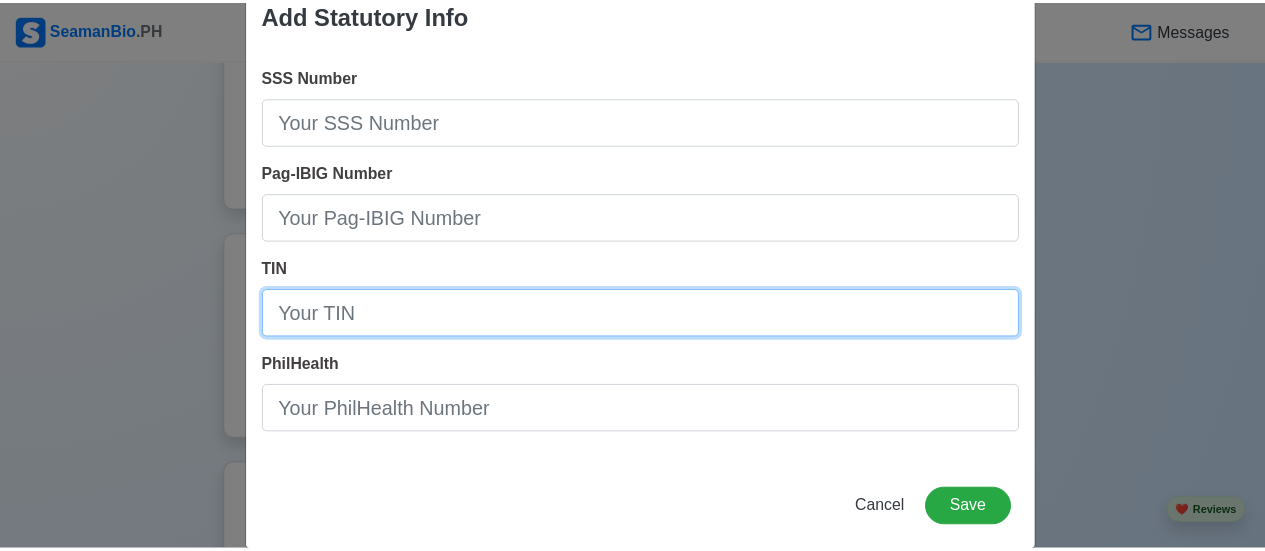 scroll, scrollTop: 75, scrollLeft: 0, axis: vertical 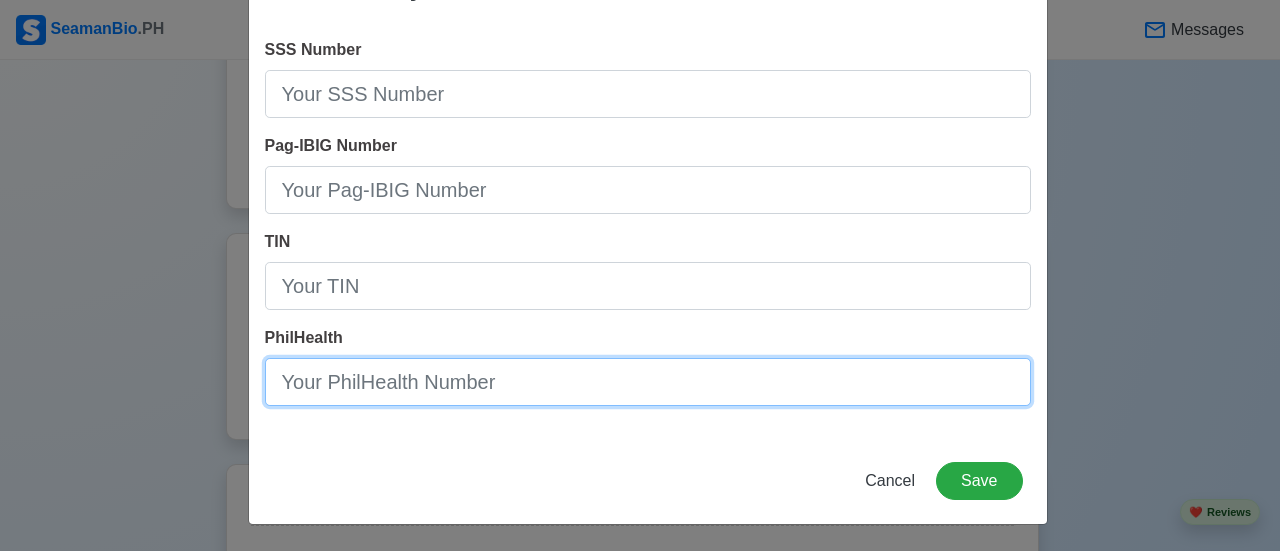 click on "PhilHealth" at bounding box center [648, 382] 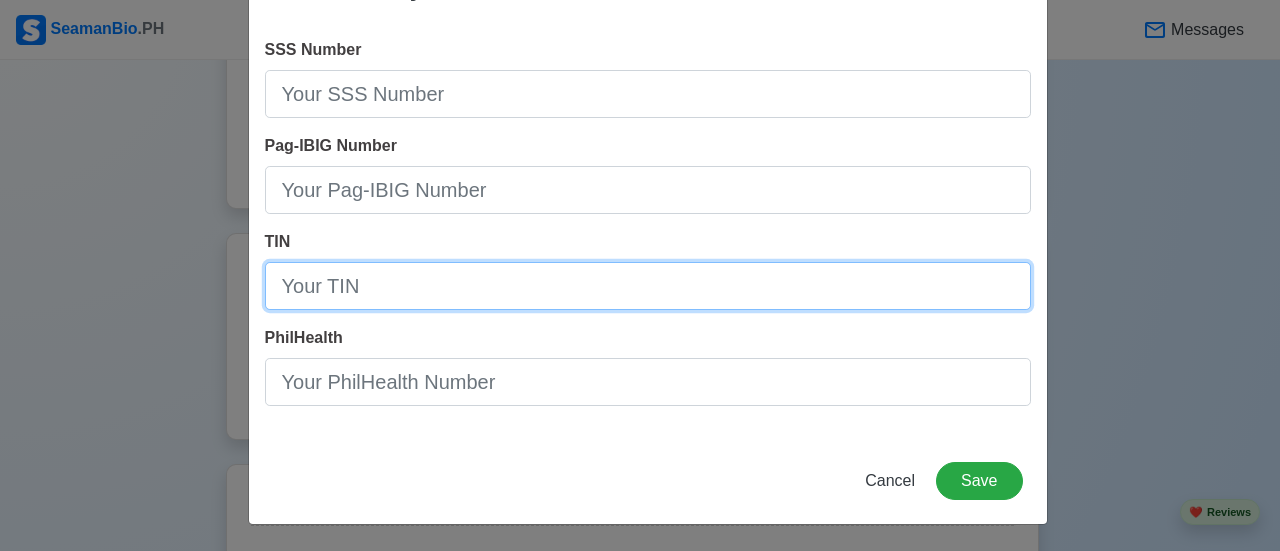 click on "TIN" at bounding box center (648, 286) 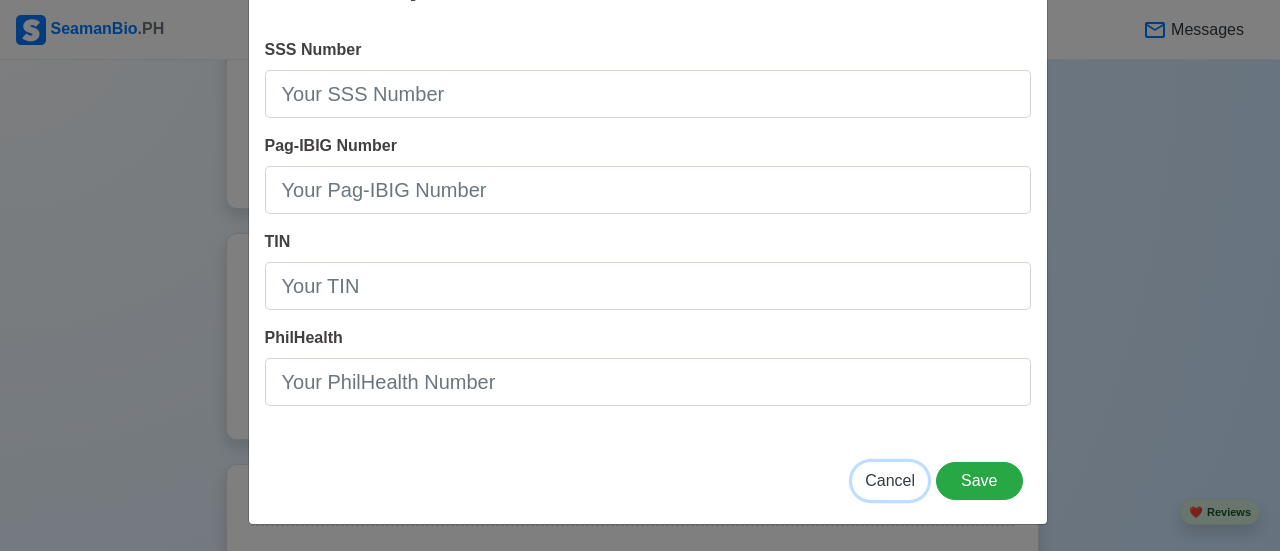 click on "Cancel" at bounding box center (890, 480) 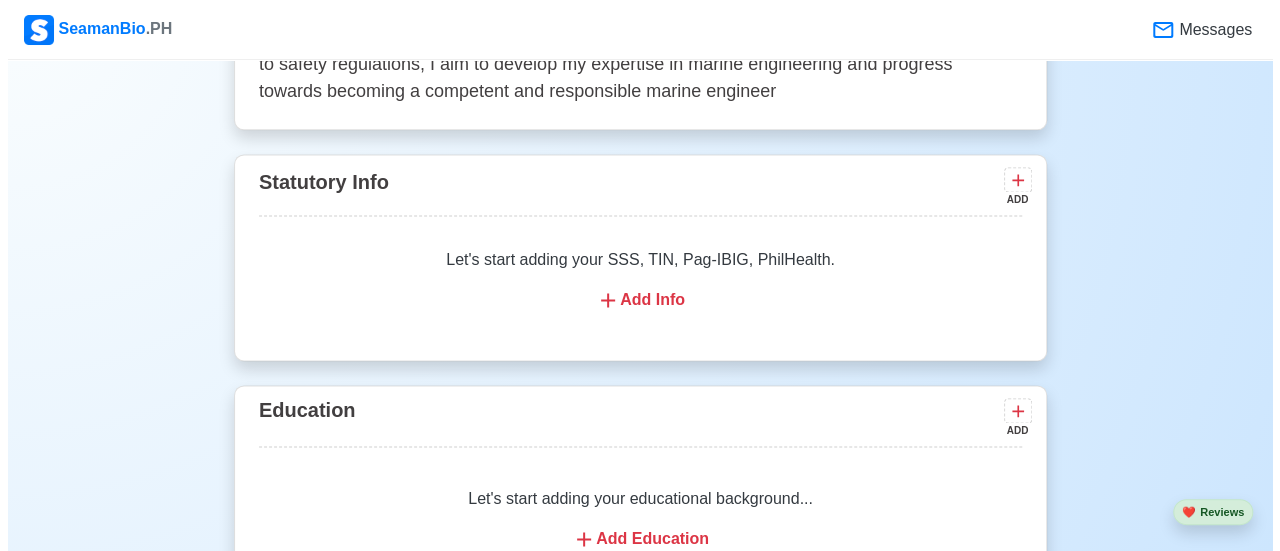 scroll, scrollTop: 1401, scrollLeft: 0, axis: vertical 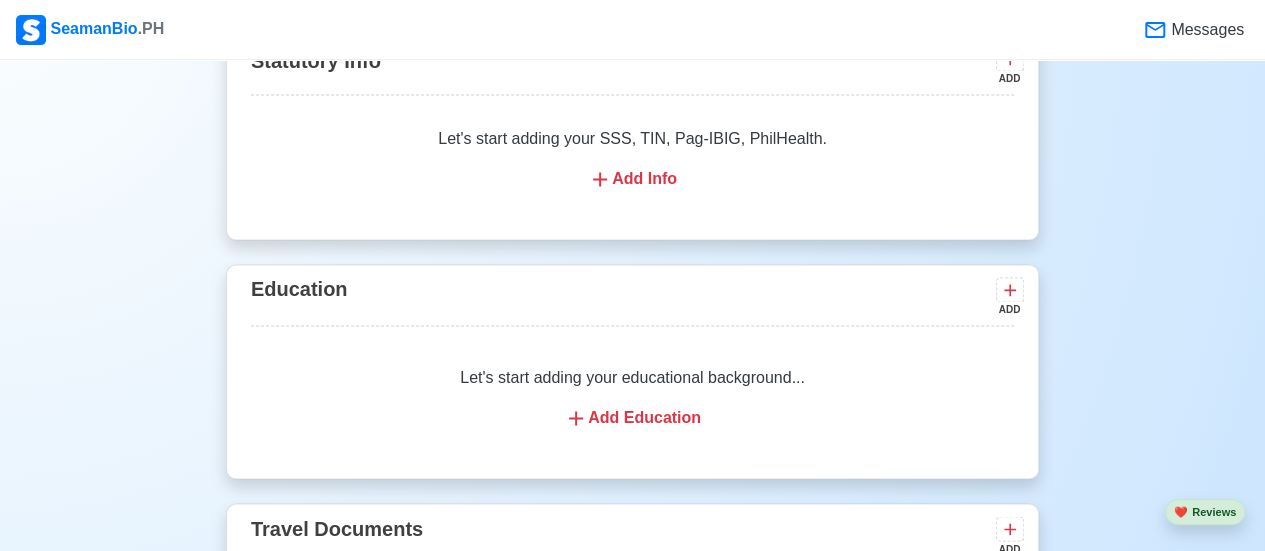 click 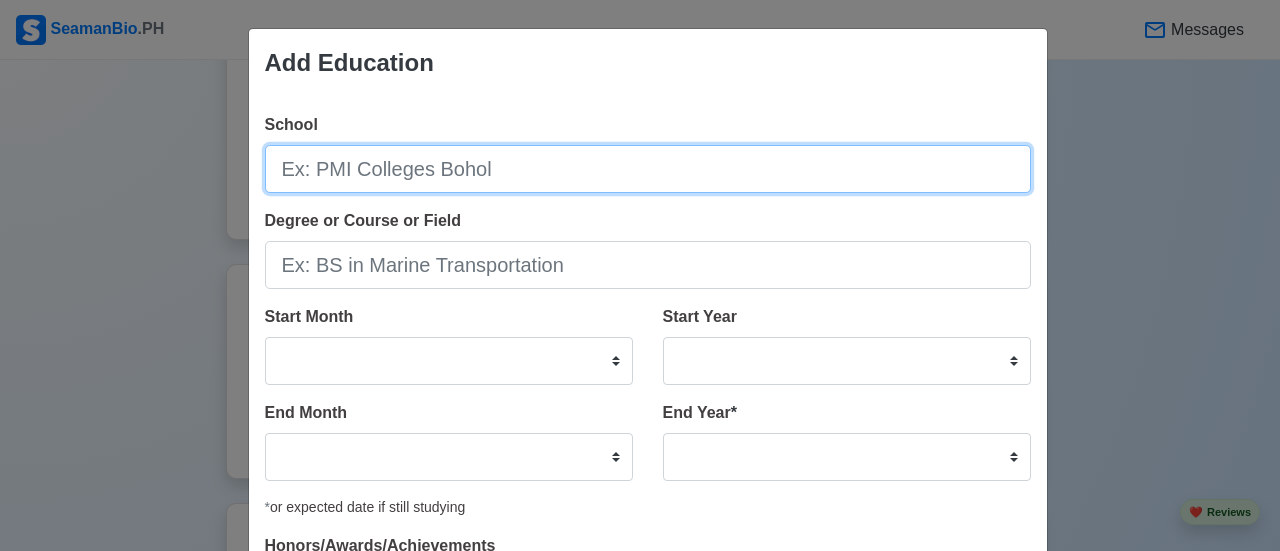 click on "School" at bounding box center (648, 169) 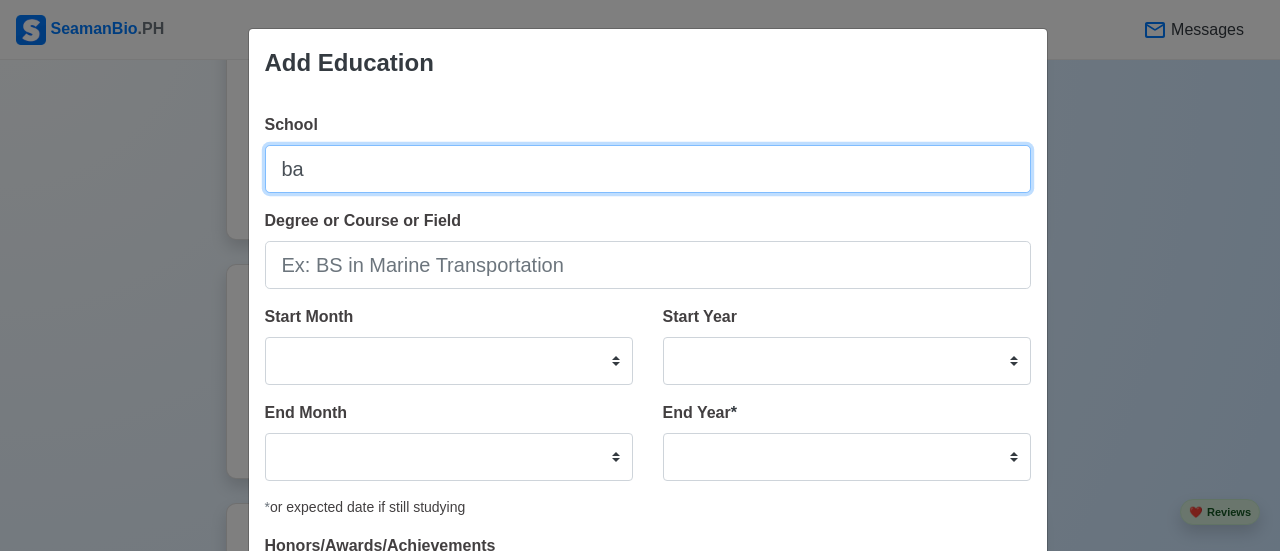 type on "b" 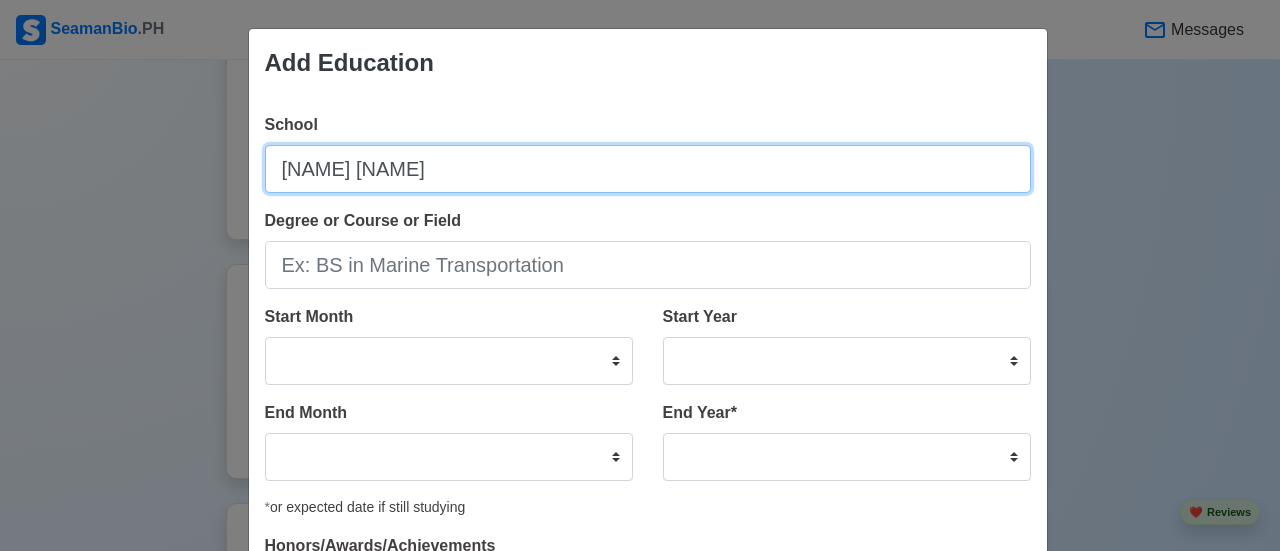 type on "[NAME] [NAME]" 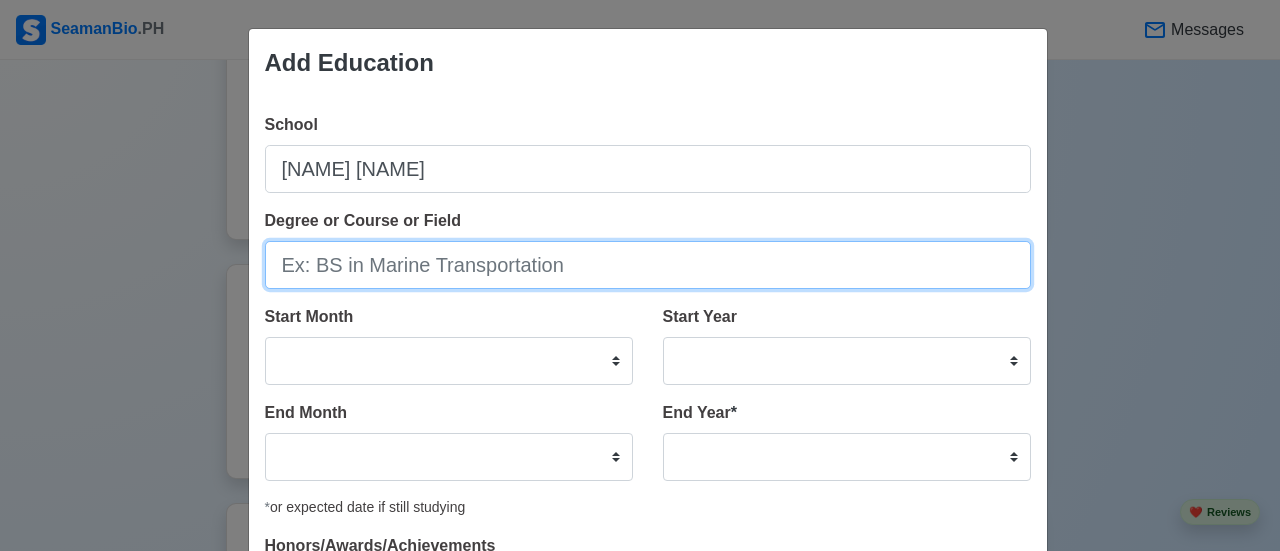 click on "Degree or Course or Field" at bounding box center (648, 265) 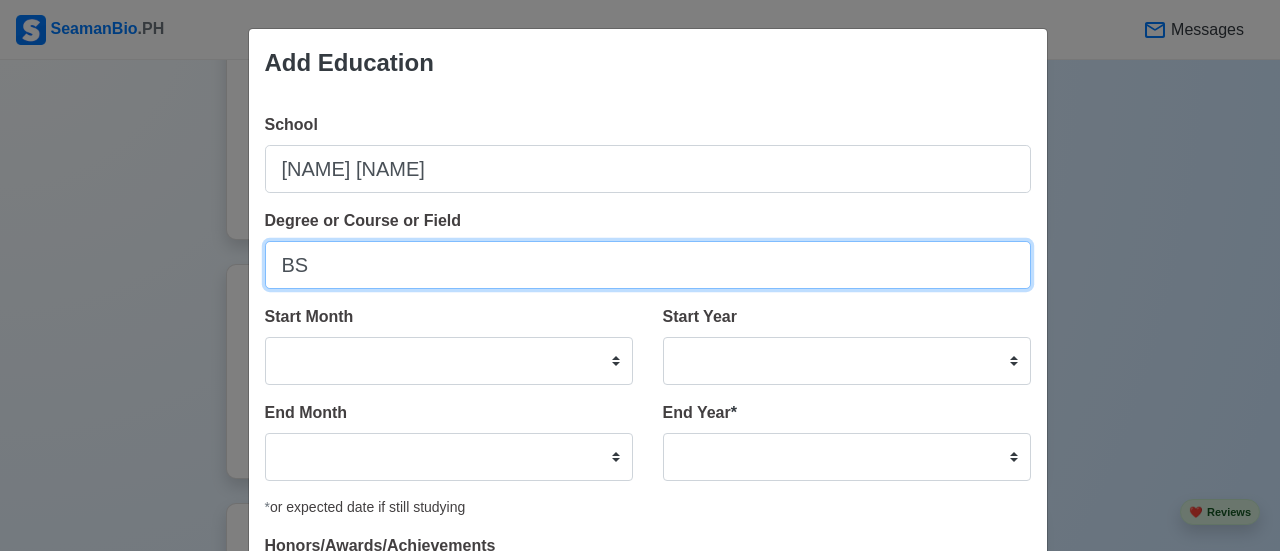 type on "B" 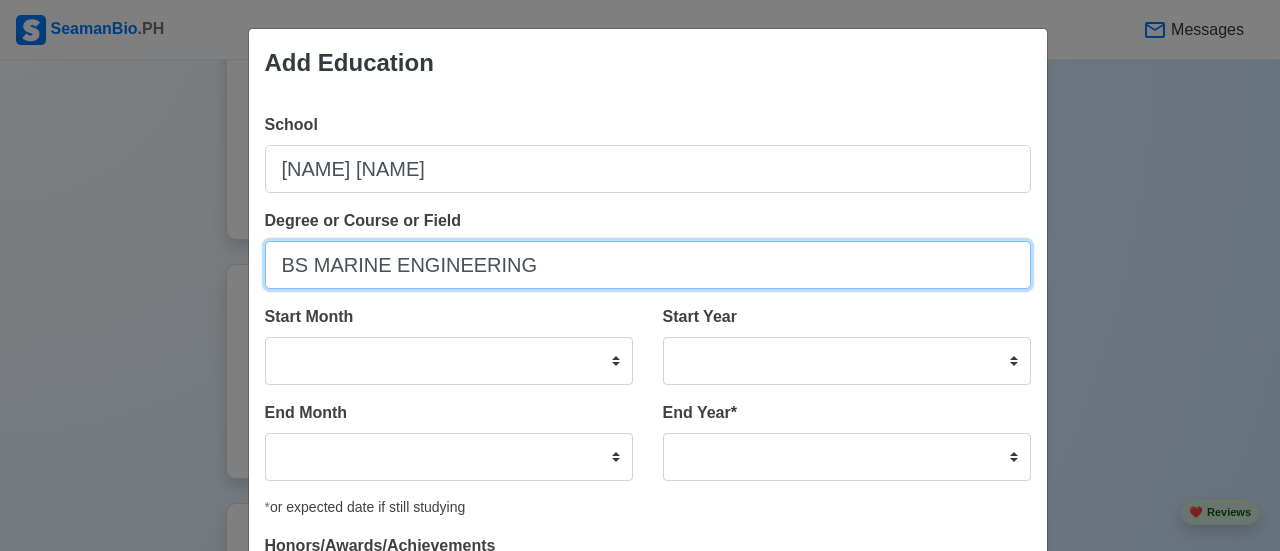 type on "BS MARINE ENGINEERING" 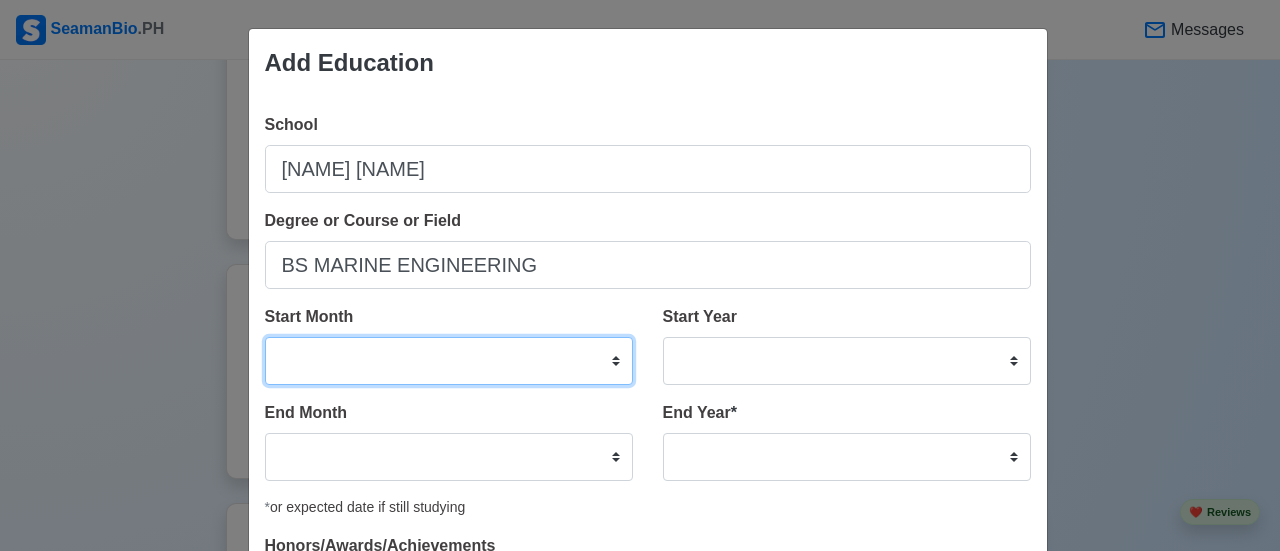 click on "January February March April May June July August September October November December" at bounding box center (449, 361) 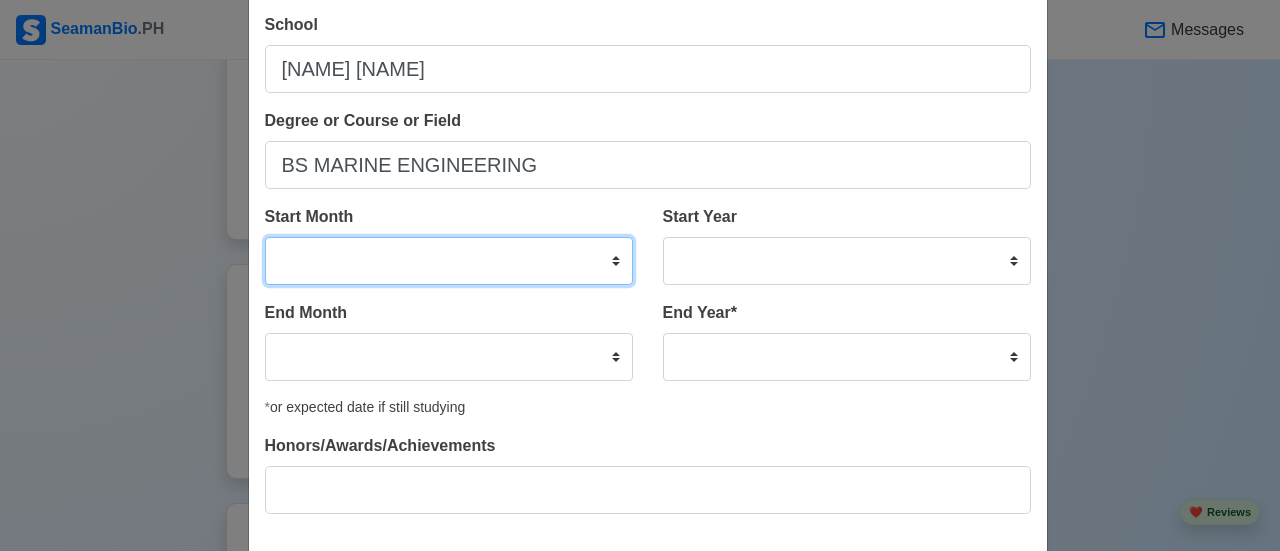 click on "January February March April May June July August September October November December" at bounding box center (449, 261) 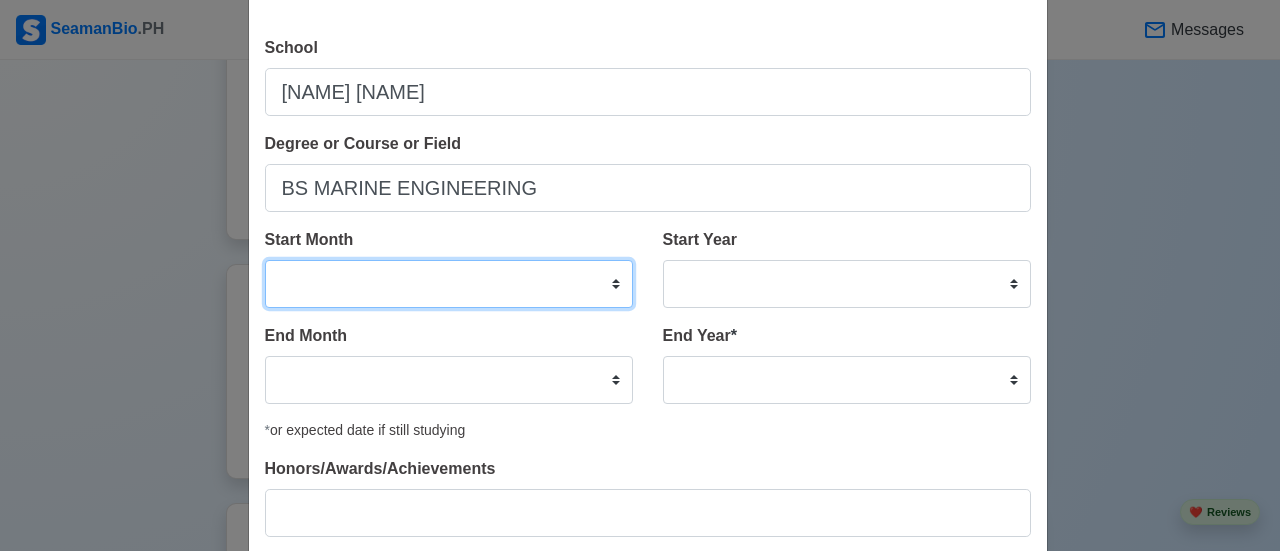 scroll, scrollTop: 108, scrollLeft: 0, axis: vertical 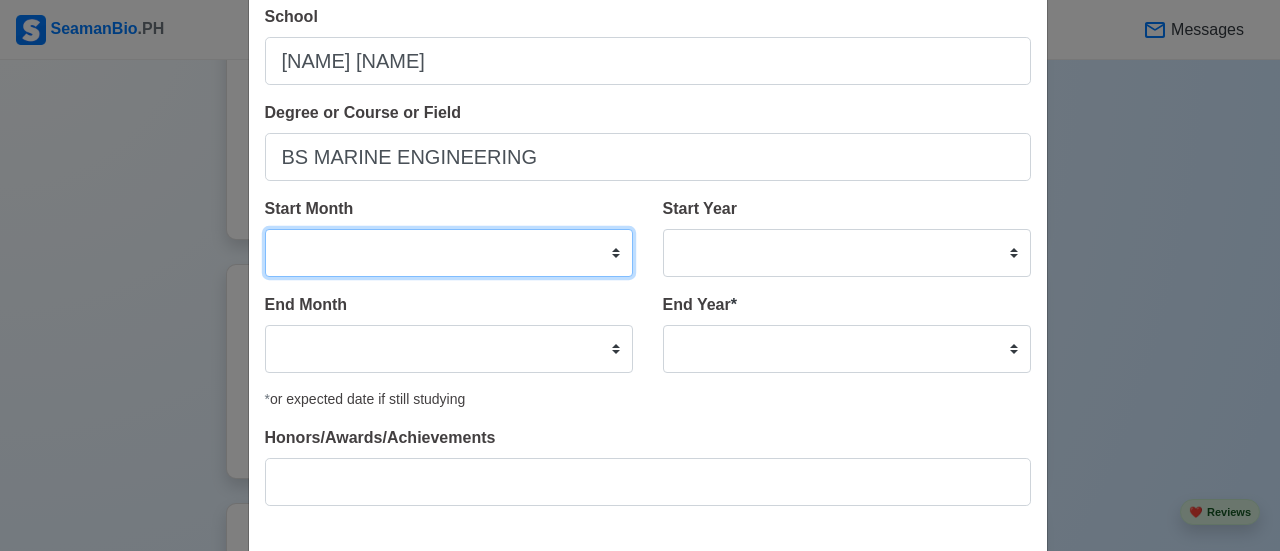 click on "January February March April May June July August September October November December" at bounding box center [449, 253] 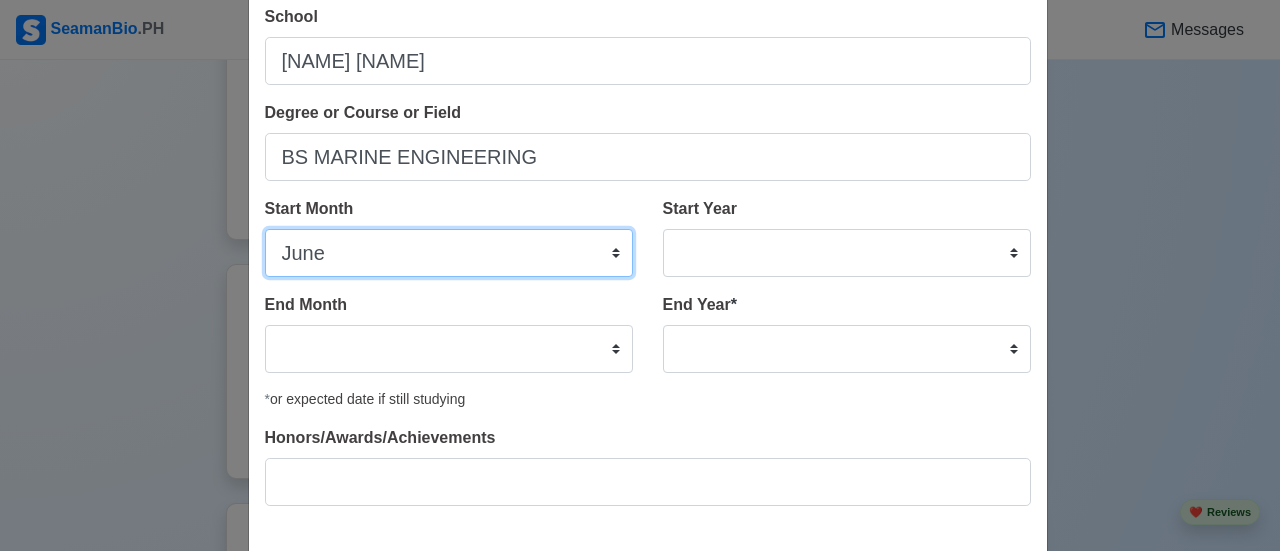 click on "January February March April May June July August September October November December" at bounding box center (449, 253) 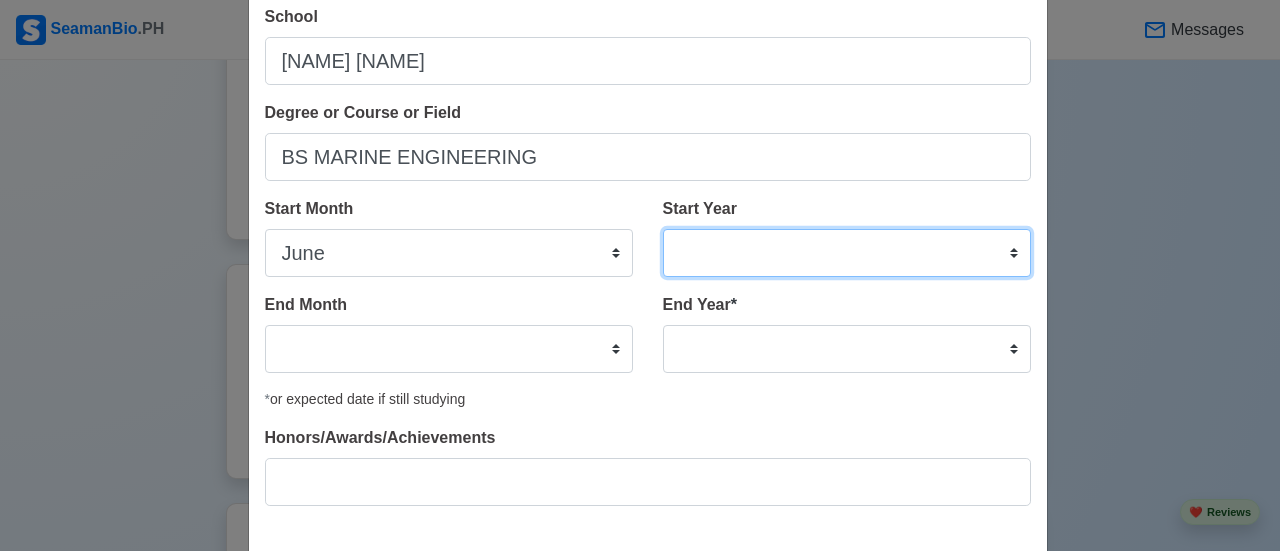 click on "2025 2024 2023 2022 2021 2020 2019 2018 2017 2016 2015 2014 2013 2012 2011 2010 2009 2008 2007 2006 2005 2004 2003 2002 2001 2000 1999 1998 1997 1996 1995 1994 1993 1992 1991 1990 1989 1988 1987 1986 1985 1984 1983 1982 1981 1980 1979 1978 1977 1976 1975 1974 1973 1972 1971 1970 1969 1968 1967 1966 1965 1964 1963 1962 1961 1960 1959 1958 1957 1956 1955 1954 1953 1952 1951 1950 1949 1948 1947 1946 1945 1944 1943 1942 1941 1940 1939 1938 1937 1936 1935 1934 1933 1932 1931 1930 1929 1928 1927 1926 1925" at bounding box center [847, 253] 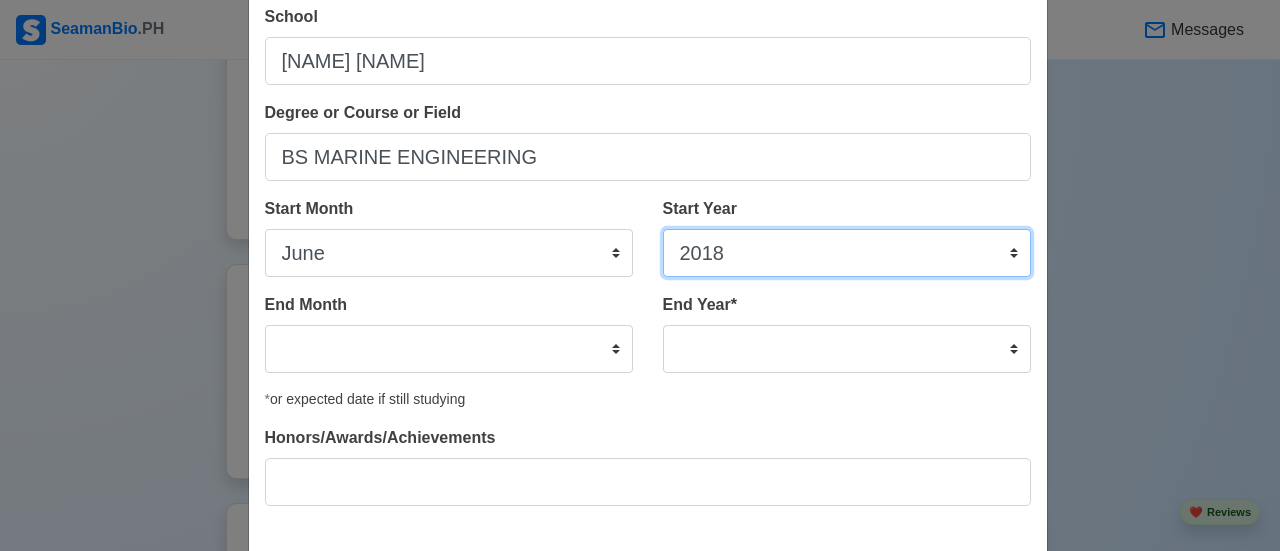 click on "2025 2024 2023 2022 2021 2020 2019 2018 2017 2016 2015 2014 2013 2012 2011 2010 2009 2008 2007 2006 2005 2004 2003 2002 2001 2000 1999 1998 1997 1996 1995 1994 1993 1992 1991 1990 1989 1988 1987 1986 1985 1984 1983 1982 1981 1980 1979 1978 1977 1976 1975 1974 1973 1972 1971 1970 1969 1968 1967 1966 1965 1964 1963 1962 1961 1960 1959 1958 1957 1956 1955 1954 1953 1952 1951 1950 1949 1948 1947 1946 1945 1944 1943 1942 1941 1940 1939 1938 1937 1936 1935 1934 1933 1932 1931 1930 1929 1928 1927 1926 1925" at bounding box center [847, 253] 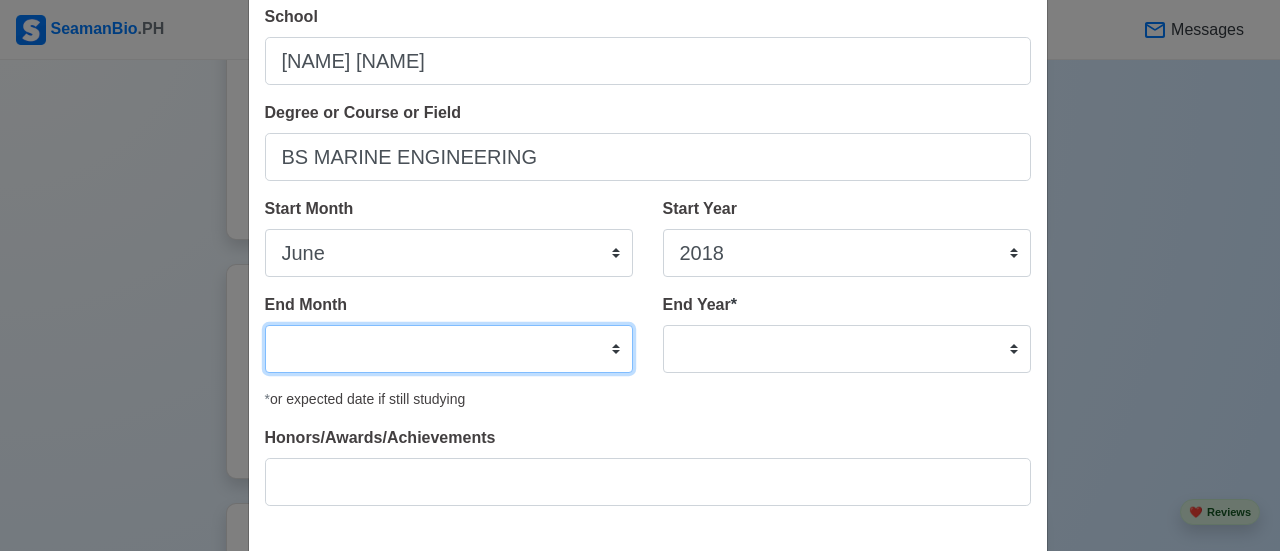 click on "January February March April May June July August September October November December" at bounding box center [449, 349] 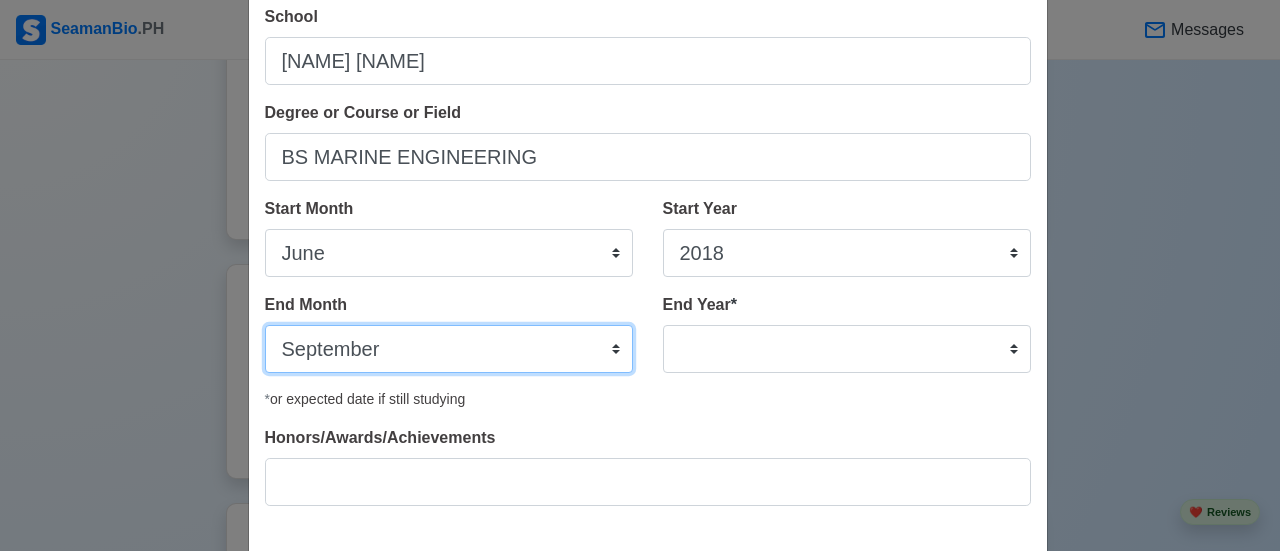 click on "January February March April May June July August September October November December" at bounding box center [449, 349] 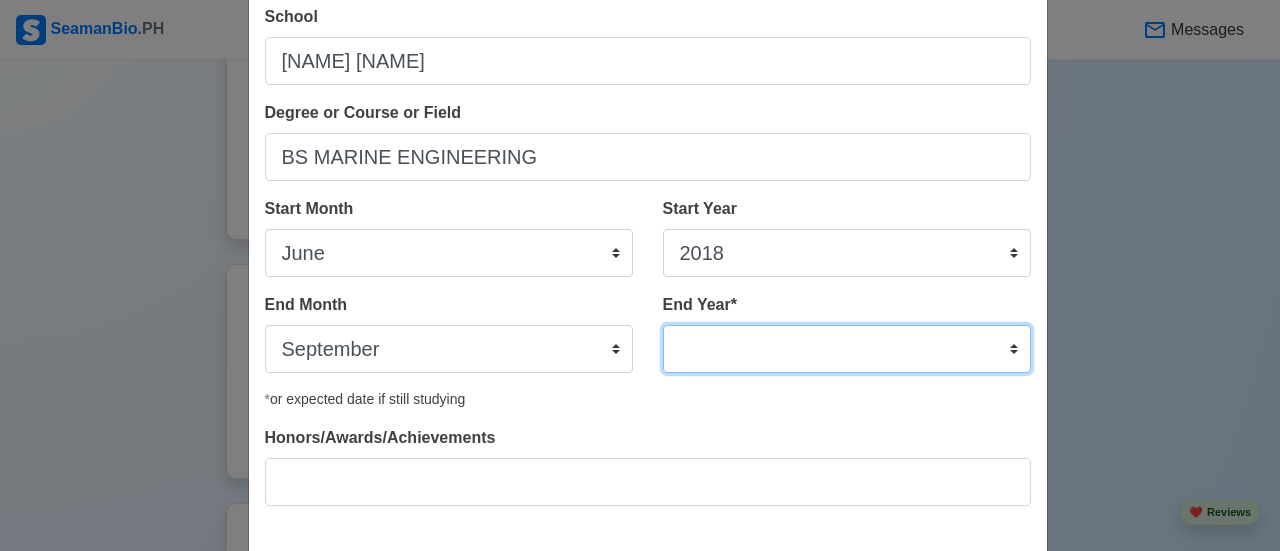 click on "2035 2034 2033 2032 2031 2030 2029 2028 2027 2026 2025 2024 2023 2022 2021 2020 2019 2018 2017 2016 2015 2014 2013 2012 2011 2010 2009 2008 2007 2006 2005 2004 2003 2002 2001 2000 1999 1998 1997 1996 1995 1994 1993 1992 1991 1990 1989 1988 1987 1986 1985 1984 1983 1982 1981 1980 1979 1978 1977 1976 1975 1974 1973 1972 1971 1970 1969 1968 1967 1966 1965 1964 1963 1962 1961 1960 1959 1958 1957 1956 1955 1954 1953 1952 1951 1950 1949 1948 1947 1946 1945 1944 1943 1942 1941 1940 1939 1938 1937 1936 1935" at bounding box center (847, 349) 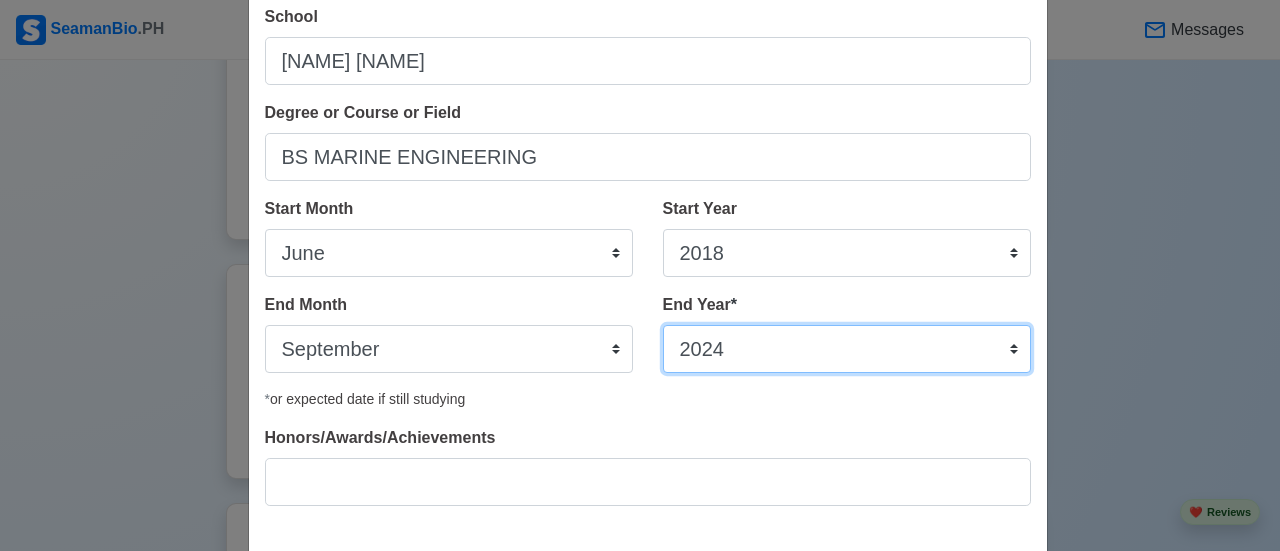 click on "2035 2034 2033 2032 2031 2030 2029 2028 2027 2026 2025 2024 2023 2022 2021 2020 2019 2018 2017 2016 2015 2014 2013 2012 2011 2010 2009 2008 2007 2006 2005 2004 2003 2002 2001 2000 1999 1998 1997 1996 1995 1994 1993 1992 1991 1990 1989 1988 1987 1986 1985 1984 1983 1982 1981 1980 1979 1978 1977 1976 1975 1974 1973 1972 1971 1970 1969 1968 1967 1966 1965 1964 1963 1962 1961 1960 1959 1958 1957 1956 1955 1954 1953 1952 1951 1950 1949 1948 1947 1946 1945 1944 1943 1942 1941 1940 1939 1938 1937 1936 1935" at bounding box center (847, 349) 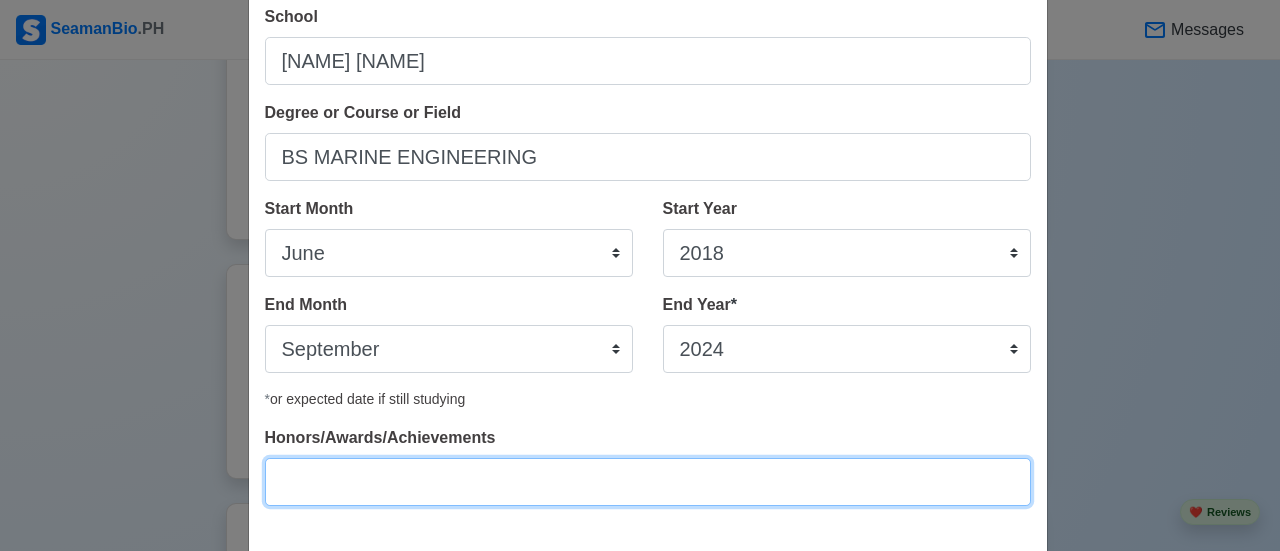 click on "Honors/Awards/Achievements" at bounding box center (648, 482) 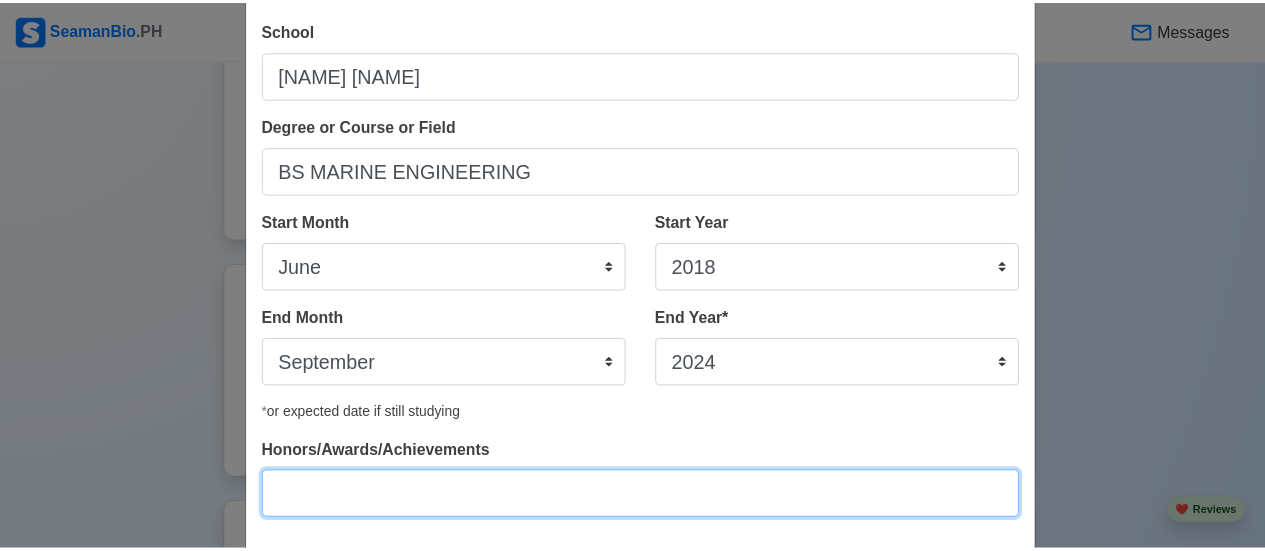 scroll, scrollTop: 208, scrollLeft: 0, axis: vertical 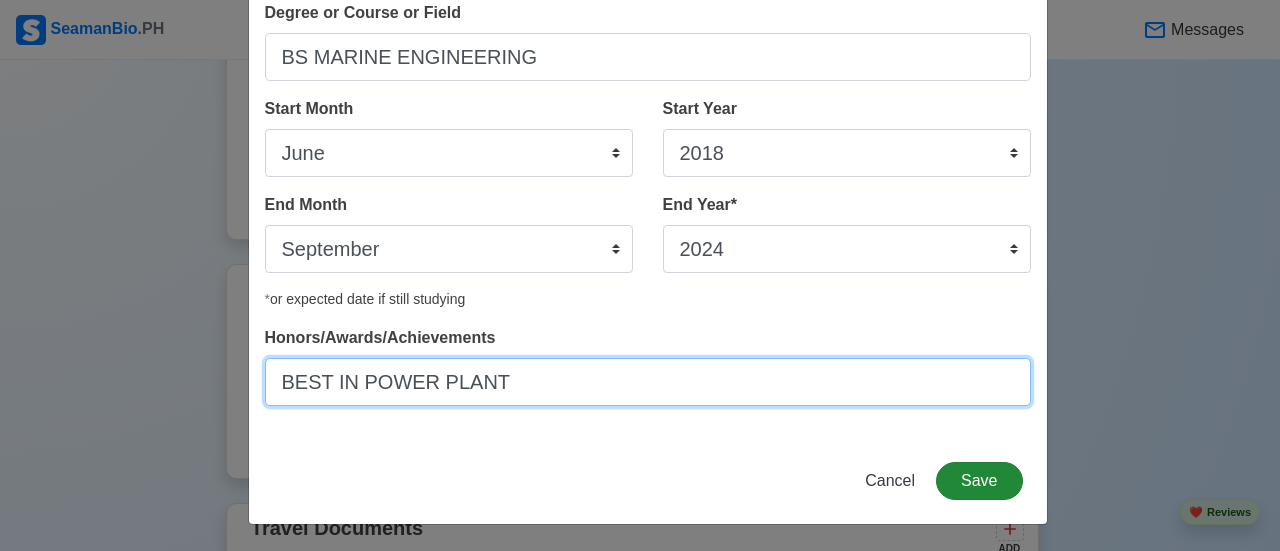 type on "BEST IN POWER PLANT" 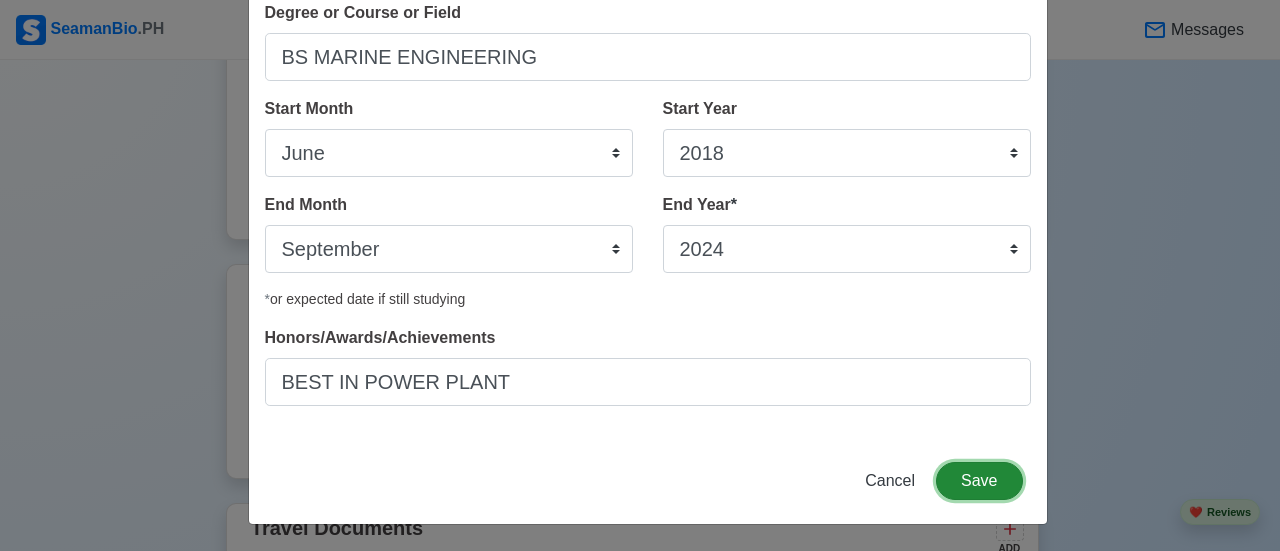 click on "Save" at bounding box center [979, 481] 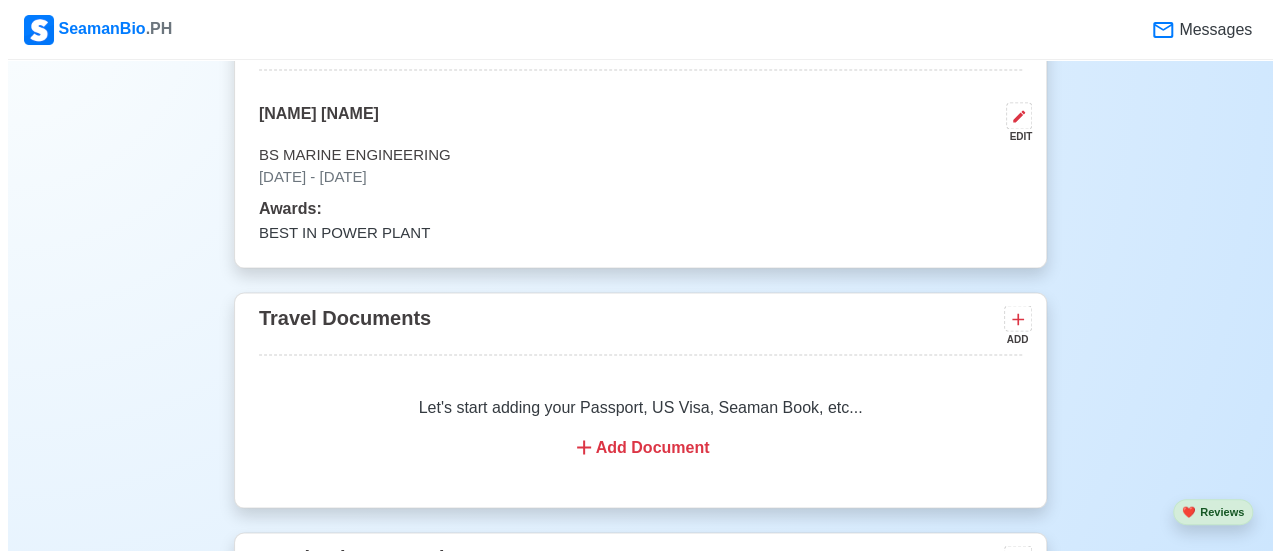 scroll, scrollTop: 1701, scrollLeft: 0, axis: vertical 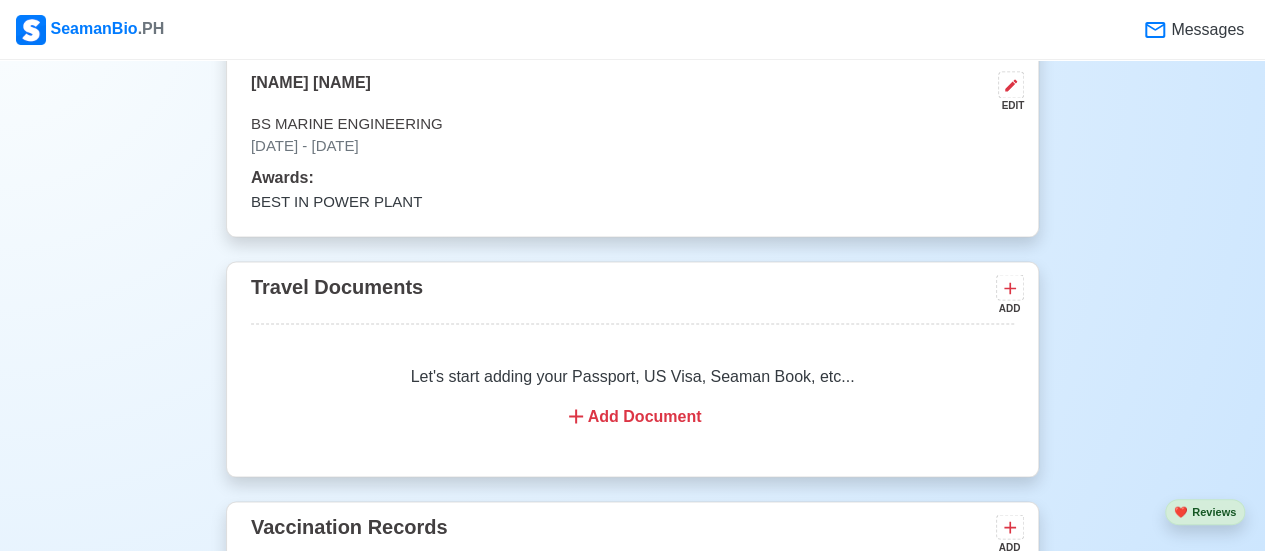 click on "Add Document" at bounding box center (632, 416) 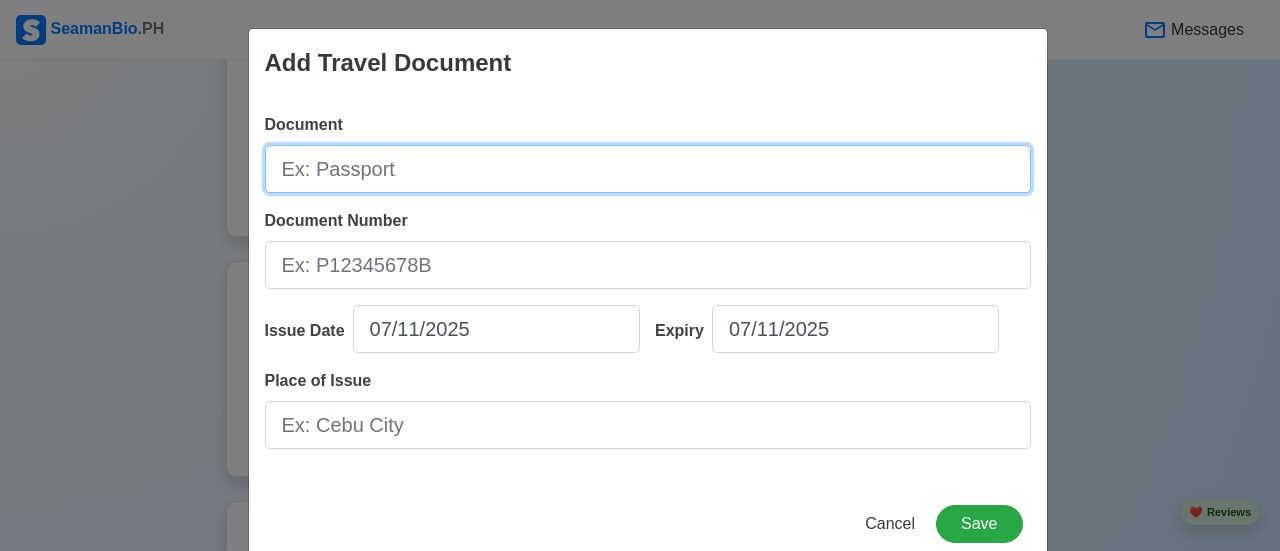 click on "Document" at bounding box center (648, 169) 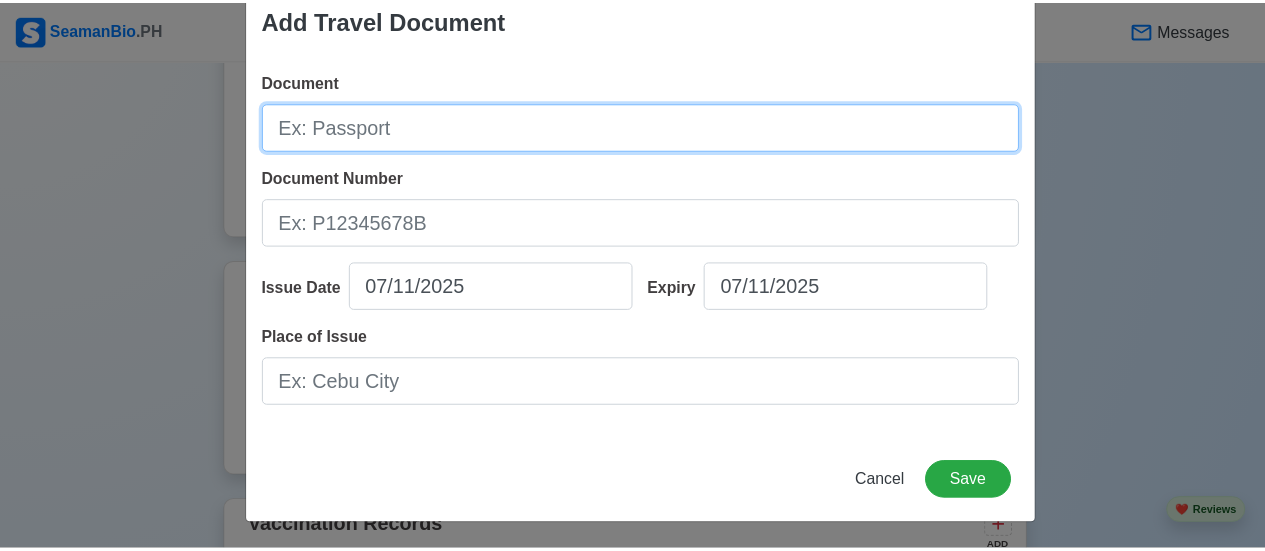 scroll, scrollTop: 0, scrollLeft: 0, axis: both 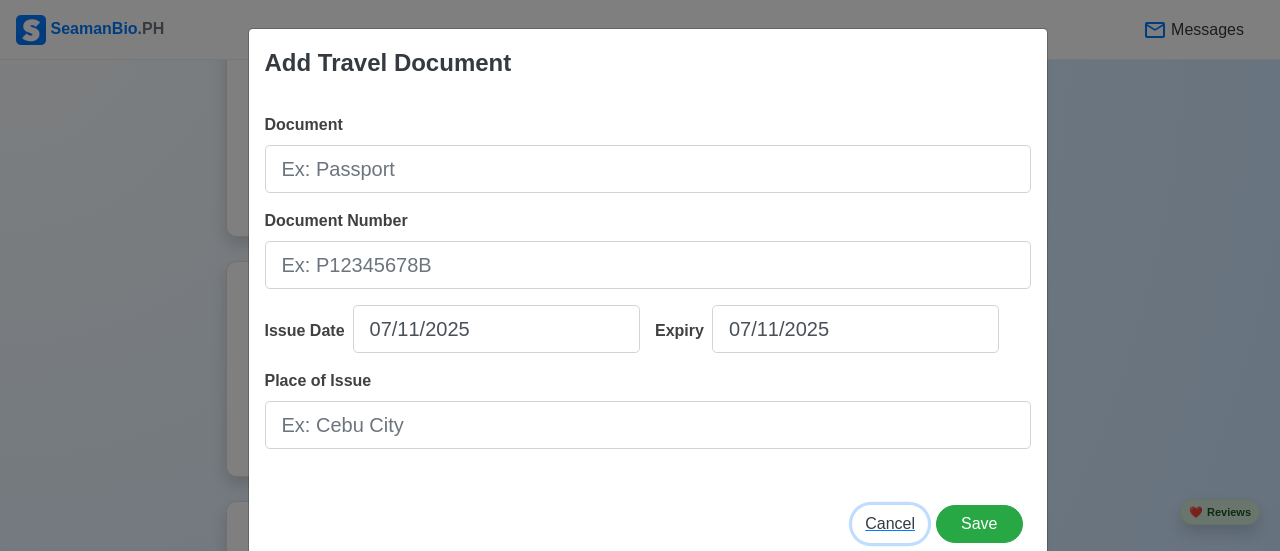 click on "Cancel" at bounding box center [890, 524] 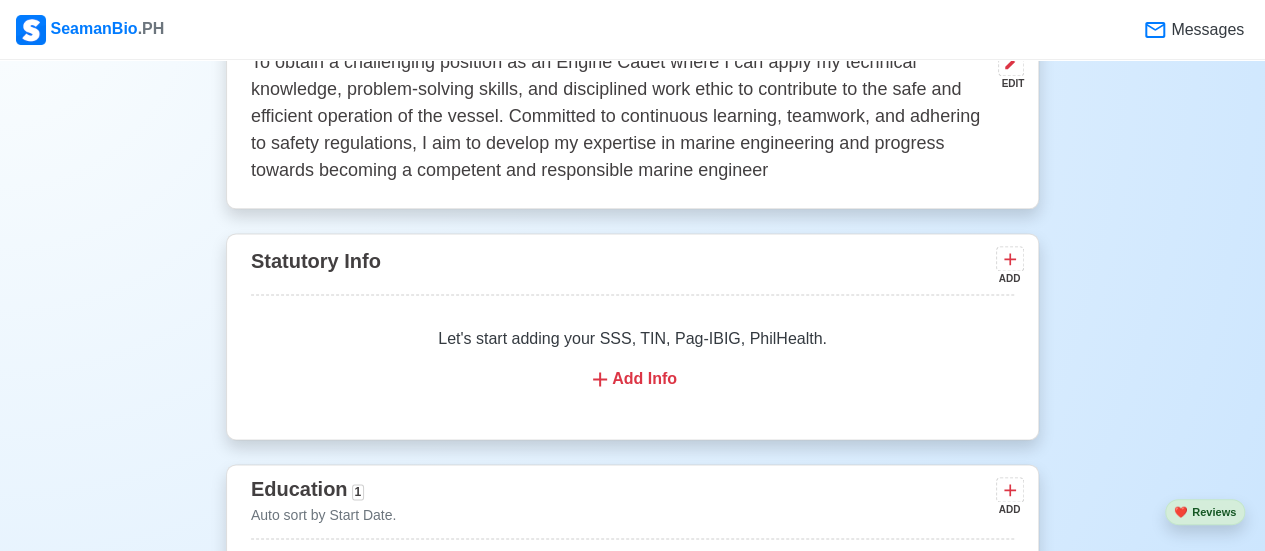 scroll, scrollTop: 1701, scrollLeft: 0, axis: vertical 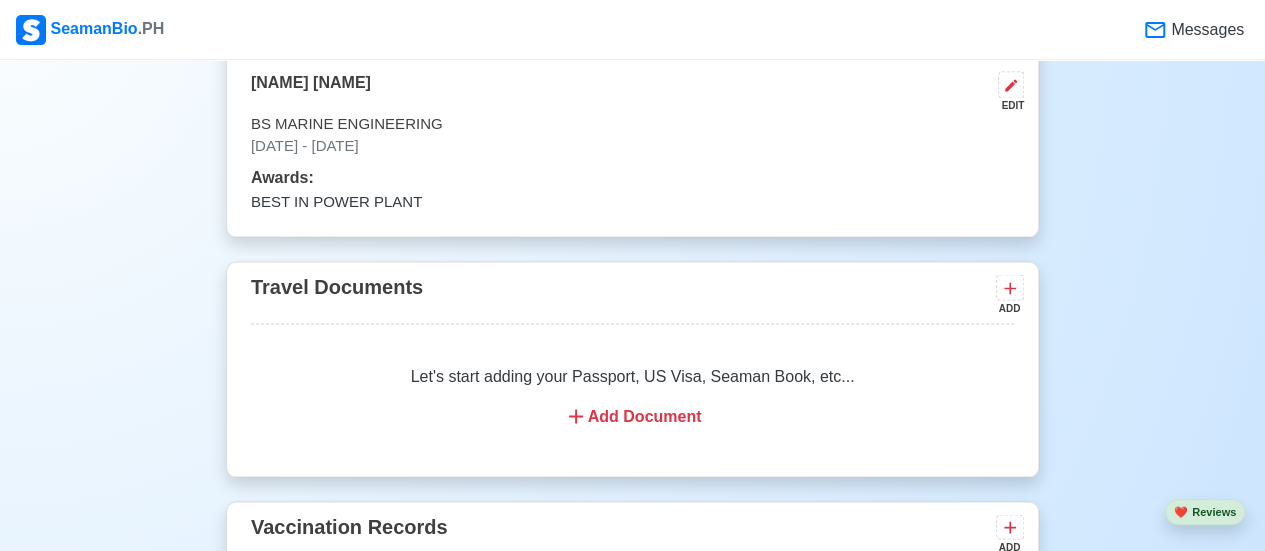 click on "Add Document" at bounding box center (632, 416) 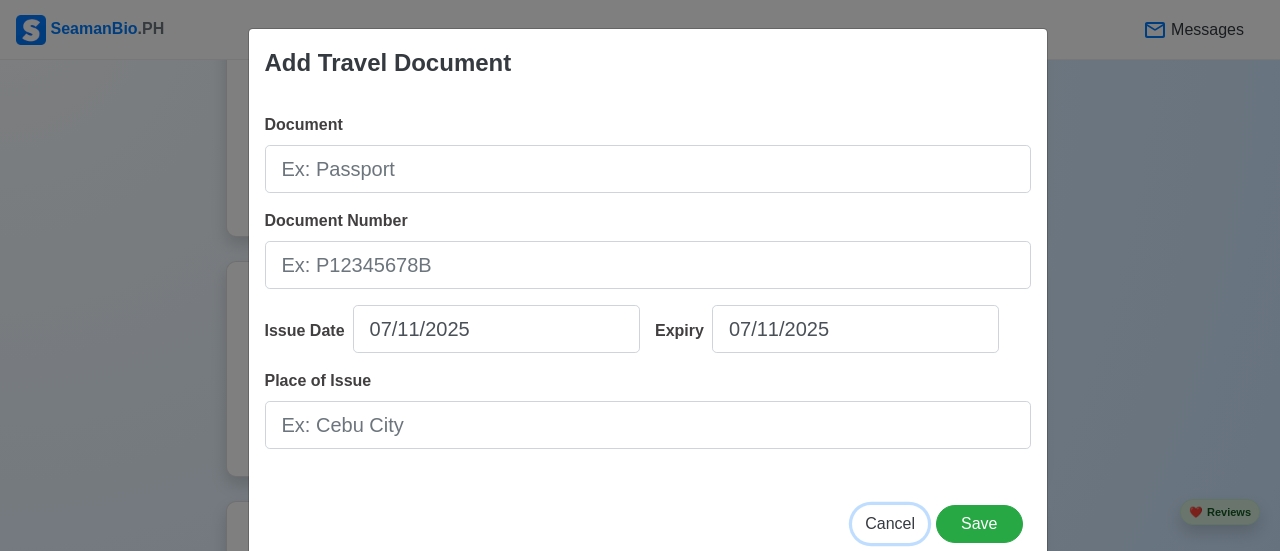 click on "Cancel" at bounding box center [890, 523] 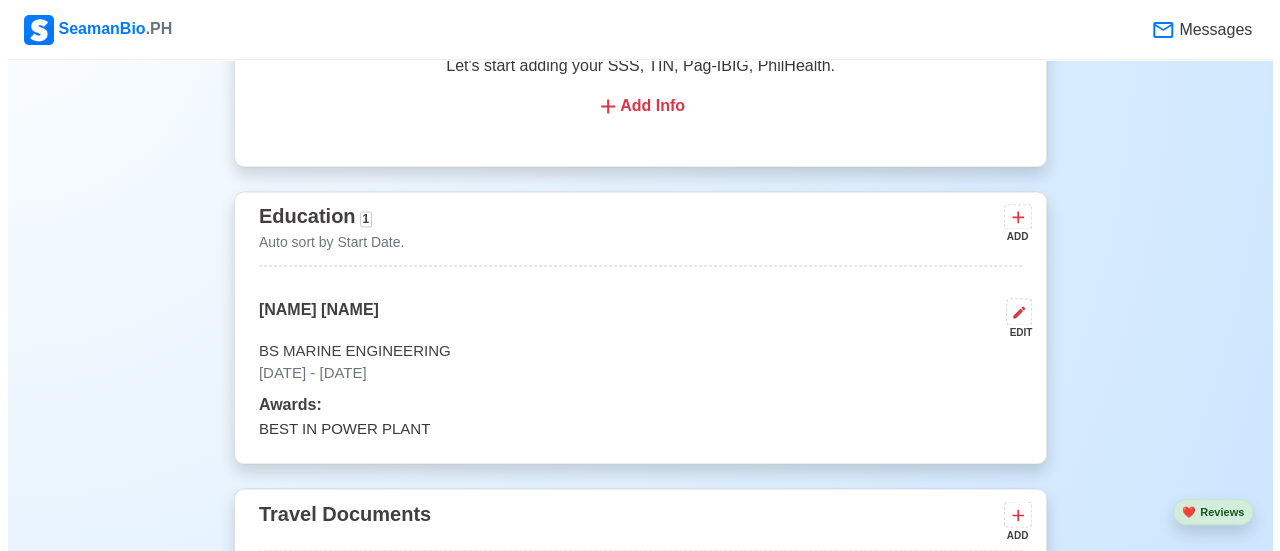 scroll, scrollTop: 1301, scrollLeft: 0, axis: vertical 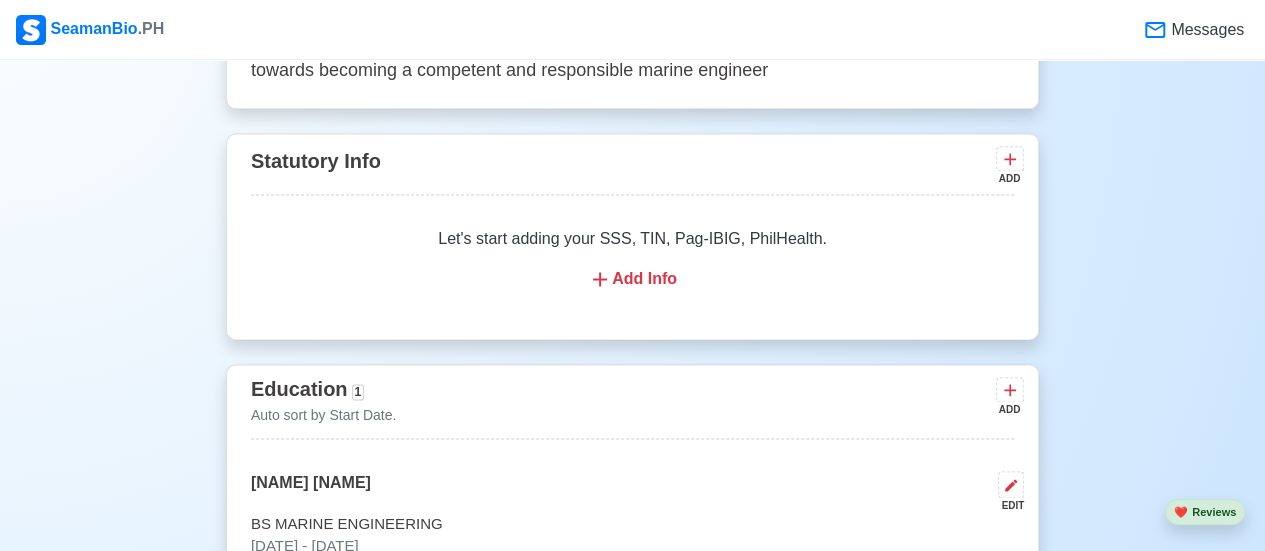 click on "Let's start adding your SSS, TIN, Pag-IBIG, PhilHealth.  Add Info" at bounding box center [632, 259] 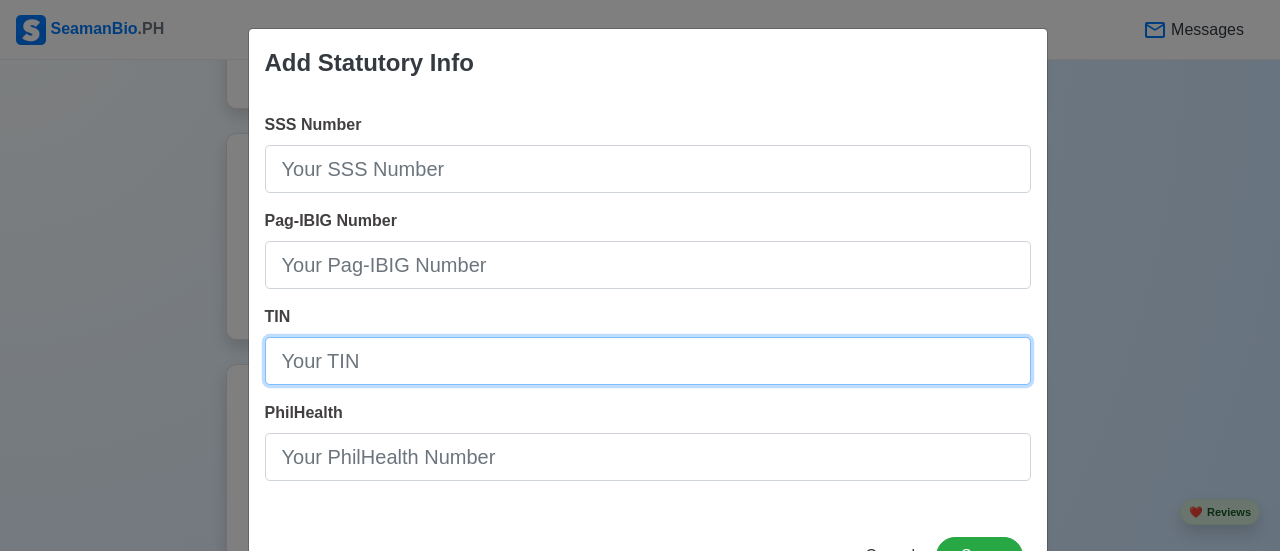 click on "TIN" at bounding box center (648, 361) 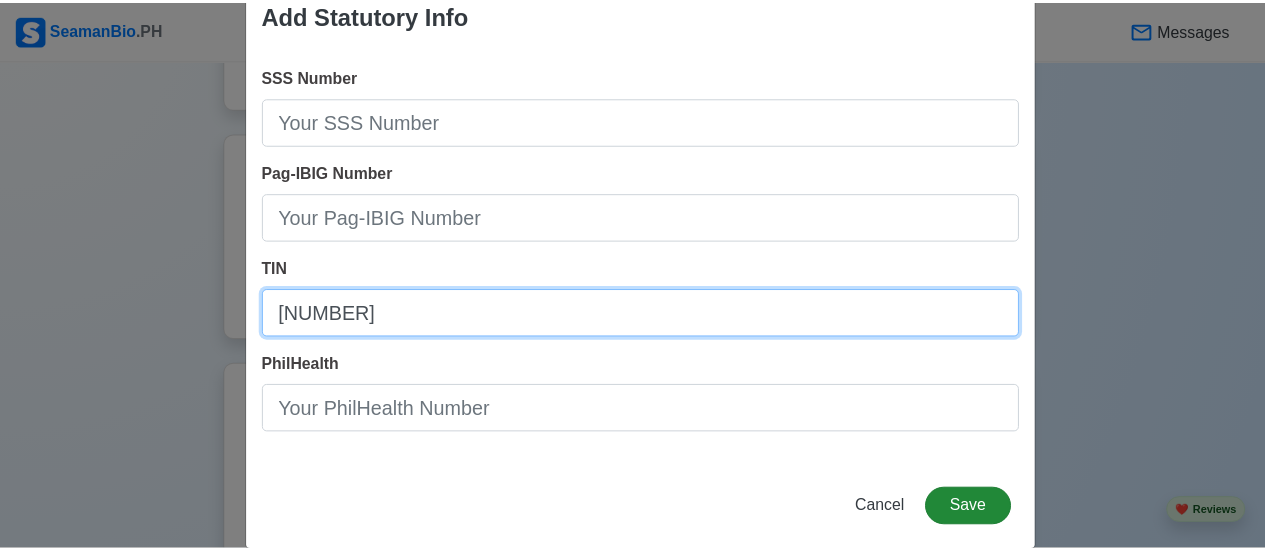 scroll, scrollTop: 75, scrollLeft: 0, axis: vertical 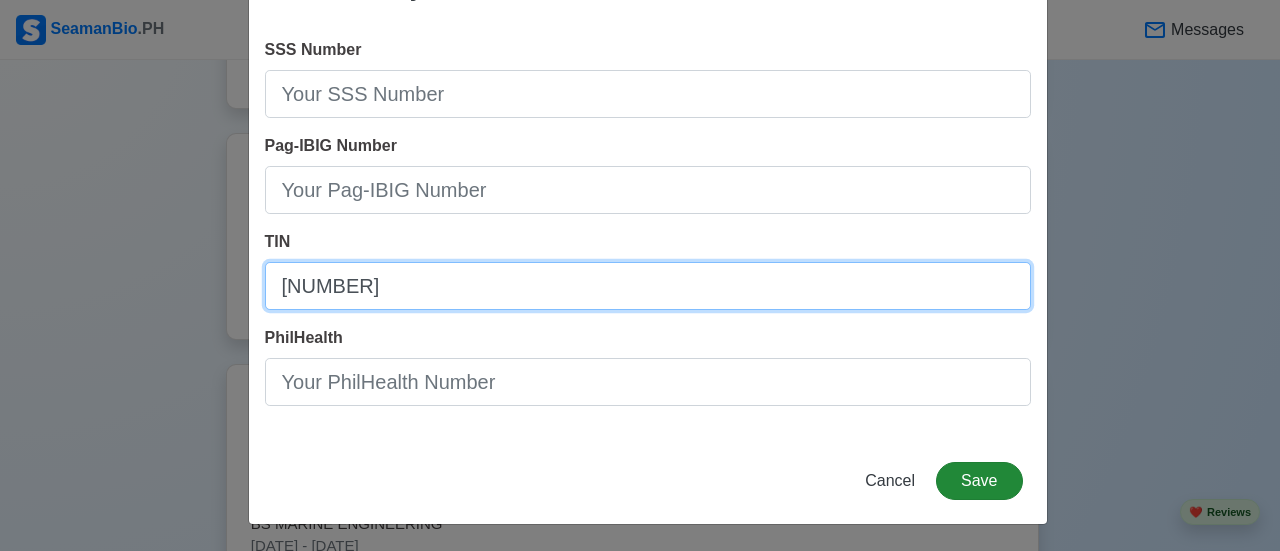 type on "[NUMBER]" 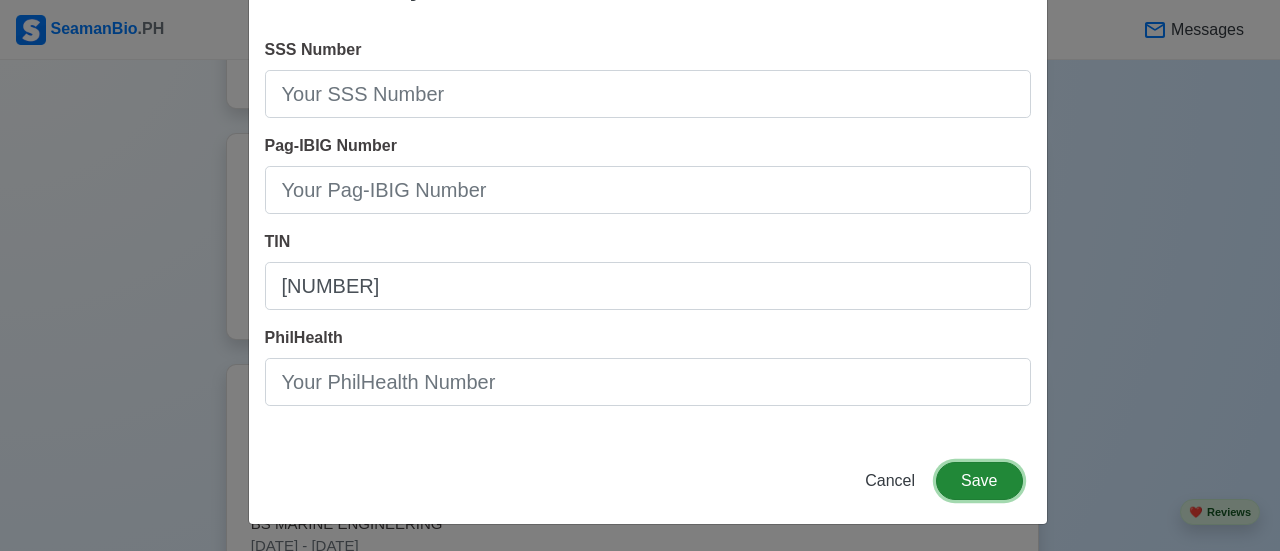 click on "Save" at bounding box center (979, 481) 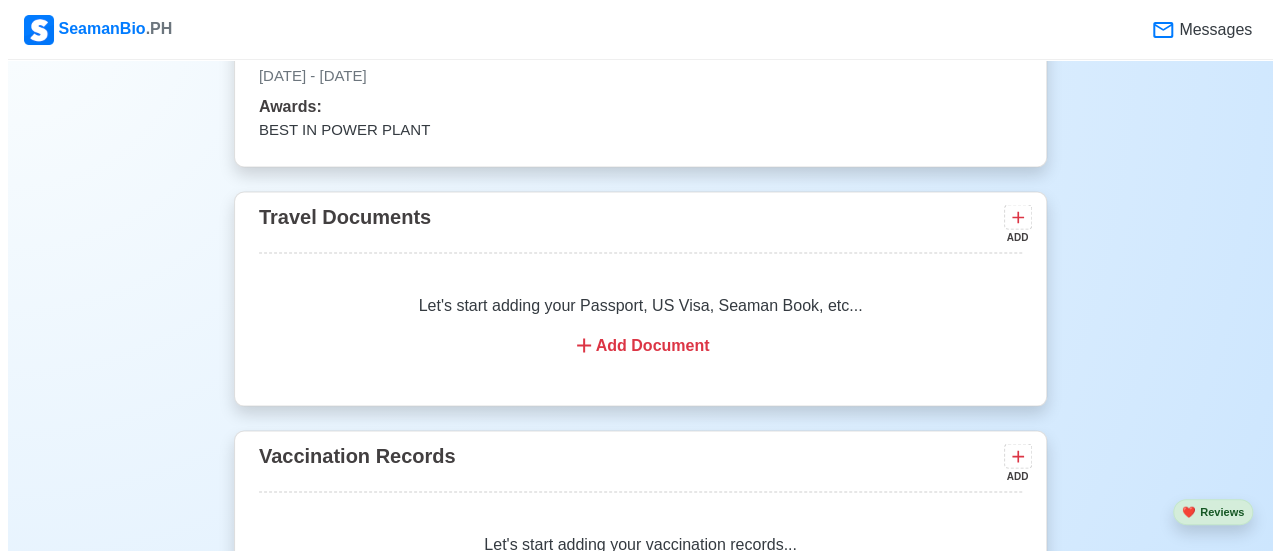 scroll, scrollTop: 1701, scrollLeft: 0, axis: vertical 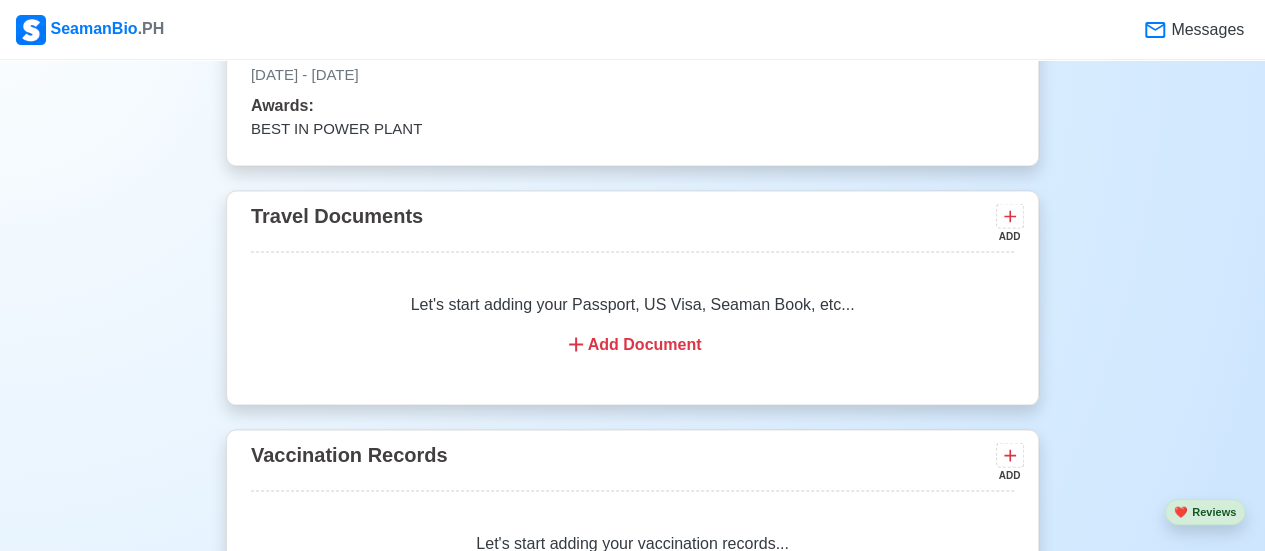 click on "Add Document" at bounding box center [632, 344] 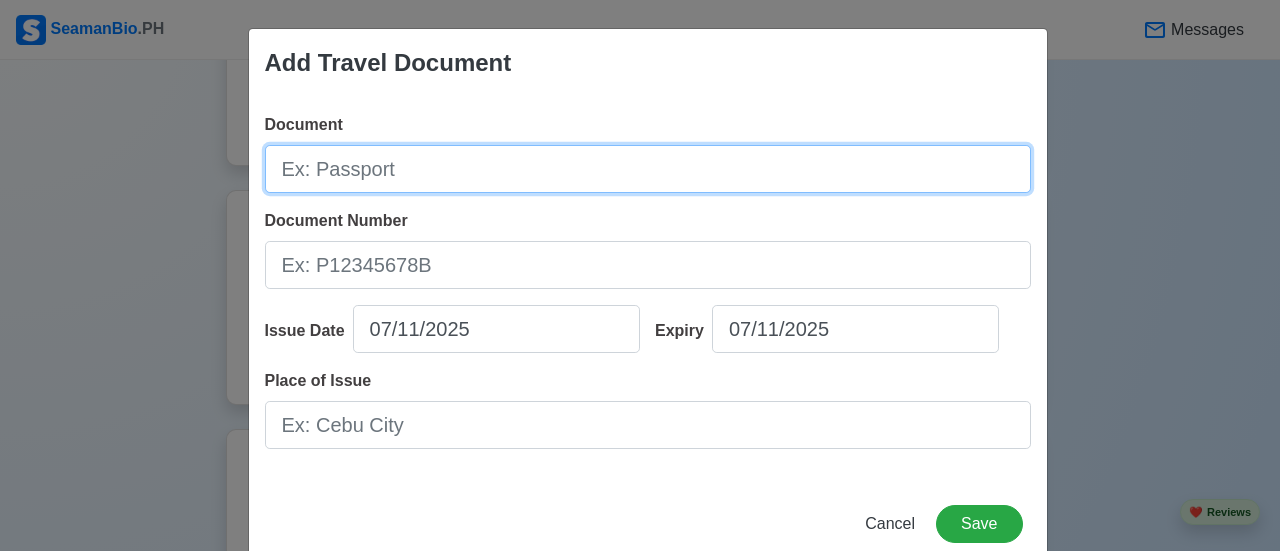 click on "Document" at bounding box center (648, 169) 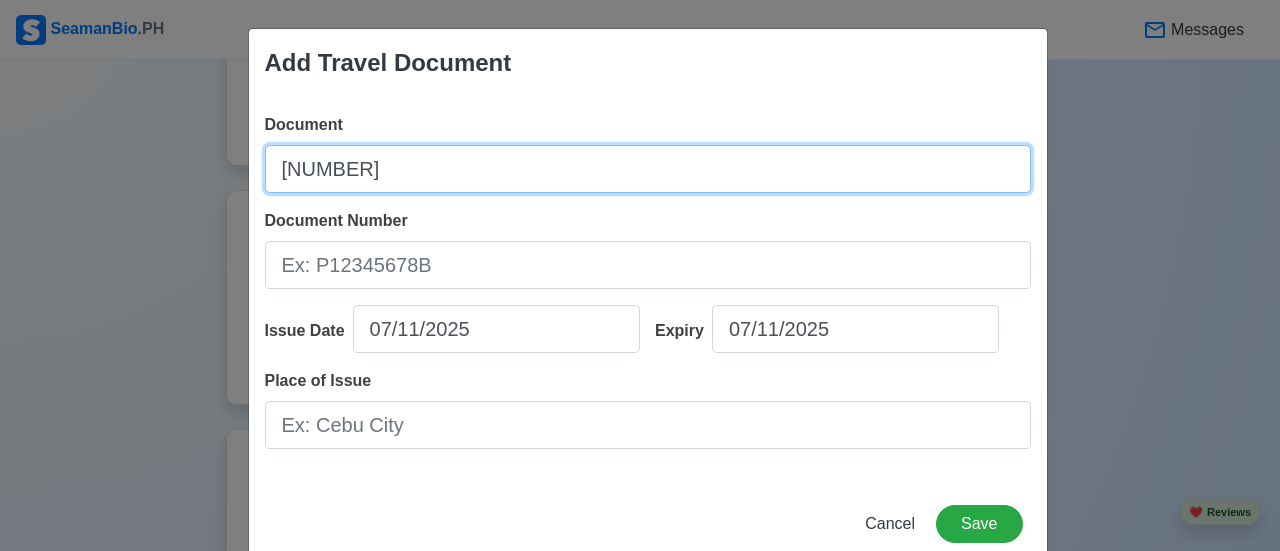 type on "[NUMBER]" 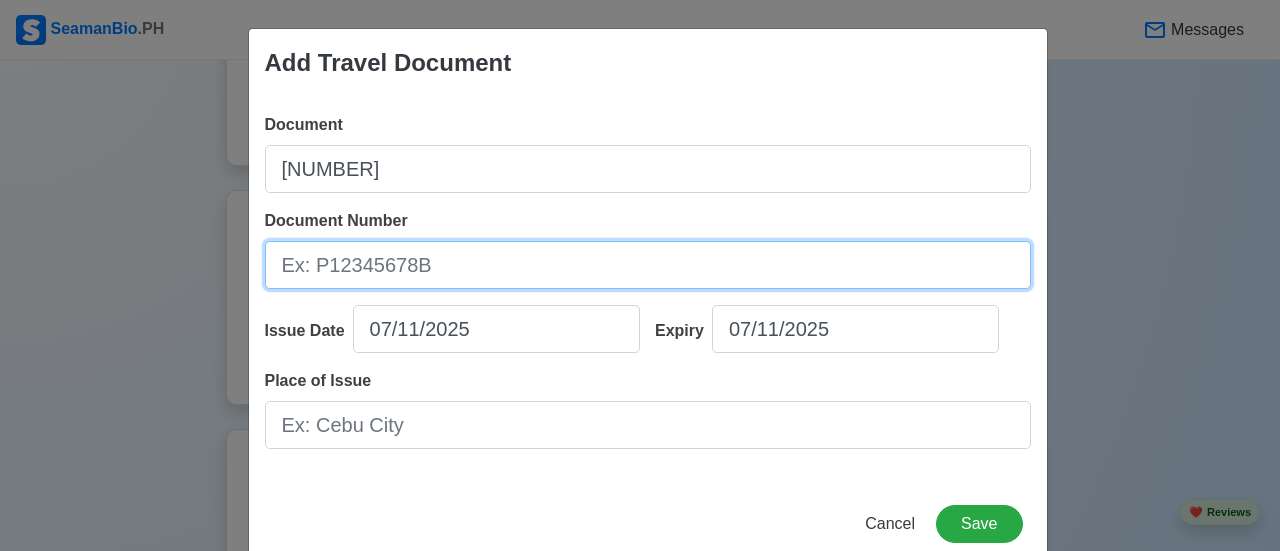 click on "Document Number" at bounding box center (648, 265) 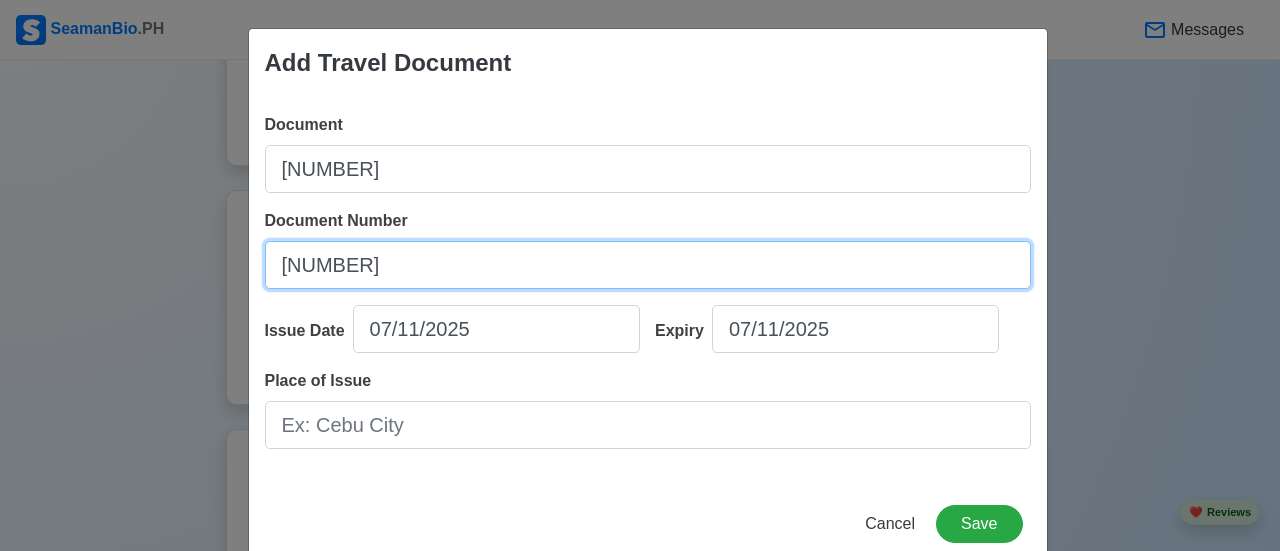type on "[NUMBER]" 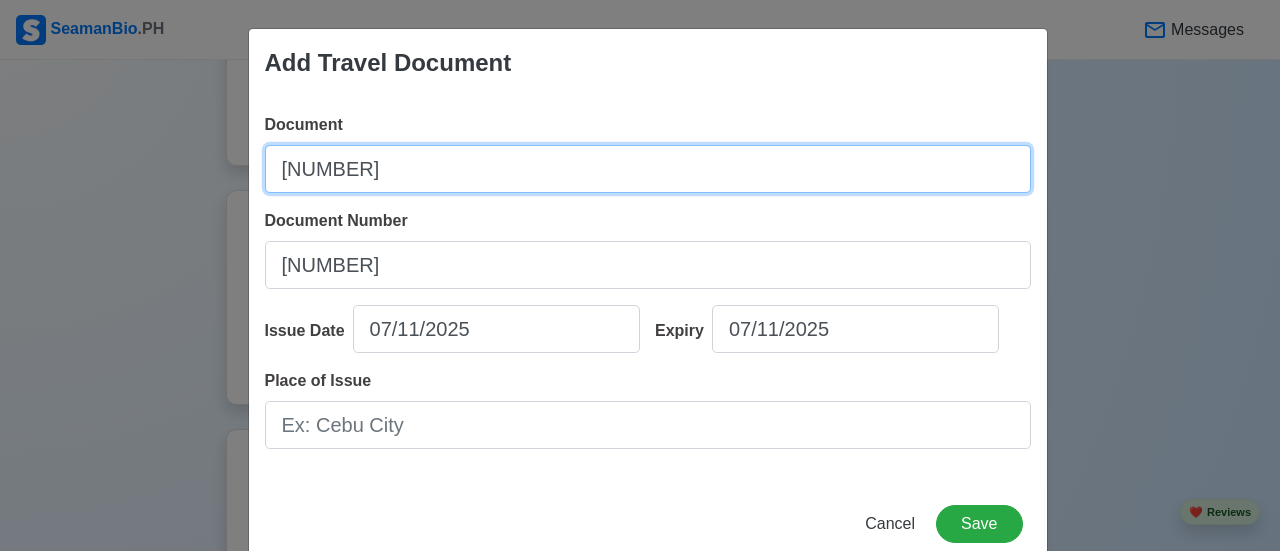 drag, startPoint x: 454, startPoint y: 165, endPoint x: 238, endPoint y: 163, distance: 216.00926 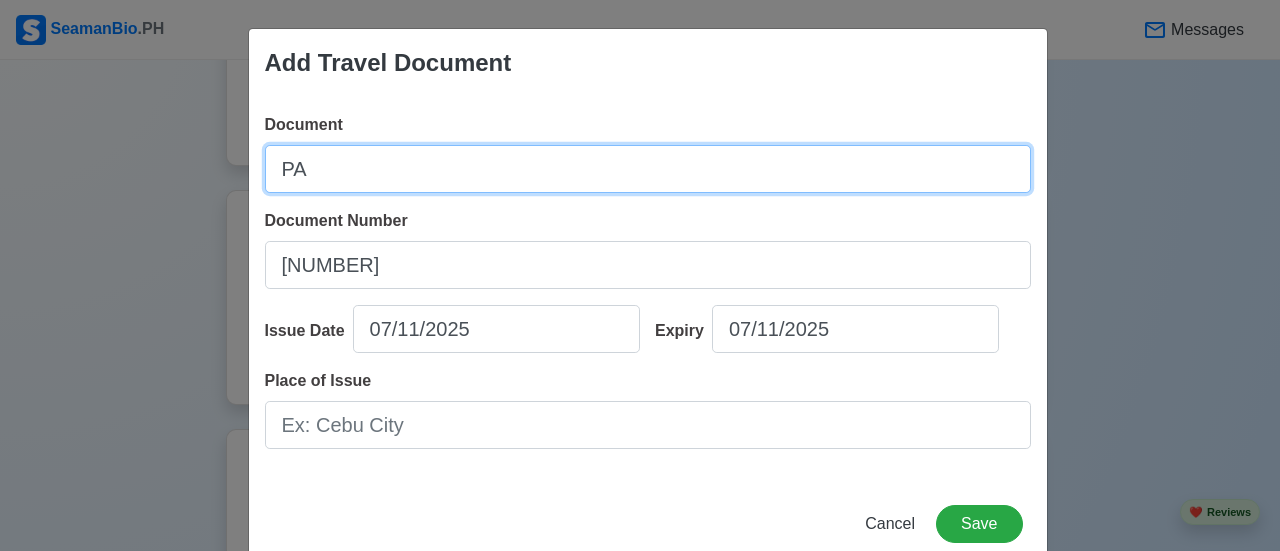 type on "P" 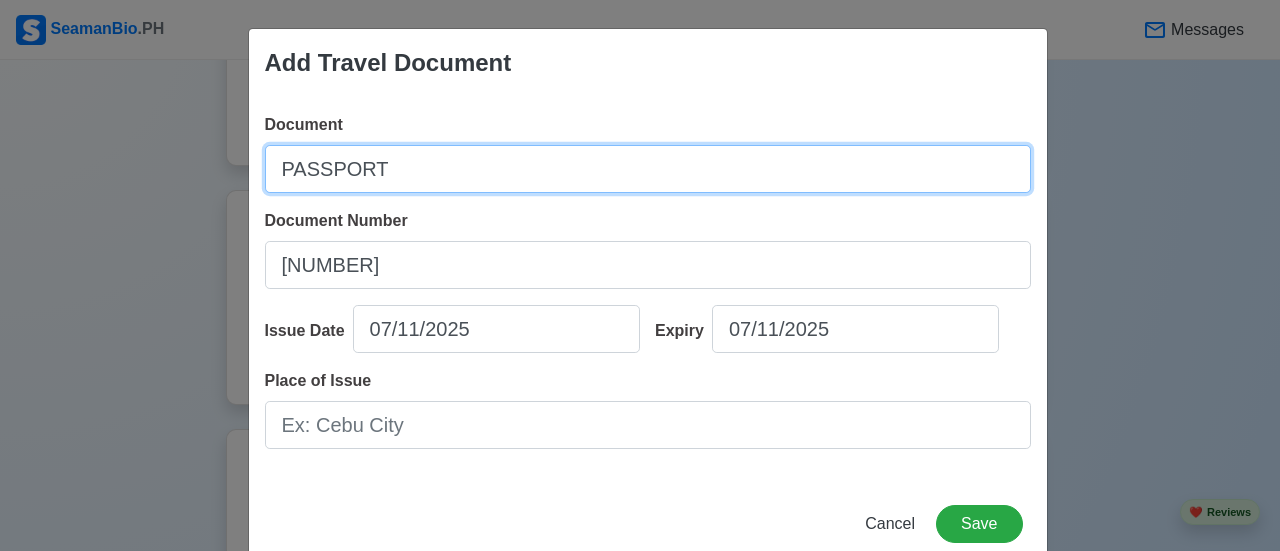 type on "PASSPORT" 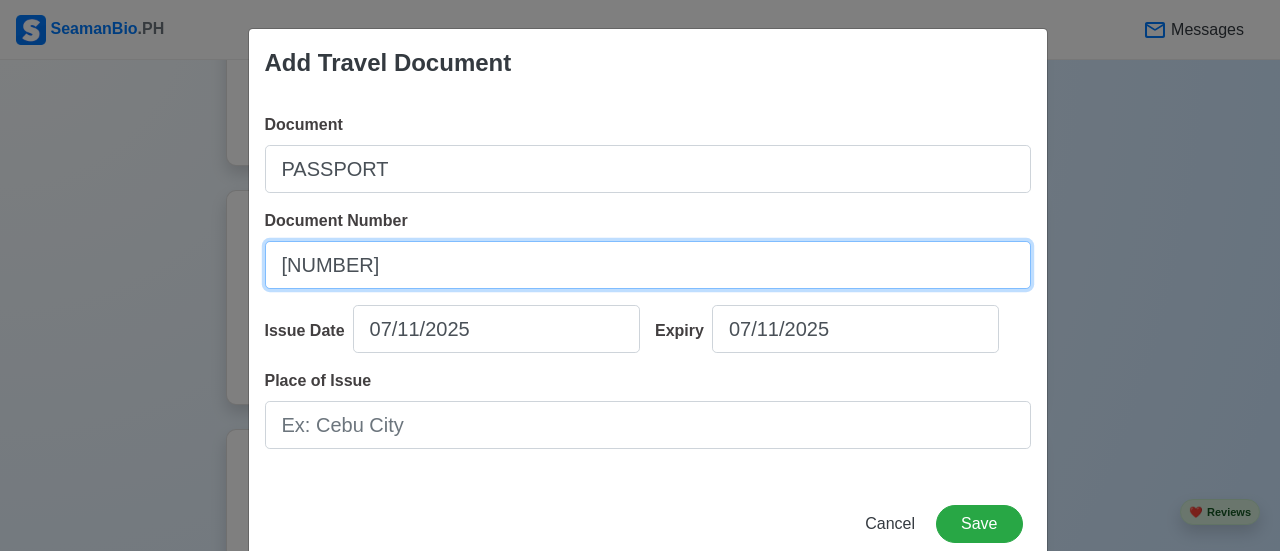 click on "[NUMBER]" at bounding box center (648, 265) 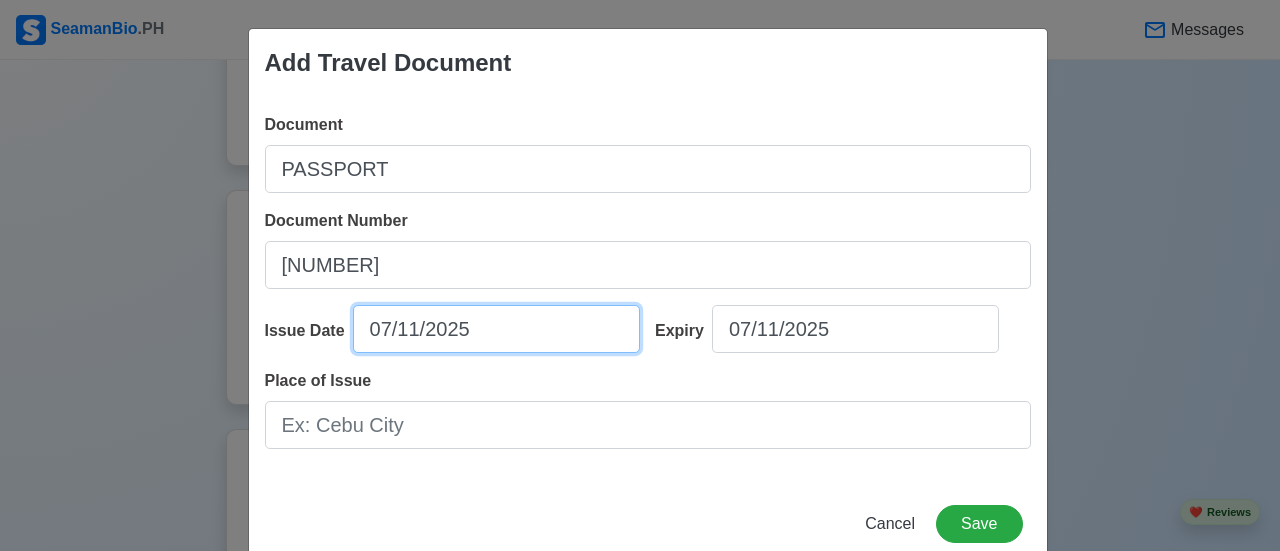click on "07/11/2025" at bounding box center (496, 329) 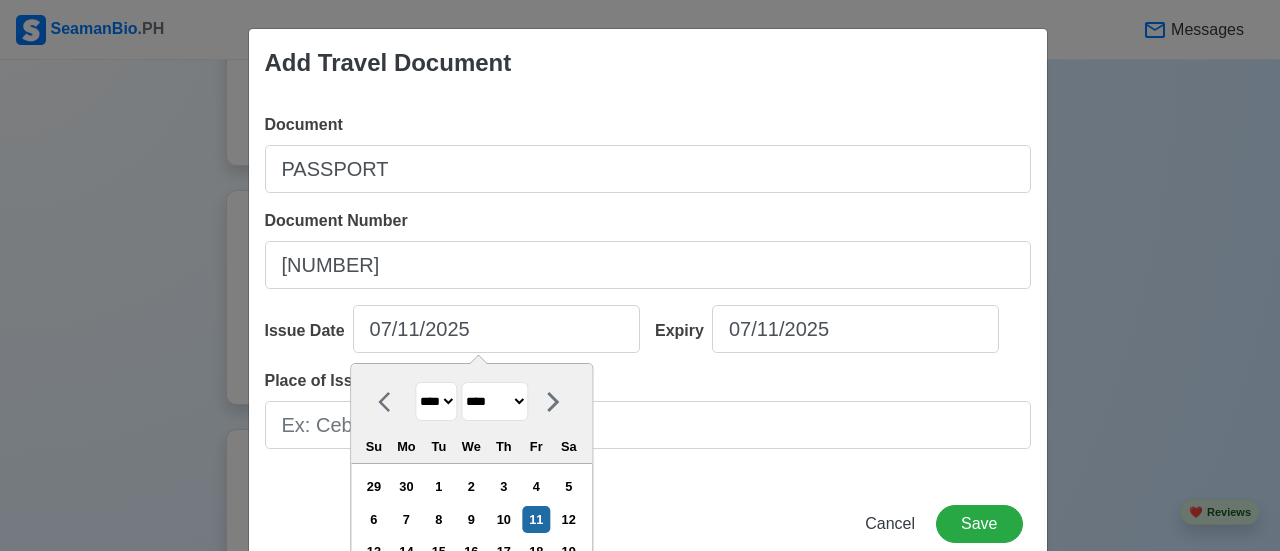 click on "**** **** **** **** **** **** **** **** **** **** **** **** **** **** **** **** **** **** **** **** **** **** **** **** **** **** **** **** **** **** **** **** **** **** **** **** **** **** **** **** **** **** **** **** **** **** **** **** **** **** **** **** **** **** **** **** **** **** **** **** **** **** **** **** **** **** **** **** **** **** **** **** **** **** **** **** **** **** **** **** **** **** **** **** **** **** **** **** **** **** **** **** **** **** **** **** **** **** **** **** **** **** **** **** **** ****" at bounding box center [436, 401] 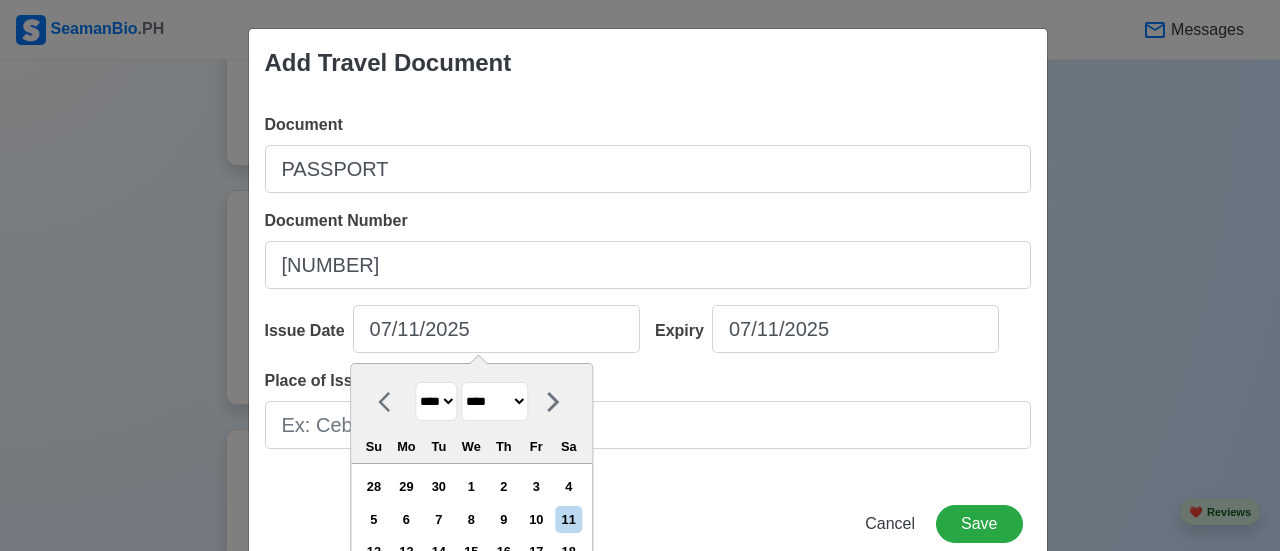 click on "******* ******** ***** ***** *** **** **** ****** ********* ******* ******** ********" at bounding box center (494, 401) 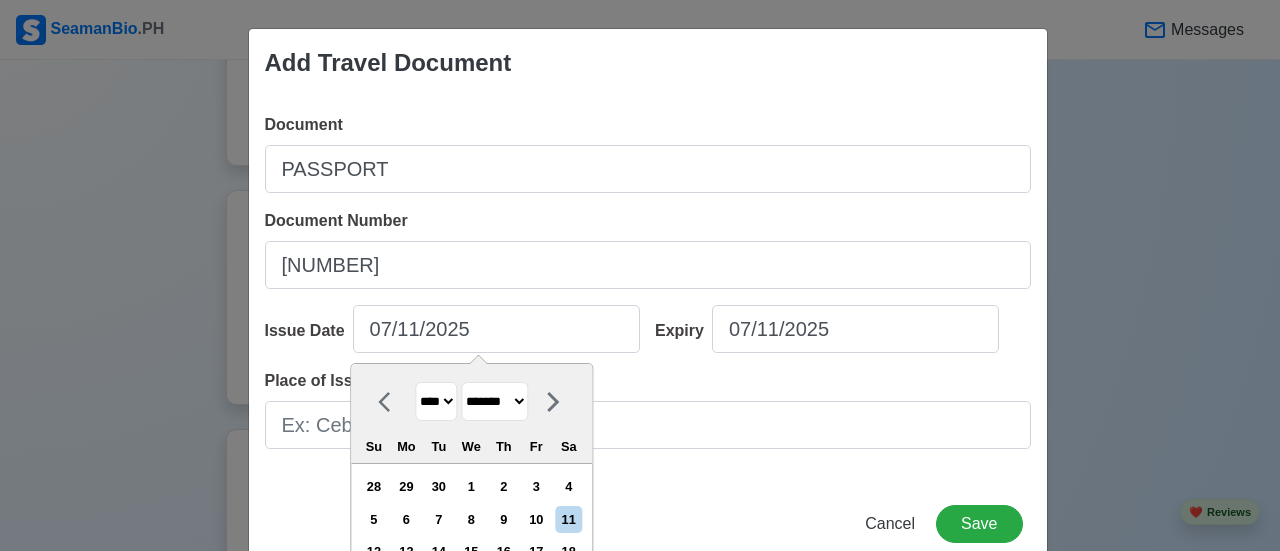 click on "******* ******** ***** ***** *** **** **** ****** ********* ******* ******** ********" at bounding box center [494, 401] 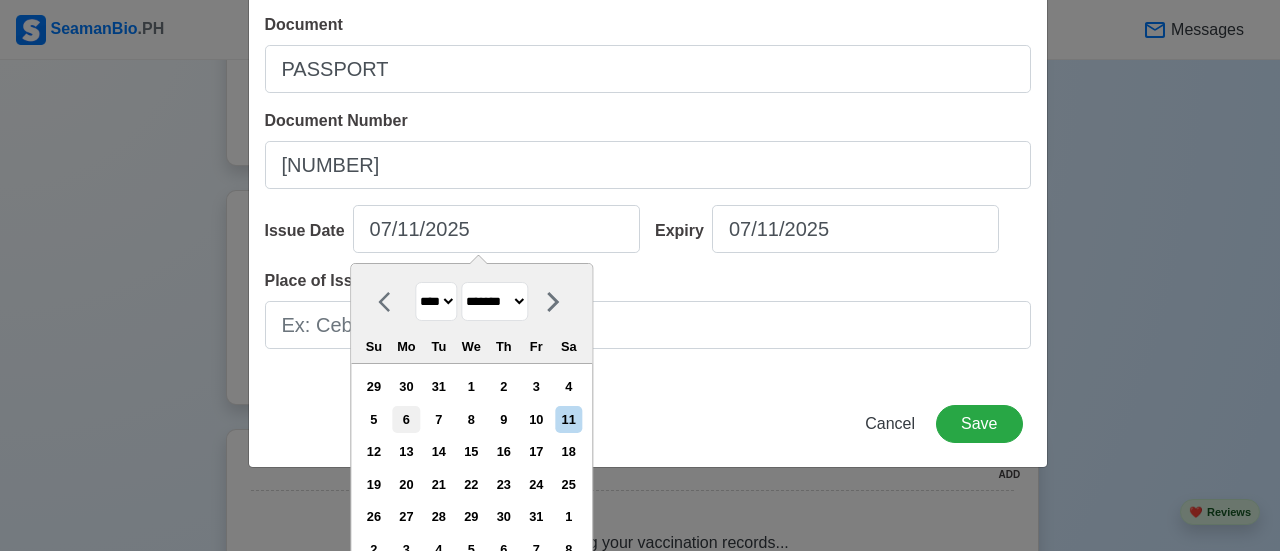 click on "6" at bounding box center [406, 419] 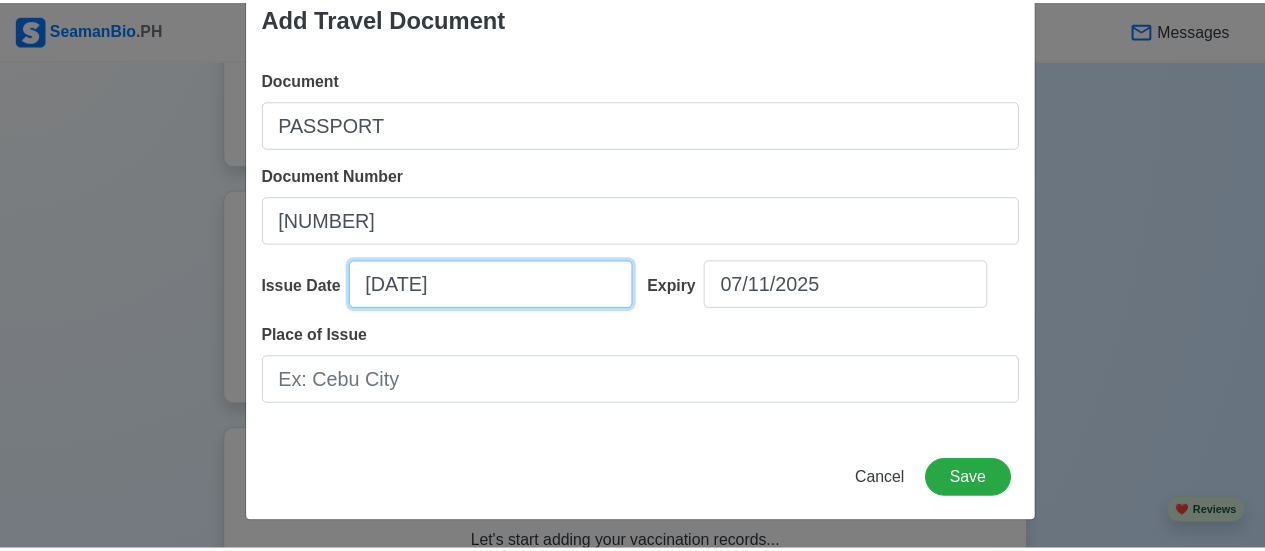 scroll, scrollTop: 43, scrollLeft: 0, axis: vertical 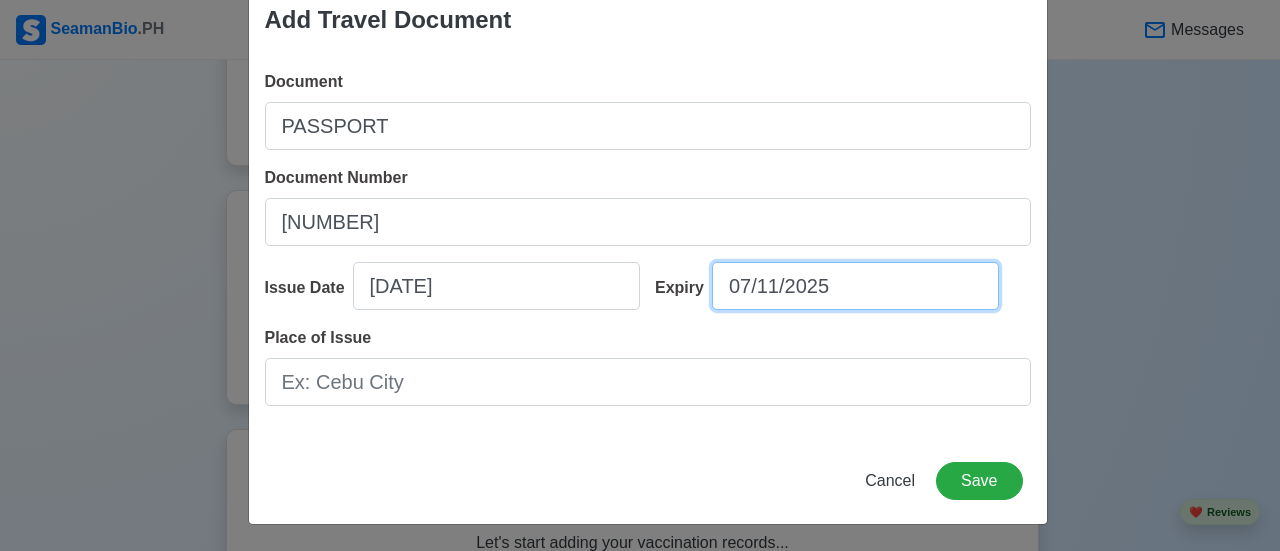 select on "****" 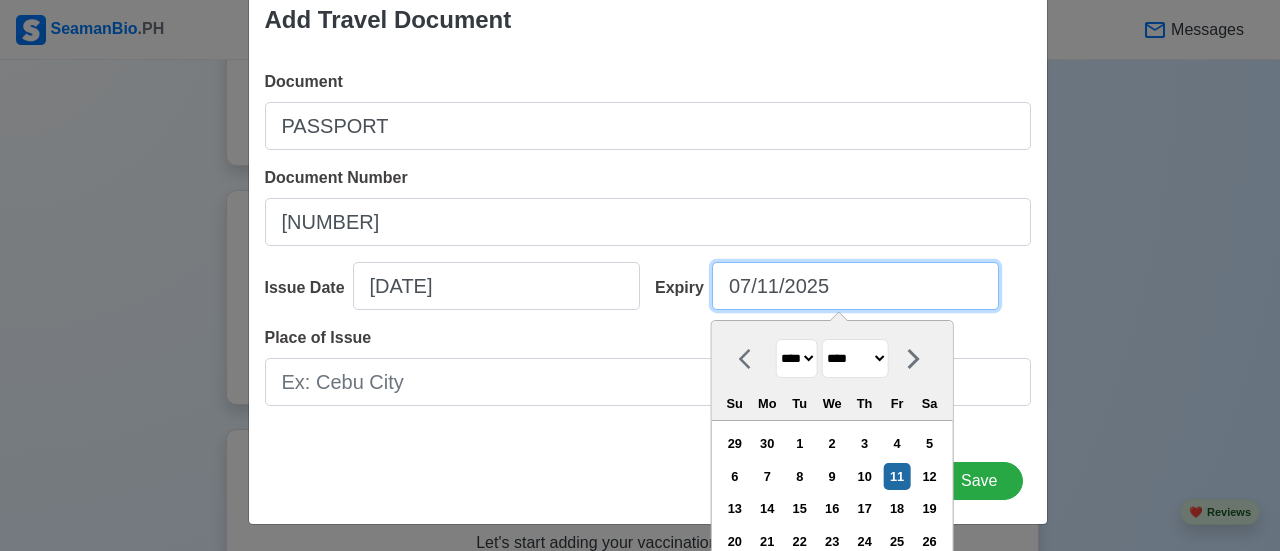 click on "07/11/2025" at bounding box center (855, 286) 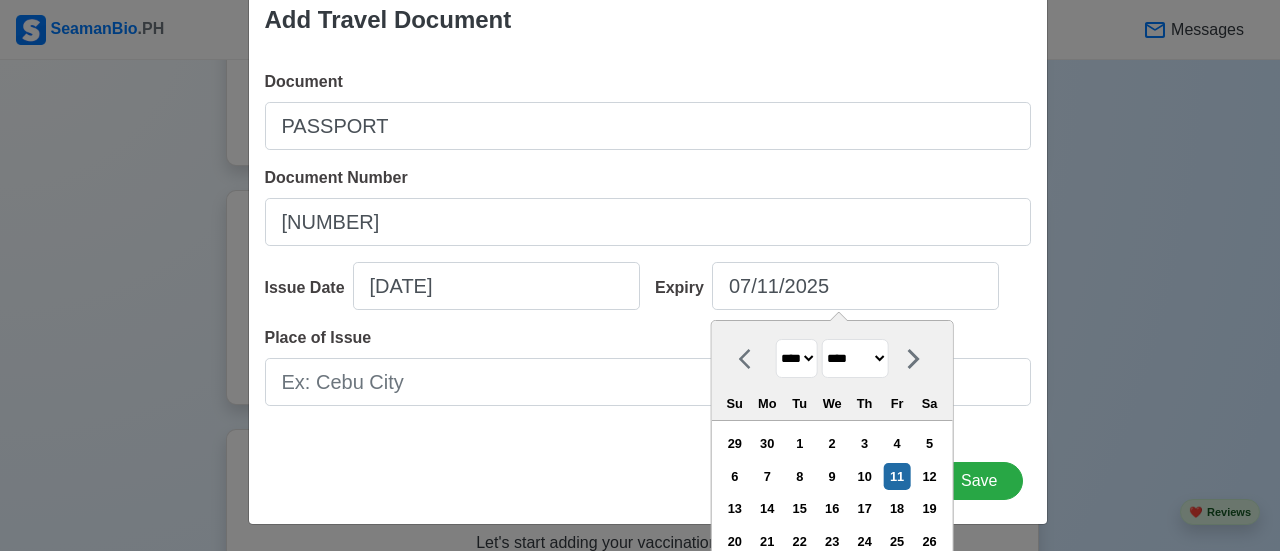 click on "**** **** **** **** **** **** **** **** **** **** **** **** **** **** **** **** **** **** **** **** **** **** **** **** **** **** **** **** **** **** **** **** **** **** **** **** **** **** **** **** **** **** **** **** **** **** **** **** **** **** **** **** **** **** **** **** **** **** **** **** **** **** **** **** **** **** **** **** **** **** **** **** **** **** **** **** **** **** **** **** **** **** **** **** **** **** **** **** **** **** **** **** **** **** **** **** **** **** **** **** **** **** **** **** **** **** **** **** **** **** **** **** **** **** **** **** **** **** **** **** ****" at bounding box center [797, 358] 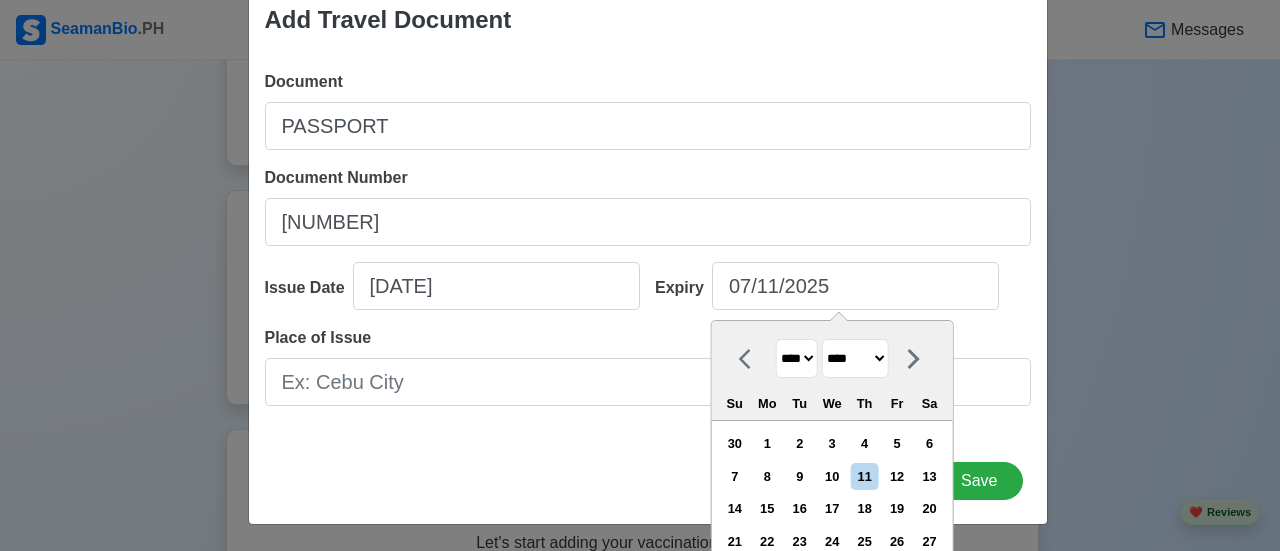 click on "******* ******** ***** ***** *** **** **** ****** ********* ******* ******** ********" at bounding box center (855, 358) 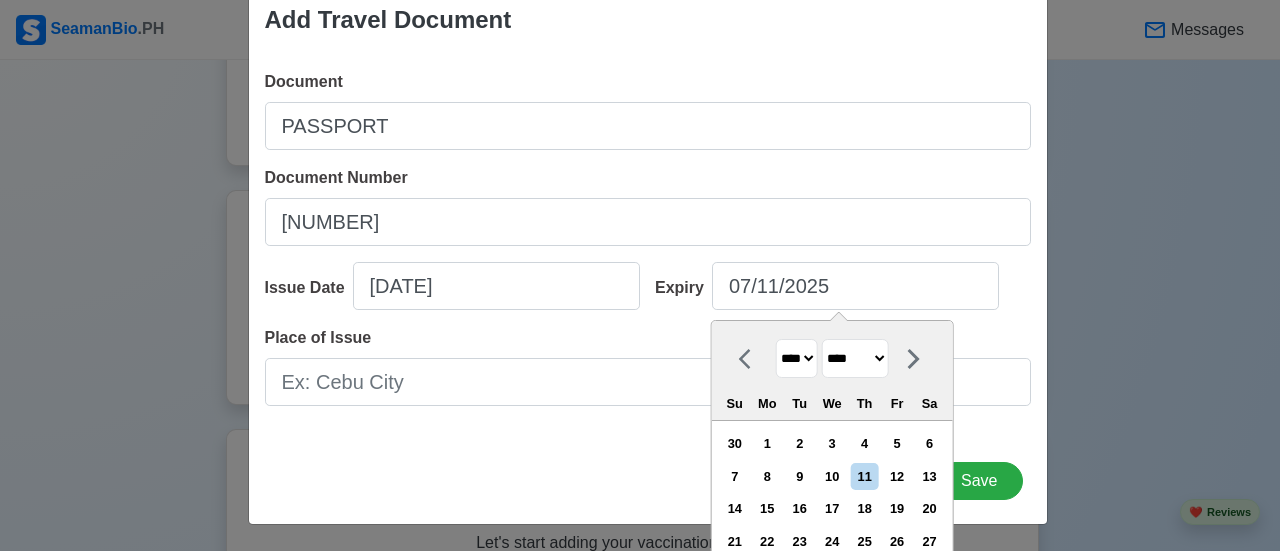 select on "*******" 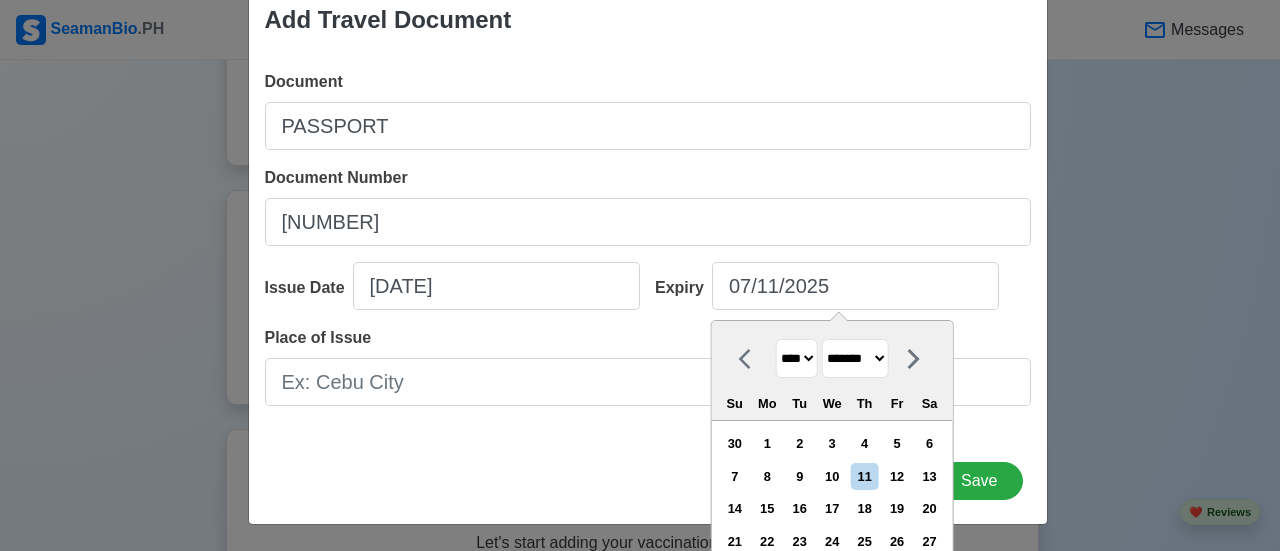 click on "******* ******** ***** ***** *** **** **** ****** ********* ******* ******** ********" at bounding box center (855, 358) 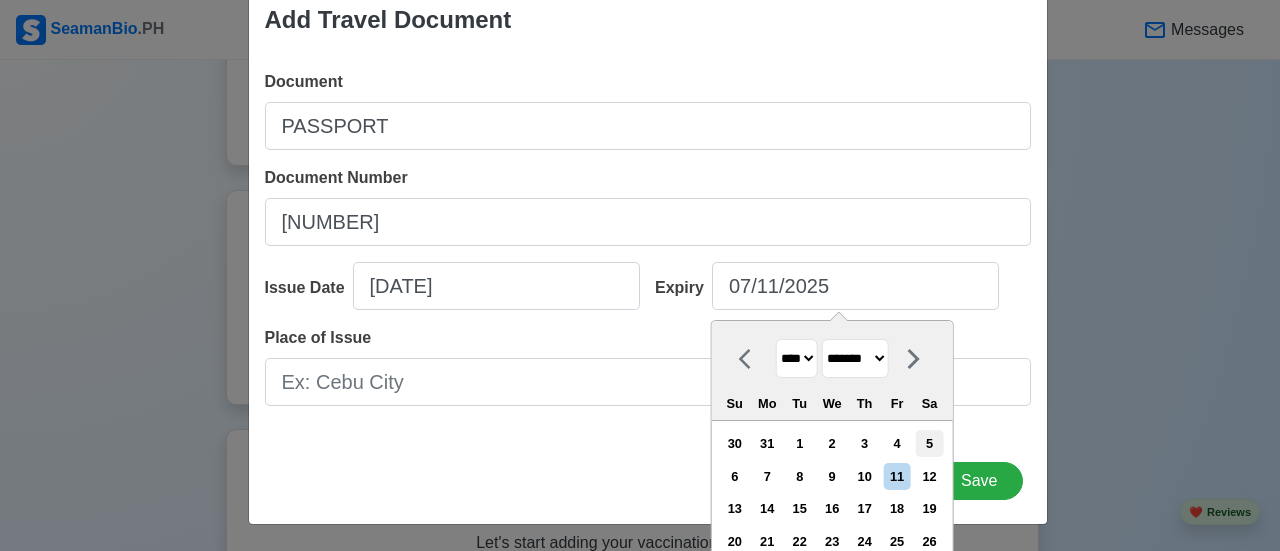 click on "5" at bounding box center [929, 443] 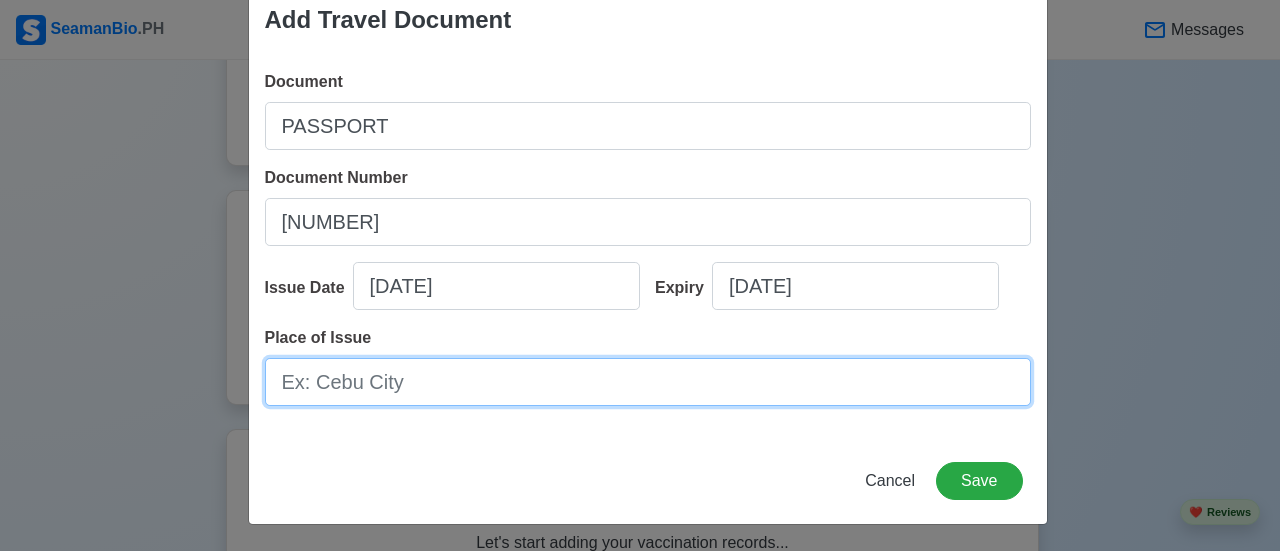 click on "Place of Issue" at bounding box center [648, 382] 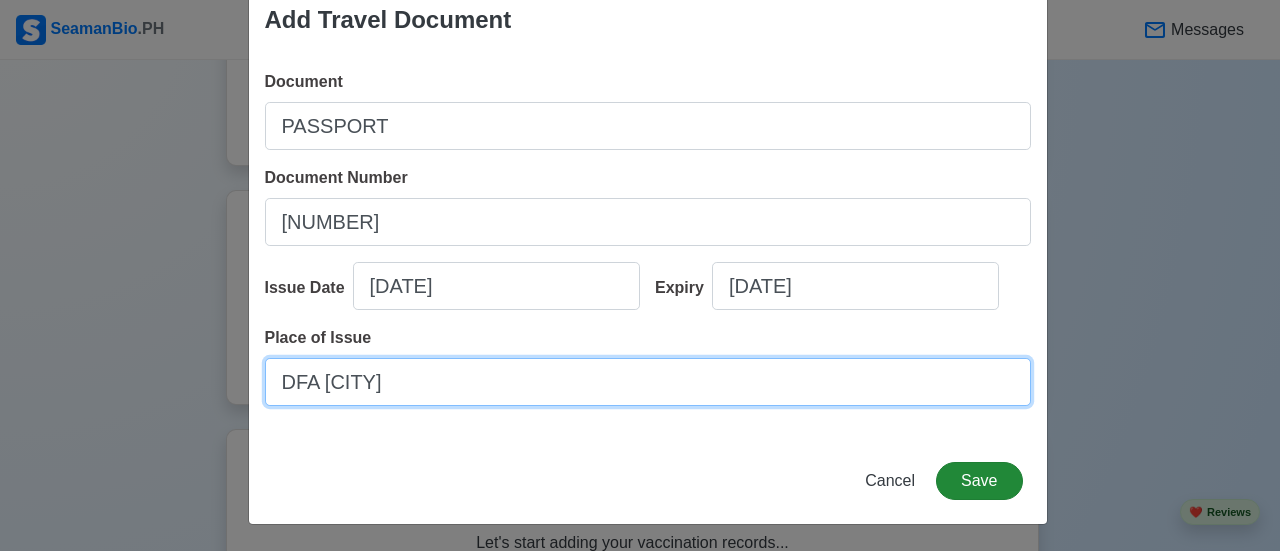 type on "DFA [CITY]" 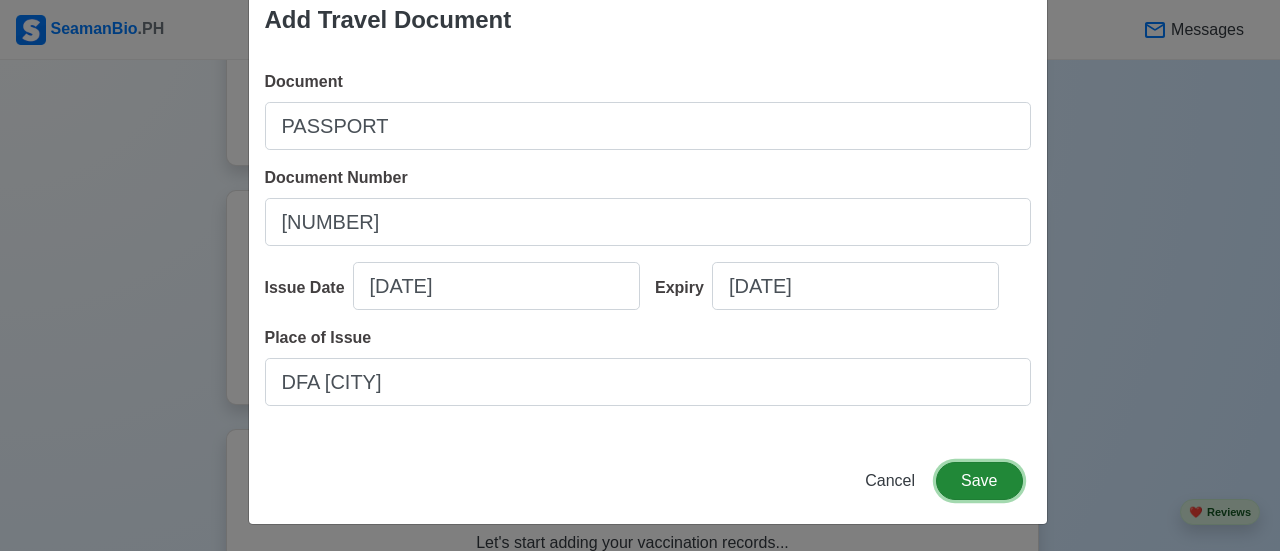 click on "Save" at bounding box center [979, 481] 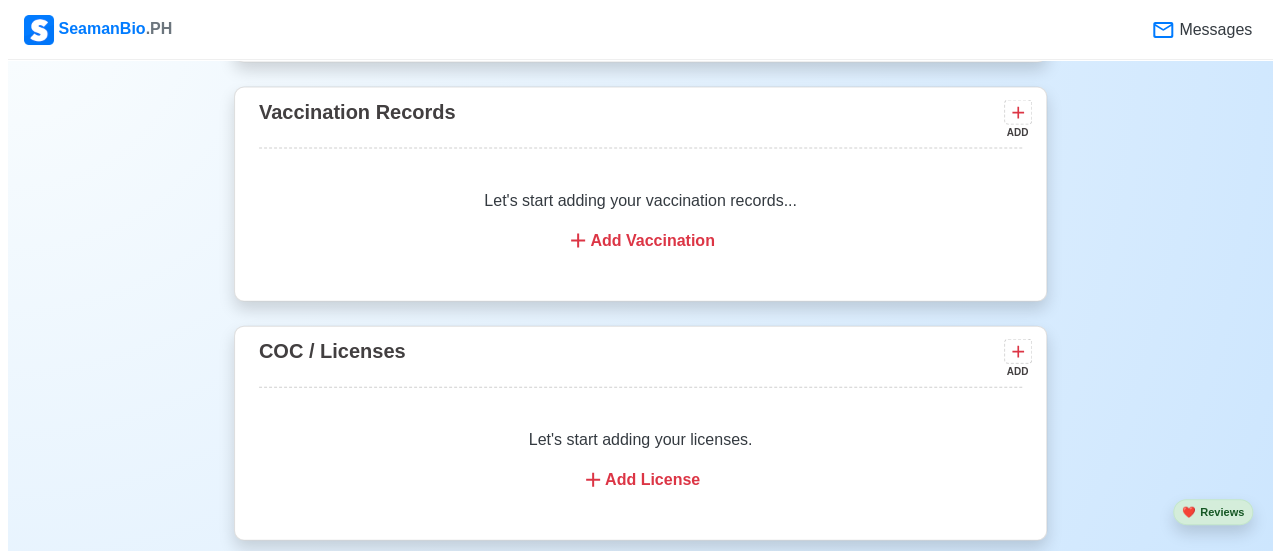 scroll, scrollTop: 2101, scrollLeft: 0, axis: vertical 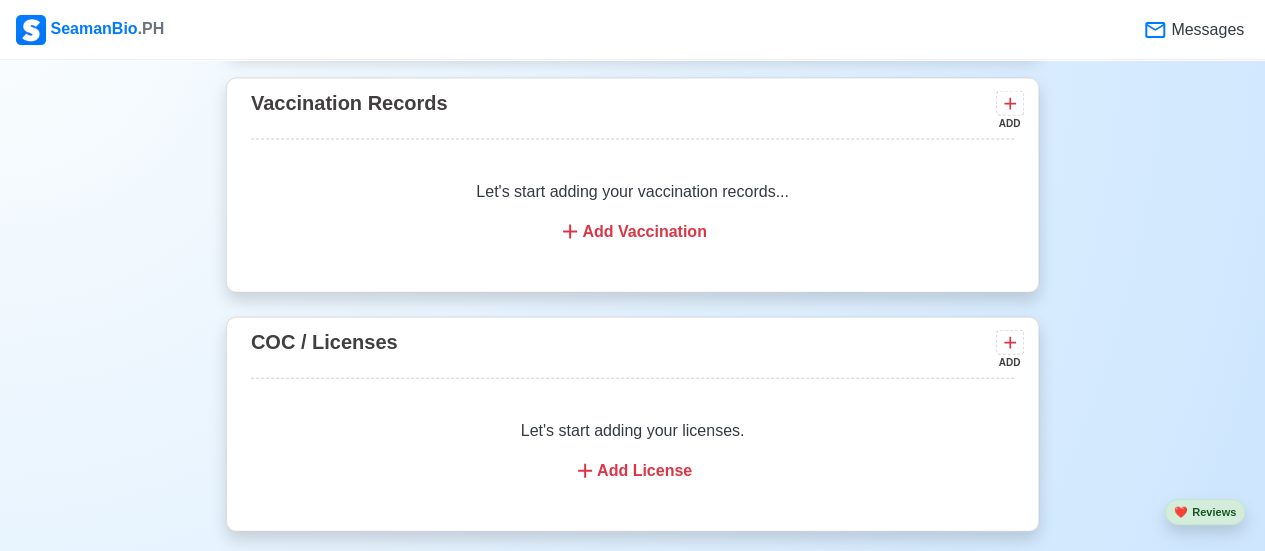 click on "Add Vaccination" at bounding box center [632, 232] 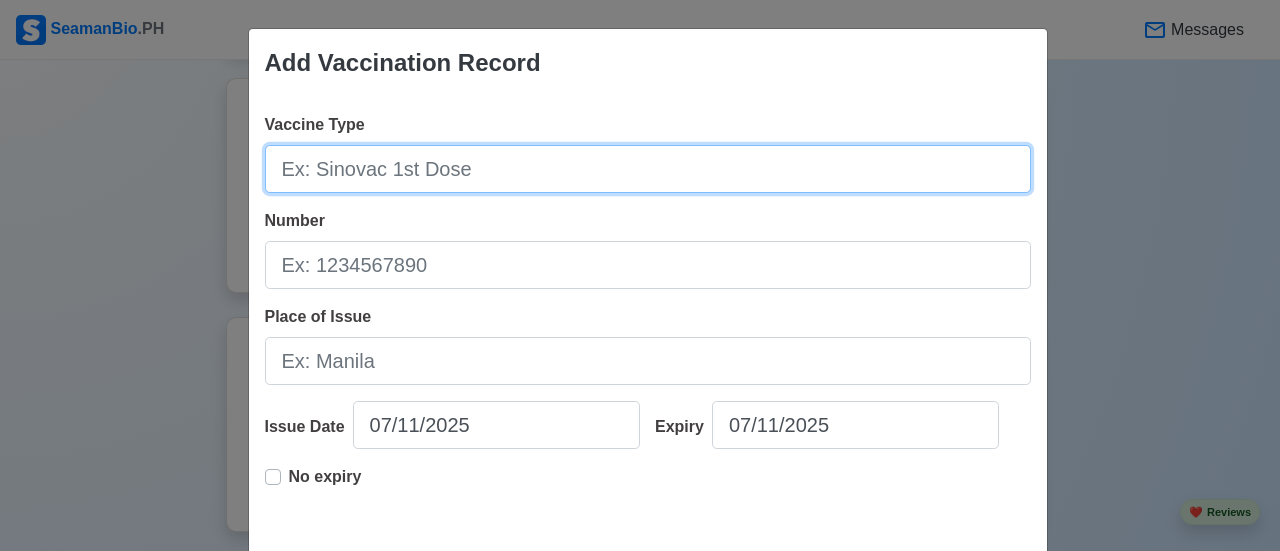 click on "Vaccine Type" at bounding box center [648, 169] 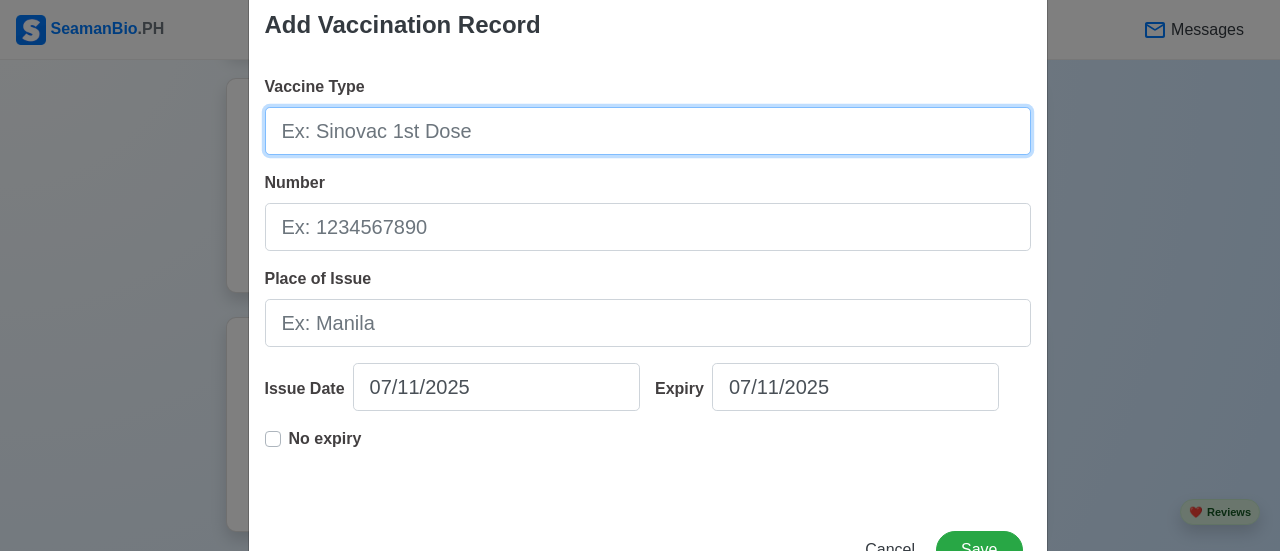 scroll, scrollTop: 7, scrollLeft: 0, axis: vertical 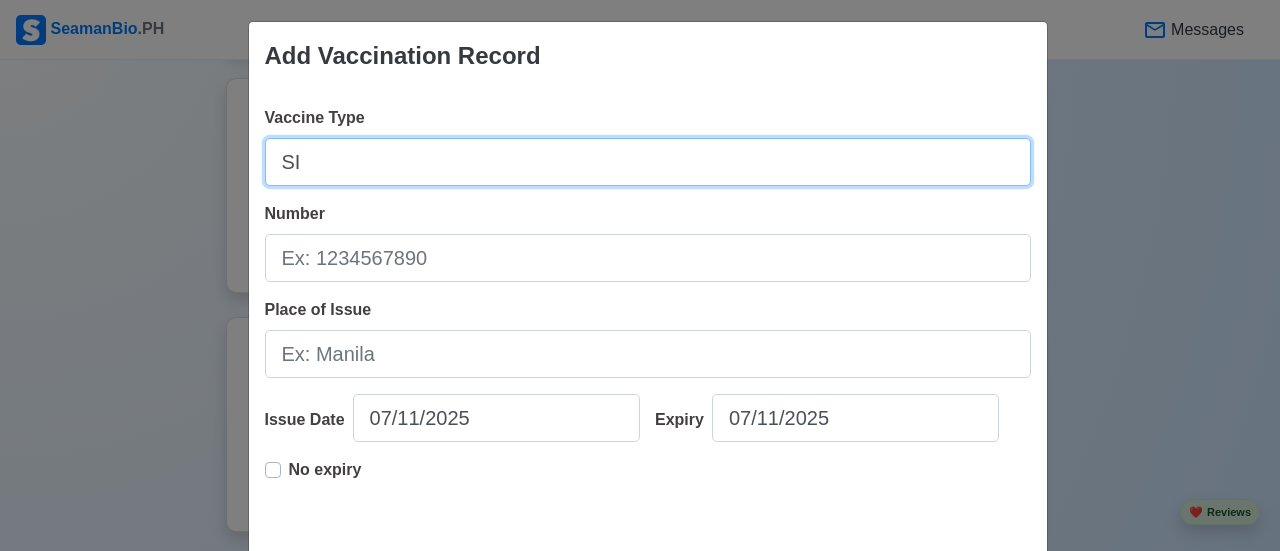 type on "S" 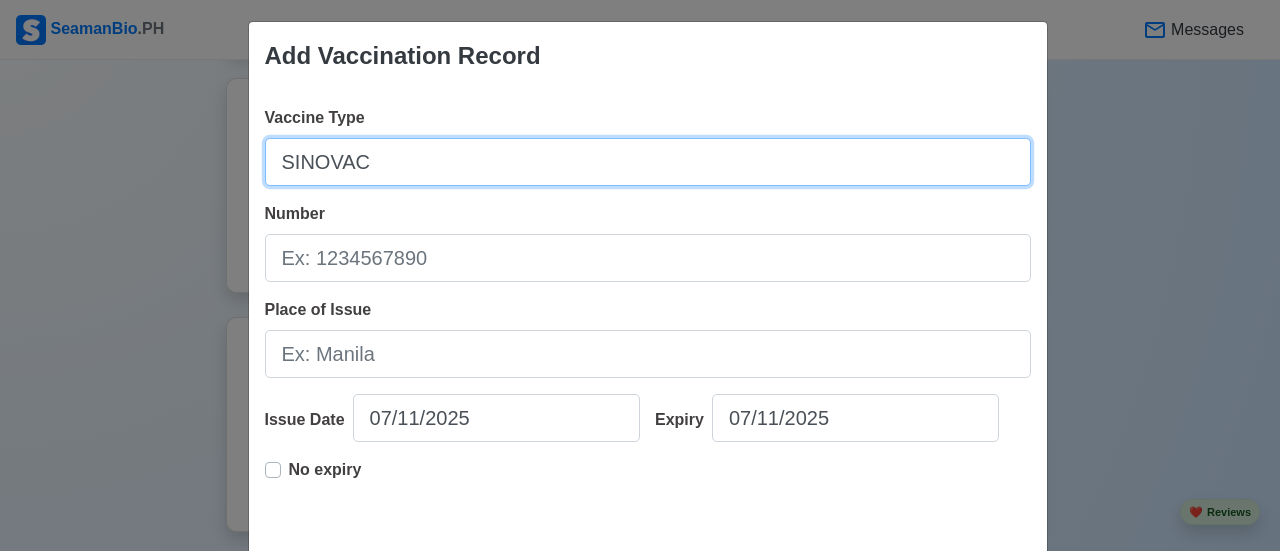 type on "SINOVAC" 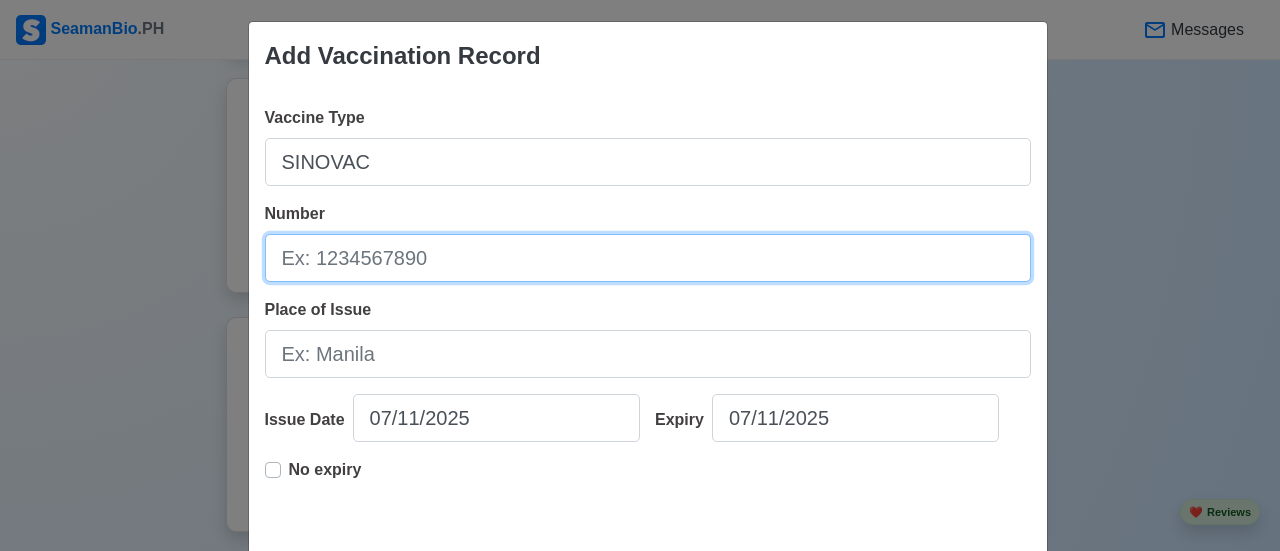 click on "Number" at bounding box center [648, 258] 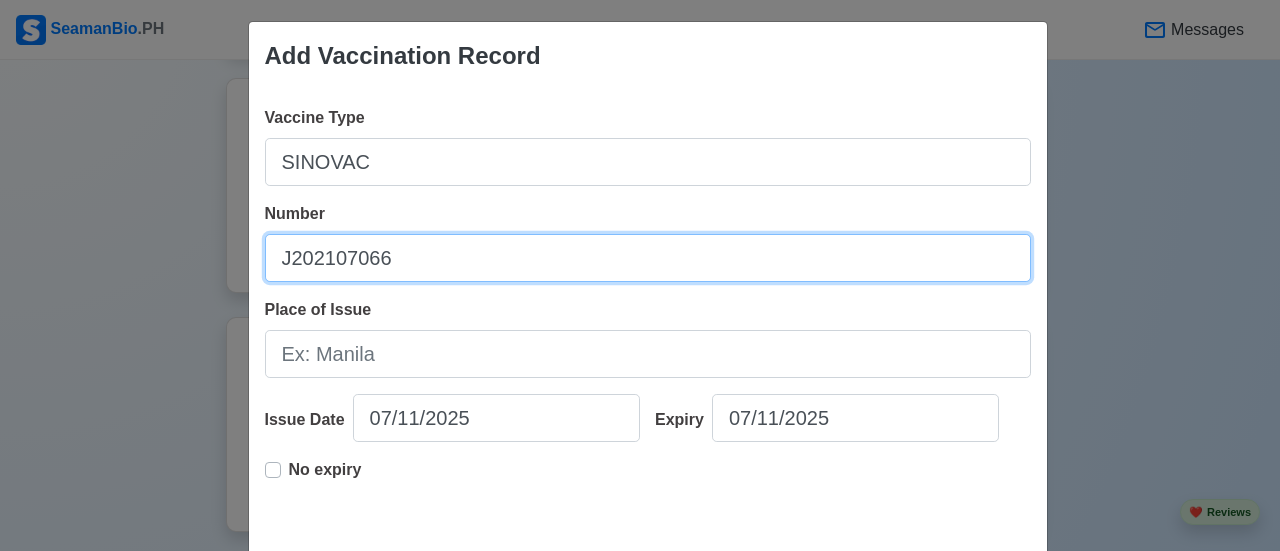 type on "J202107066" 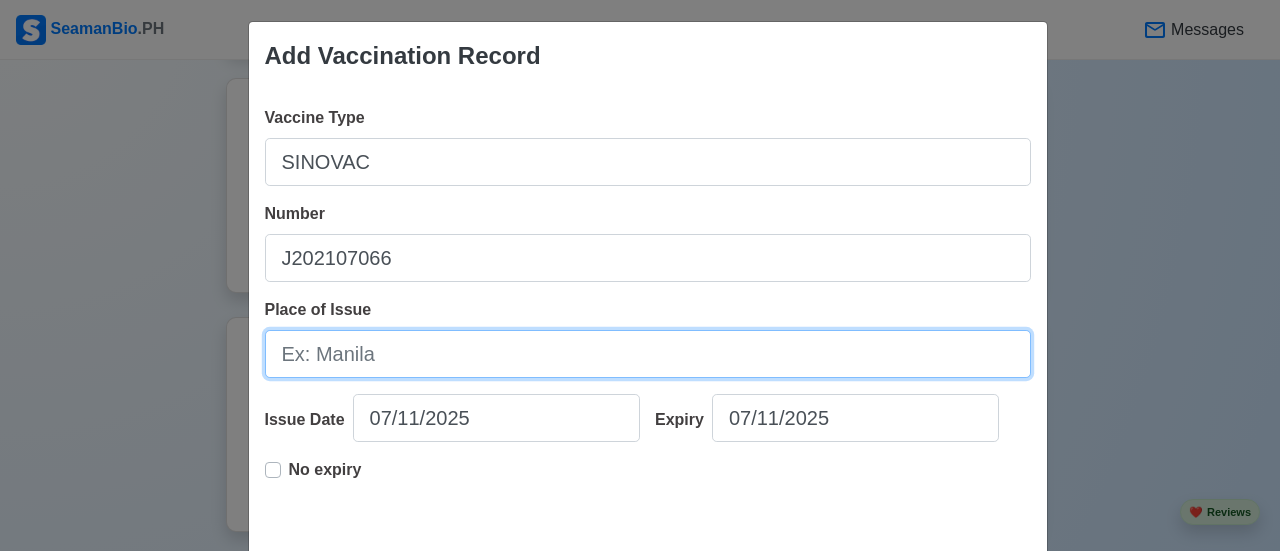 drag, startPoint x: 370, startPoint y: 375, endPoint x: 375, endPoint y: 365, distance: 11.18034 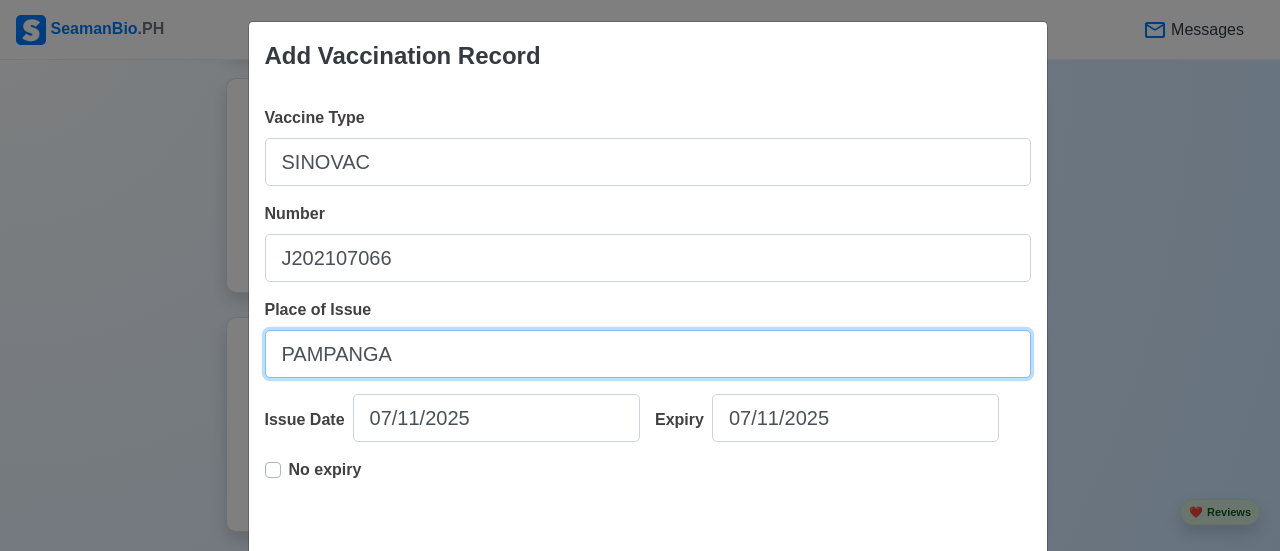 type on "PAMPANGA" 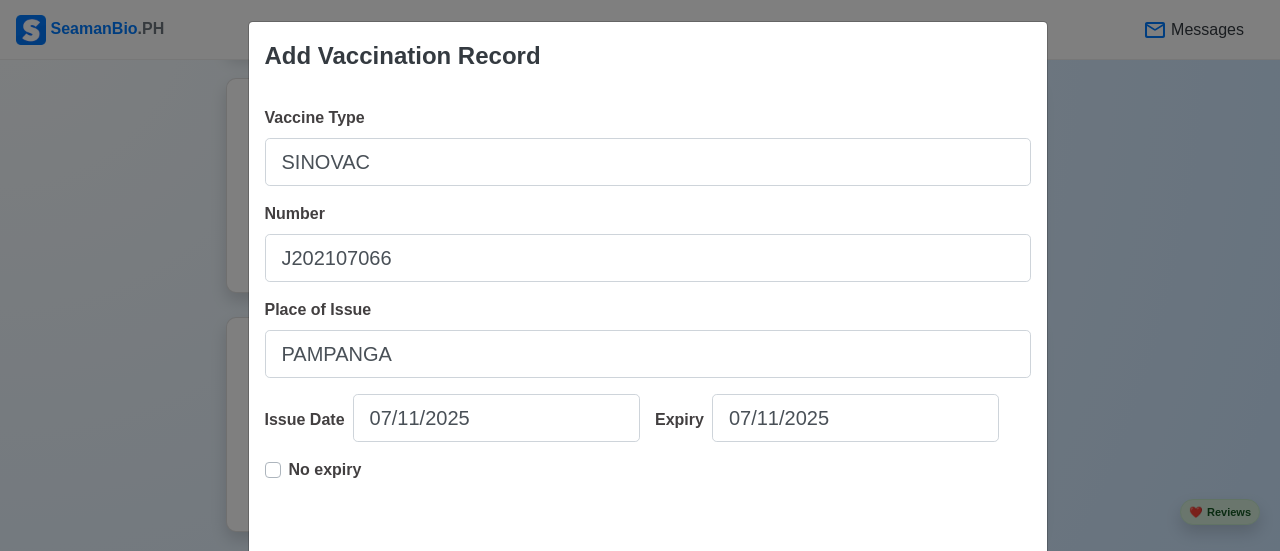 click on "No expiry" at bounding box center (325, 478) 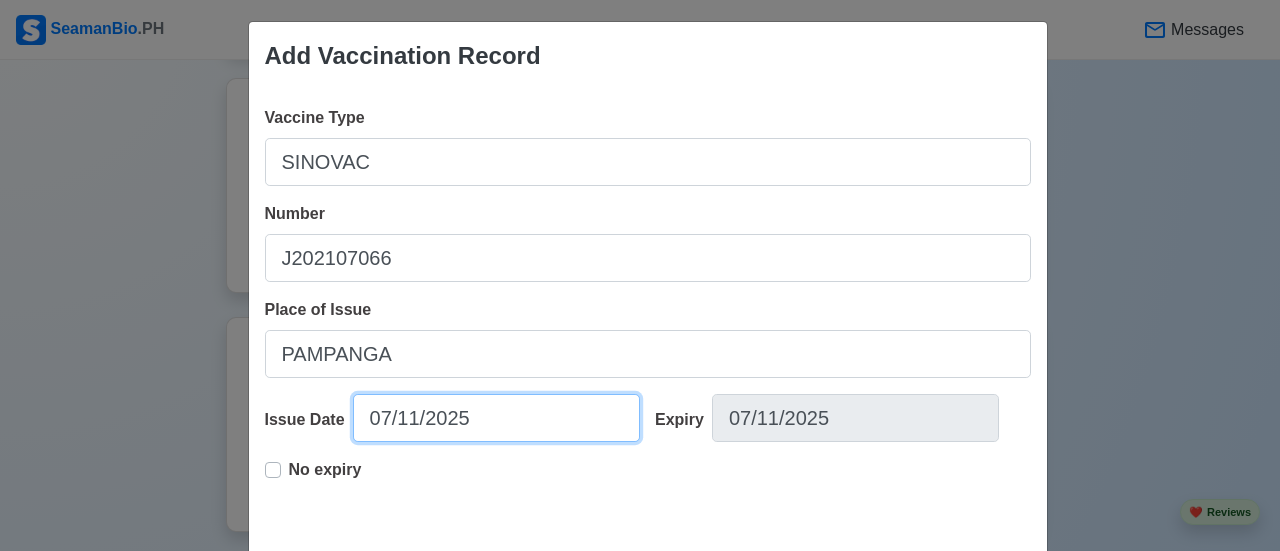 click on "07/11/2025" at bounding box center [496, 418] 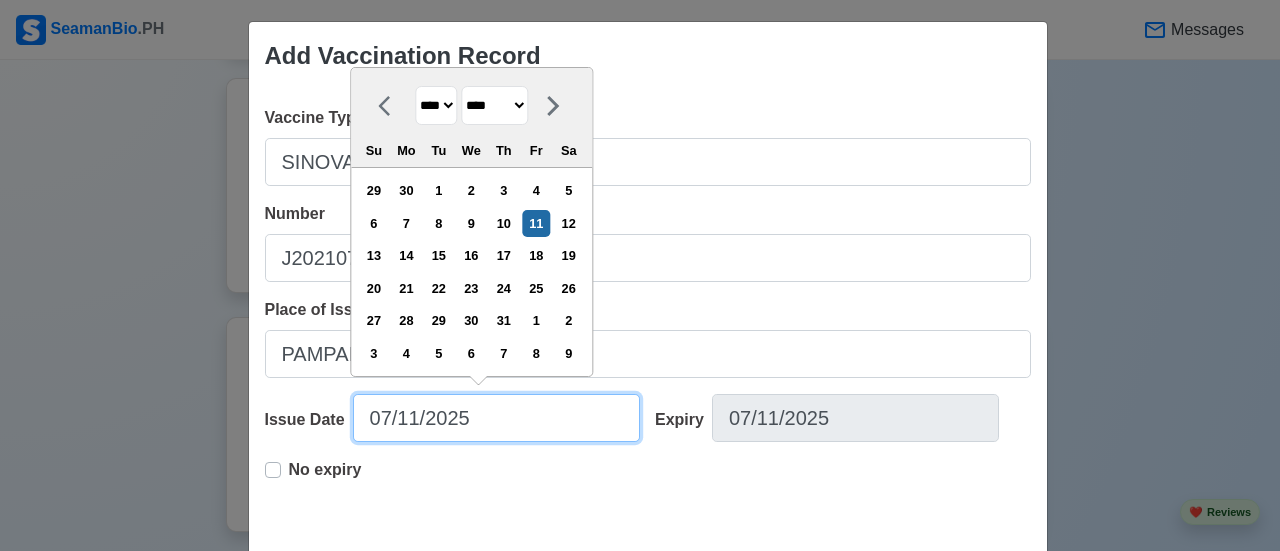 click on "07/11/2025" at bounding box center [496, 418] 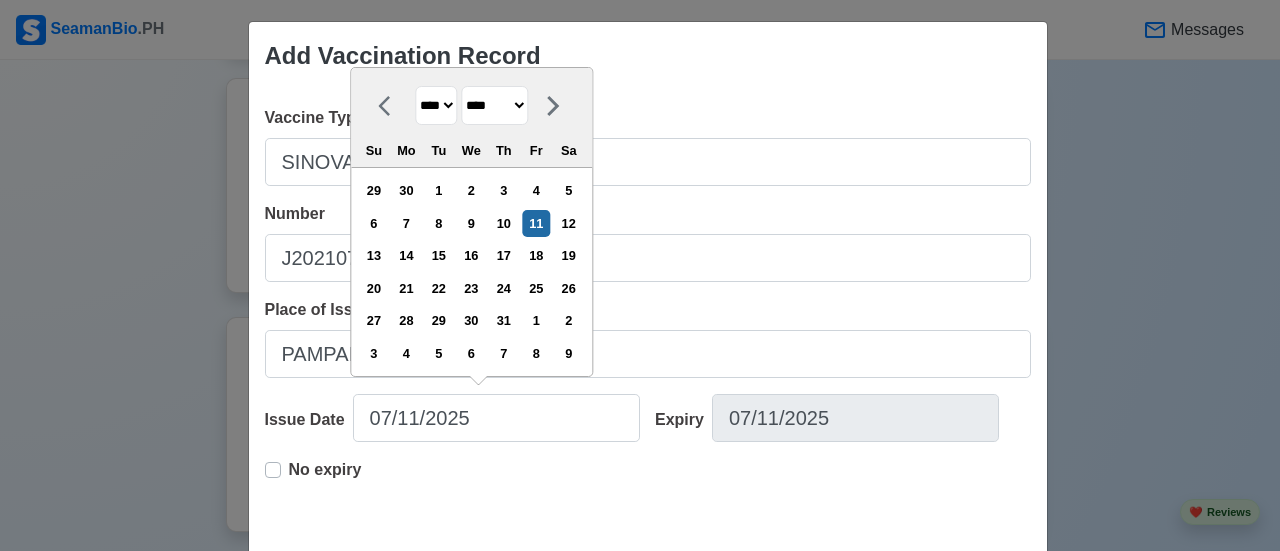 click on "**** **** **** **** **** **** **** **** **** **** **** **** **** **** **** **** **** **** **** **** **** **** **** **** **** **** **** **** **** **** **** **** **** **** **** **** **** **** **** **** **** **** **** **** **** **** **** **** **** **** **** **** **** **** **** **** **** **** **** **** **** **** **** **** **** **** **** **** **** **** **** **** **** **** **** **** **** **** **** **** **** **** **** **** **** **** **** **** **** **** **** **** **** **** **** **** **** **** **** **** **** **** **** **** **** ****" at bounding box center [436, 105] 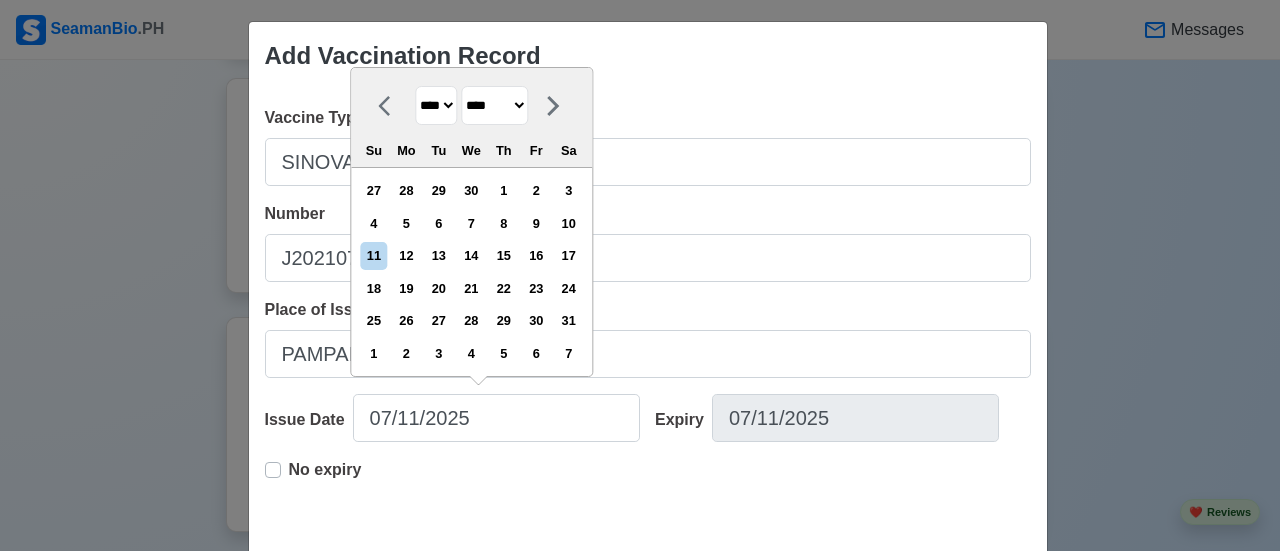 click on "******* ******** ***** ***** *** **** **** ****** ********* ******* ******** ********" at bounding box center [494, 105] 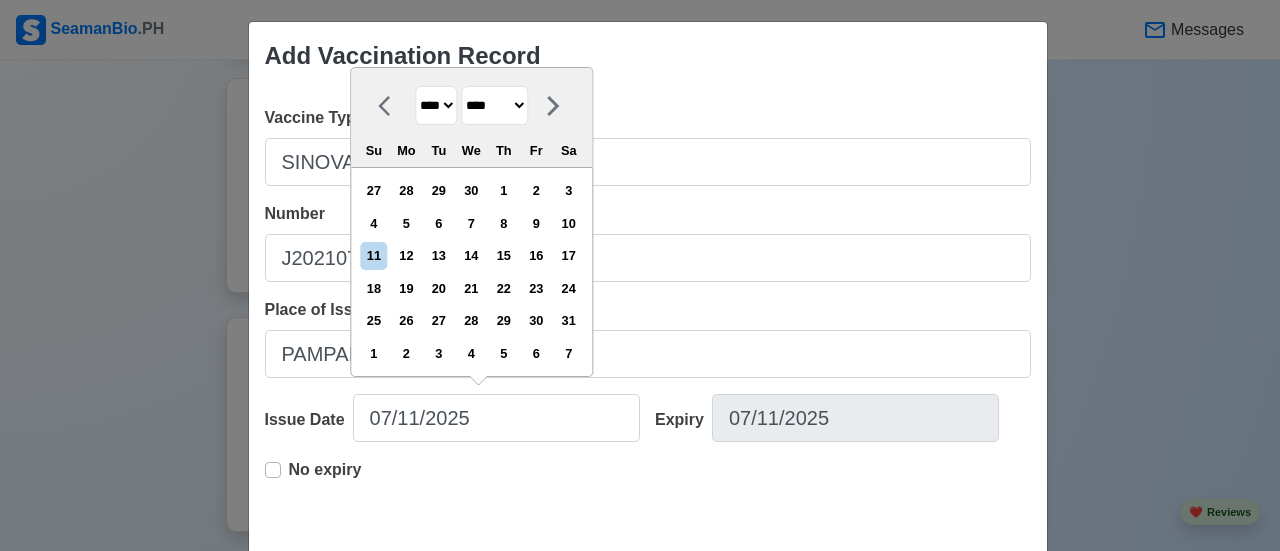 select on "******" 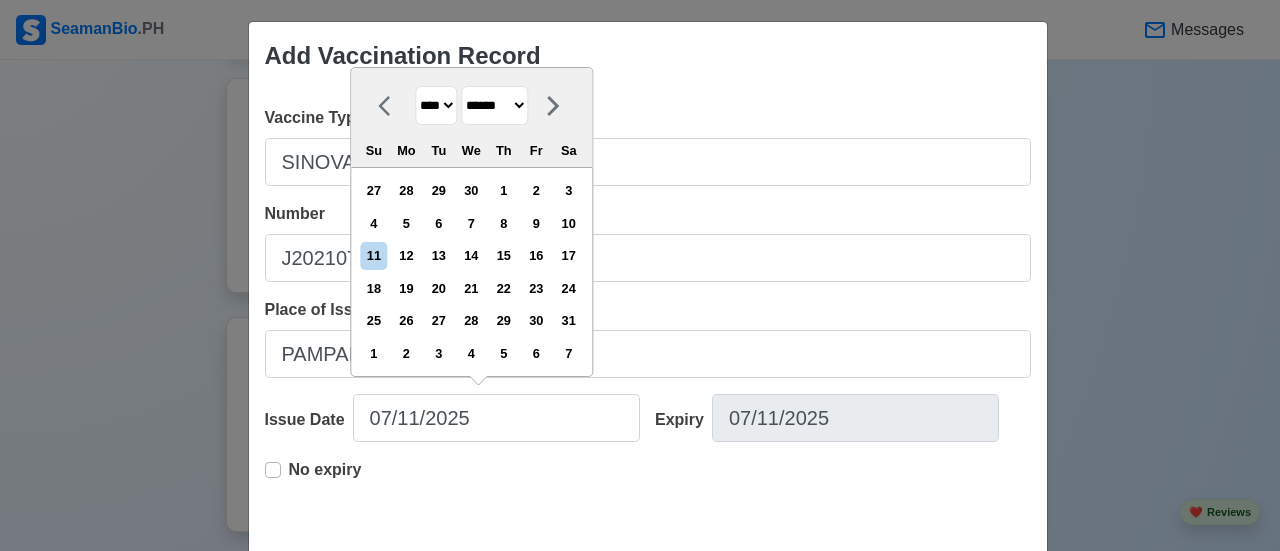 click on "******* ******** ***** ***** *** **** **** ****** ********* ******* ******** ********" at bounding box center (494, 105) 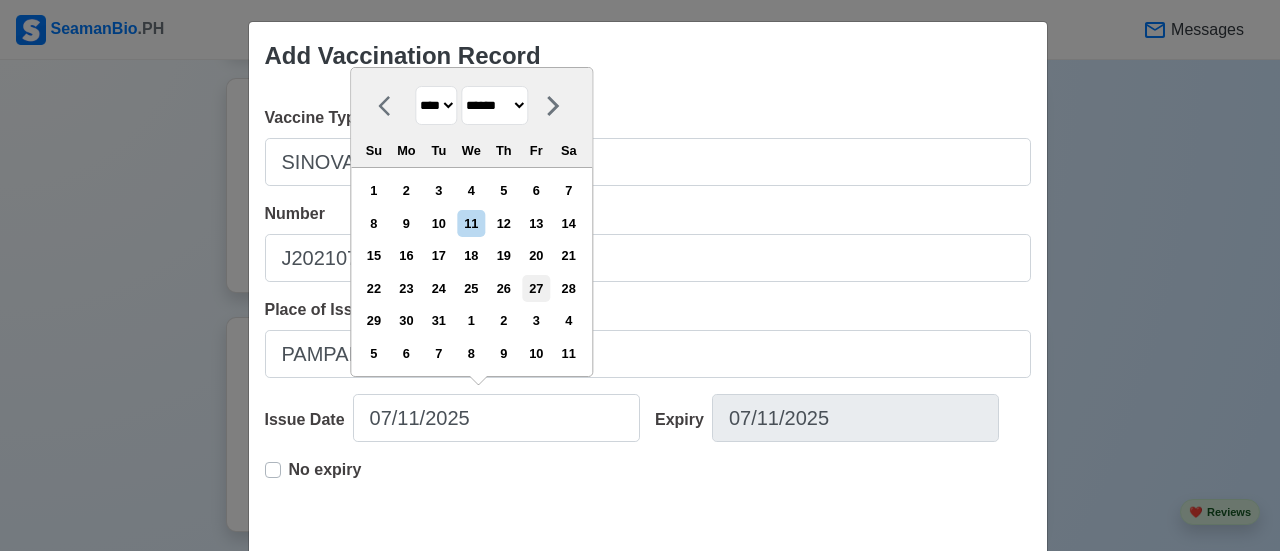 click on "27" at bounding box center [536, 288] 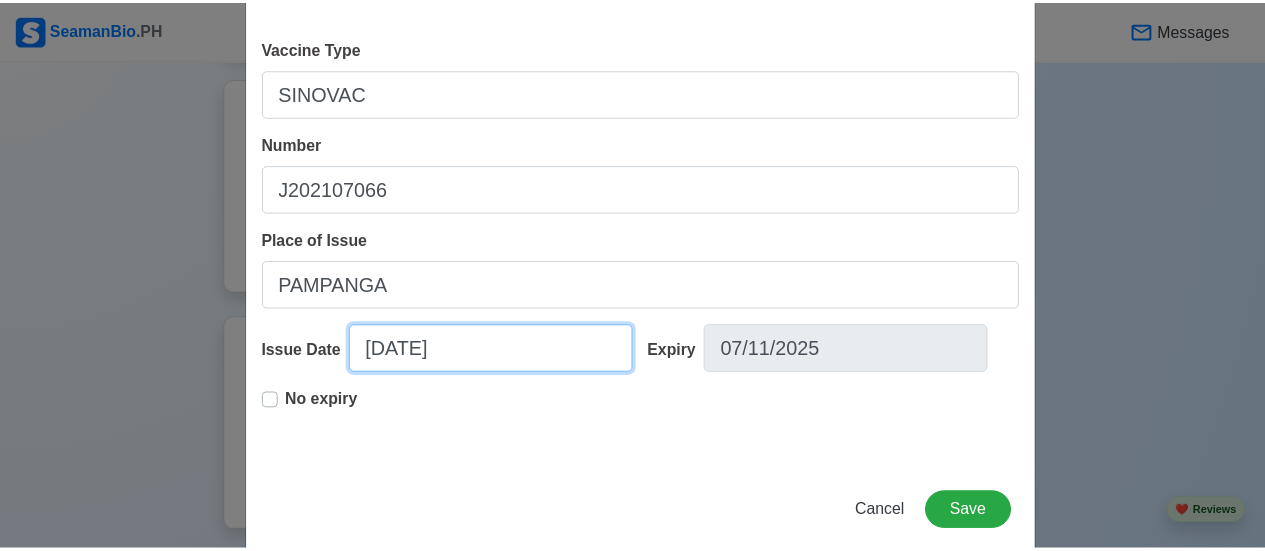 scroll, scrollTop: 107, scrollLeft: 0, axis: vertical 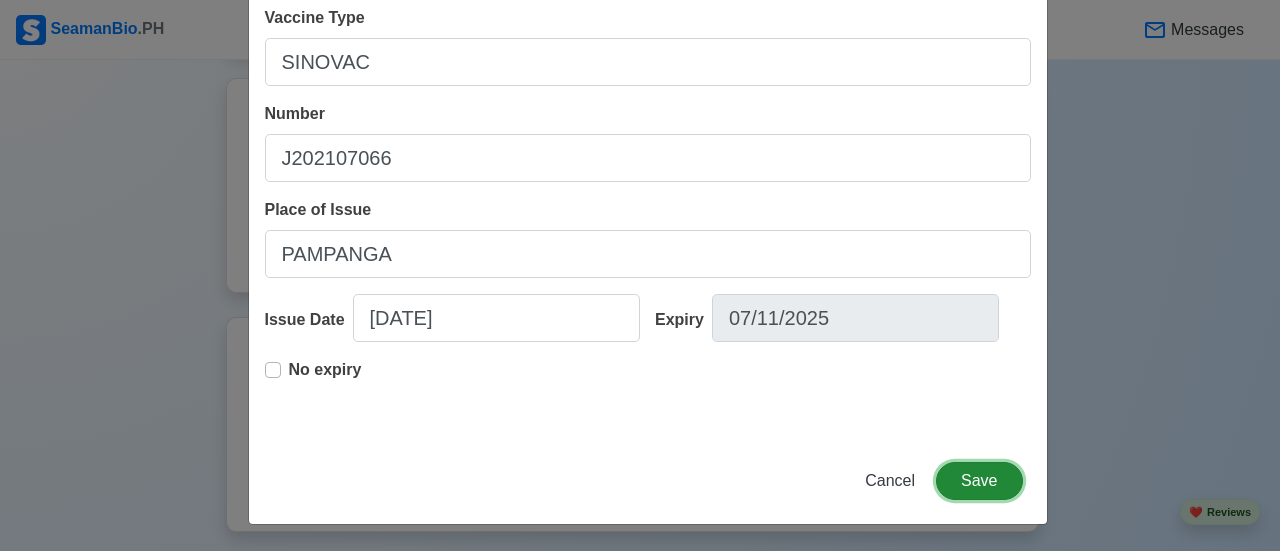 click on "Save" at bounding box center (979, 481) 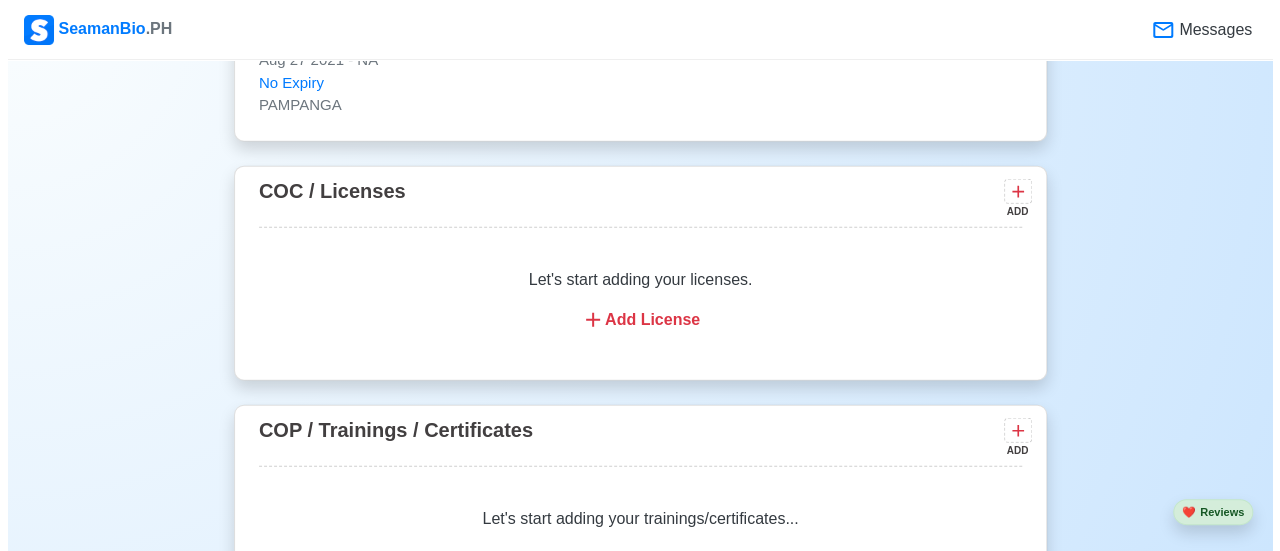 scroll, scrollTop: 2401, scrollLeft: 0, axis: vertical 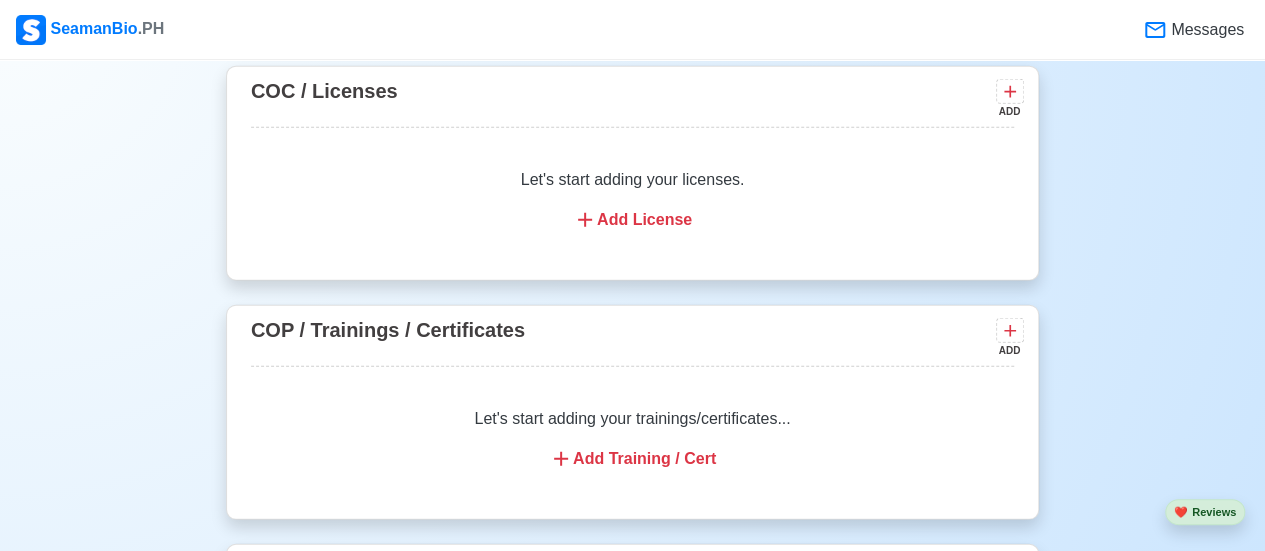 click on "Add Training / Cert" at bounding box center [632, 459] 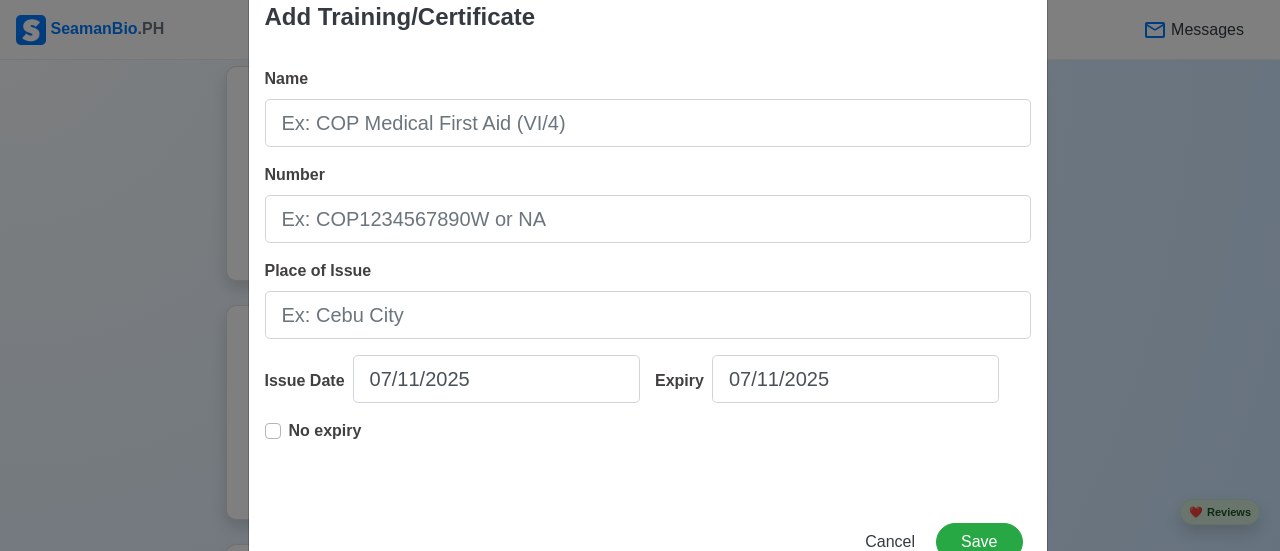scroll, scrollTop: 0, scrollLeft: 0, axis: both 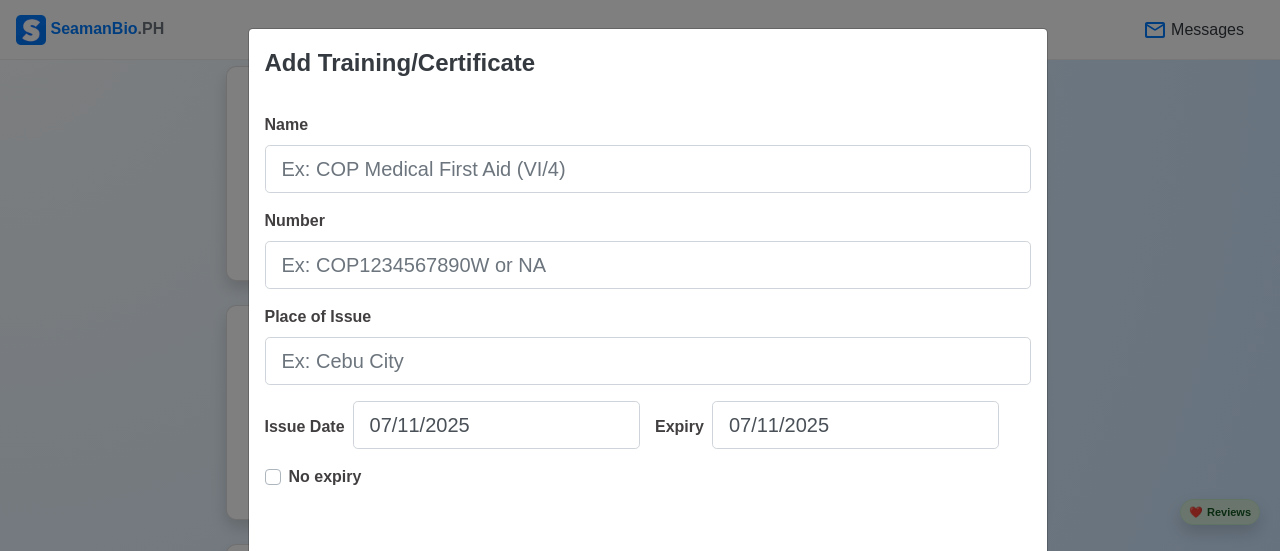 click on "Add Training/Certificate" at bounding box center [400, 63] 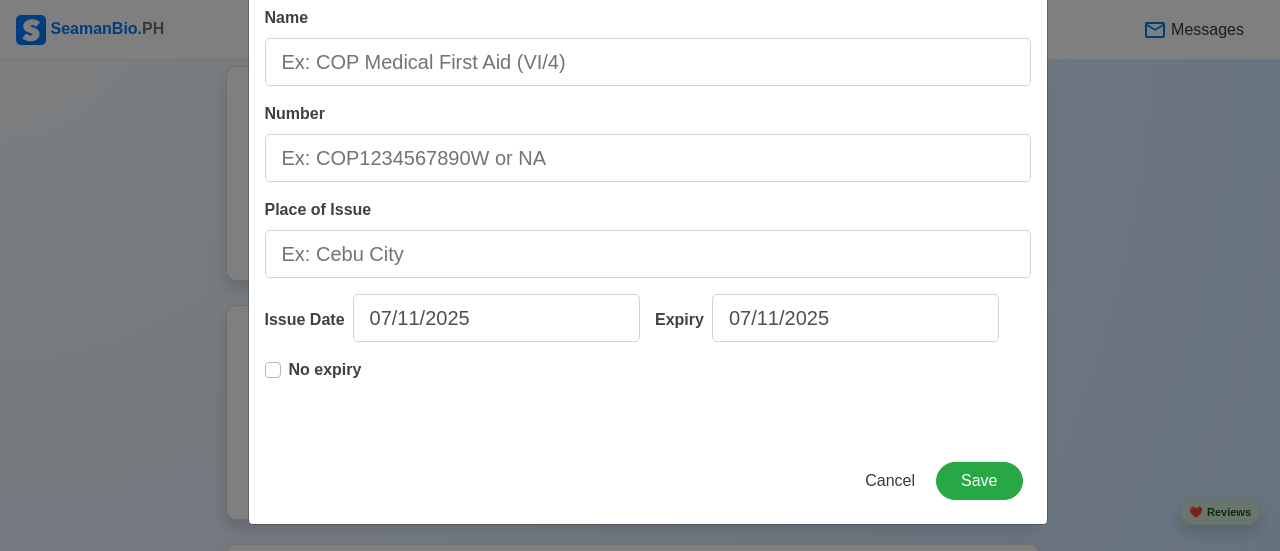 scroll, scrollTop: 7, scrollLeft: 0, axis: vertical 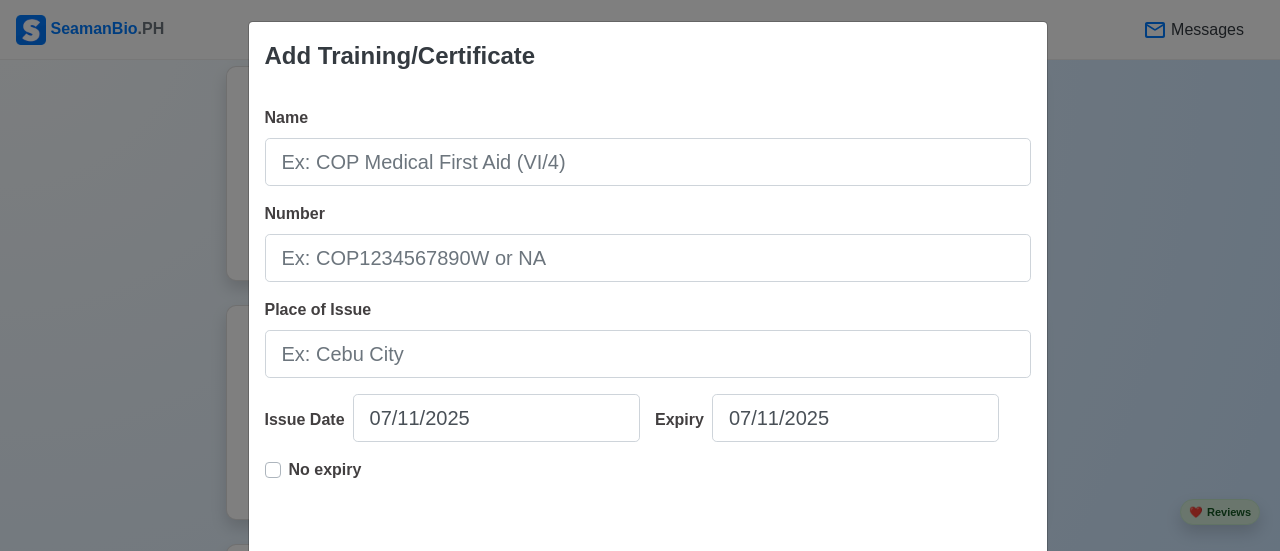 click on "Add Training/Certificate Name Number Place of Issue Issue Date 07/11/2025 Expiry 07/11/2025 No expiry Cancel Save" at bounding box center (640, 275) 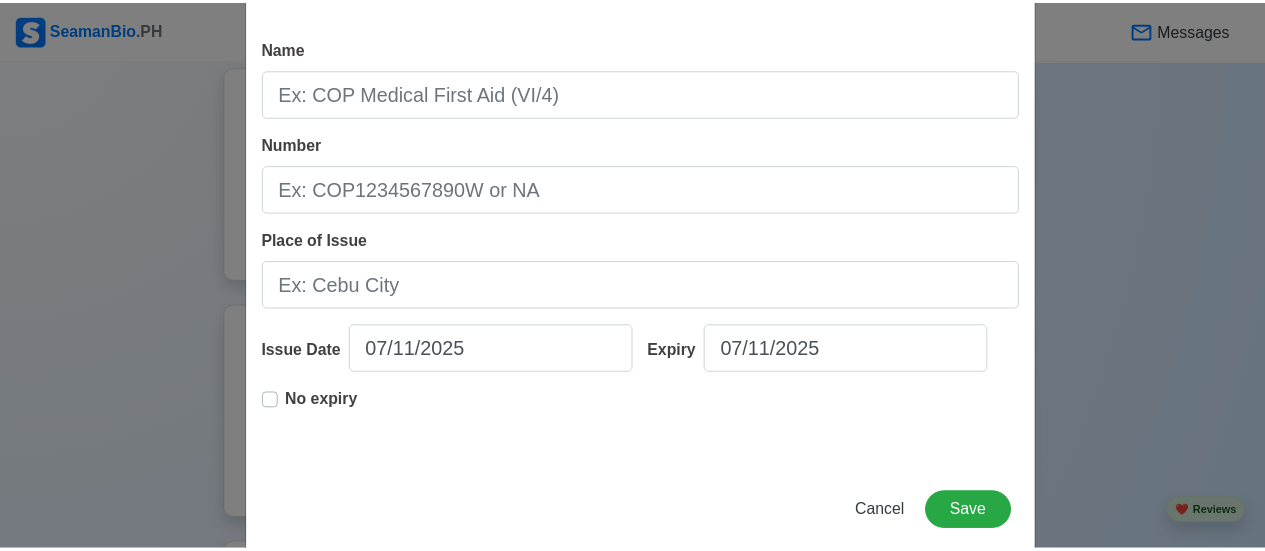 scroll, scrollTop: 107, scrollLeft: 0, axis: vertical 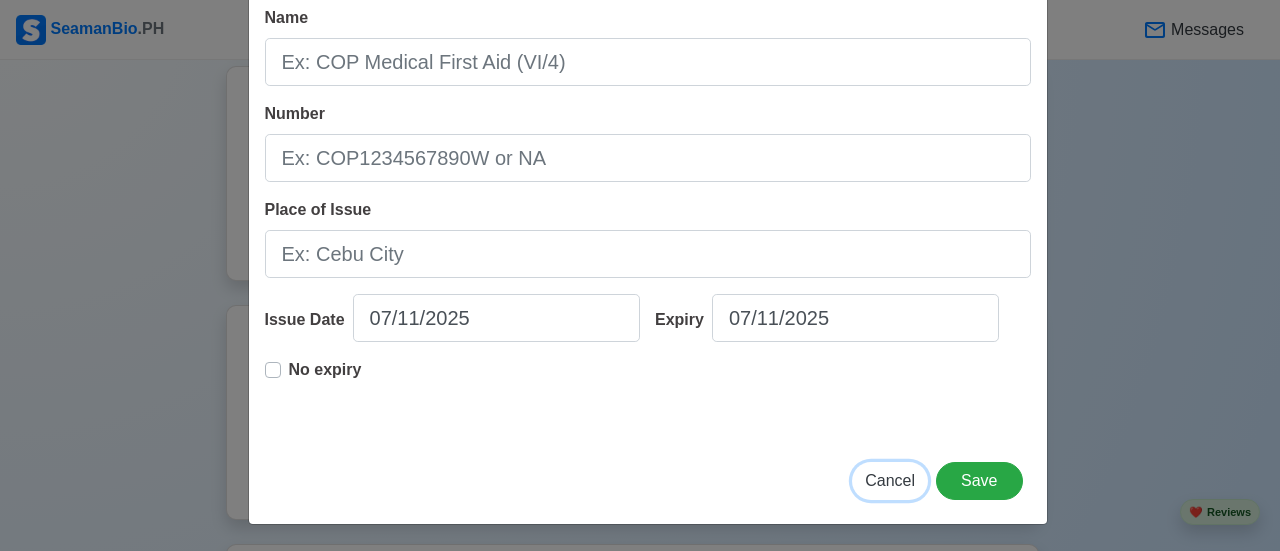click on "Cancel" at bounding box center [890, 480] 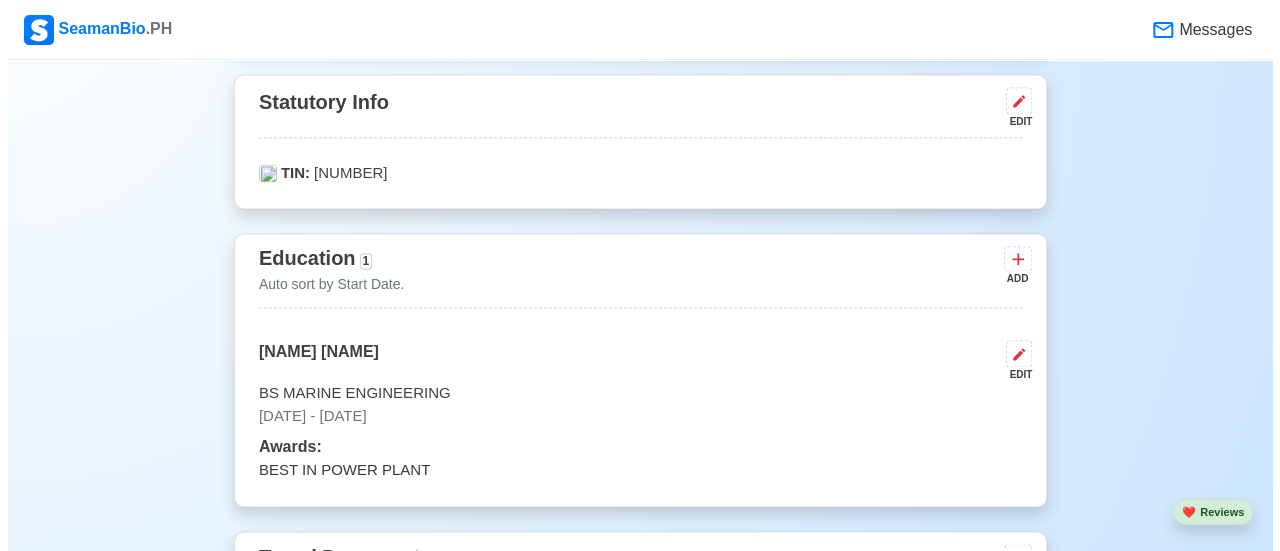 scroll, scrollTop: 1401, scrollLeft: 0, axis: vertical 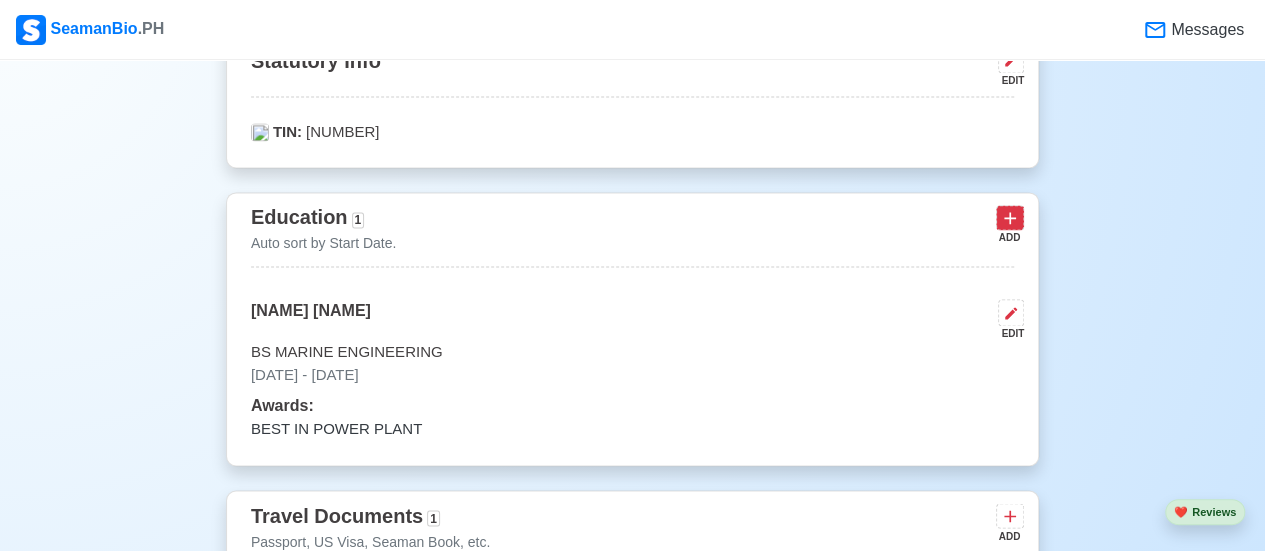 click 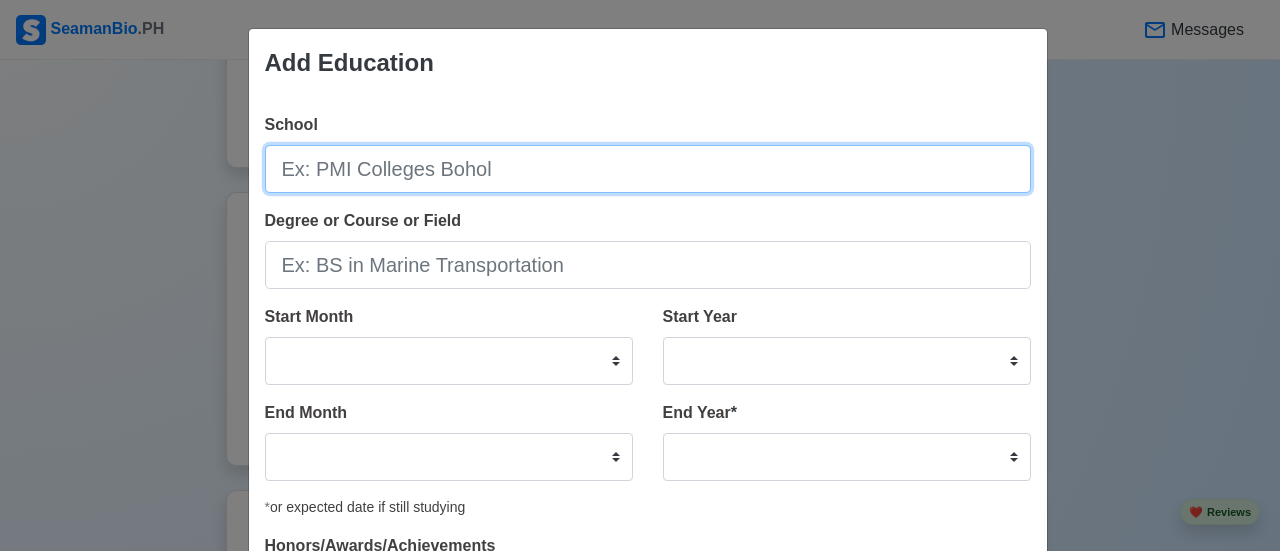 click on "School" at bounding box center (648, 169) 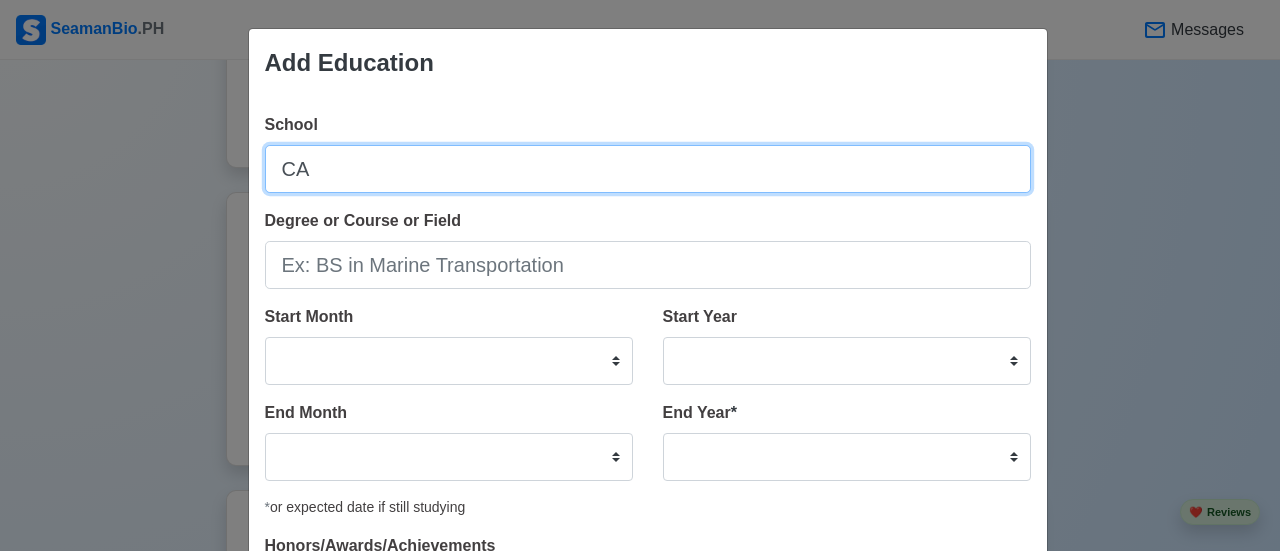 type on "C" 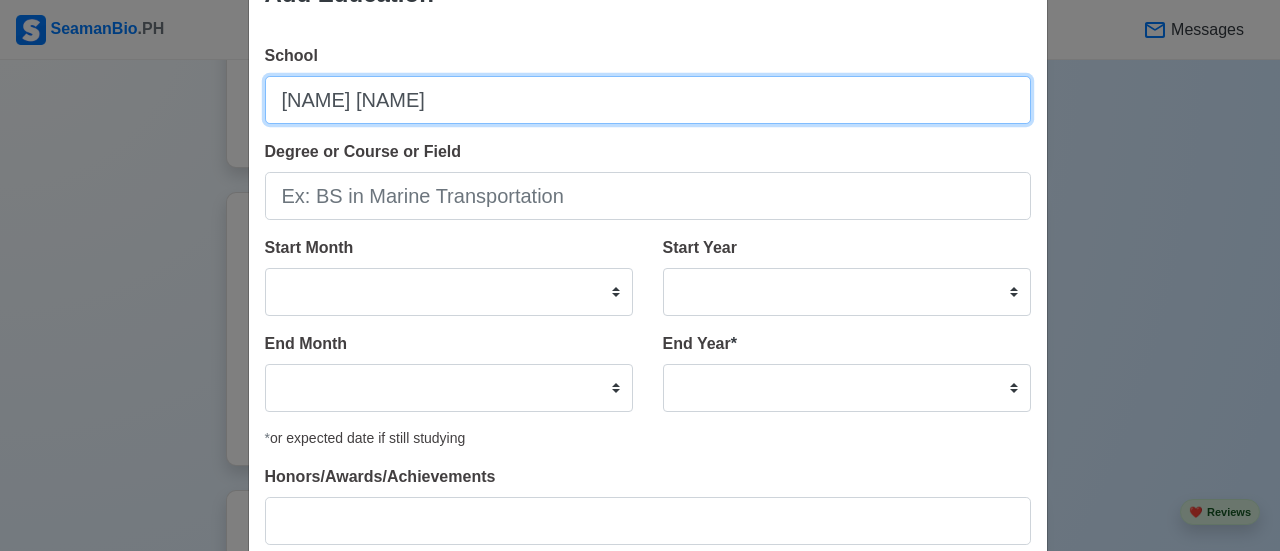 scroll, scrollTop: 100, scrollLeft: 0, axis: vertical 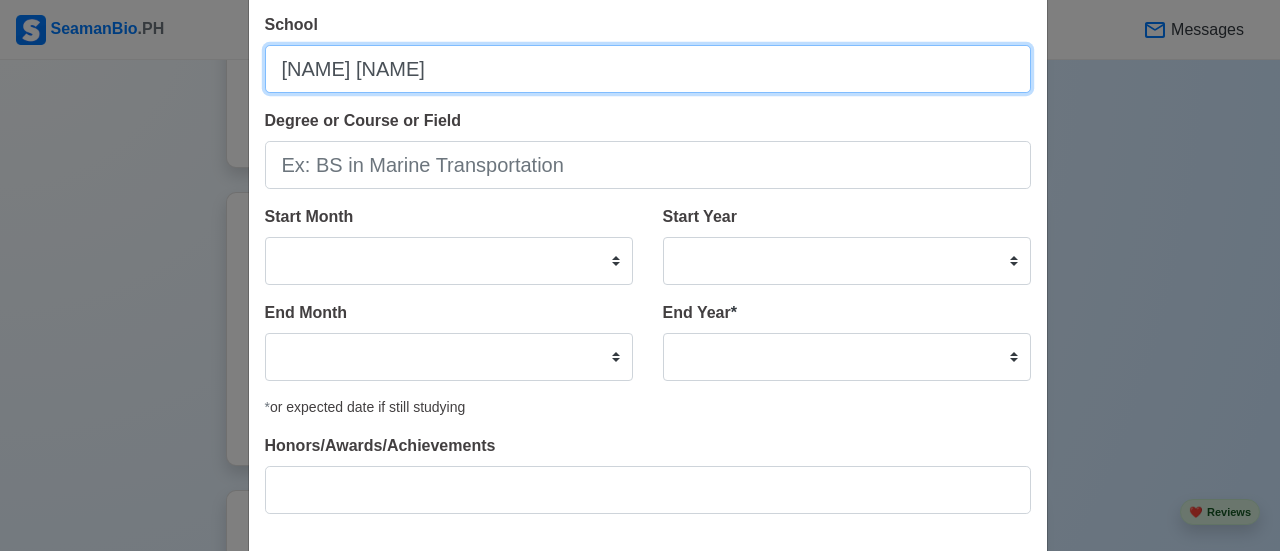 type on "[NAME] [NAME]" 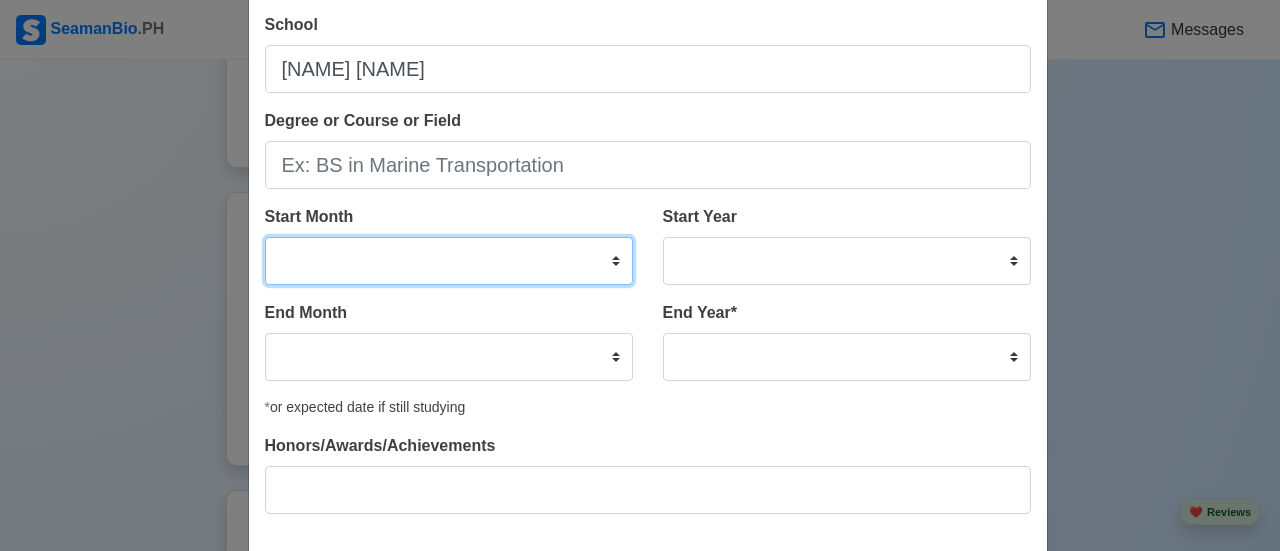 click on "January February March April May June July August September October November December" at bounding box center (449, 261) 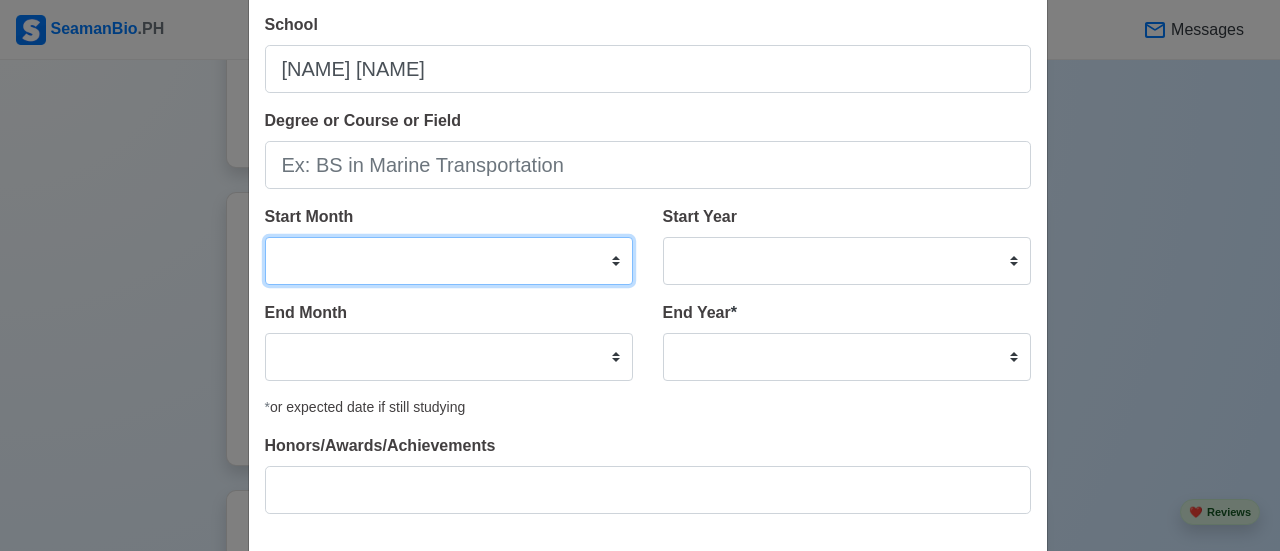 click on "January February March April May June July August September October November December" at bounding box center (449, 261) 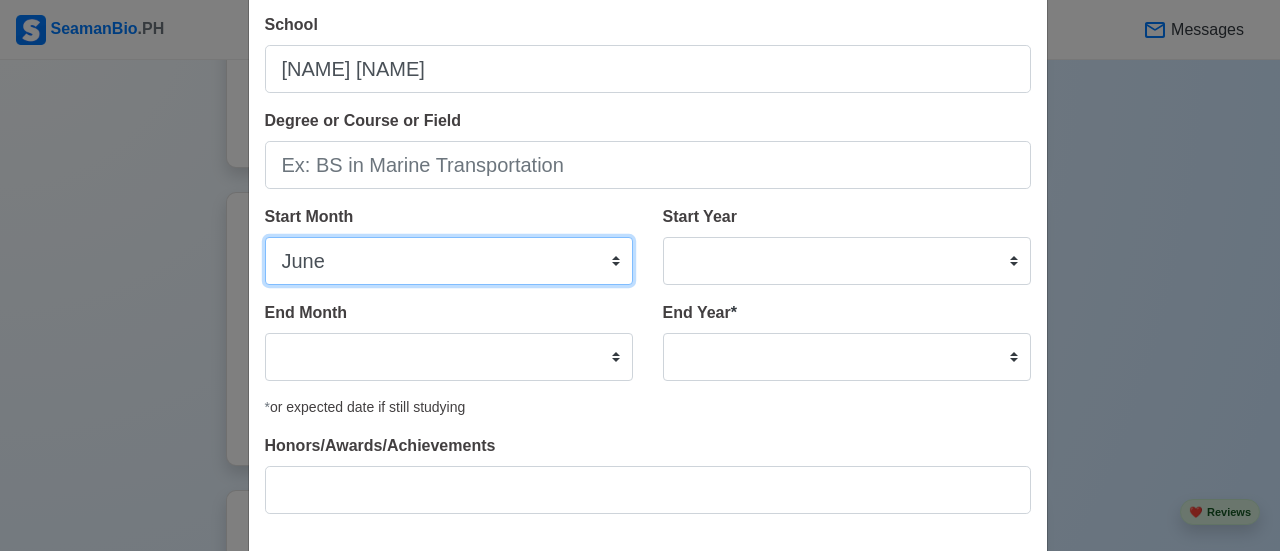 click on "January February March April May June July August September October November December" at bounding box center [449, 261] 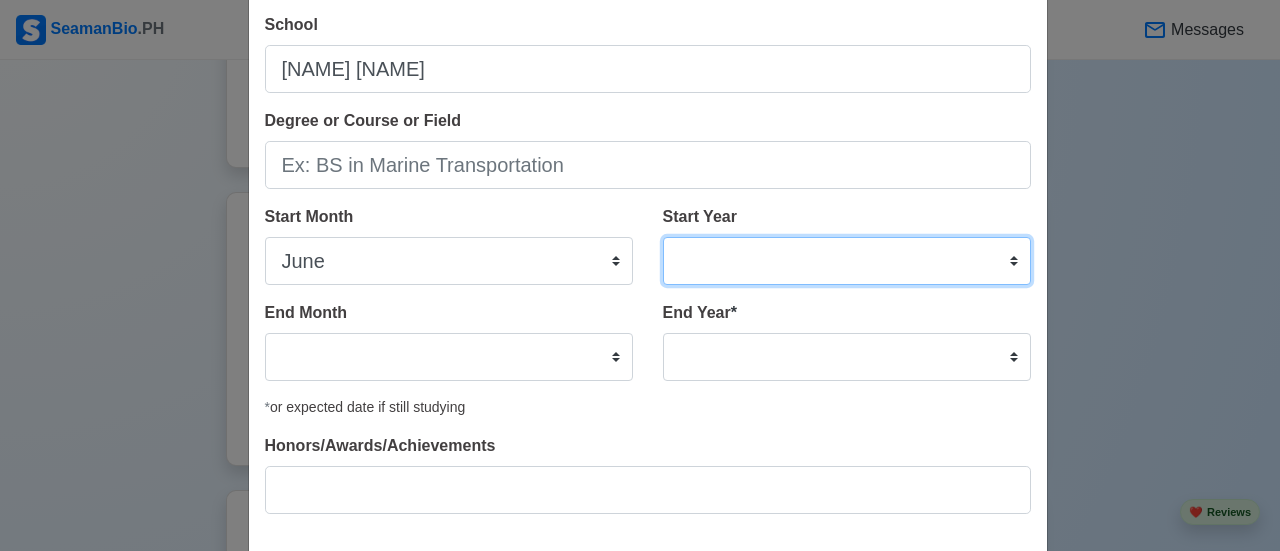 click on "2025 2024 2023 2022 2021 2020 2019 2018 2017 2016 2015 2014 2013 2012 2011 2010 2009 2008 2007 2006 2005 2004 2003 2002 2001 2000 1999 1998 1997 1996 1995 1994 1993 1992 1991 1990 1989 1988 1987 1986 1985 1984 1983 1982 1981 1980 1979 1978 1977 1976 1975 1974 1973 1972 1971 1970 1969 1968 1967 1966 1965 1964 1963 1962 1961 1960 1959 1958 1957 1956 1955 1954 1953 1952 1951 1950 1949 1948 1947 1946 1945 1944 1943 1942 1941 1940 1939 1938 1937 1936 1935 1934 1933 1932 1931 1930 1929 1928 1927 1926 1925" at bounding box center [847, 261] 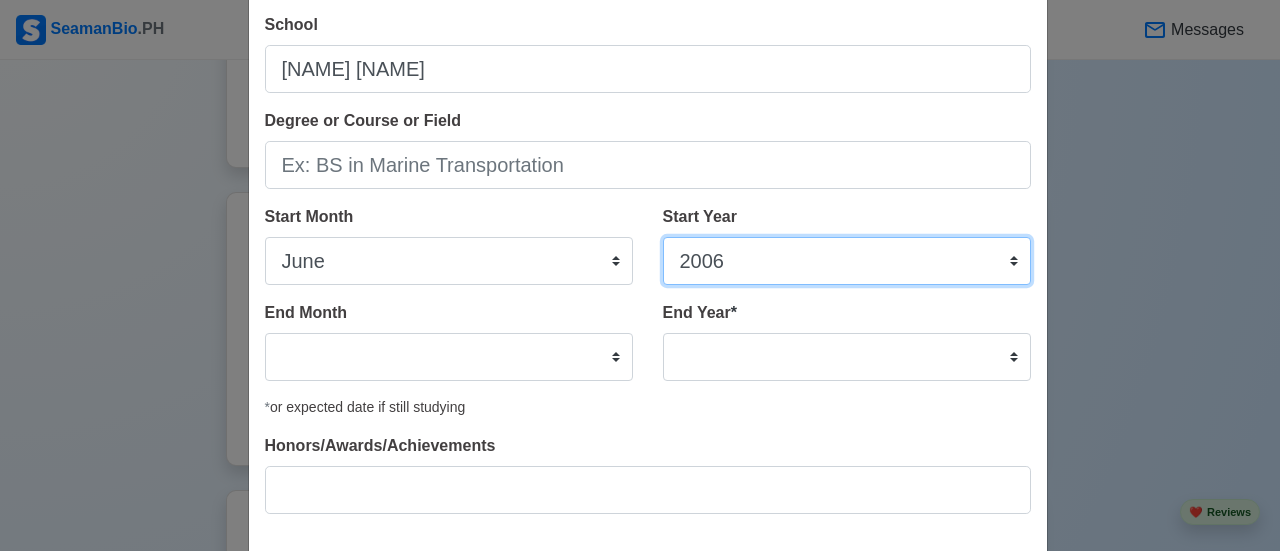 click on "2025 2024 2023 2022 2021 2020 2019 2018 2017 2016 2015 2014 2013 2012 2011 2010 2009 2008 2007 2006 2005 2004 2003 2002 2001 2000 1999 1998 1997 1996 1995 1994 1993 1992 1991 1990 1989 1988 1987 1986 1985 1984 1983 1982 1981 1980 1979 1978 1977 1976 1975 1974 1973 1972 1971 1970 1969 1968 1967 1966 1965 1964 1963 1962 1961 1960 1959 1958 1957 1956 1955 1954 1953 1952 1951 1950 1949 1948 1947 1946 1945 1944 1943 1942 1941 1940 1939 1938 1937 1936 1935 1934 1933 1932 1931 1930 1929 1928 1927 1926 1925" at bounding box center (847, 261) 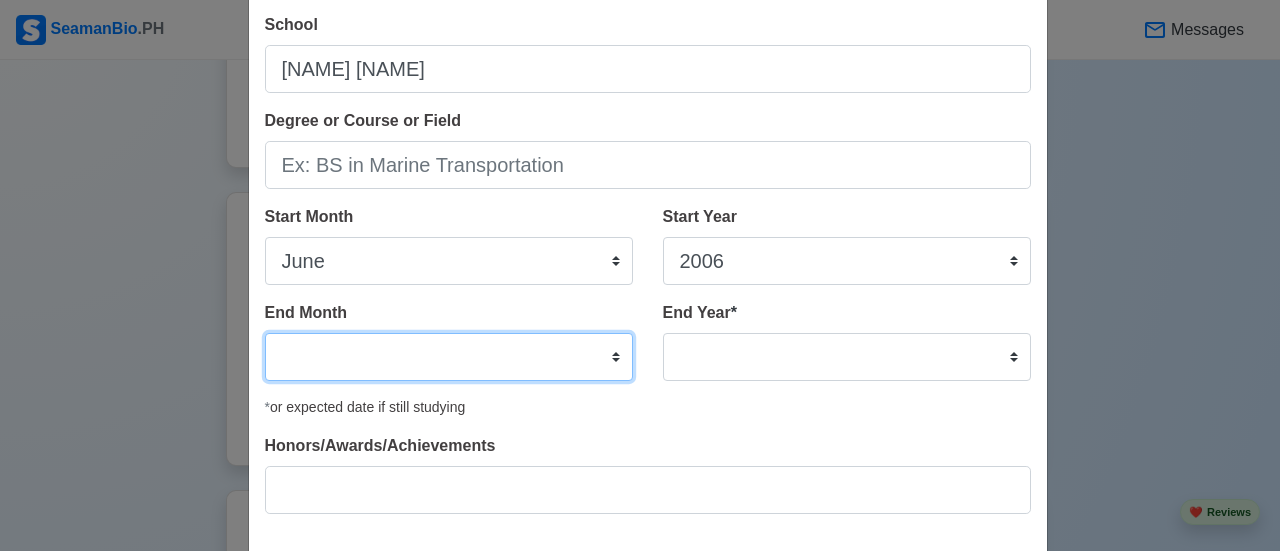 click on "January February March April May June July August September October November December" at bounding box center (449, 357) 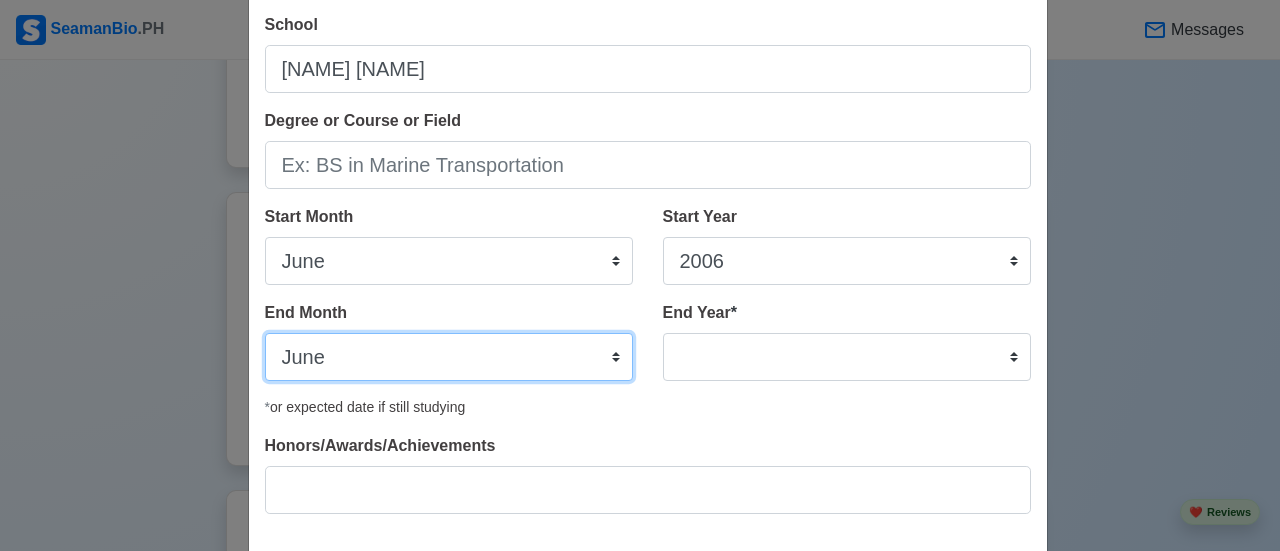click on "January February March April May June July August September October November December" at bounding box center [449, 357] 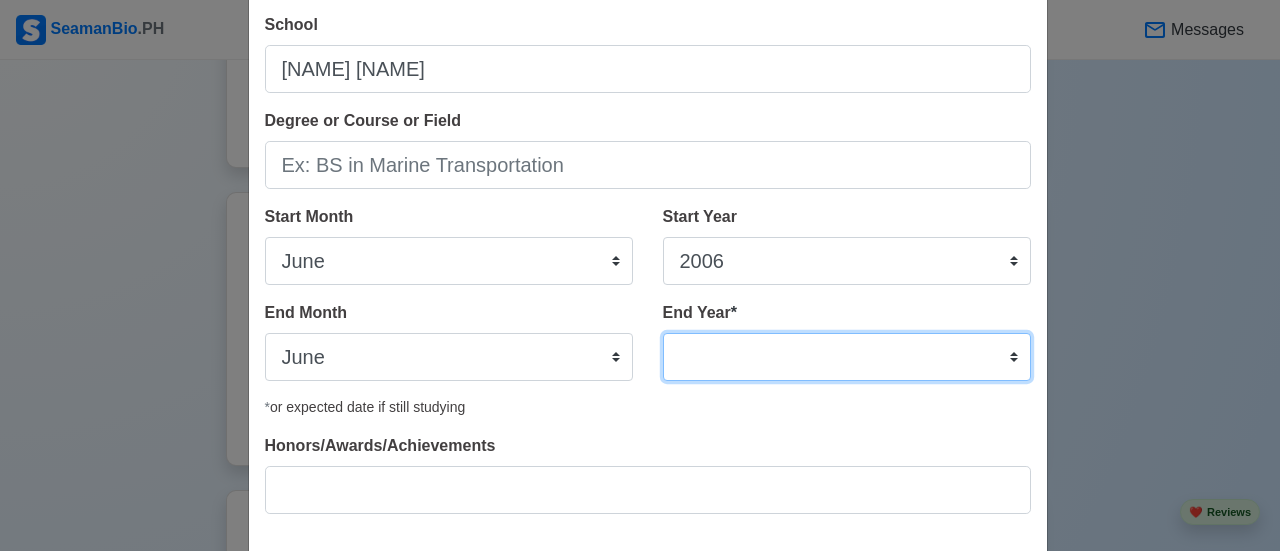 click on "2035 2034 2033 2032 2031 2030 2029 2028 2027 2026 2025 2024 2023 2022 2021 2020 2019 2018 2017 2016 2015 2014 2013 2012 2011 2010 2009 2008 2007 2006 2005 2004 2003 2002 2001 2000 1999 1998 1997 1996 1995 1994 1993 1992 1991 1990 1989 1988 1987 1986 1985 1984 1983 1982 1981 1980 1979 1978 1977 1976 1975 1974 1973 1972 1971 1970 1969 1968 1967 1966 1965 1964 1963 1962 1961 1960 1959 1958 1957 1956 1955 1954 1953 1952 1951 1950 1949 1948 1947 1946 1945 1944 1943 1942 1941 1940 1939 1938 1937 1936 1935" at bounding box center (847, 357) 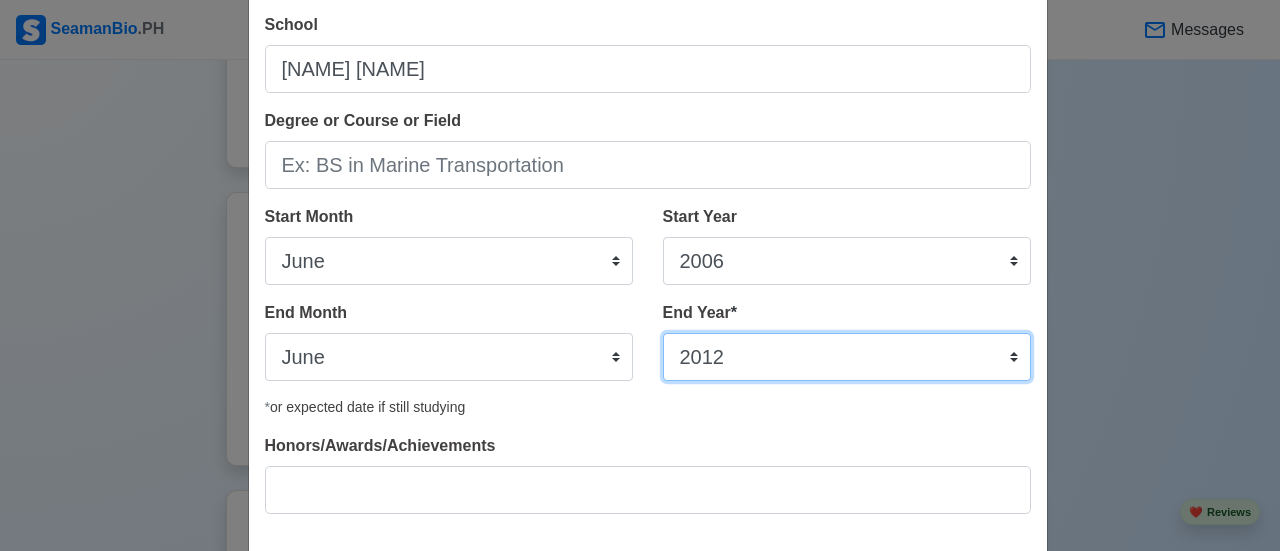 click on "2035 2034 2033 2032 2031 2030 2029 2028 2027 2026 2025 2024 2023 2022 2021 2020 2019 2018 2017 2016 2015 2014 2013 2012 2011 2010 2009 2008 2007 2006 2005 2004 2003 2002 2001 2000 1999 1998 1997 1996 1995 1994 1993 1992 1991 1990 1989 1988 1987 1986 1985 1984 1983 1982 1981 1980 1979 1978 1977 1976 1975 1974 1973 1972 1971 1970 1969 1968 1967 1966 1965 1964 1963 1962 1961 1960 1959 1958 1957 1956 1955 1954 1953 1952 1951 1950 1949 1948 1947 1946 1945 1944 1943 1942 1941 1940 1939 1938 1937 1936 1935" at bounding box center [847, 357] 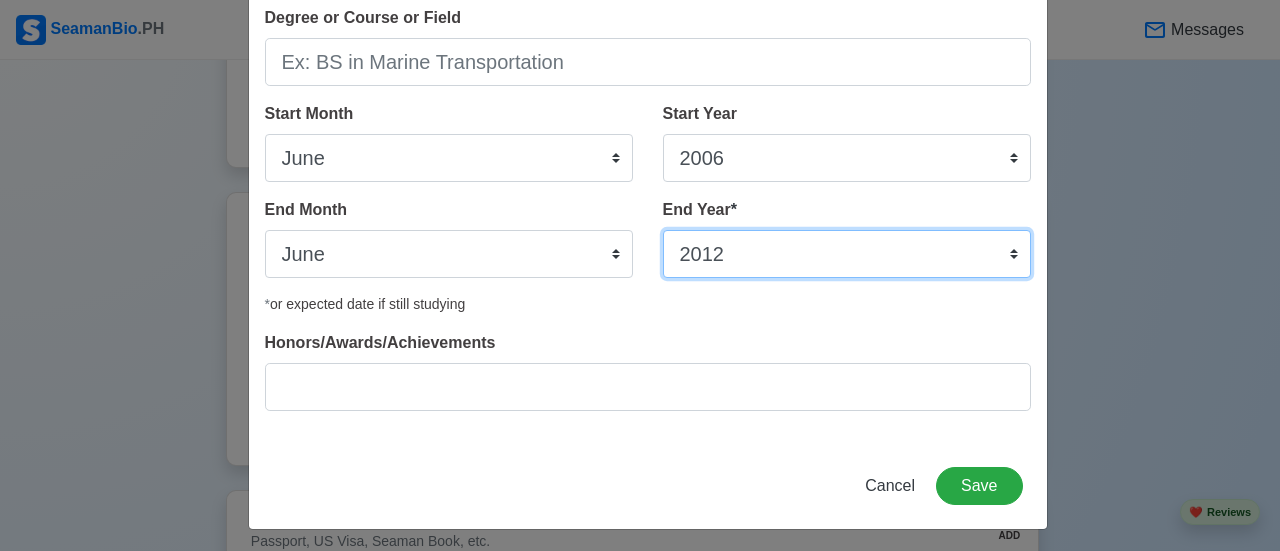 scroll, scrollTop: 208, scrollLeft: 0, axis: vertical 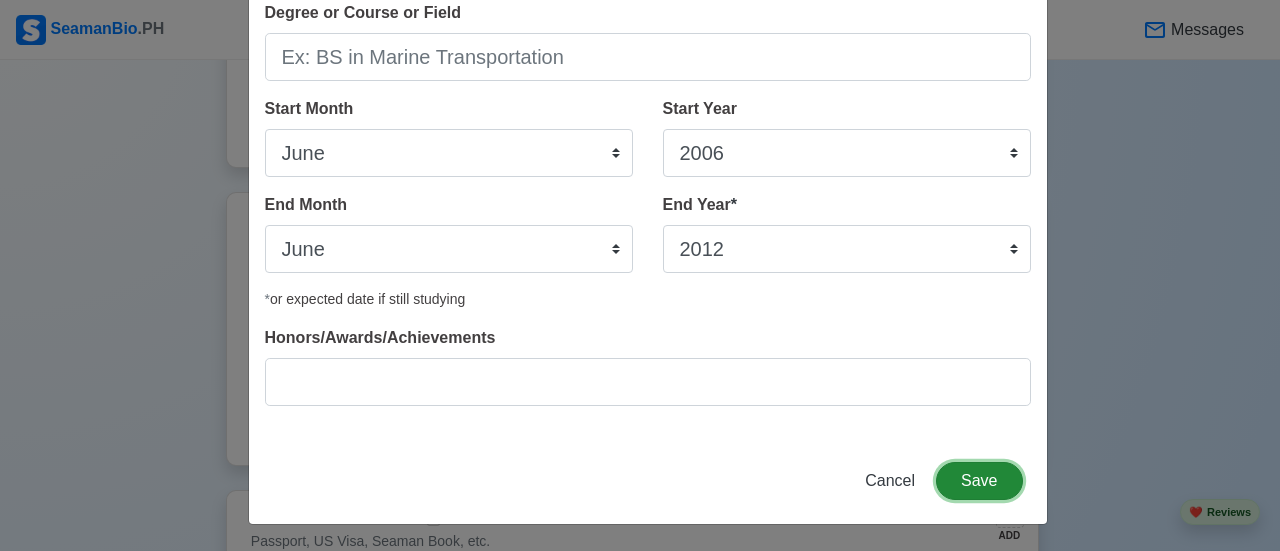 click on "Save" at bounding box center (979, 481) 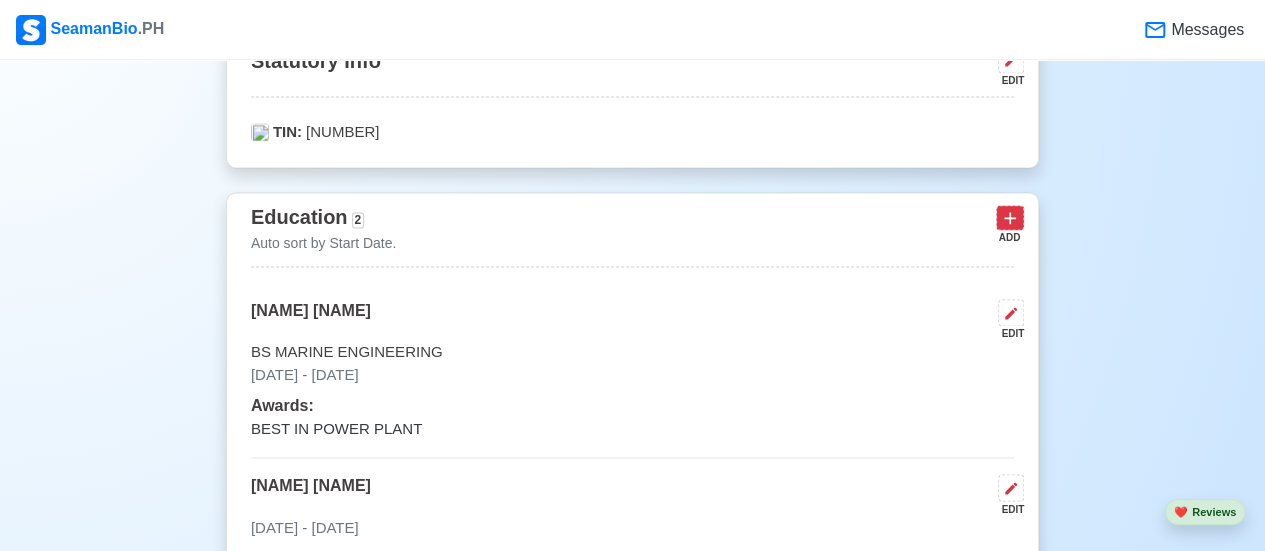 click 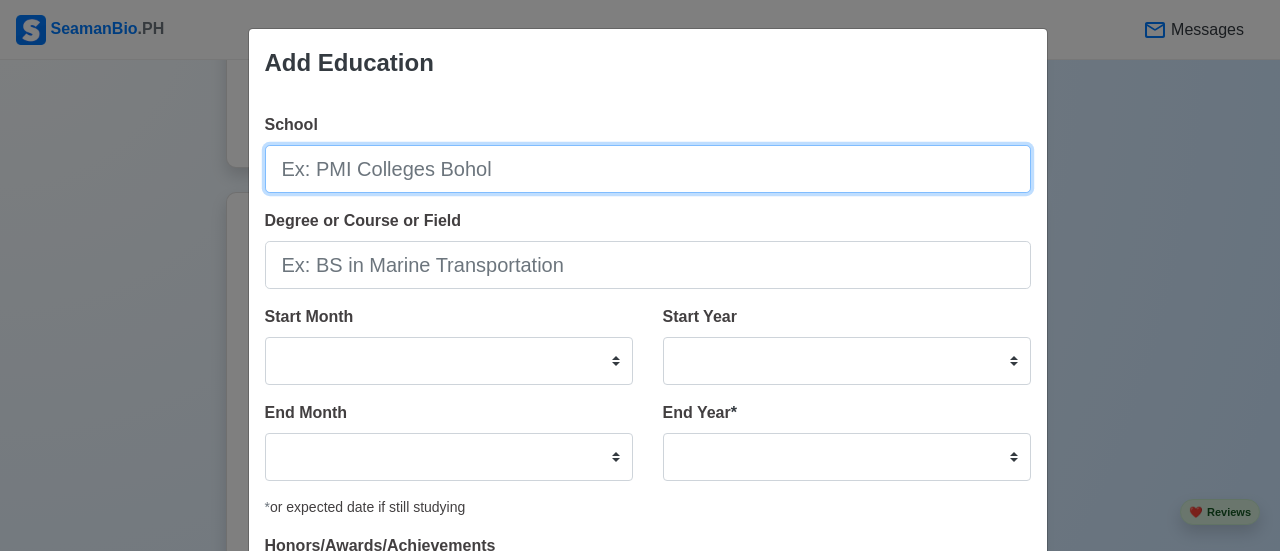 click on "School" at bounding box center (648, 169) 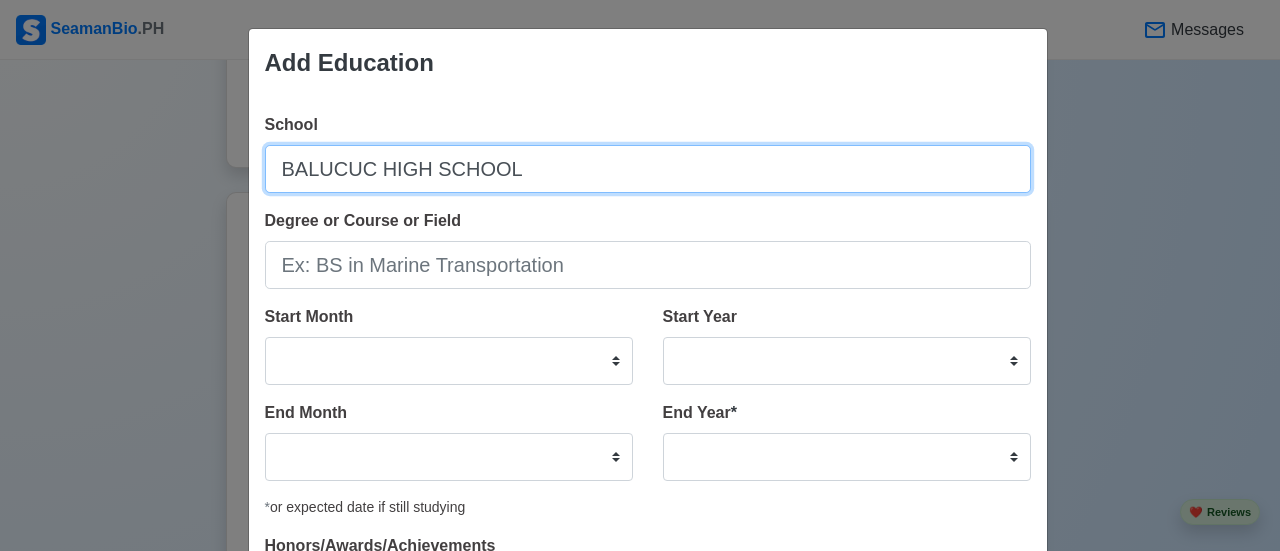 type on "BALUCUC HIGH SCHOOL" 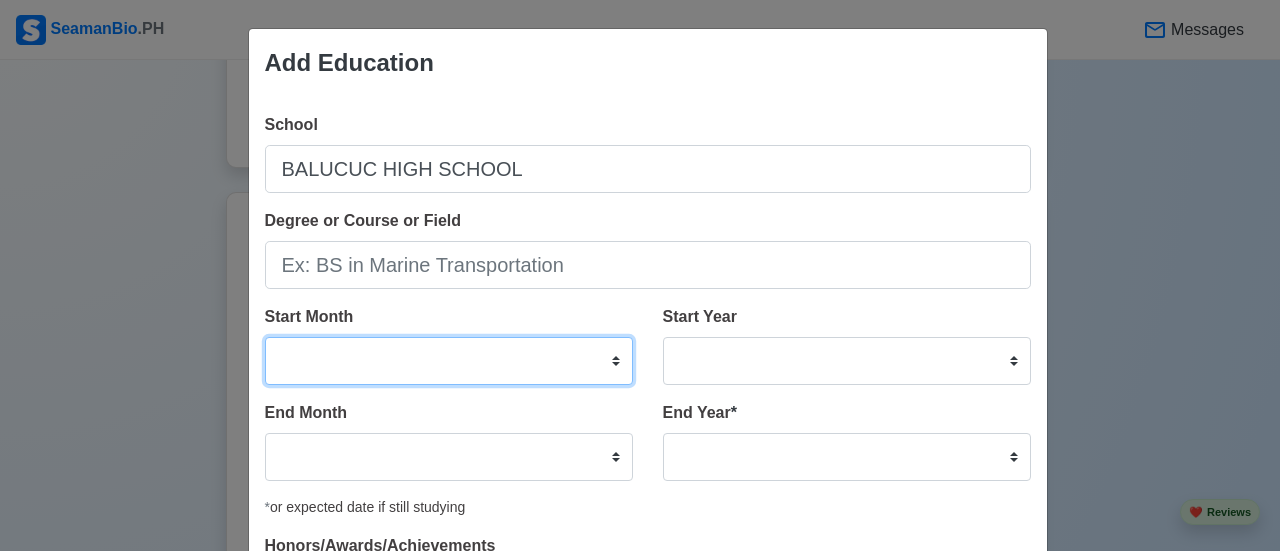 click on "January February March April May June July August September October November December" at bounding box center (449, 361) 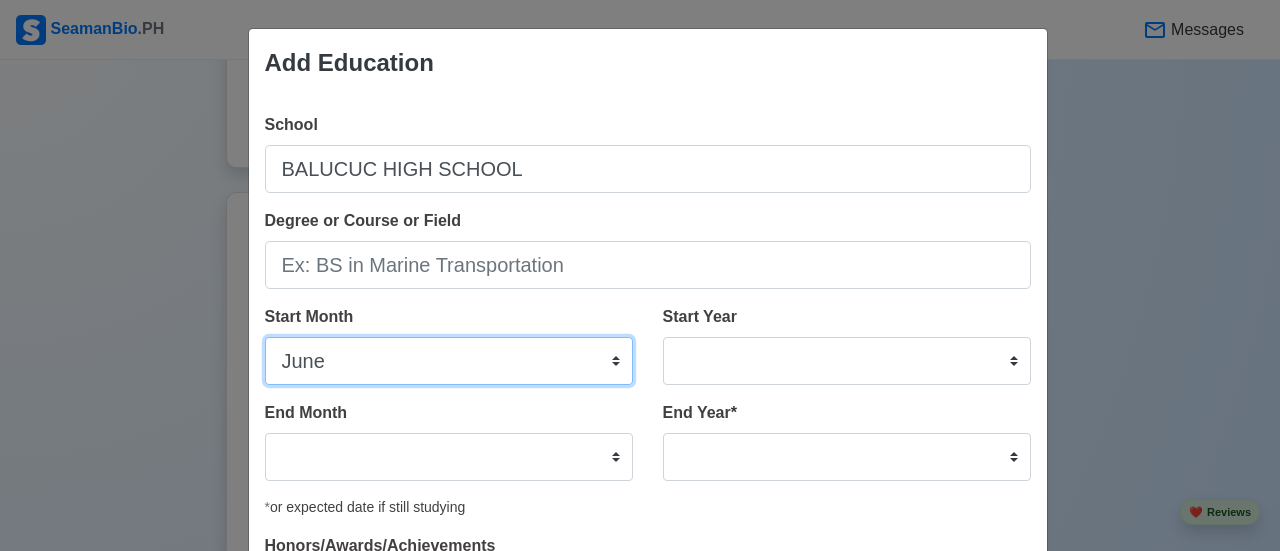 click on "January February March April May June July August September October November December" at bounding box center [449, 361] 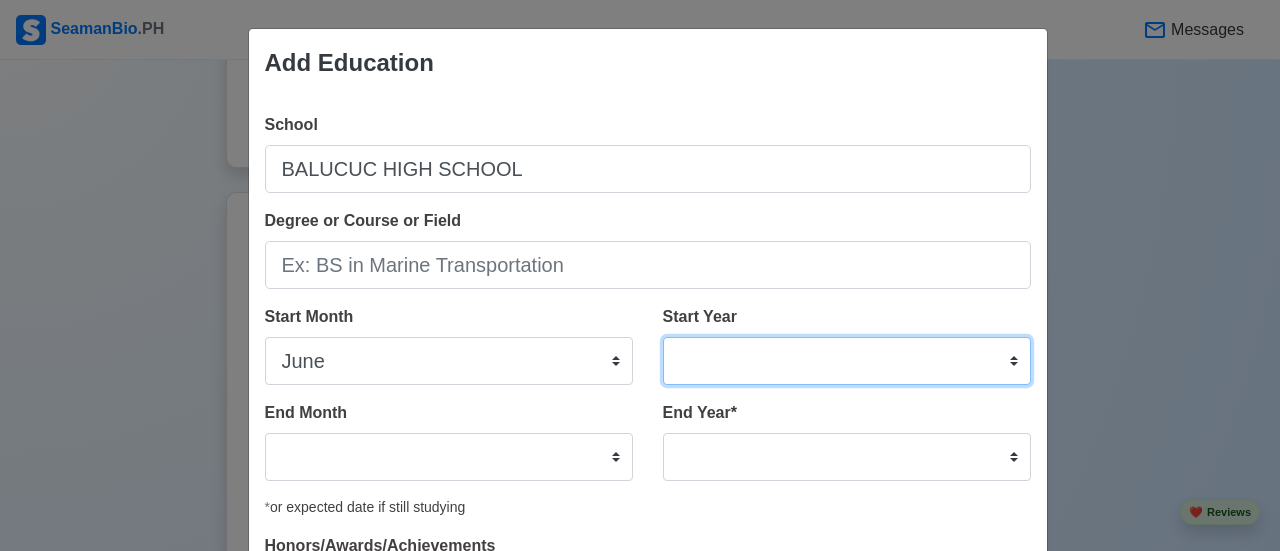 click on "2025 2024 2023 2022 2021 2020 2019 2018 2017 2016 2015 2014 2013 2012 2011 2010 2009 2008 2007 2006 2005 2004 2003 2002 2001 2000 1999 1998 1997 1996 1995 1994 1993 1992 1991 1990 1989 1988 1987 1986 1985 1984 1983 1982 1981 1980 1979 1978 1977 1976 1975 1974 1973 1972 1971 1970 1969 1968 1967 1966 1965 1964 1963 1962 1961 1960 1959 1958 1957 1956 1955 1954 1953 1952 1951 1950 1949 1948 1947 1946 1945 1944 1943 1942 1941 1940 1939 1938 1937 1936 1935 1934 1933 1932 1931 1930 1929 1928 1927 1926 1925" at bounding box center [847, 361] 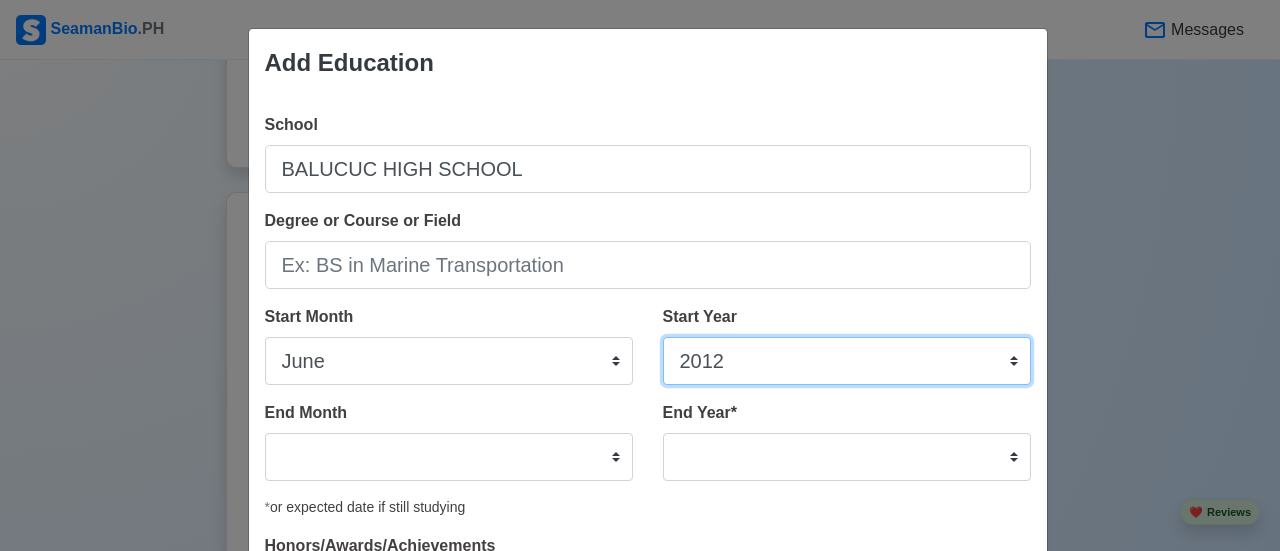 click on "2025 2024 2023 2022 2021 2020 2019 2018 2017 2016 2015 2014 2013 2012 2011 2010 2009 2008 2007 2006 2005 2004 2003 2002 2001 2000 1999 1998 1997 1996 1995 1994 1993 1992 1991 1990 1989 1988 1987 1986 1985 1984 1983 1982 1981 1980 1979 1978 1977 1976 1975 1974 1973 1972 1971 1970 1969 1968 1967 1966 1965 1964 1963 1962 1961 1960 1959 1958 1957 1956 1955 1954 1953 1952 1951 1950 1949 1948 1947 1946 1945 1944 1943 1942 1941 1940 1939 1938 1937 1936 1935 1934 1933 1932 1931 1930 1929 1928 1927 1926 1925" at bounding box center (847, 361) 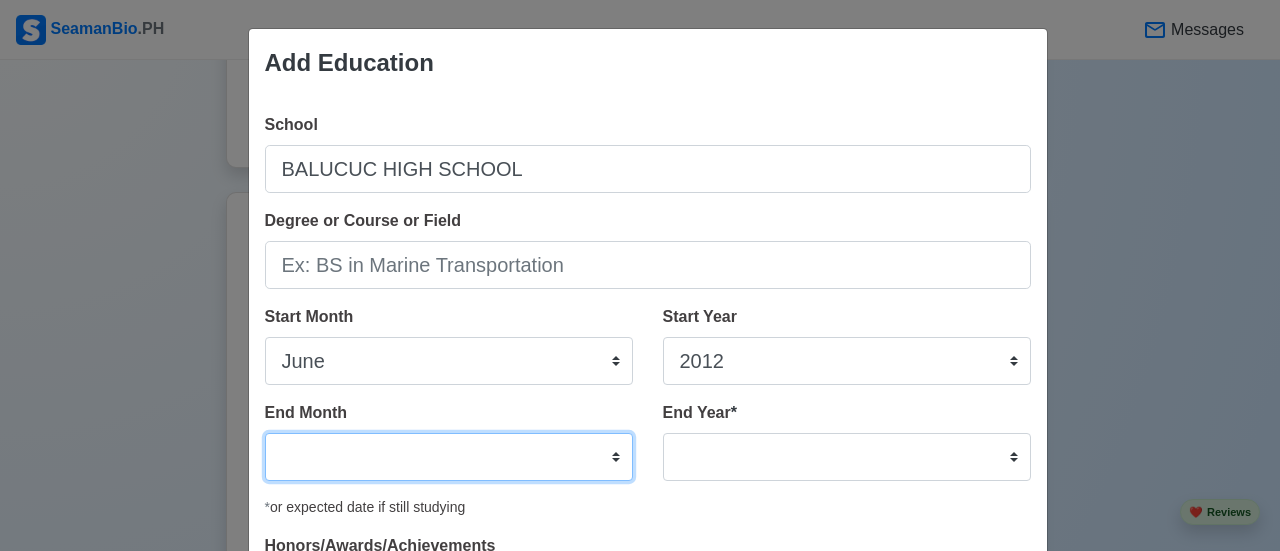 click on "January February March April May June July August September October November December" at bounding box center [449, 457] 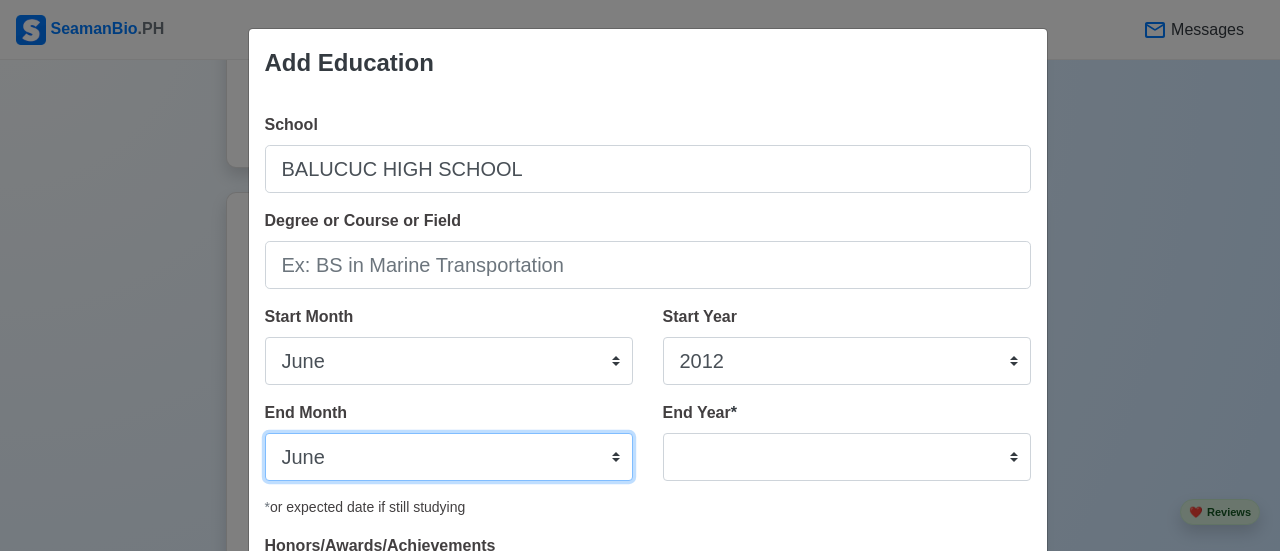 click on "January February March April May June July August September October November December" at bounding box center (449, 457) 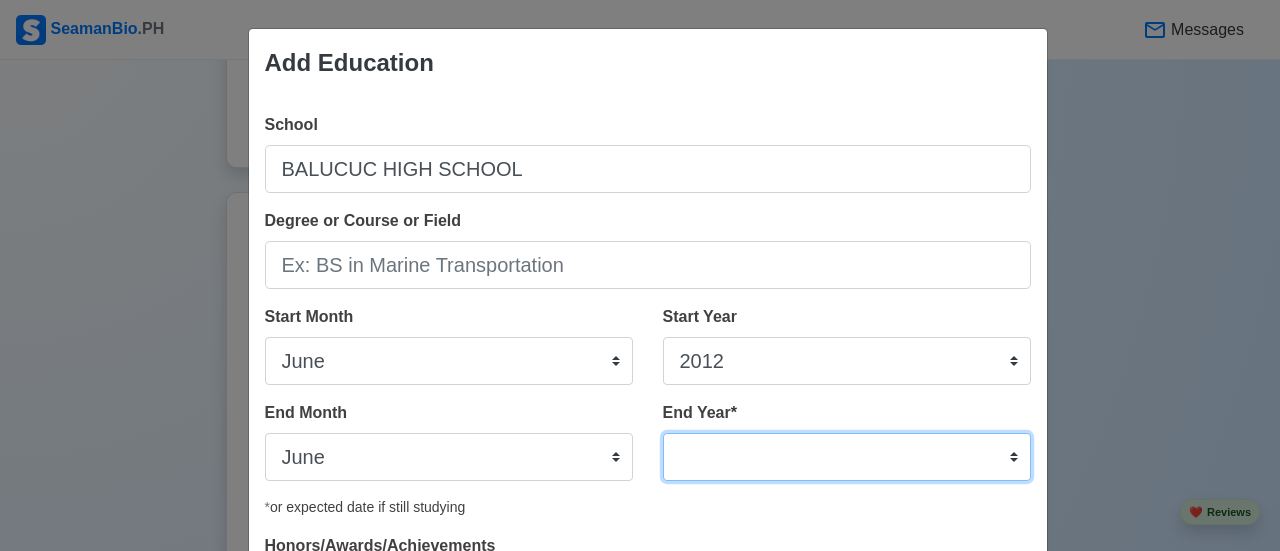 click on "2035 2034 2033 2032 2031 2030 2029 2028 2027 2026 2025 2024 2023 2022 2021 2020 2019 2018 2017 2016 2015 2014 2013 2012 2011 2010 2009 2008 2007 2006 2005 2004 2003 2002 2001 2000 1999 1998 1997 1996 1995 1994 1993 1992 1991 1990 1989 1988 1987 1986 1985 1984 1983 1982 1981 1980 1979 1978 1977 1976 1975 1974 1973 1972 1971 1970 1969 1968 1967 1966 1965 1964 1963 1962 1961 1960 1959 1958 1957 1956 1955 1954 1953 1952 1951 1950 1949 1948 1947 1946 1945 1944 1943 1942 1941 1940 1939 1938 1937 1936 1935" at bounding box center [847, 457] 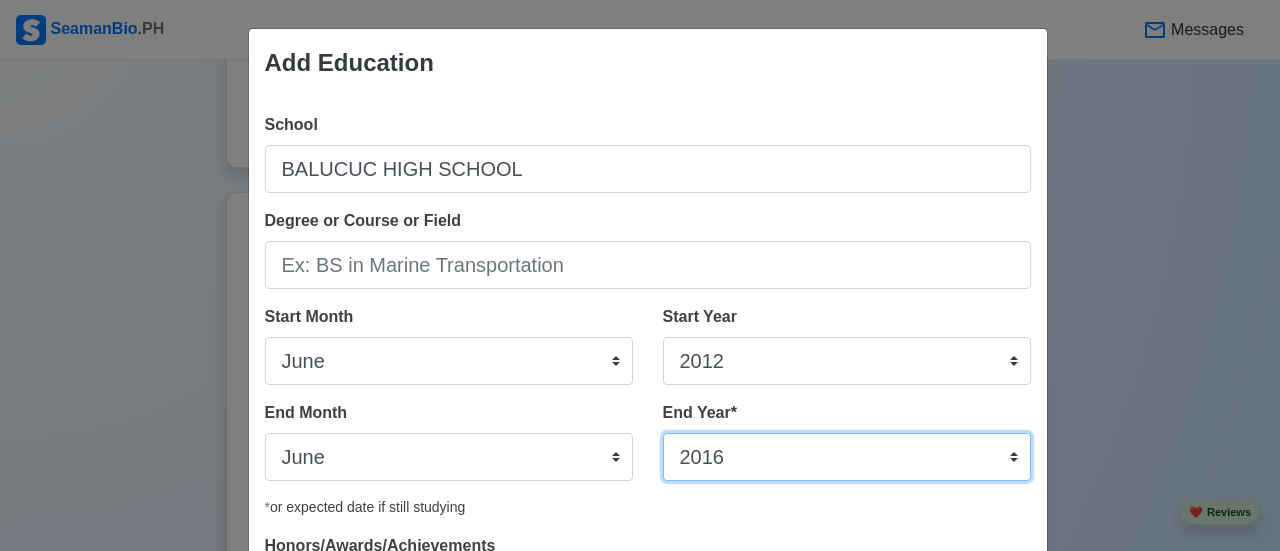 click on "2035 2034 2033 2032 2031 2030 2029 2028 2027 2026 2025 2024 2023 2022 2021 2020 2019 2018 2017 2016 2015 2014 2013 2012 2011 2010 2009 2008 2007 2006 2005 2004 2003 2002 2001 2000 1999 1998 1997 1996 1995 1994 1993 1992 1991 1990 1989 1988 1987 1986 1985 1984 1983 1982 1981 1980 1979 1978 1977 1976 1975 1974 1973 1972 1971 1970 1969 1968 1967 1966 1965 1964 1963 1962 1961 1960 1959 1958 1957 1956 1955 1954 1953 1952 1951 1950 1949 1948 1947 1946 1945 1944 1943 1942 1941 1940 1939 1938 1937 1936 1935" at bounding box center [847, 457] 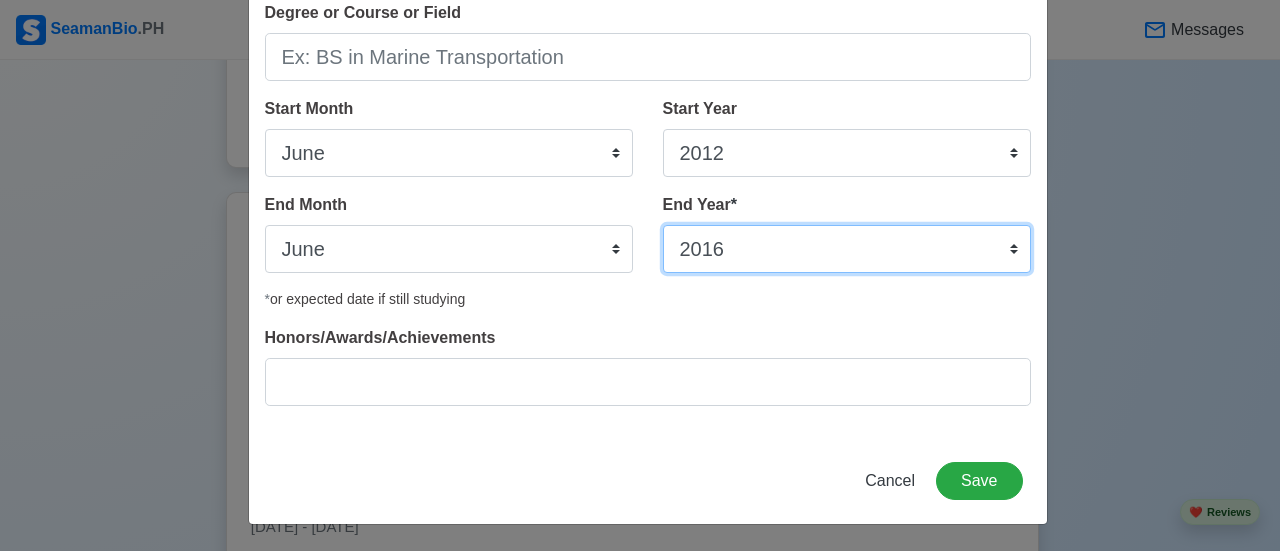 scroll, scrollTop: 208, scrollLeft: 0, axis: vertical 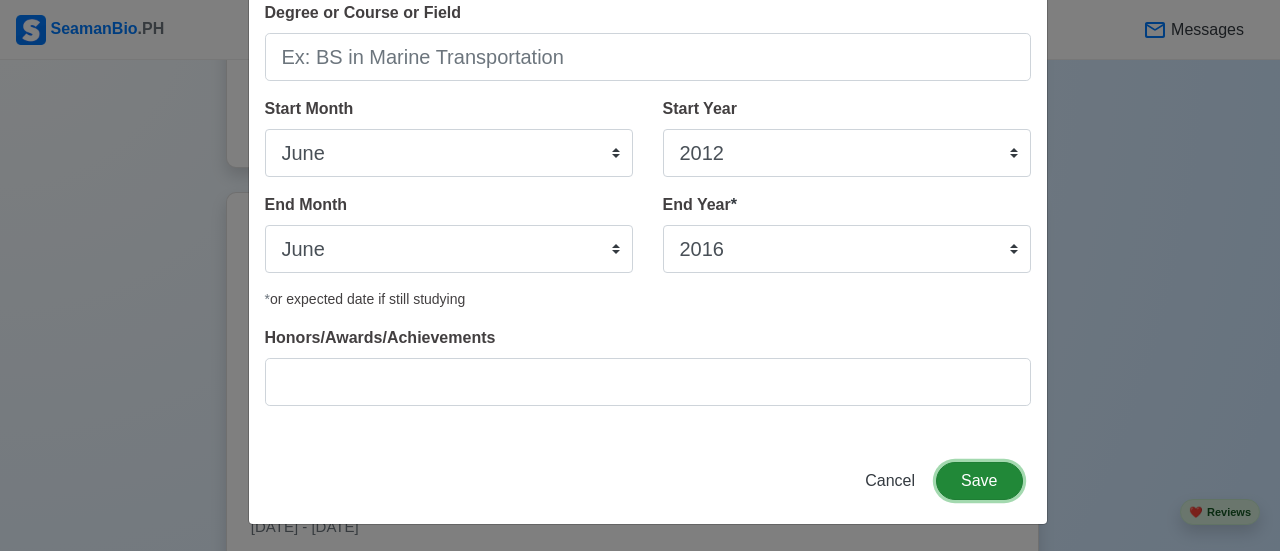 click on "Save" at bounding box center [979, 481] 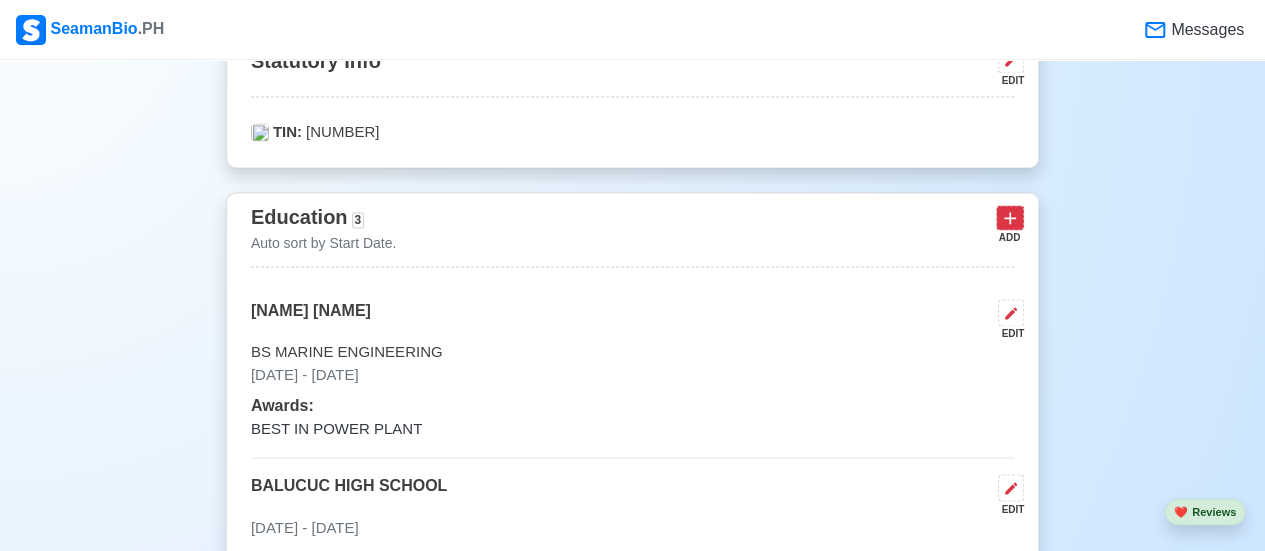 click 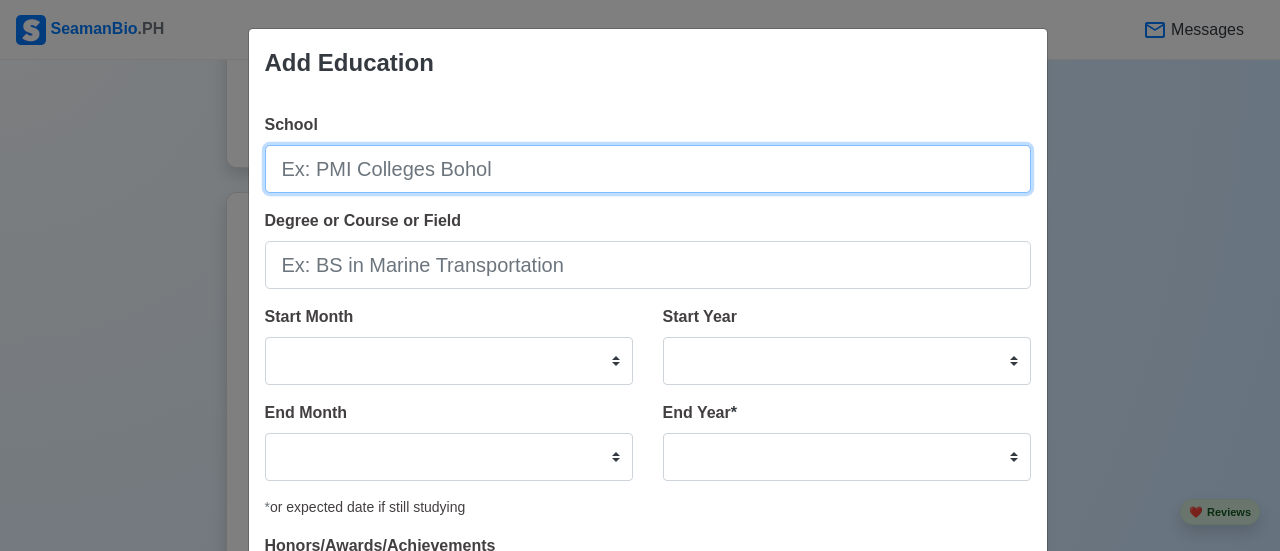 click on "School" at bounding box center (648, 169) 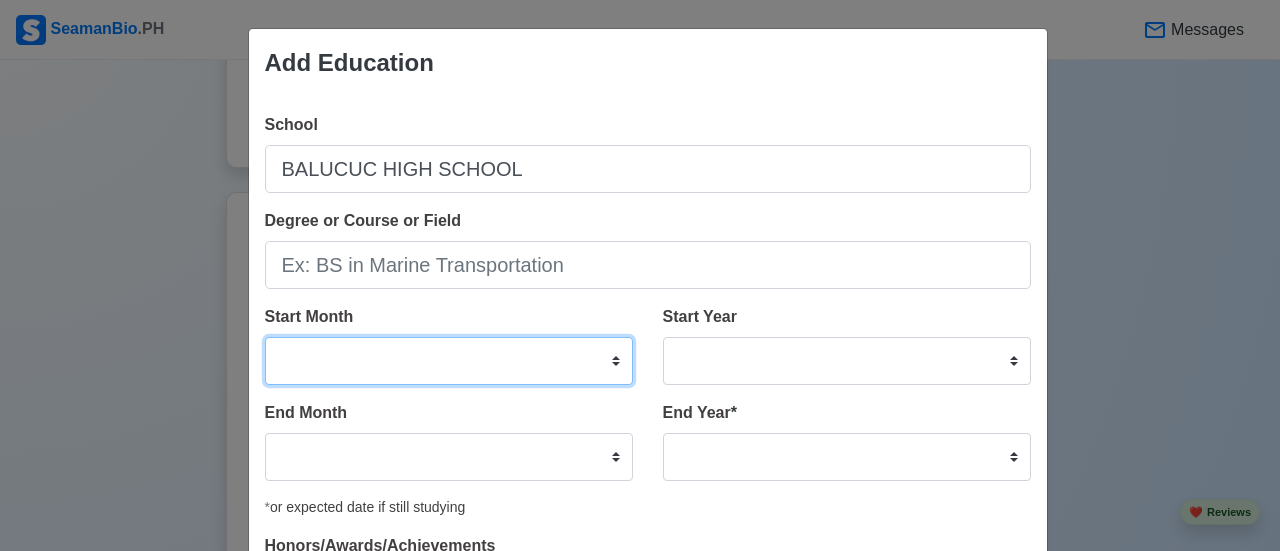 click on "January February March April May June July August September October November December" at bounding box center (449, 361) 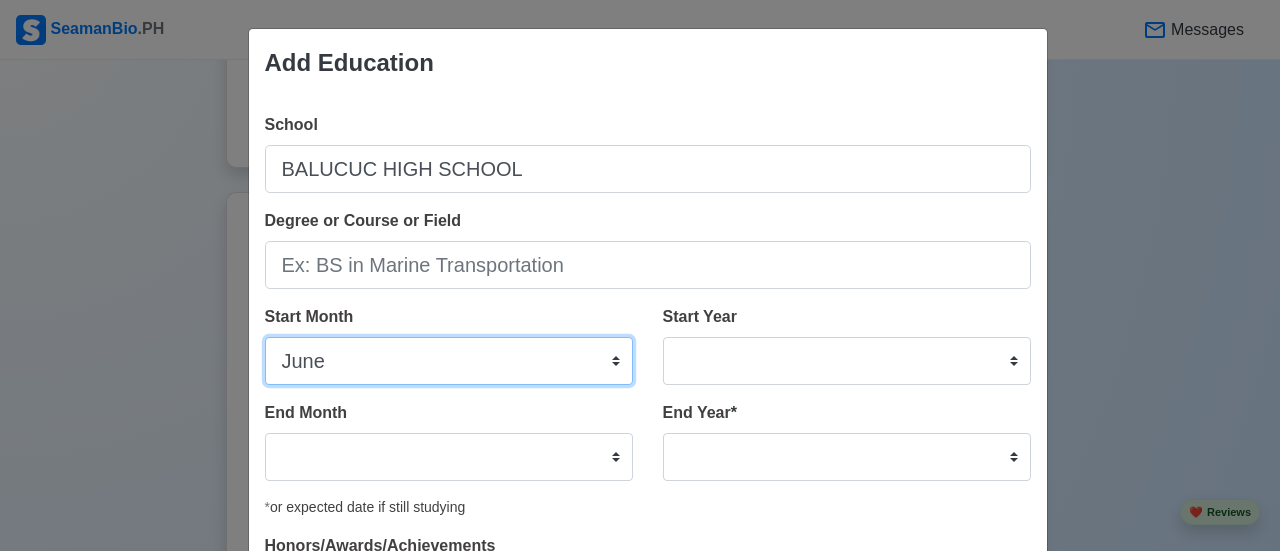 click on "January February March April May June July August September October November December" at bounding box center [449, 361] 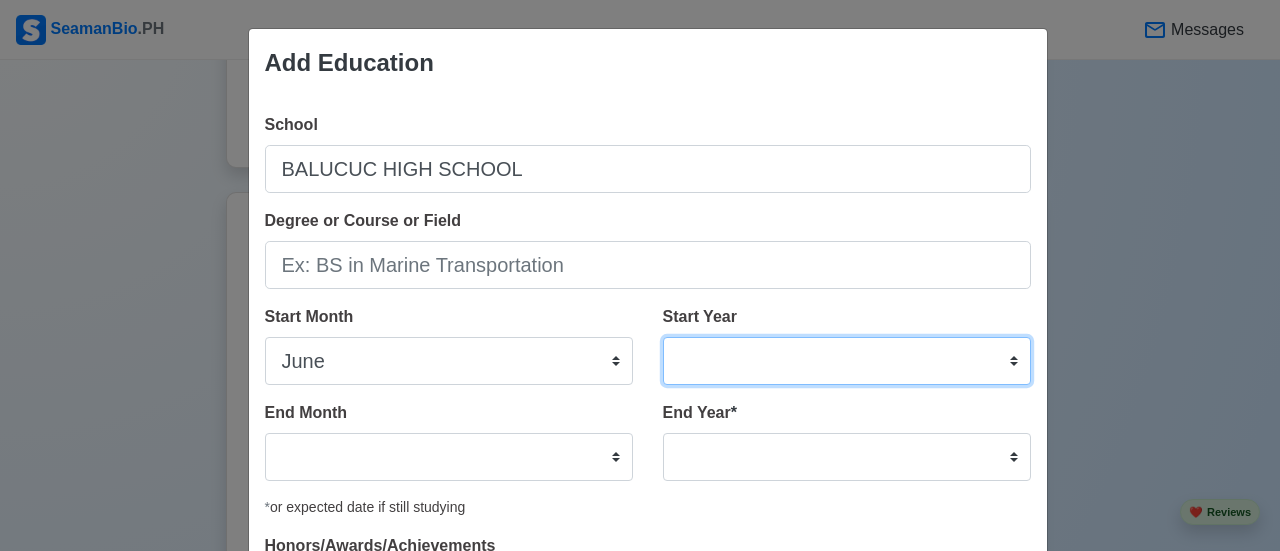 click on "2025 2024 2023 2022 2021 2020 2019 2018 2017 2016 2015 2014 2013 2012 2011 2010 2009 2008 2007 2006 2005 2004 2003 2002 2001 2000 1999 1998 1997 1996 1995 1994 1993 1992 1991 1990 1989 1988 1987 1986 1985 1984 1983 1982 1981 1980 1979 1978 1977 1976 1975 1974 1973 1972 1971 1970 1969 1968 1967 1966 1965 1964 1963 1962 1961 1960 1959 1958 1957 1956 1955 1954 1953 1952 1951 1950 1949 1948 1947 1946 1945 1944 1943 1942 1941 1940 1939 1938 1937 1936 1935 1934 1933 1932 1931 1930 1929 1928 1927 1926 1925" at bounding box center [847, 361] 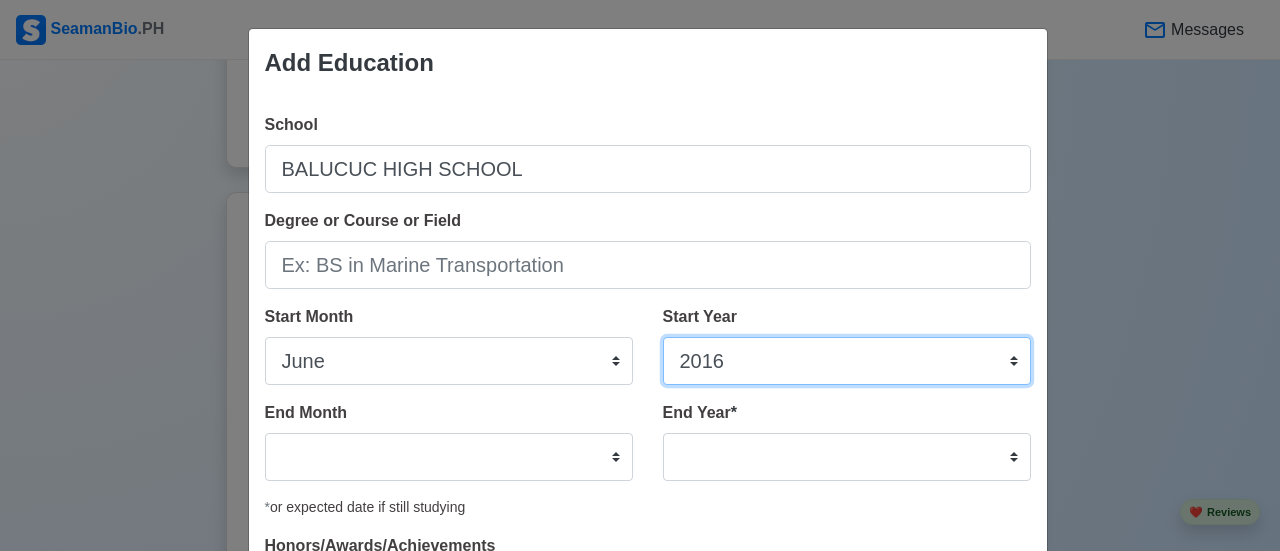 click on "2025 2024 2023 2022 2021 2020 2019 2018 2017 2016 2015 2014 2013 2012 2011 2010 2009 2008 2007 2006 2005 2004 2003 2002 2001 2000 1999 1998 1997 1996 1995 1994 1993 1992 1991 1990 1989 1988 1987 1986 1985 1984 1983 1982 1981 1980 1979 1978 1977 1976 1975 1974 1973 1972 1971 1970 1969 1968 1967 1966 1965 1964 1963 1962 1961 1960 1959 1958 1957 1956 1955 1954 1953 1952 1951 1950 1949 1948 1947 1946 1945 1944 1943 1942 1941 1940 1939 1938 1937 1936 1935 1934 1933 1932 1931 1930 1929 1928 1927 1926 1925" at bounding box center (847, 361) 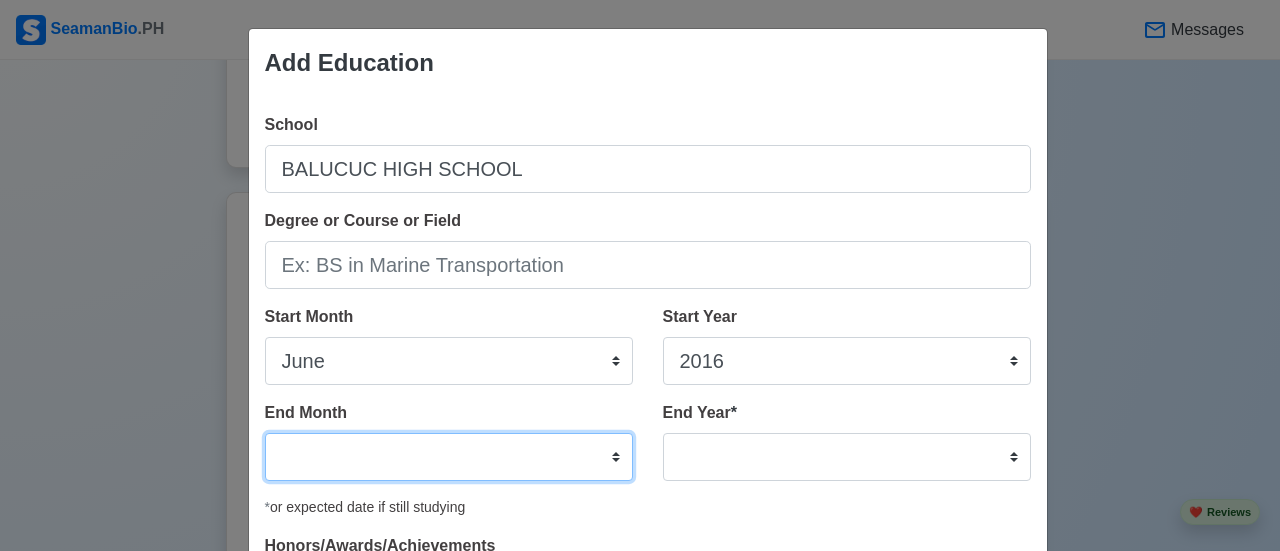 click on "January February March April May June July August September October November December" at bounding box center (449, 457) 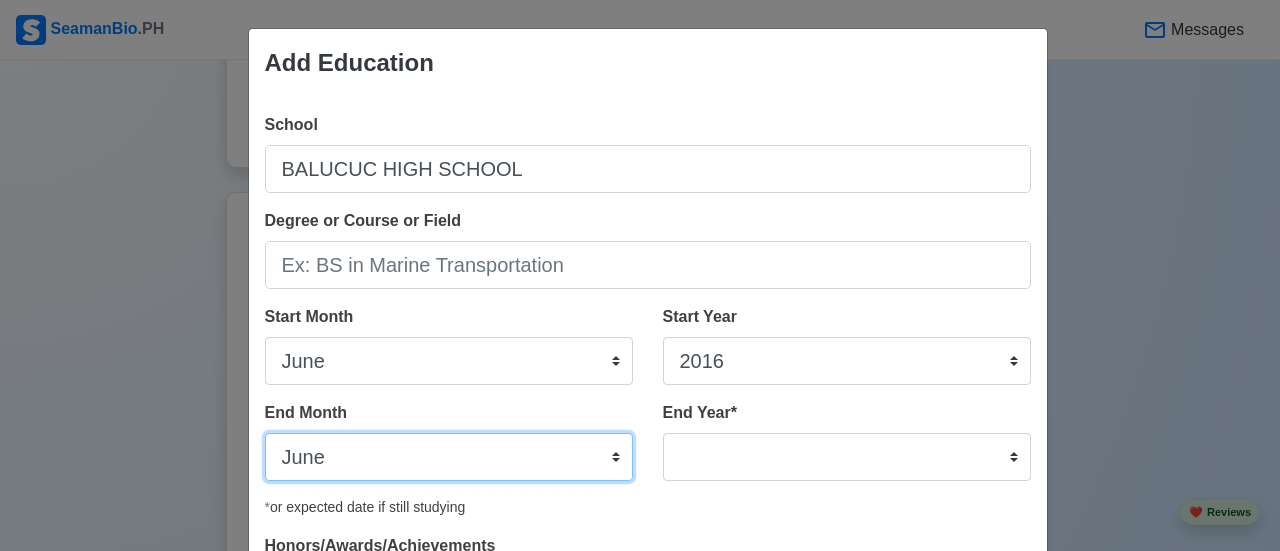 click on "January February March April May June July August September October November December" at bounding box center (449, 457) 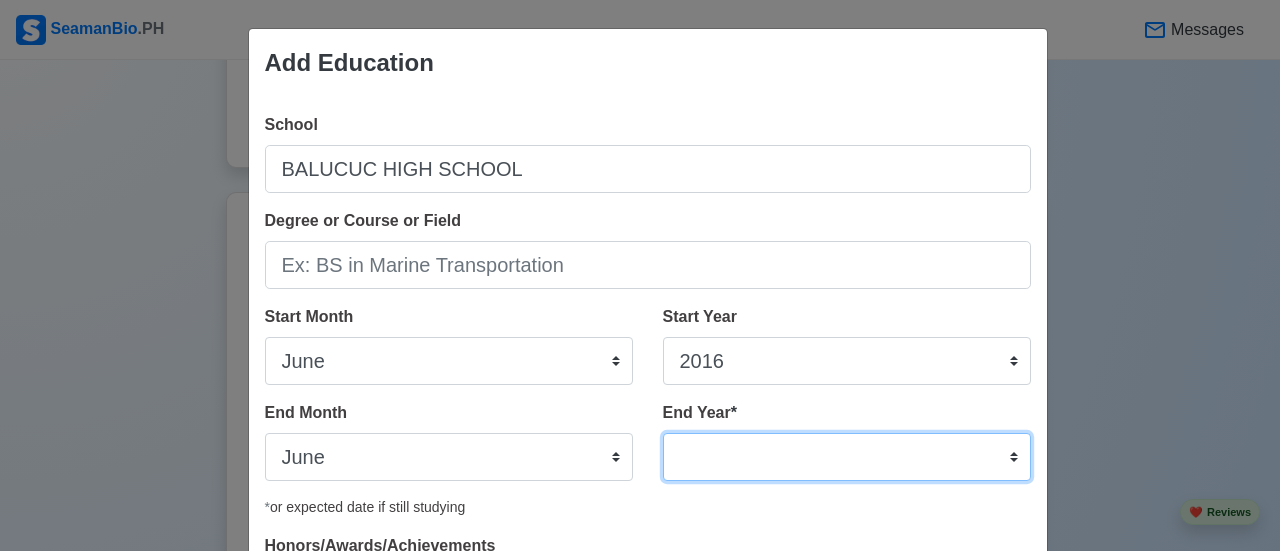 click on "2035 2034 2033 2032 2031 2030 2029 2028 2027 2026 2025 2024 2023 2022 2021 2020 2019 2018 2017 2016 2015 2014 2013 2012 2011 2010 2009 2008 2007 2006 2005 2004 2003 2002 2001 2000 1999 1998 1997 1996 1995 1994 1993 1992 1991 1990 1989 1988 1987 1986 1985 1984 1983 1982 1981 1980 1979 1978 1977 1976 1975 1974 1973 1972 1971 1970 1969 1968 1967 1966 1965 1964 1963 1962 1961 1960 1959 1958 1957 1956 1955 1954 1953 1952 1951 1950 1949 1948 1947 1946 1945 1944 1943 1942 1941 1940 1939 1938 1937 1936 1935" at bounding box center [847, 457] 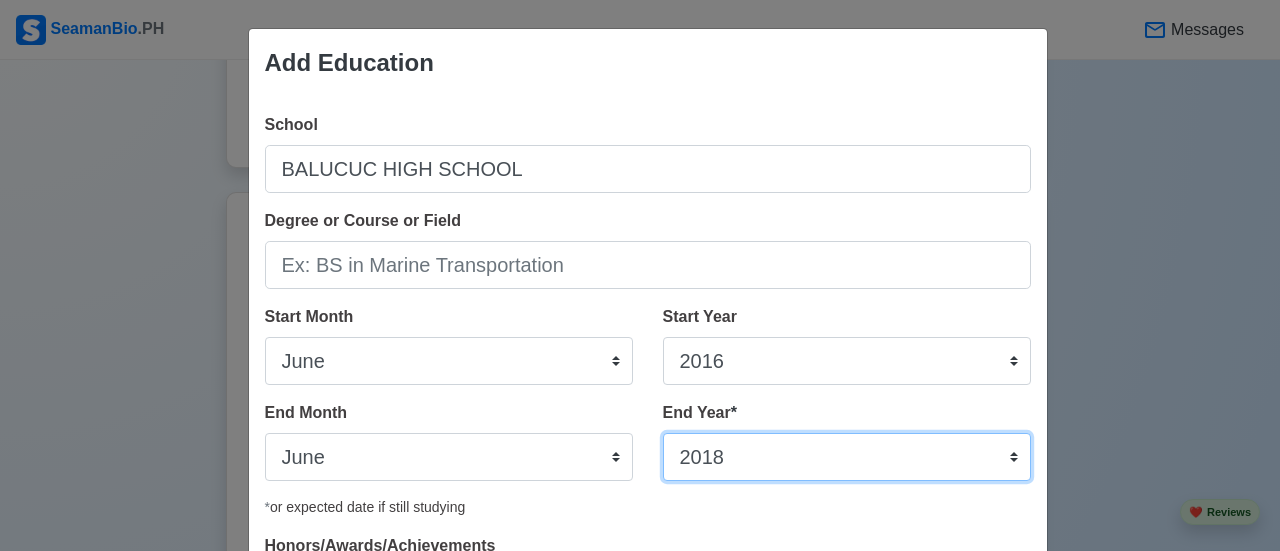 click on "2035 2034 2033 2032 2031 2030 2029 2028 2027 2026 2025 2024 2023 2022 2021 2020 2019 2018 2017 2016 2015 2014 2013 2012 2011 2010 2009 2008 2007 2006 2005 2004 2003 2002 2001 2000 1999 1998 1997 1996 1995 1994 1993 1992 1991 1990 1989 1988 1987 1986 1985 1984 1983 1982 1981 1980 1979 1978 1977 1976 1975 1974 1973 1972 1971 1970 1969 1968 1967 1966 1965 1964 1963 1962 1961 1960 1959 1958 1957 1956 1955 1954 1953 1952 1951 1950 1949 1948 1947 1946 1945 1944 1943 1942 1941 1940 1939 1938 1937 1936 1935" at bounding box center (847, 457) 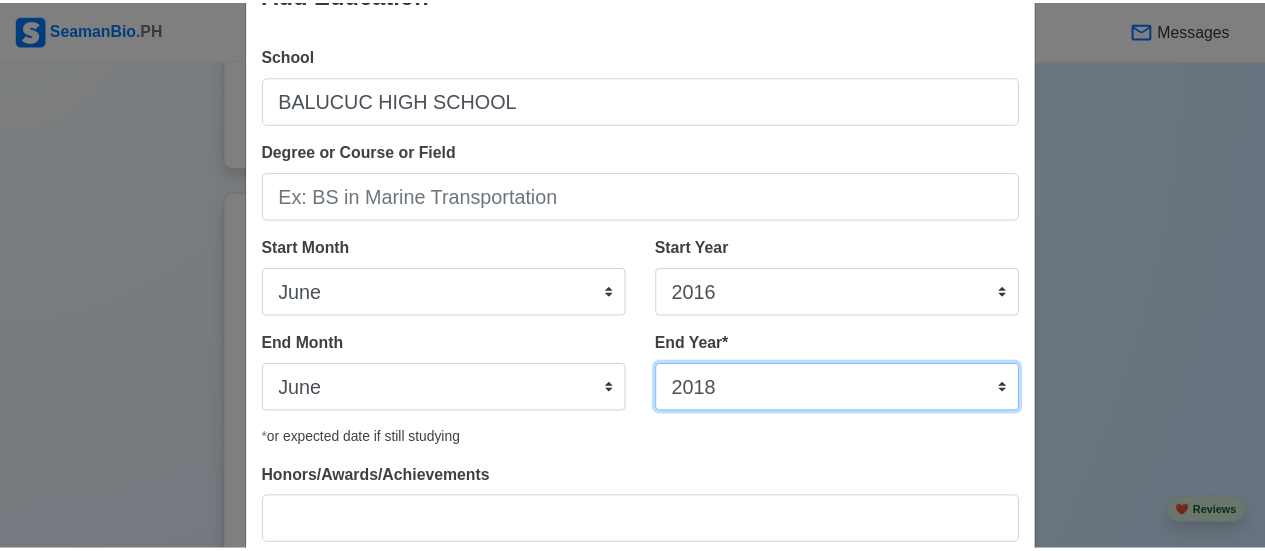 scroll, scrollTop: 200, scrollLeft: 0, axis: vertical 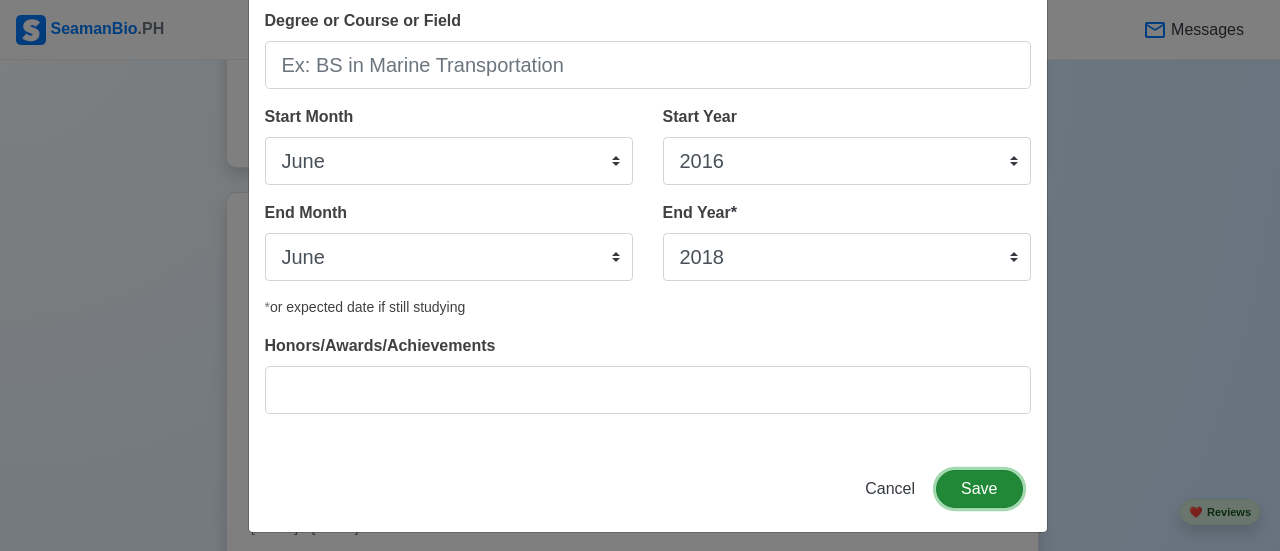 click on "Save" at bounding box center [979, 489] 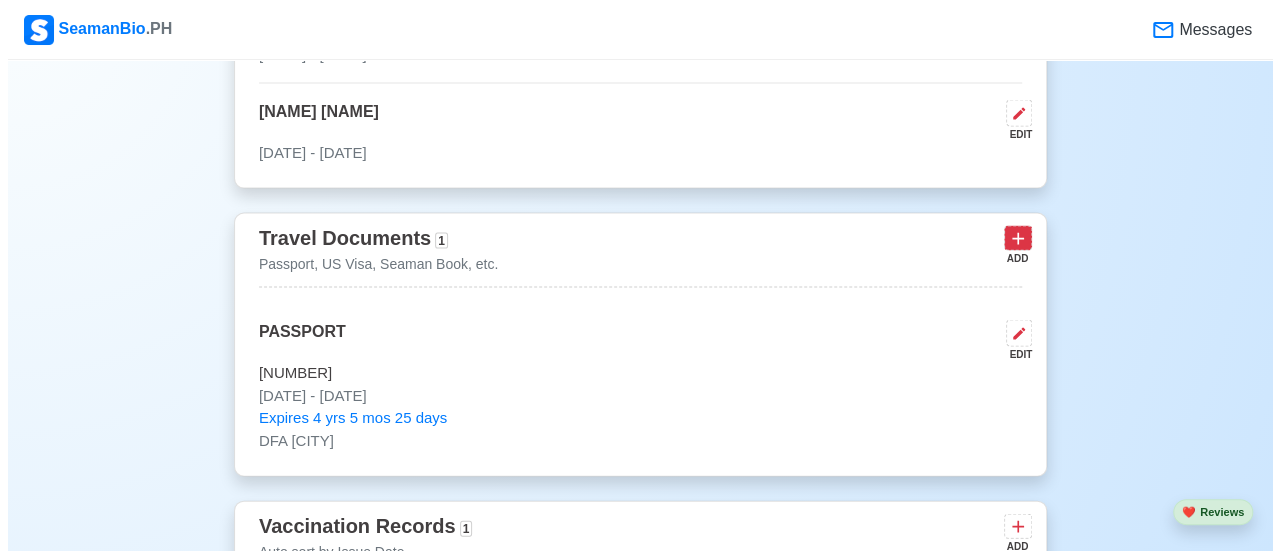 scroll, scrollTop: 2001, scrollLeft: 0, axis: vertical 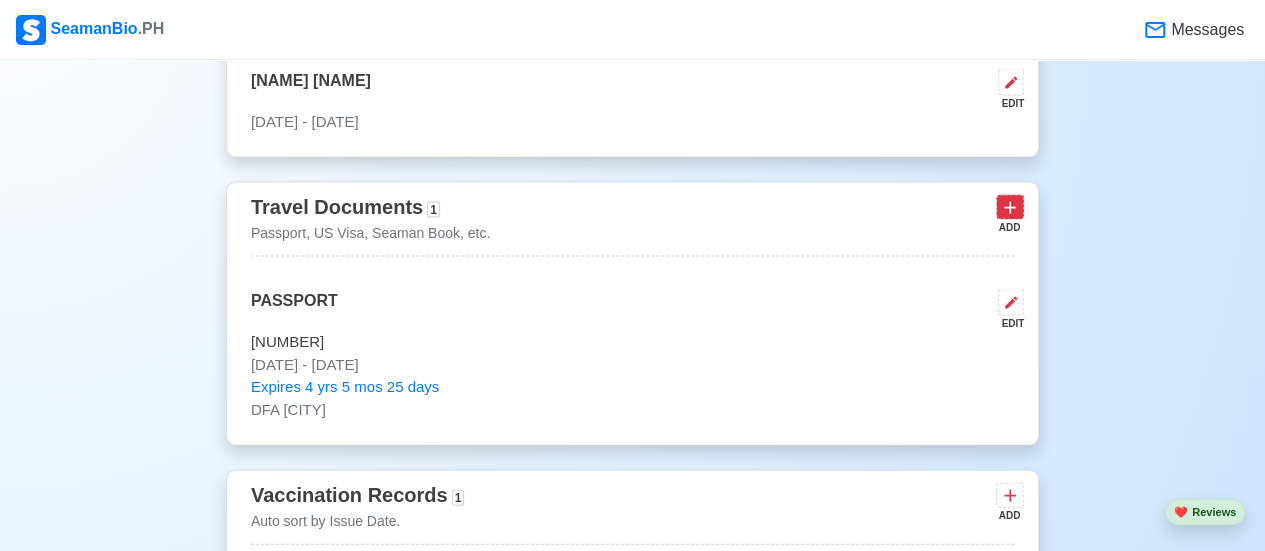 click 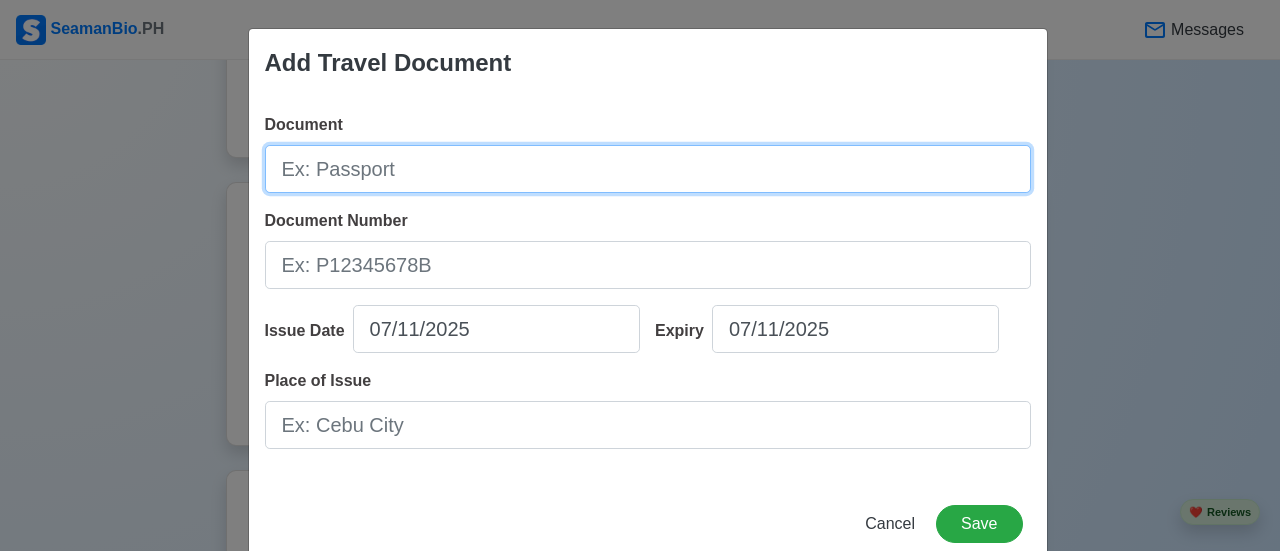 click on "Document" at bounding box center (648, 169) 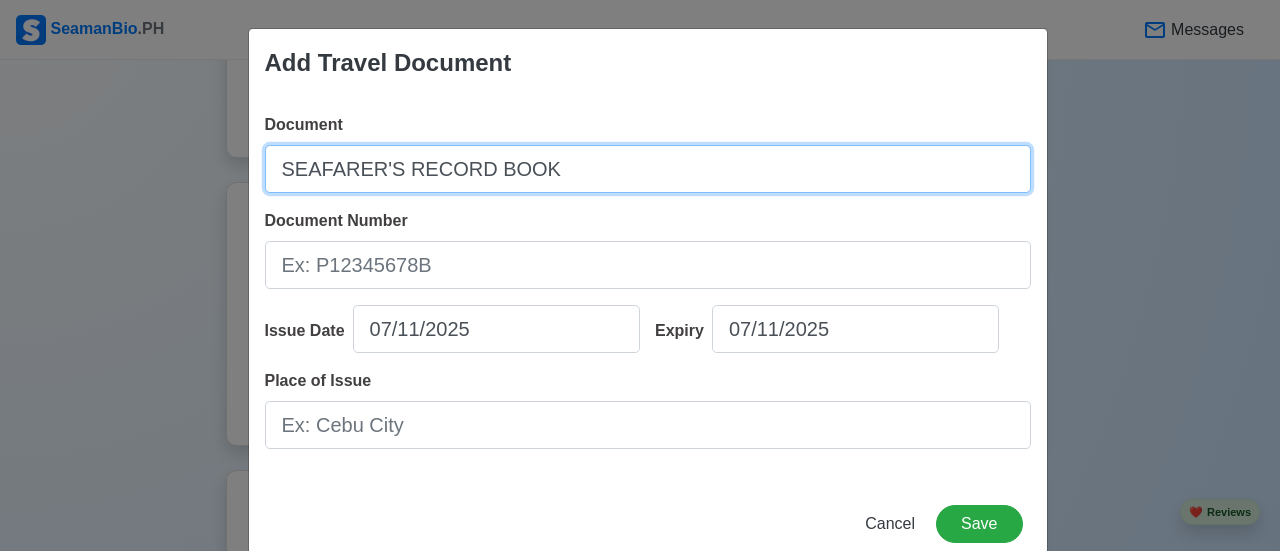 type on "SEAFARER'S RECORD BOOK" 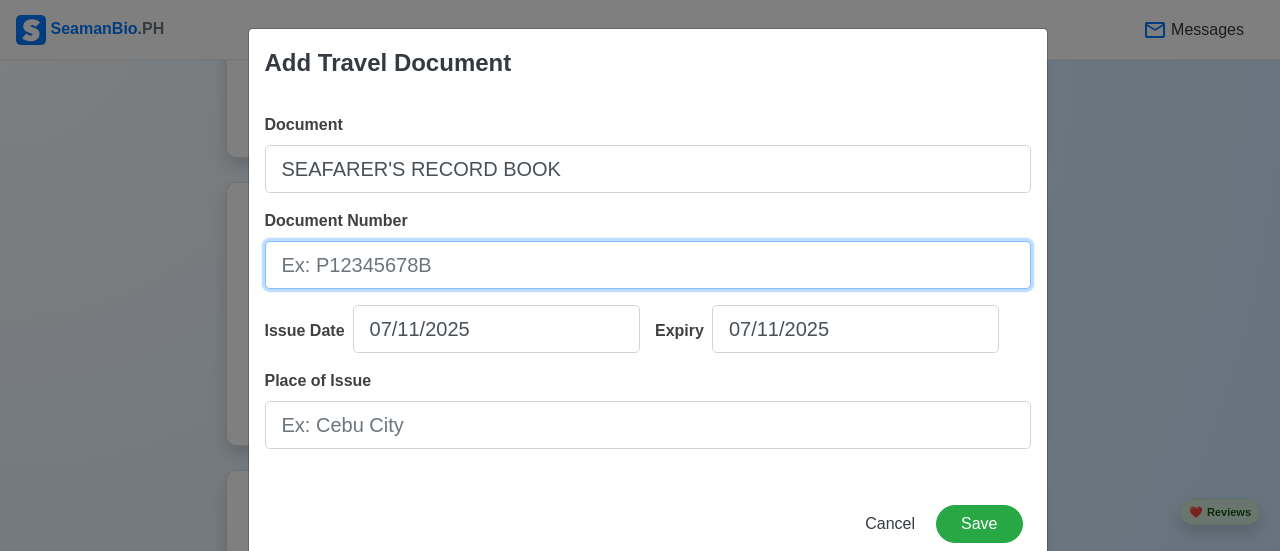 click on "Document Number" at bounding box center [648, 265] 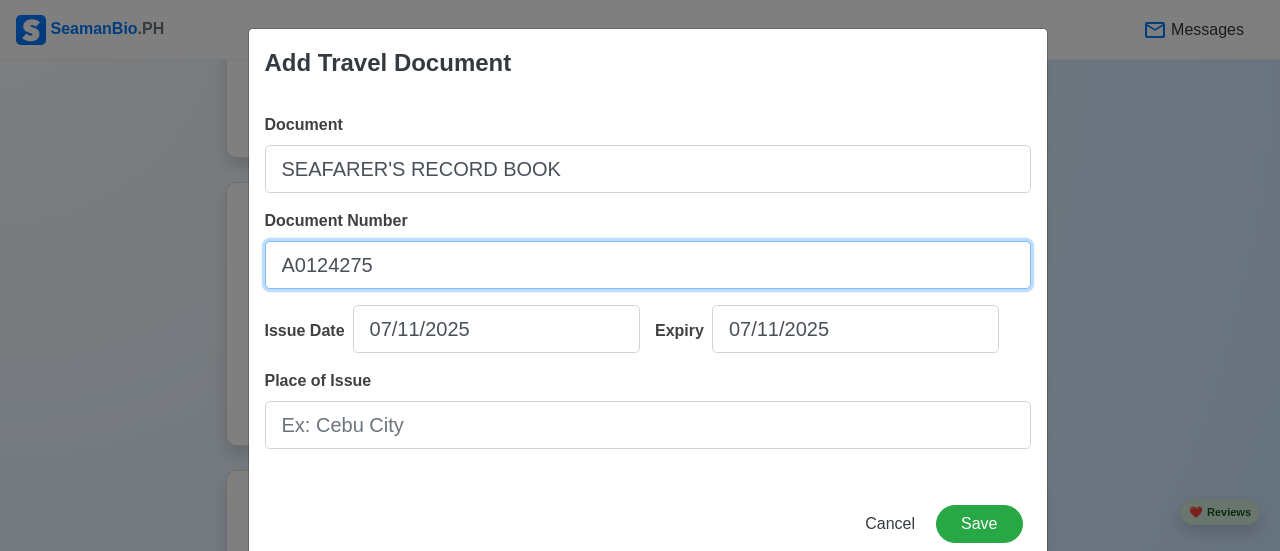 type on "A0124275" 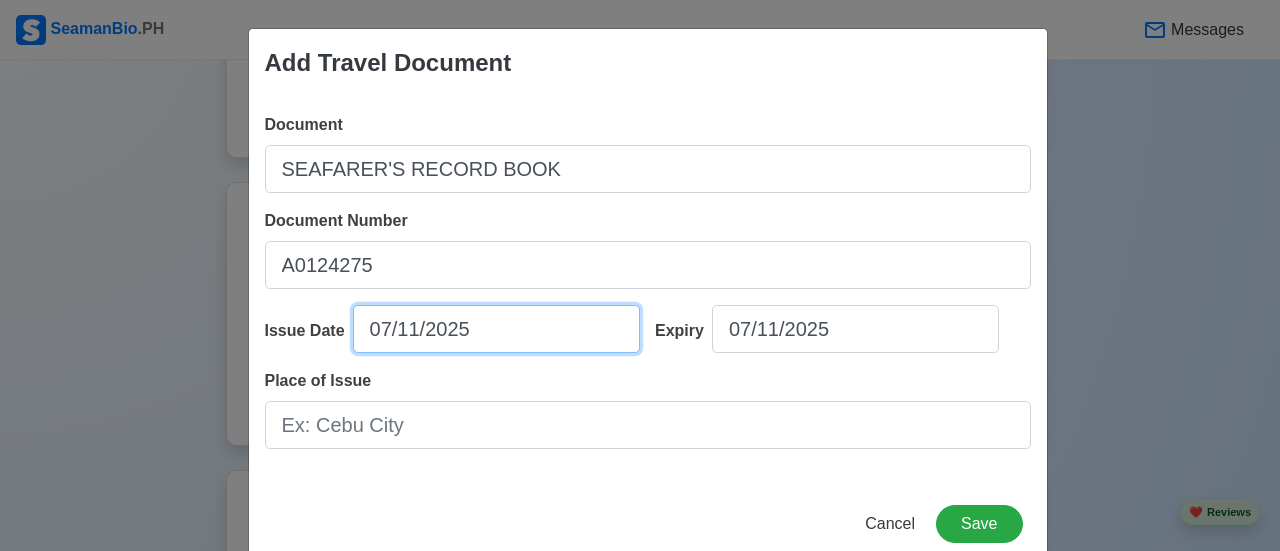 click on "07/11/2025" at bounding box center [496, 329] 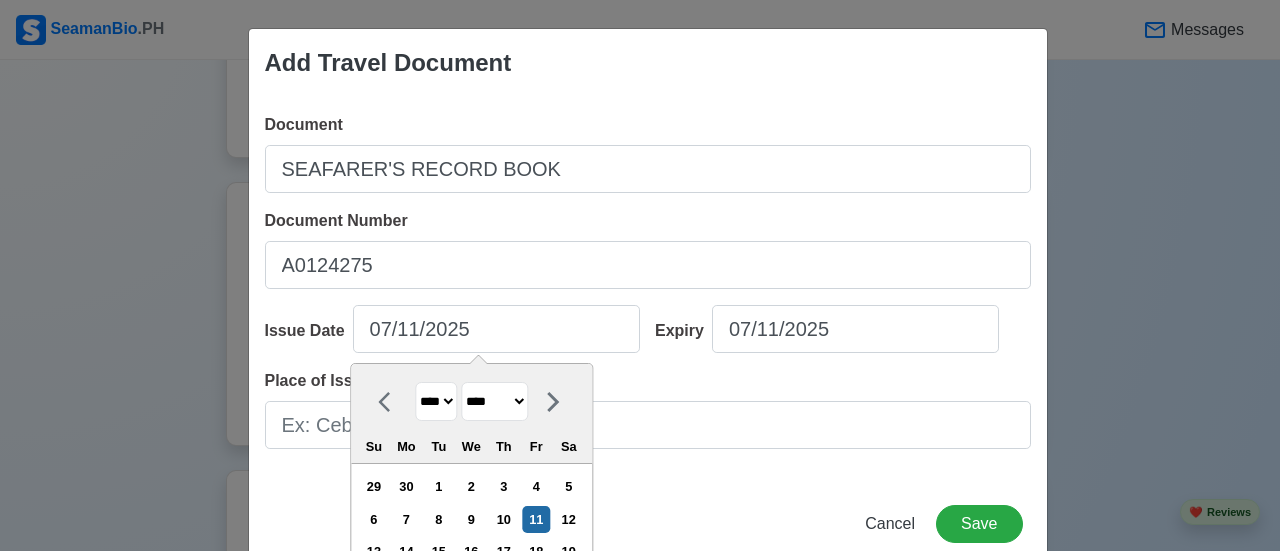 click on "**** **** **** **** **** **** **** **** **** **** **** **** **** **** **** **** **** **** **** **** **** **** **** **** **** **** **** **** **** **** **** **** **** **** **** **** **** **** **** **** **** **** **** **** **** **** **** **** **** **** **** **** **** **** **** **** **** **** **** **** **** **** **** **** **** **** **** **** **** **** **** **** **** **** **** **** **** **** **** **** **** **** **** **** **** **** **** **** **** **** **** **** **** **** **** **** **** **** **** **** **** **** **** **** **** ****" at bounding box center (436, 401) 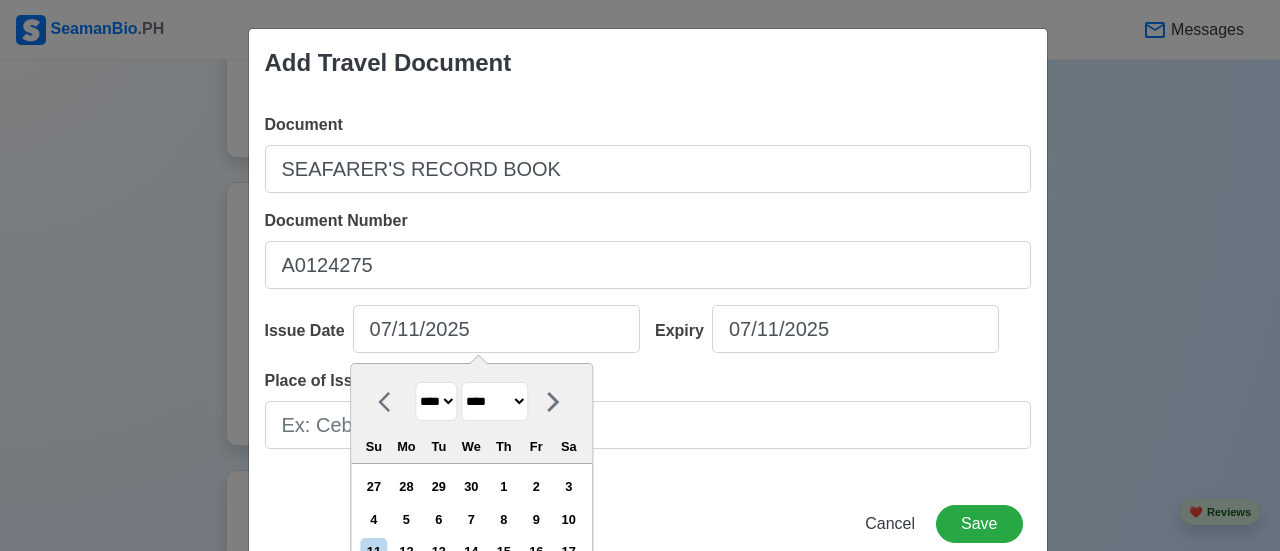 click on "******* ******** ***** ***** *** **** **** ****** ********* ******* ******** ********" at bounding box center [494, 401] 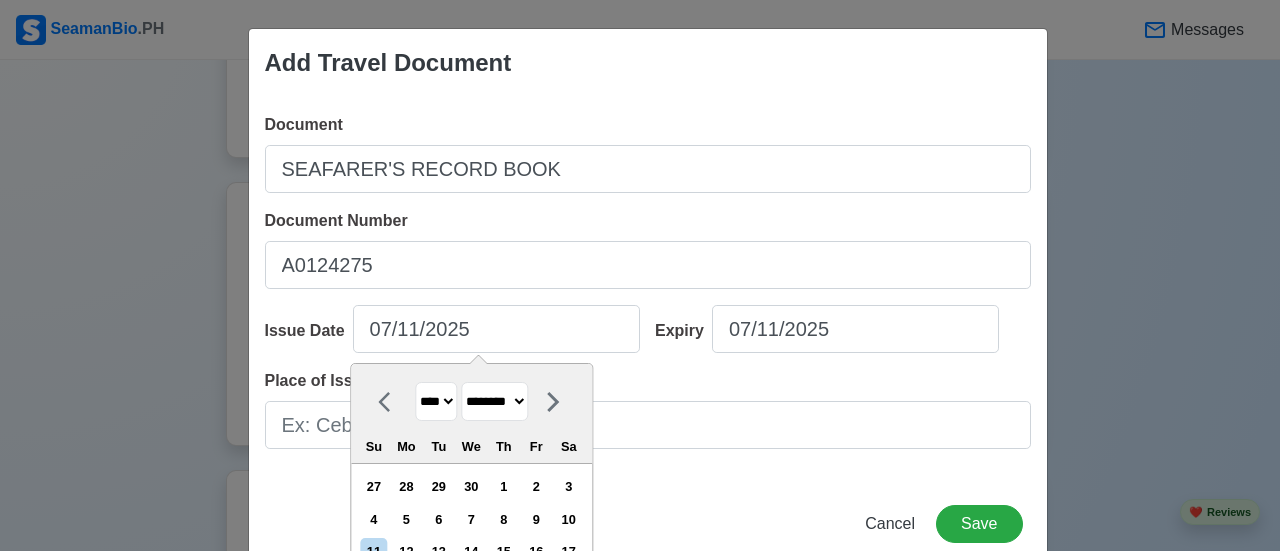 click on "******* ******** ***** ***** *** **** **** ****** ********* ******* ******** ********" at bounding box center [494, 401] 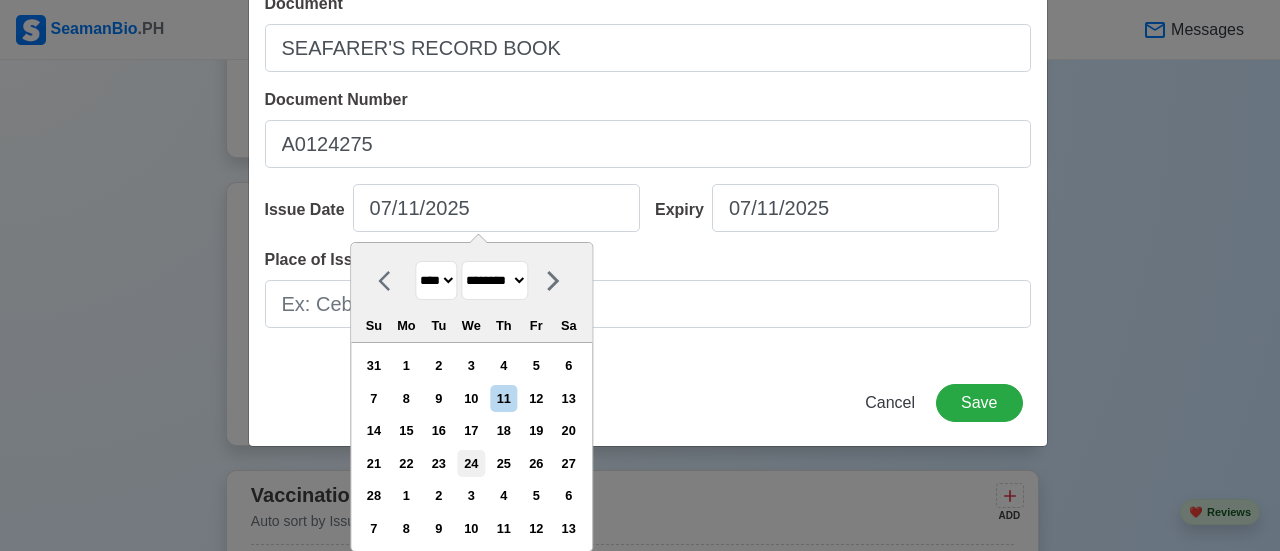 scroll, scrollTop: 125, scrollLeft: 0, axis: vertical 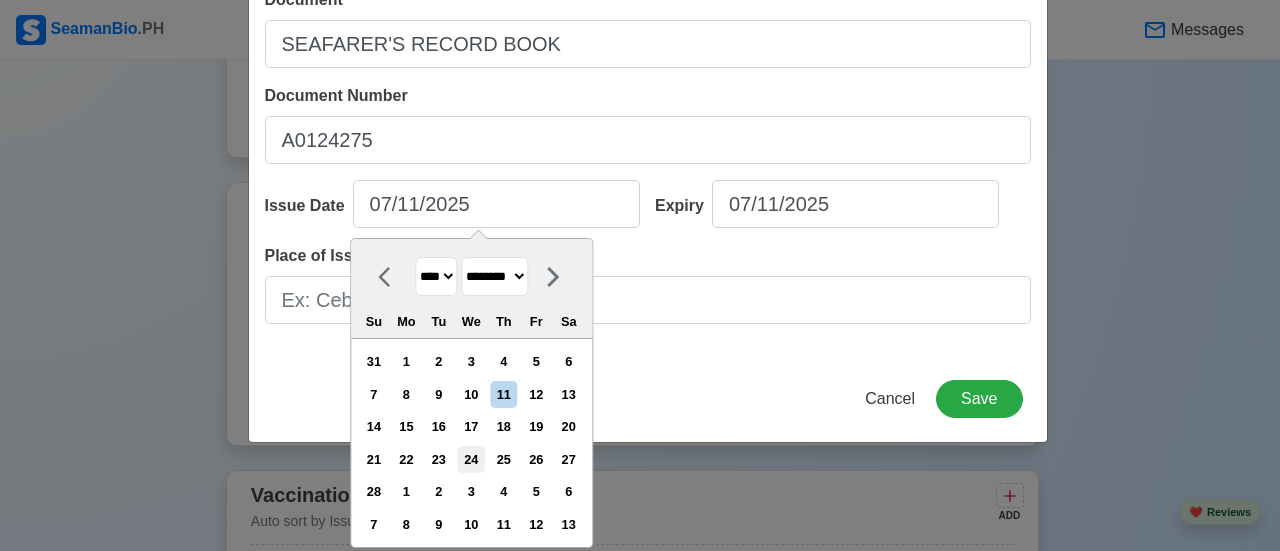 click on "24" at bounding box center [471, 459] 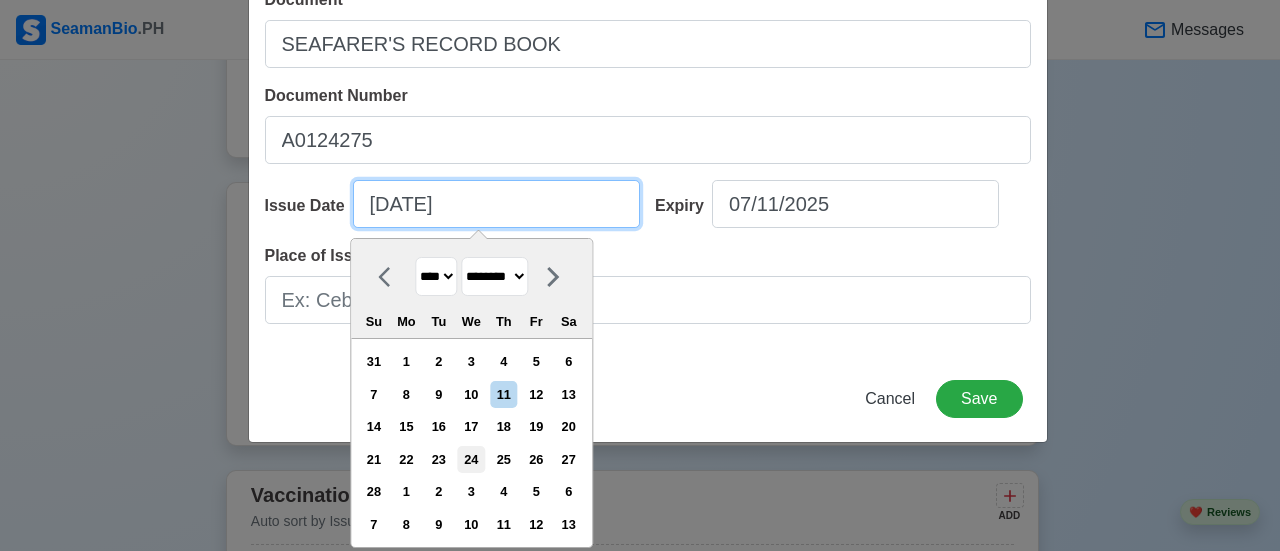 scroll, scrollTop: 43, scrollLeft: 0, axis: vertical 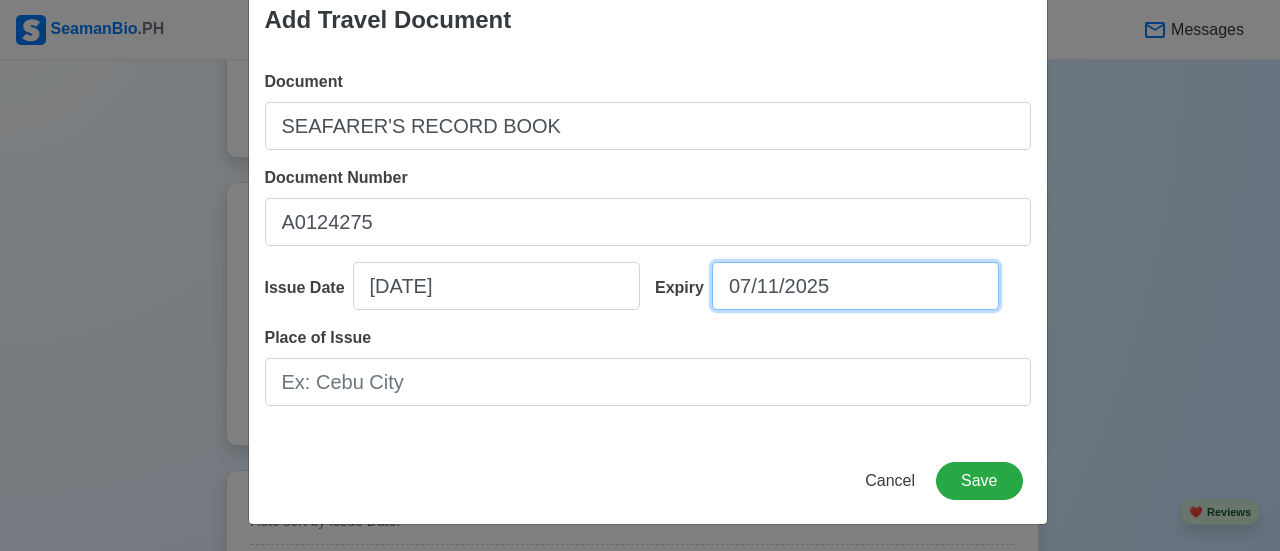 click on "07/11/2025" at bounding box center (855, 286) 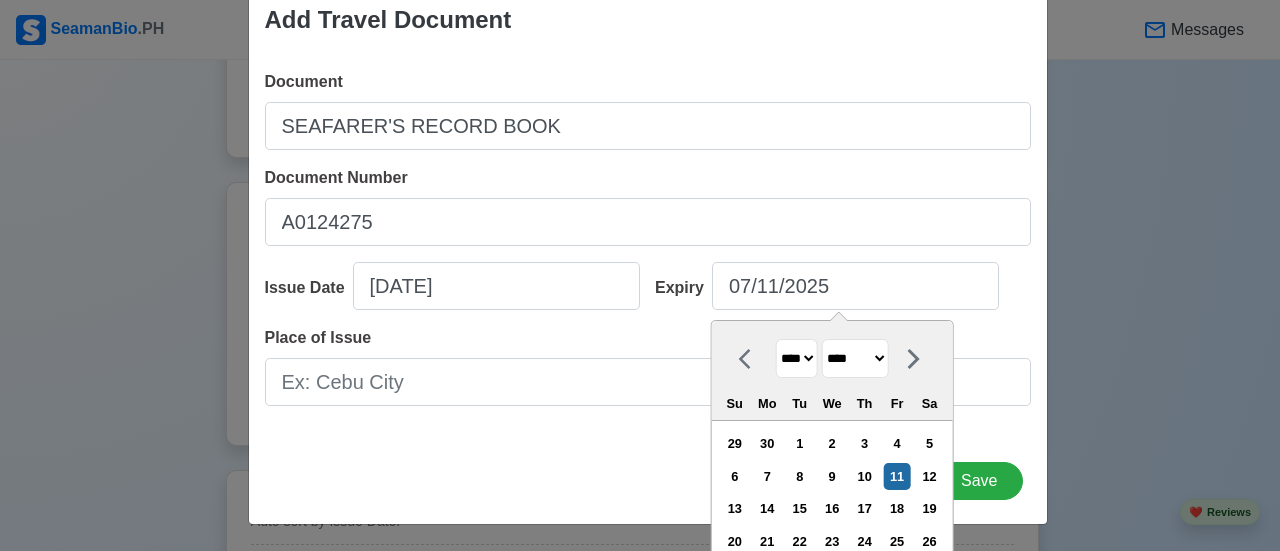 click on "**** **** **** **** **** **** **** **** **** **** **** **** **** **** **** **** **** **** **** **** **** **** **** **** **** **** **** **** **** **** **** **** **** **** **** **** **** **** **** **** **** **** **** **** **** **** **** **** **** **** **** **** **** **** **** **** **** **** **** **** **** **** **** **** **** **** **** **** **** **** **** **** **** **** **** **** **** **** **** **** **** **** **** **** **** **** **** **** **** **** **** **** **** **** **** **** **** **** **** **** **** **** **** **** **** **** **** **** **** **** **** **** **** **** **** **** **** **** **** **** ****" at bounding box center (797, 358) 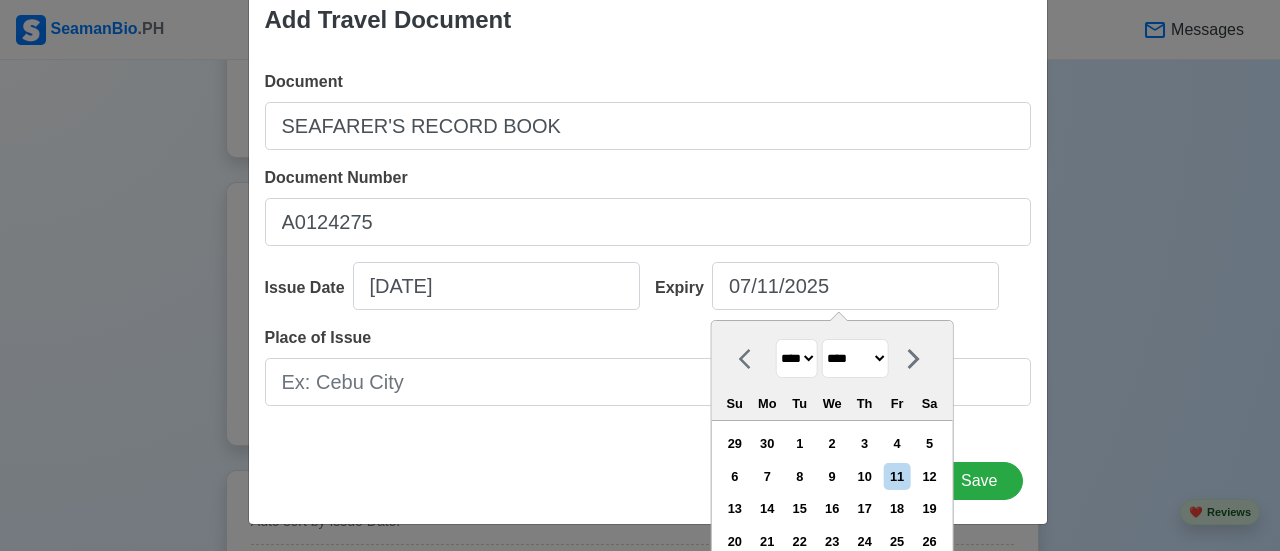 click on "******* ******** ***** ***** *** **** **** ****** ********* ******* ******** ********" at bounding box center (855, 358) 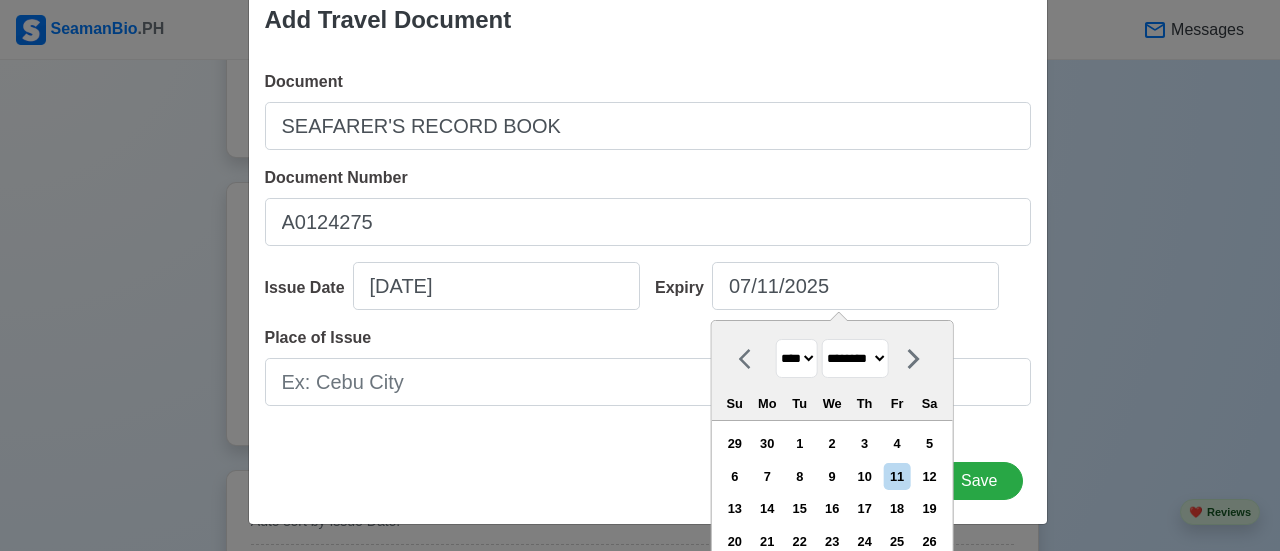 click on "******* ******** ***** ***** *** **** **** ****** ********* ******* ******** ********" at bounding box center (855, 358) 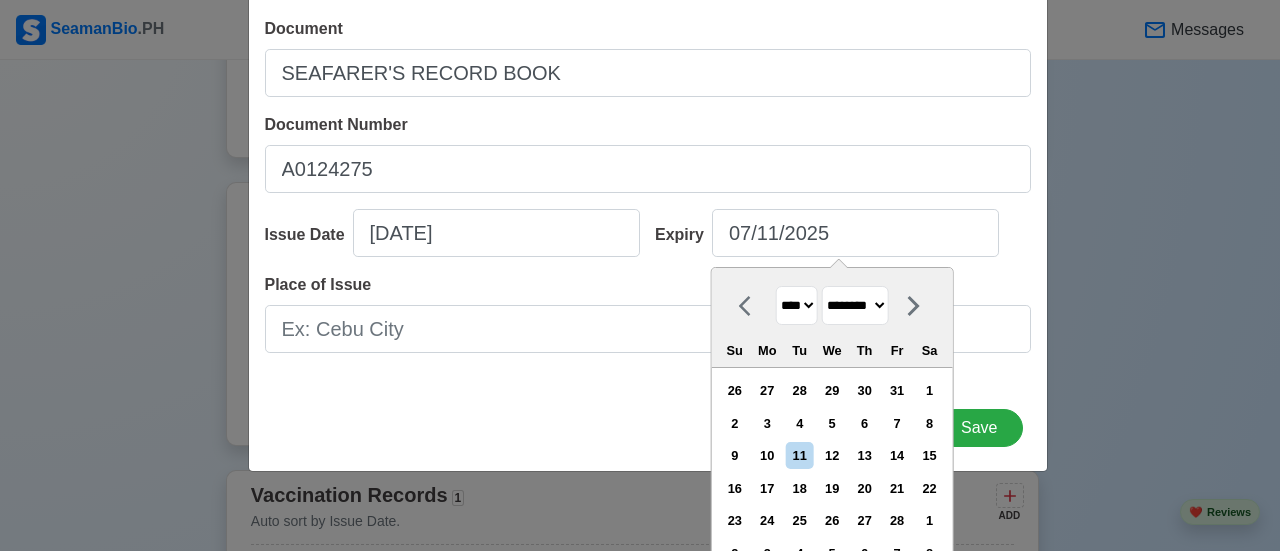 scroll, scrollTop: 125, scrollLeft: 0, axis: vertical 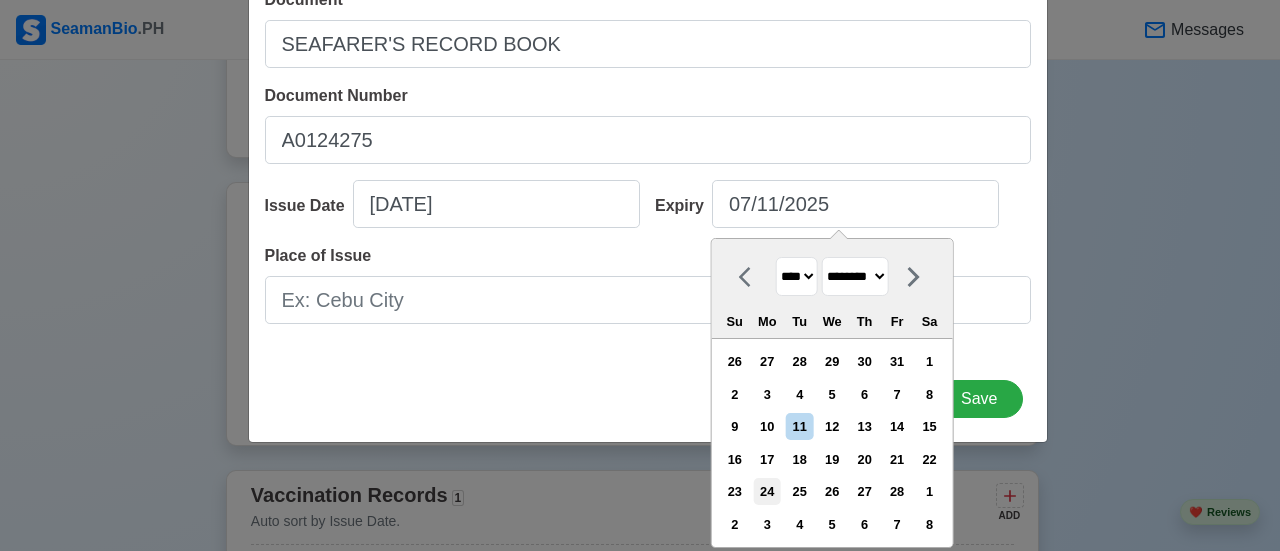click on "24" at bounding box center [767, 491] 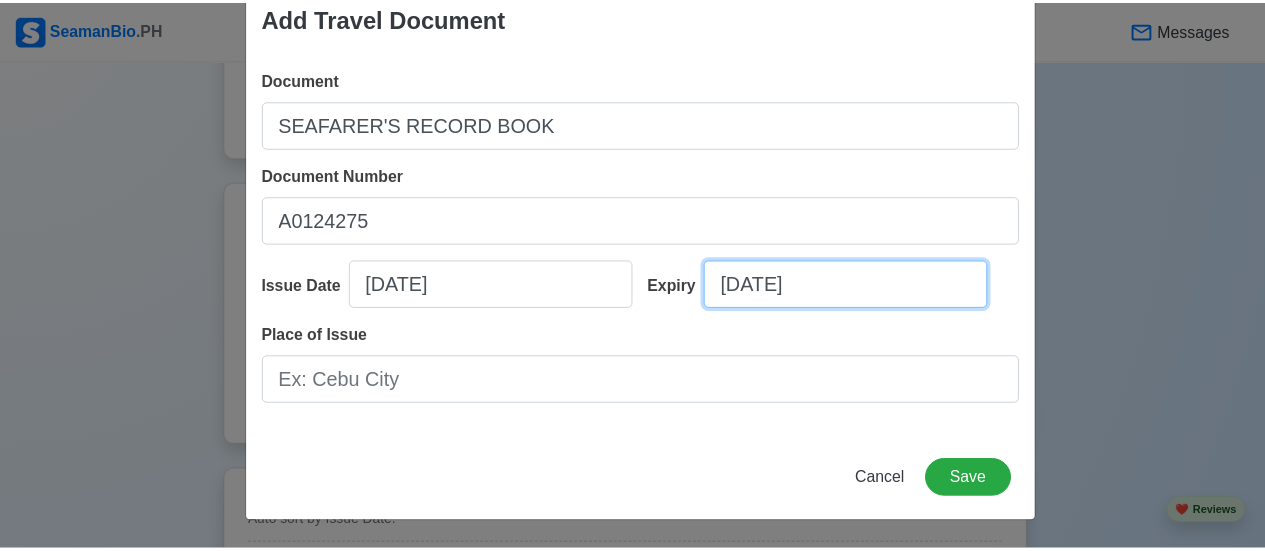 scroll, scrollTop: 43, scrollLeft: 0, axis: vertical 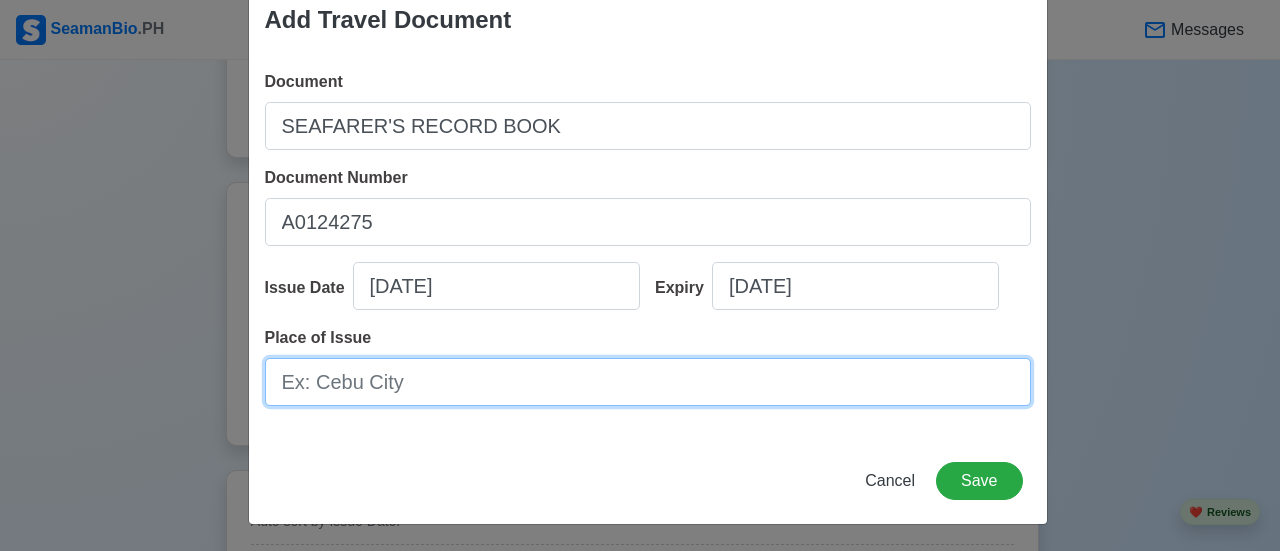 click on "Place of Issue" at bounding box center [648, 382] 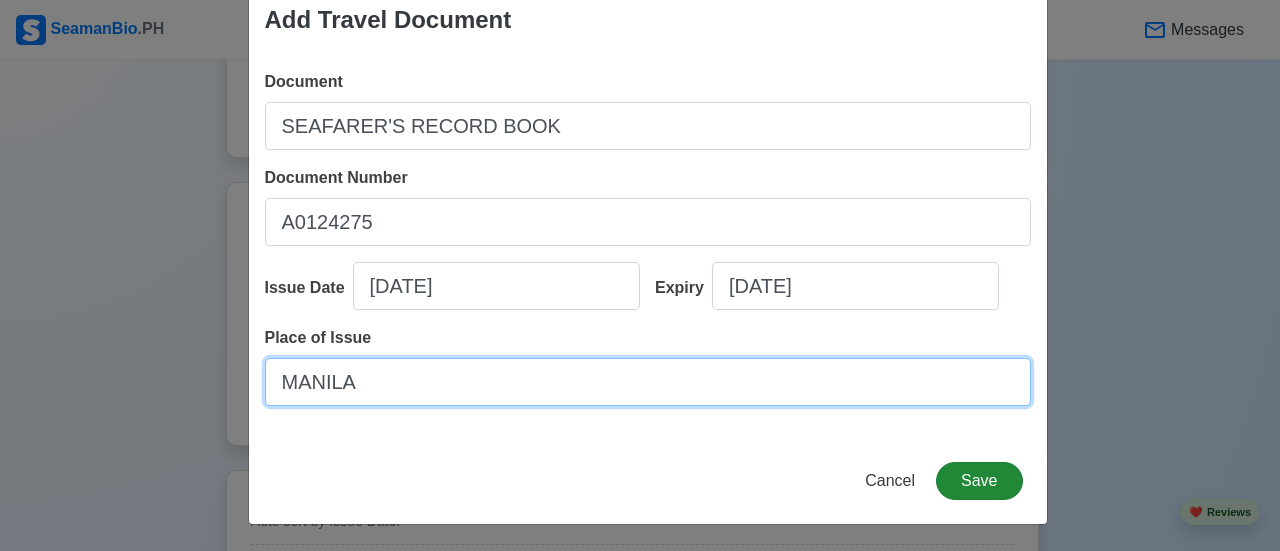 type on "MANILA" 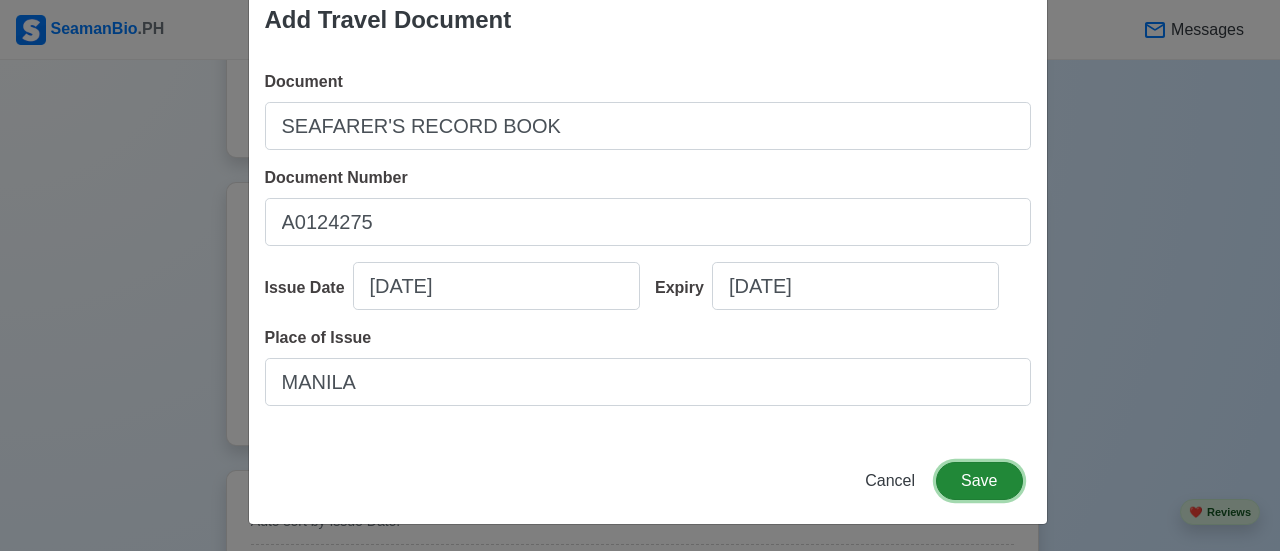 click on "Save" at bounding box center (979, 481) 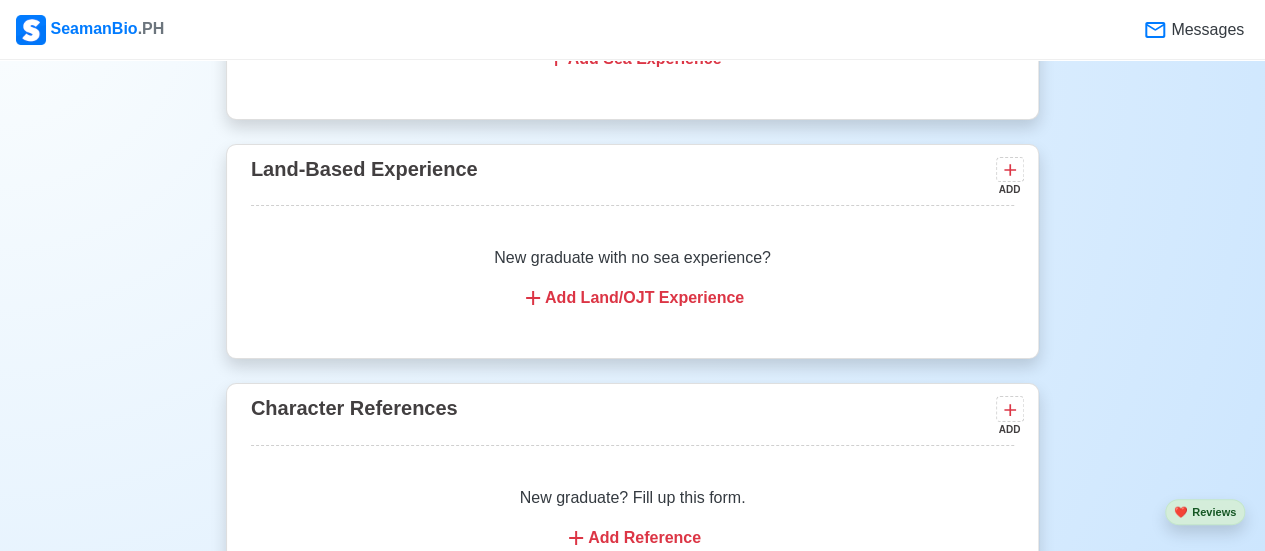 scroll, scrollTop: 3701, scrollLeft: 0, axis: vertical 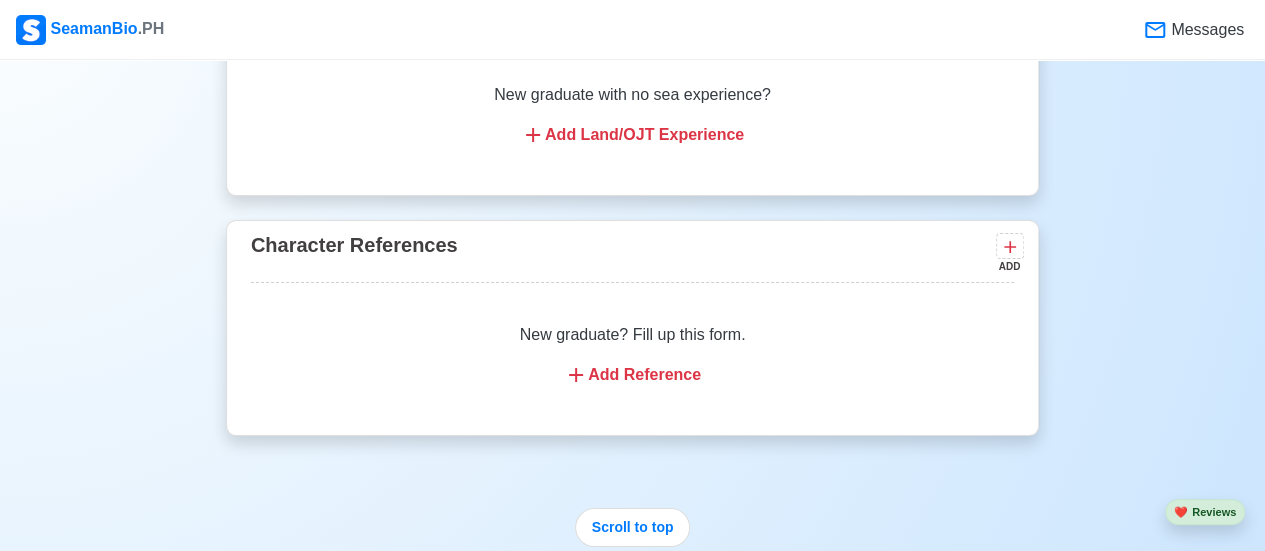 click on "Add Reference" at bounding box center [632, 375] 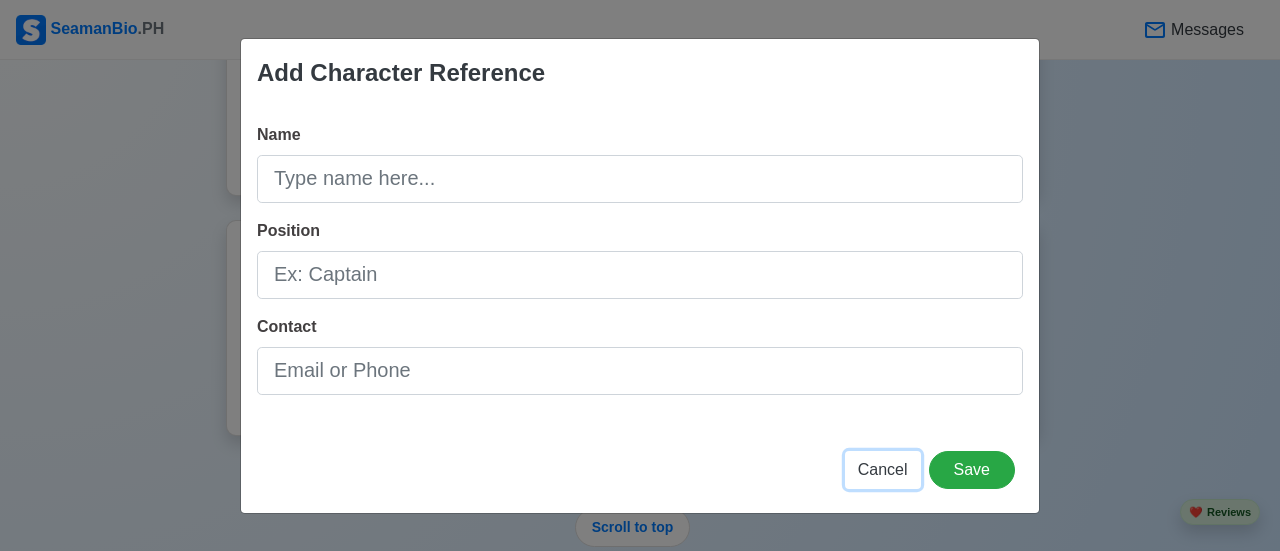 click on "Cancel" at bounding box center (883, 469) 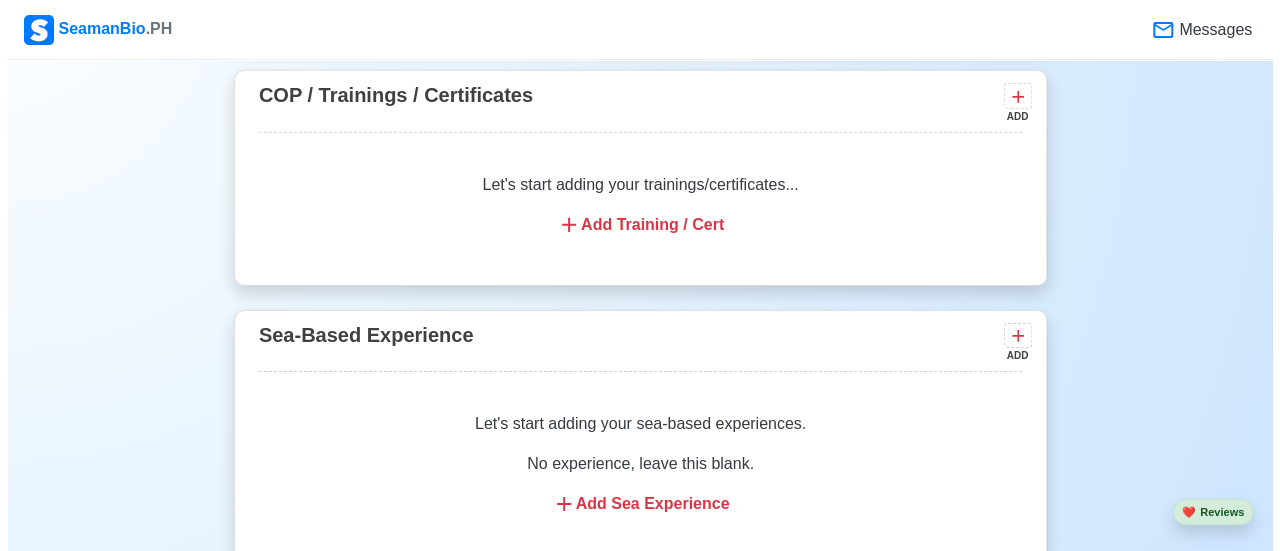 scroll, scrollTop: 3201, scrollLeft: 0, axis: vertical 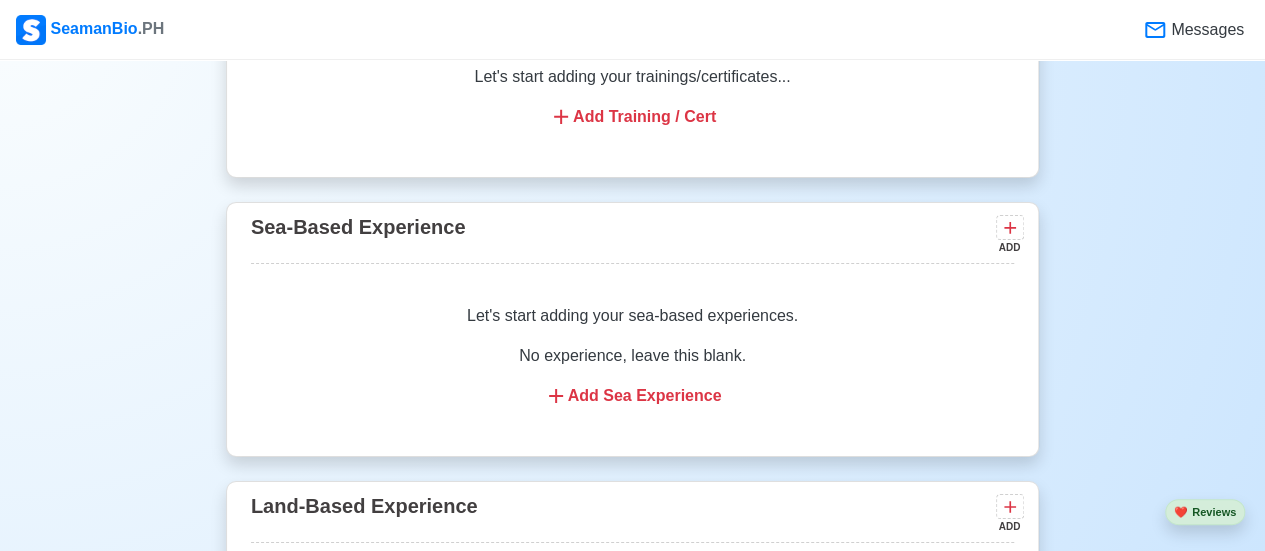 click on "Add Sea Experience" at bounding box center (632, 396) 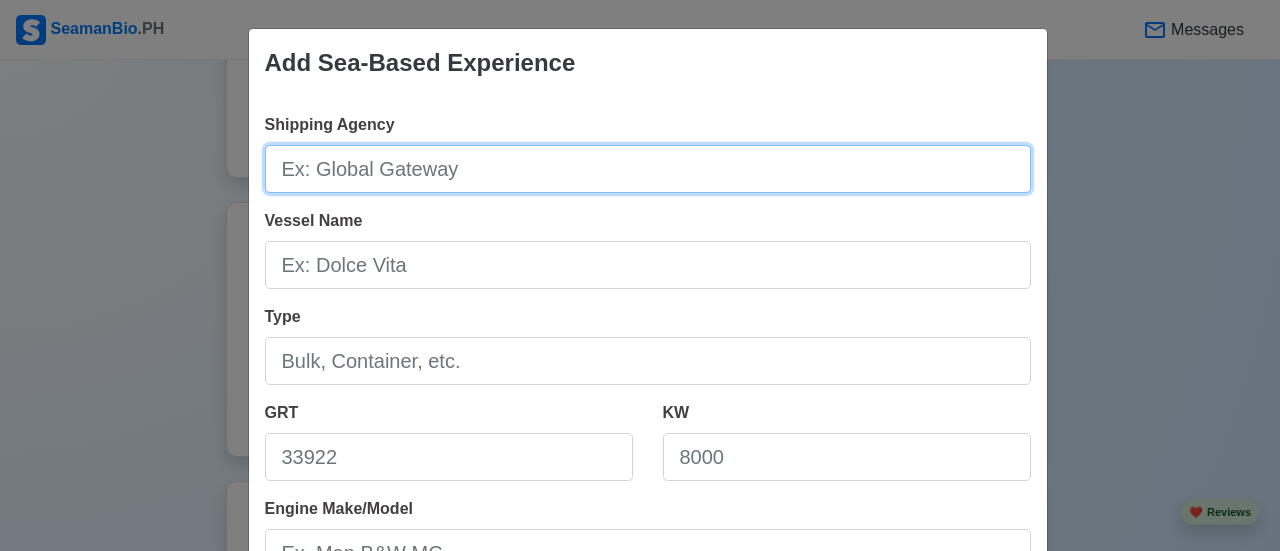 click on "Shipping Agency" at bounding box center [648, 169] 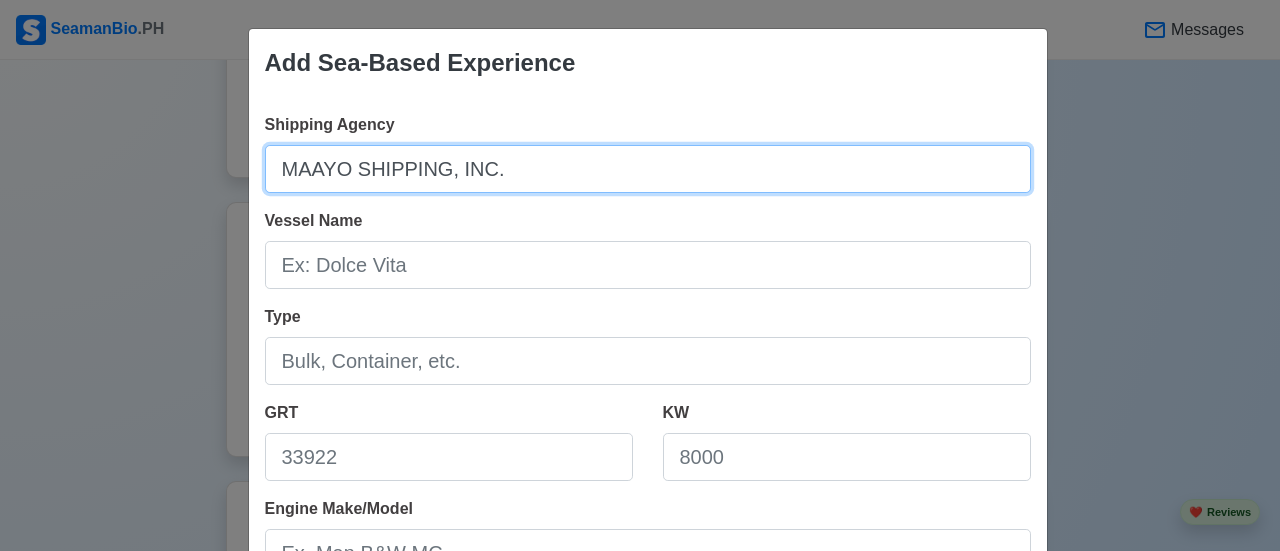 type on "MAAYO SHIPPING, INC." 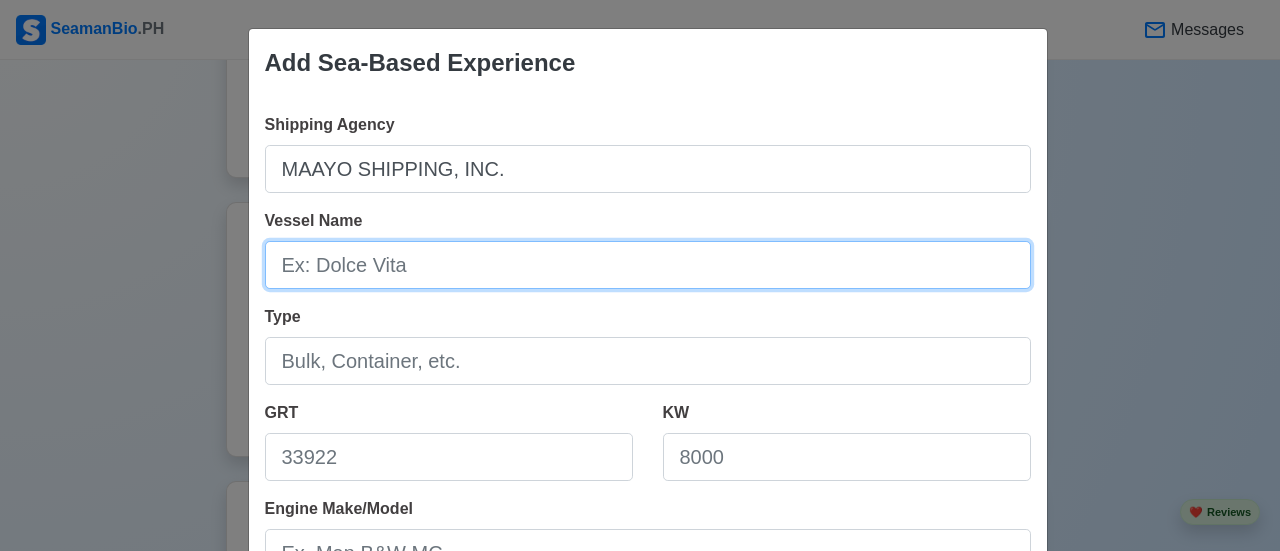 click on "Vessel Name" at bounding box center [648, 265] 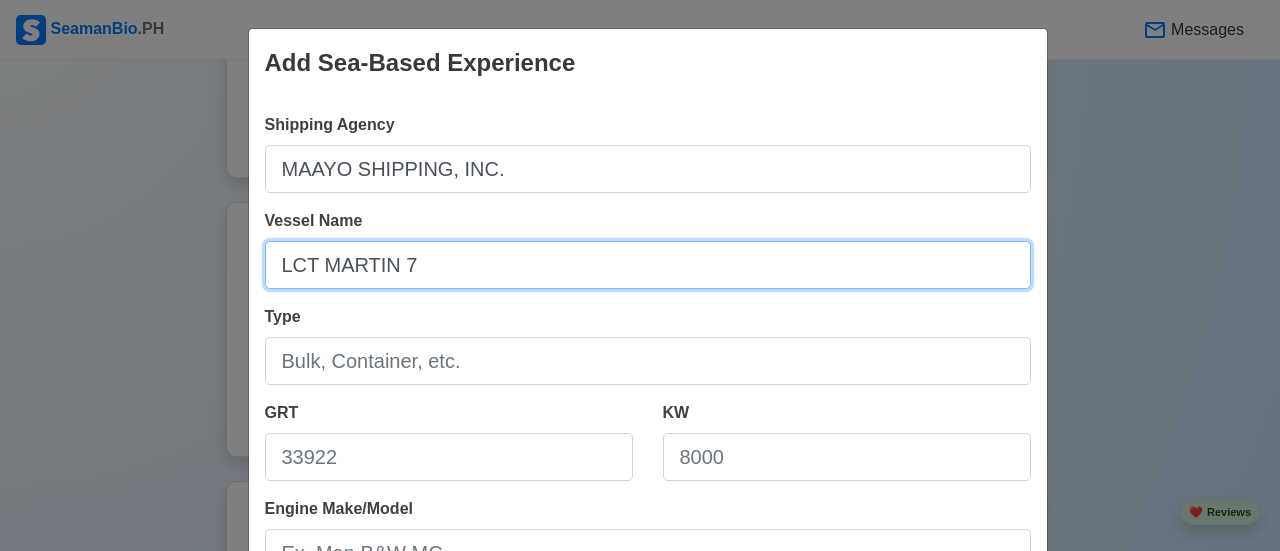 type on "LCT MARTIN 7" 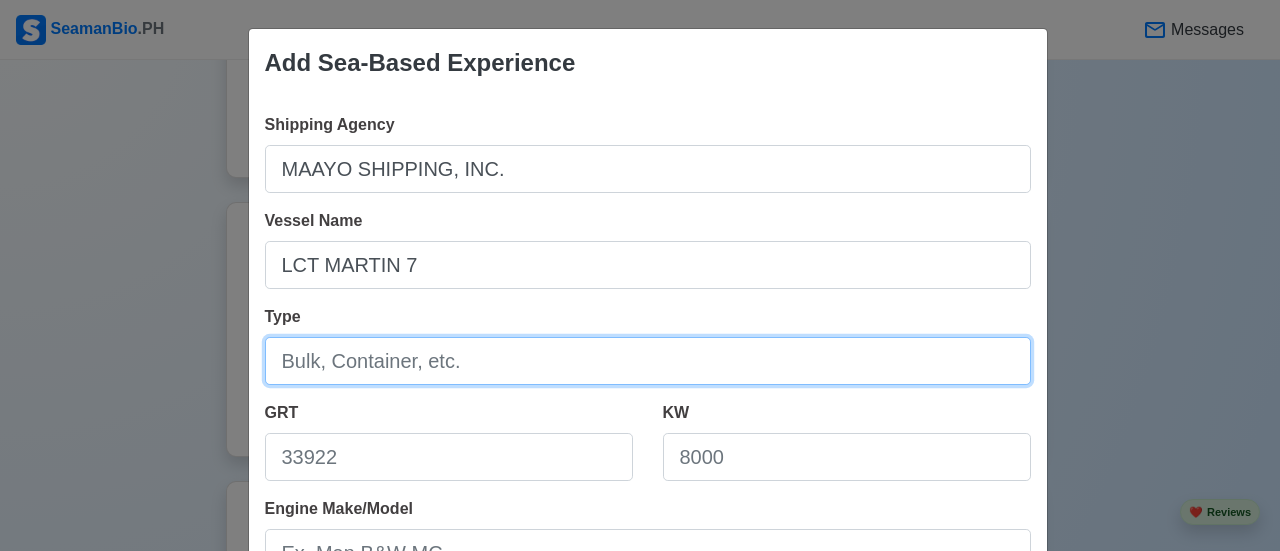 click on "Type" at bounding box center (648, 361) 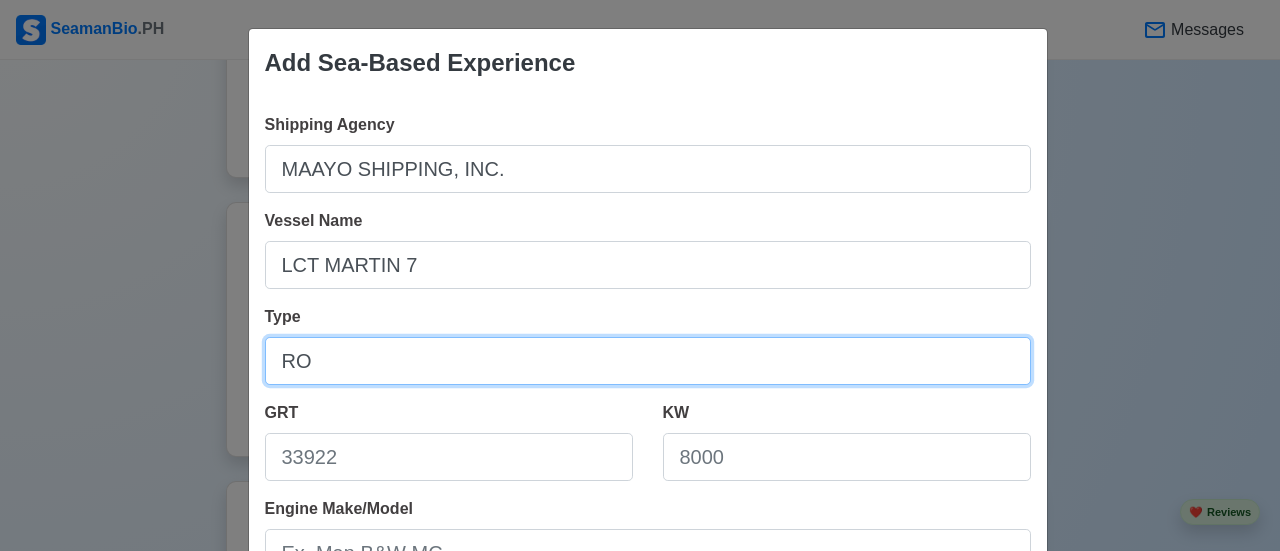 type on "R" 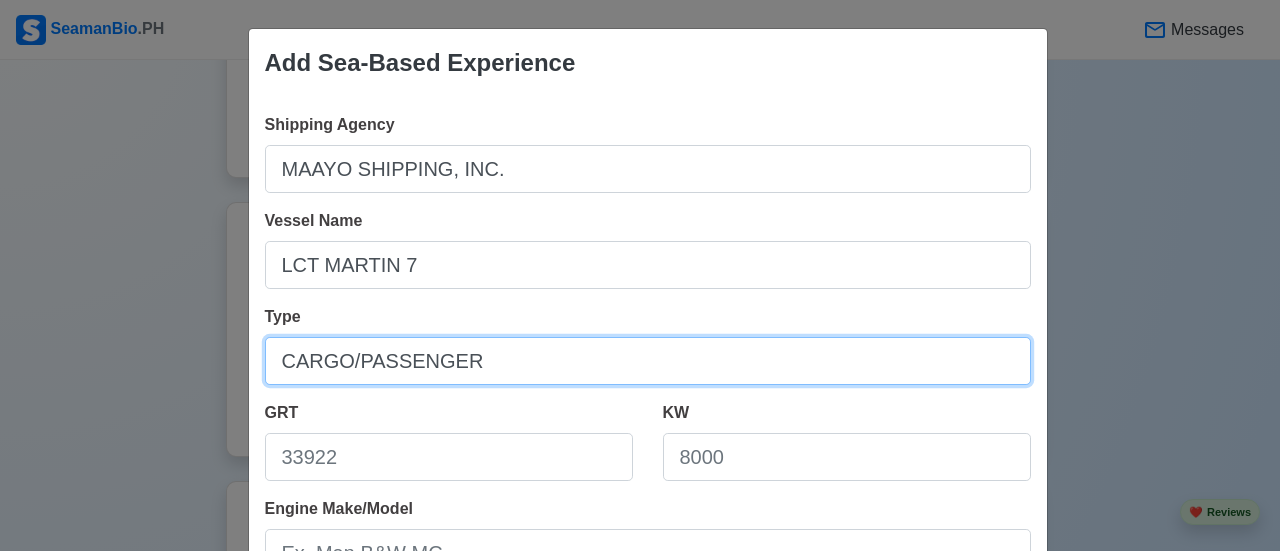 scroll, scrollTop: 100, scrollLeft: 0, axis: vertical 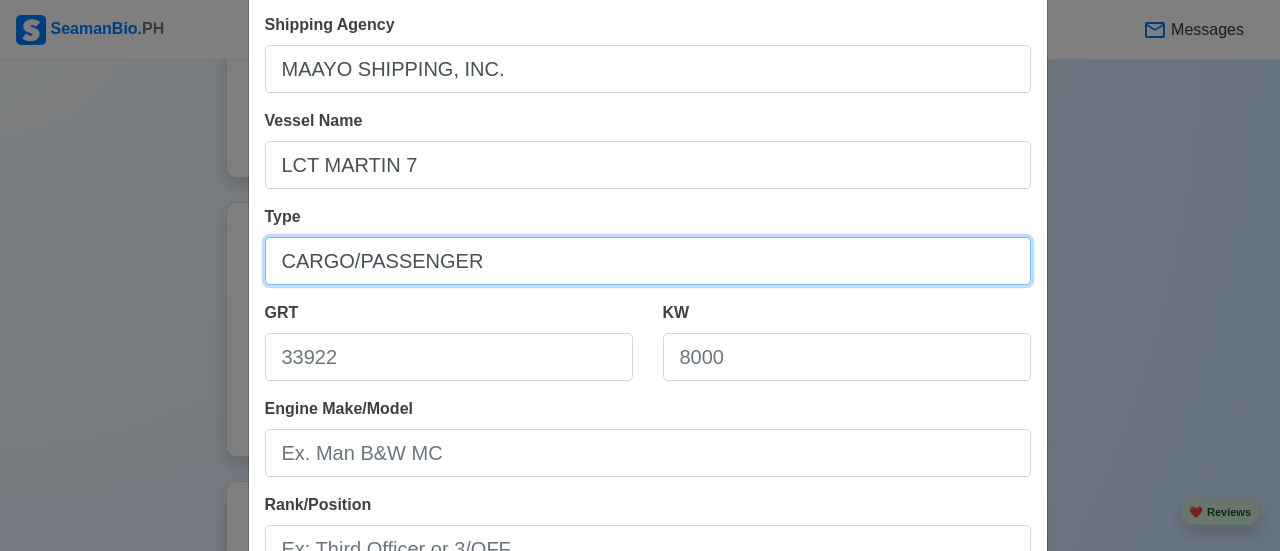 type on "CARGO/PASSENGER" 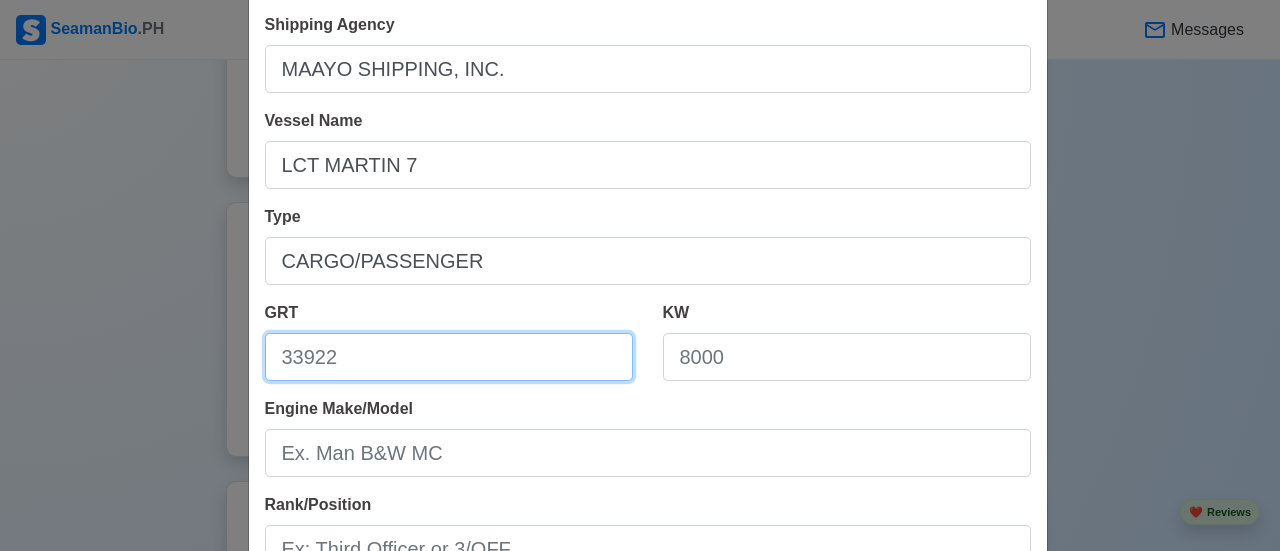 click on "GRT" at bounding box center [449, 357] 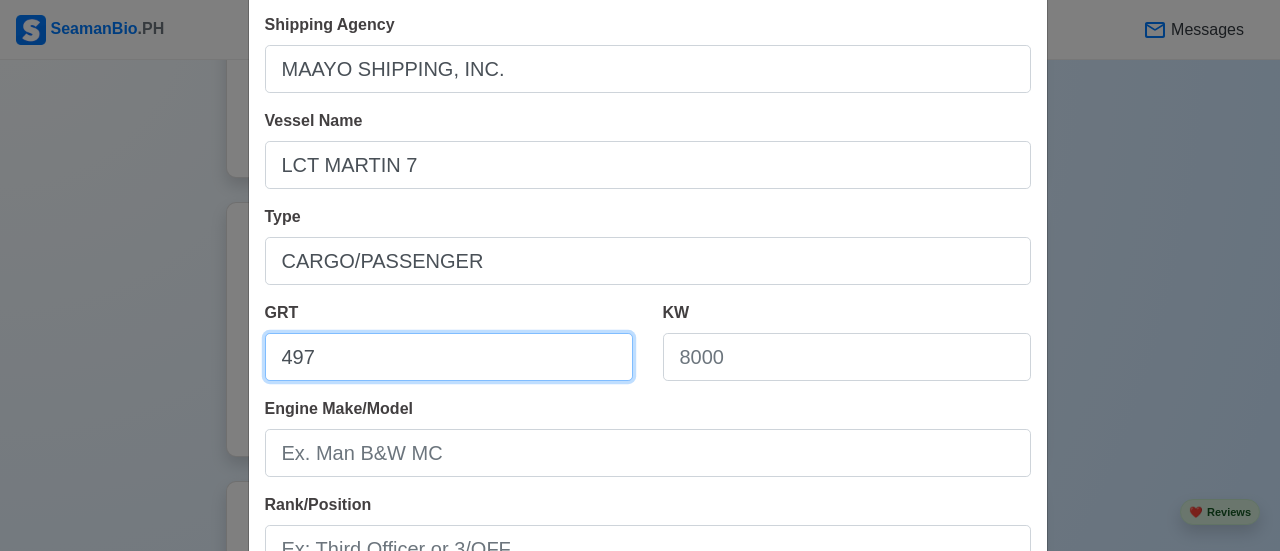 type on "497" 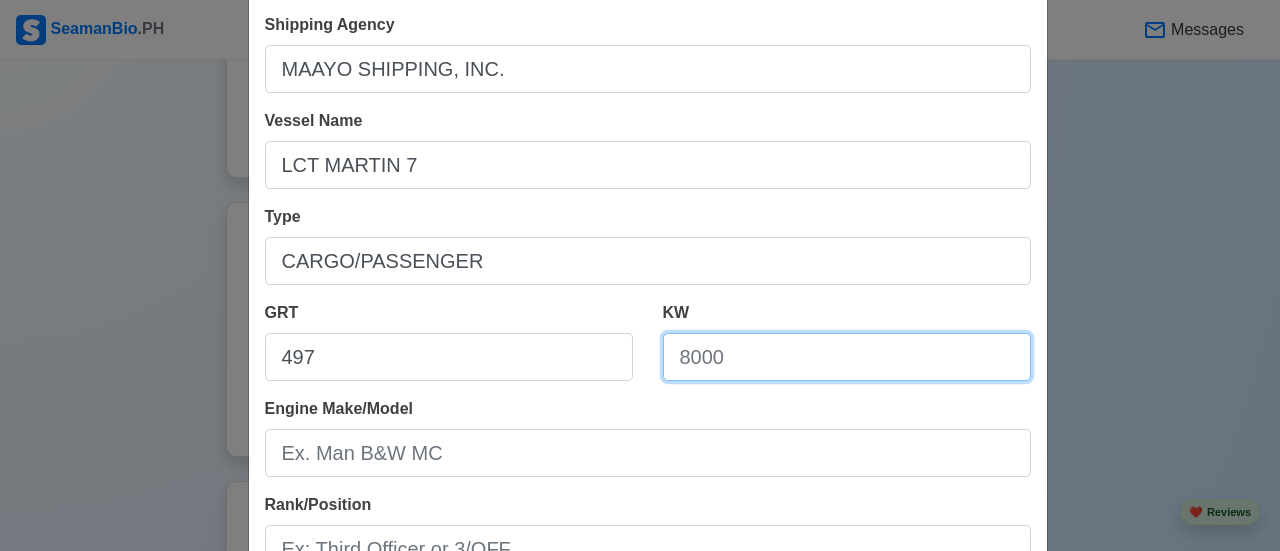 click on "KW" at bounding box center (847, 357) 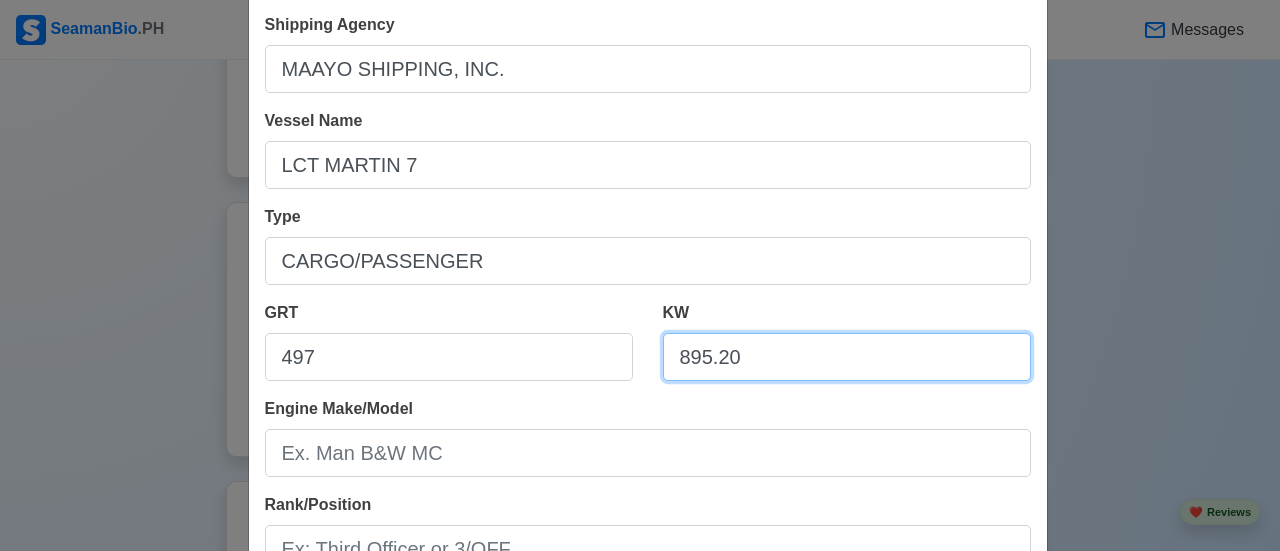 scroll, scrollTop: 200, scrollLeft: 0, axis: vertical 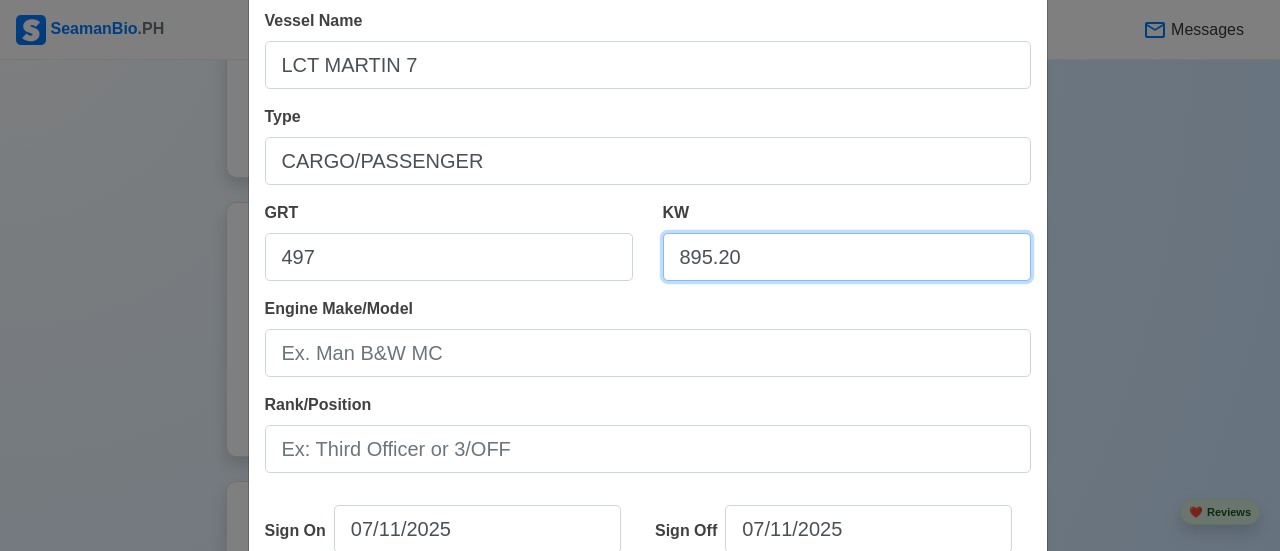 type on "895.20" 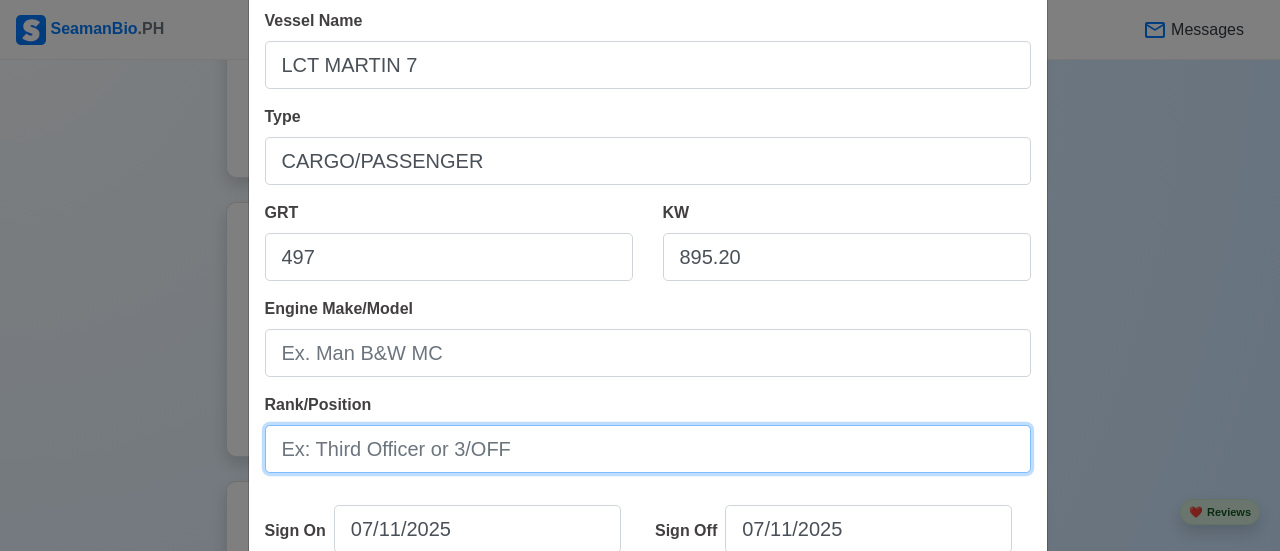 click on "Rank/Position" at bounding box center [648, 449] 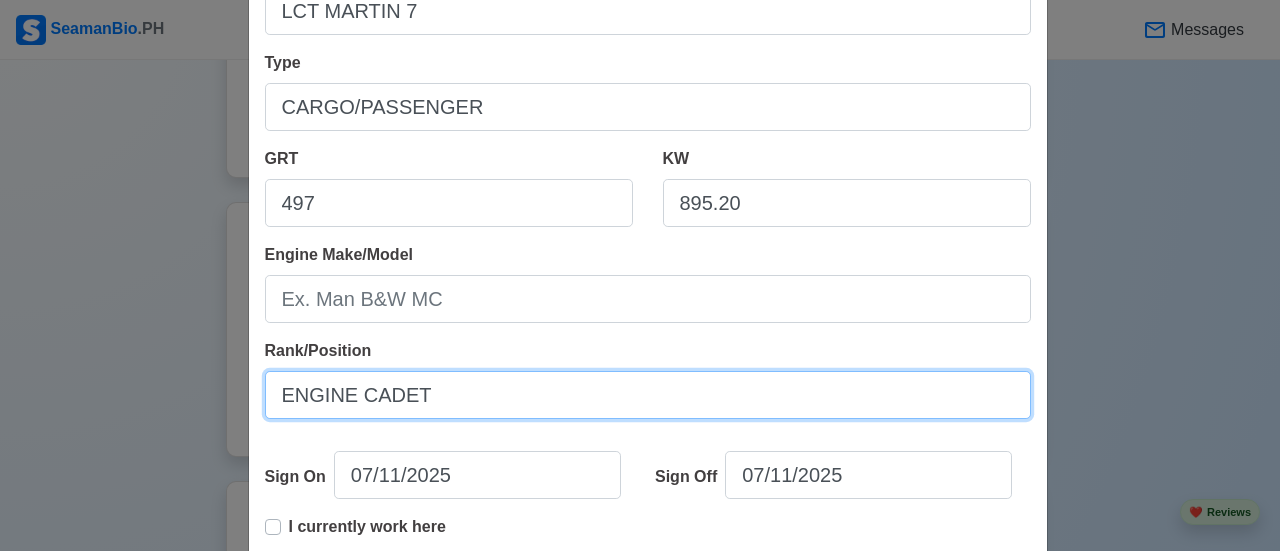 scroll, scrollTop: 300, scrollLeft: 0, axis: vertical 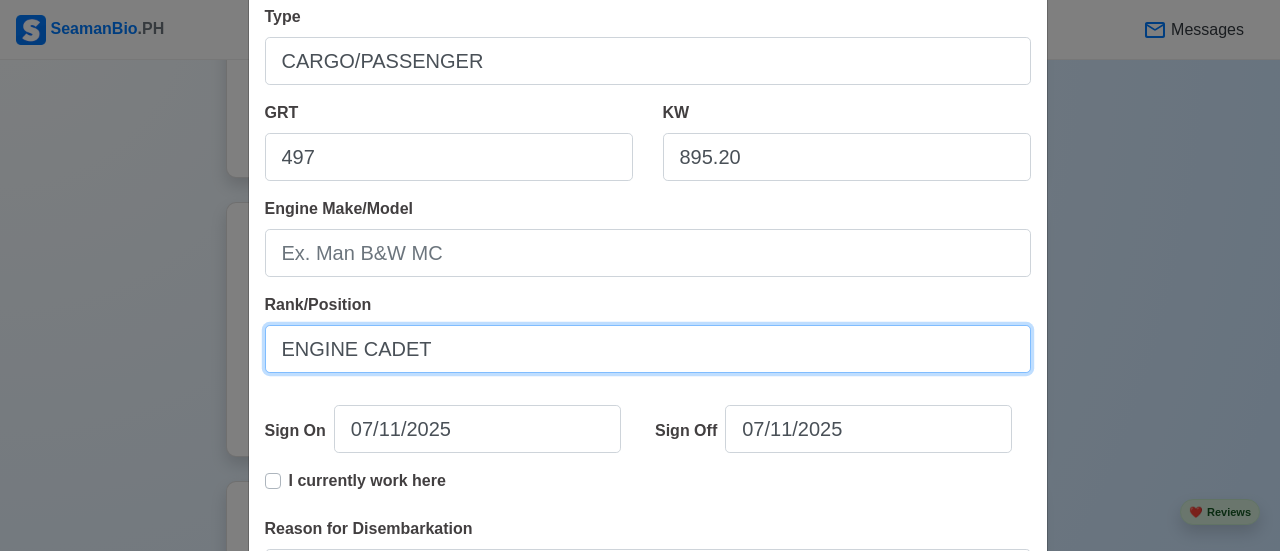 type on "ENGINE CADET" 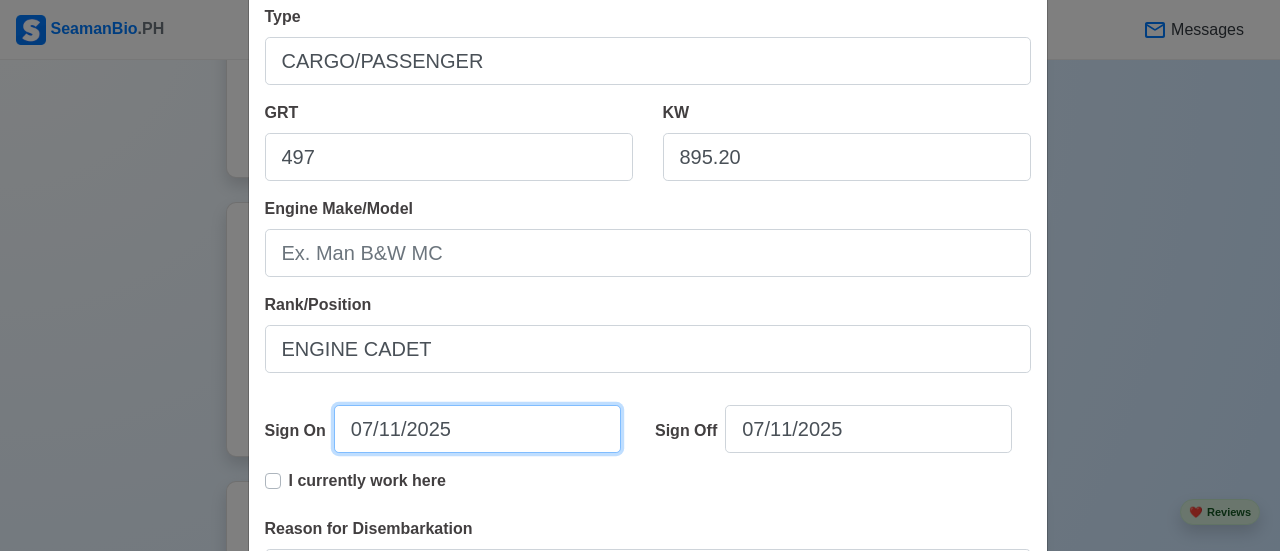 click on "07/11/2025" at bounding box center (477, 429) 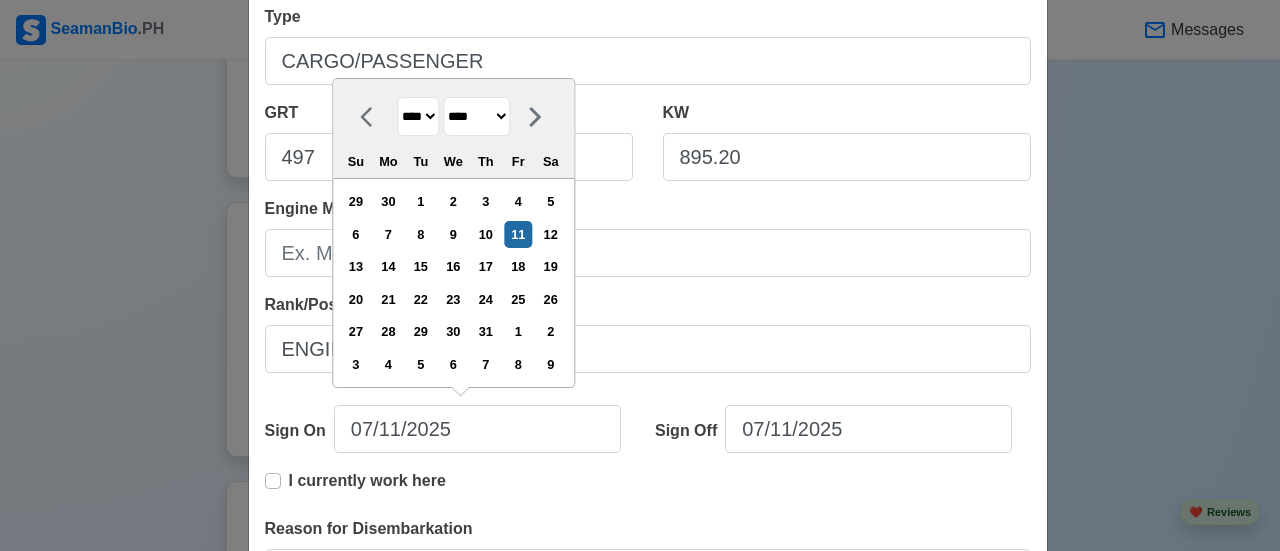 click on "**** **** **** **** **** **** **** **** **** **** **** **** **** **** **** **** **** **** **** **** **** **** **** **** **** **** **** **** **** **** **** **** **** **** **** **** **** **** **** **** **** **** **** **** **** **** **** **** **** **** **** **** **** **** **** **** **** **** **** **** **** **** **** **** **** **** **** **** **** **** **** **** **** **** **** **** **** **** **** **** **** **** **** **** **** **** **** **** **** **** **** **** **** **** **** **** **** **** **** **** **** **** **** **** **** ****" at bounding box center (418, 116) 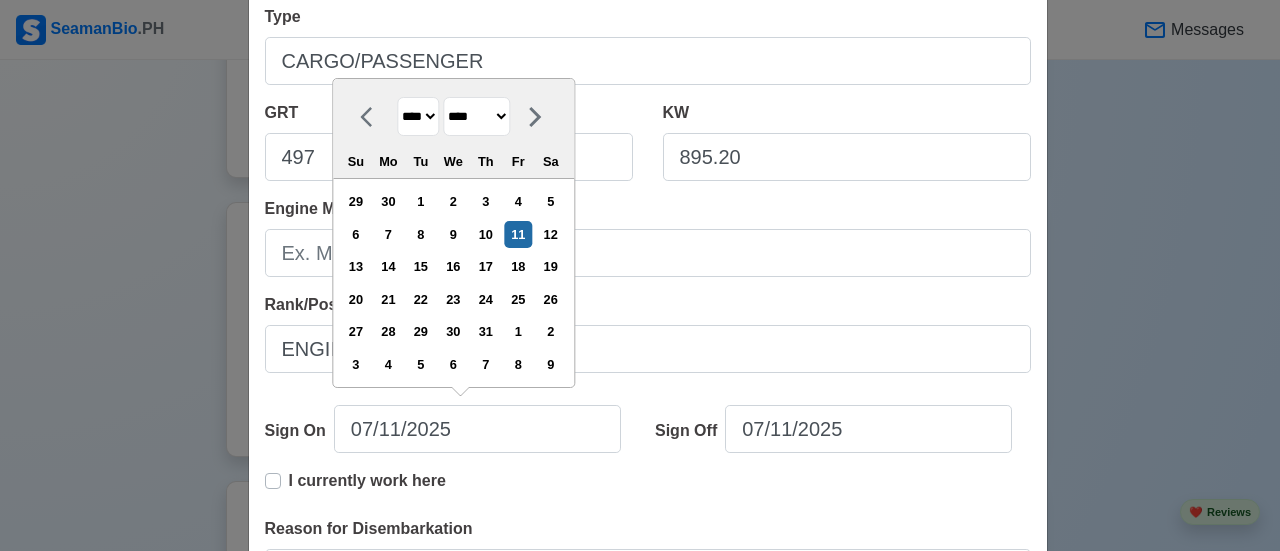 select on "****" 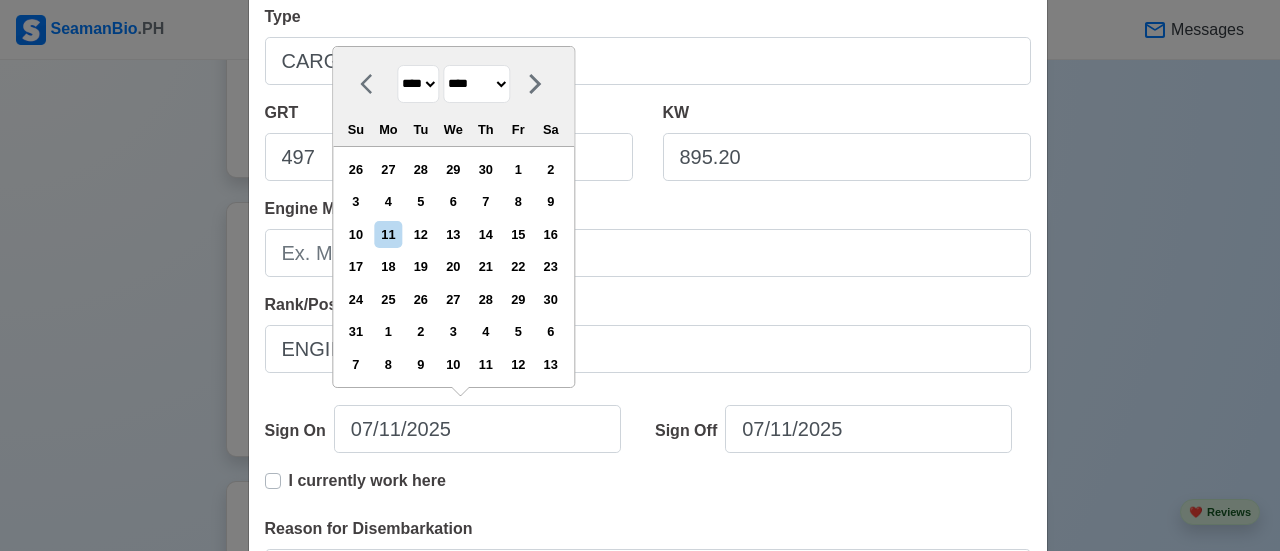 click on "******* ******** ***** ***** *** **** **** ****** ********* ******* ******** ********" at bounding box center (476, 84) 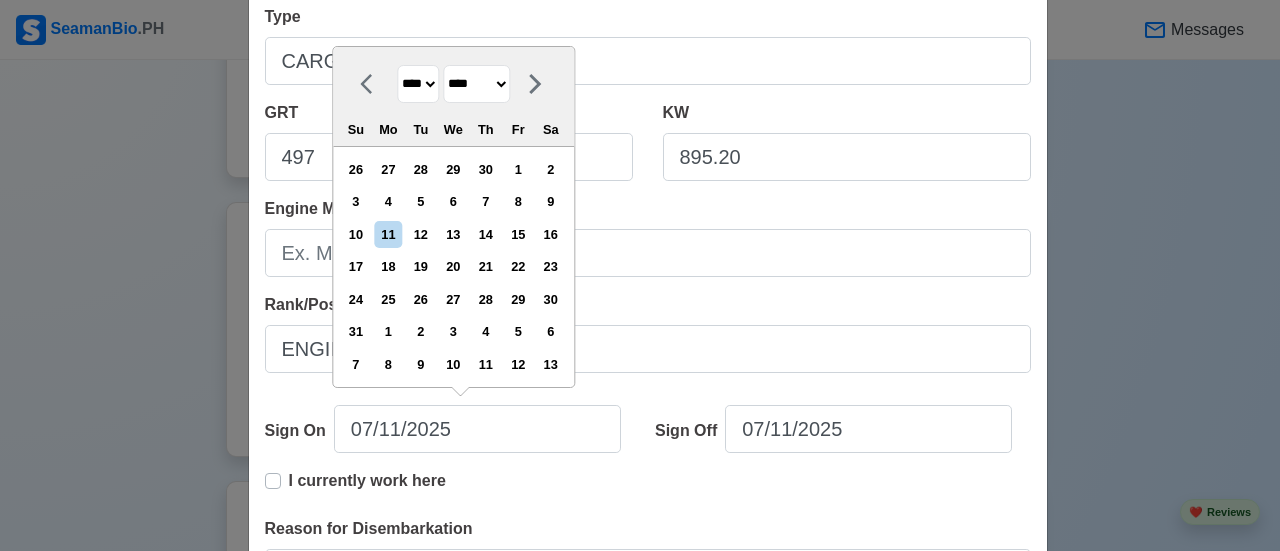 select on "***" 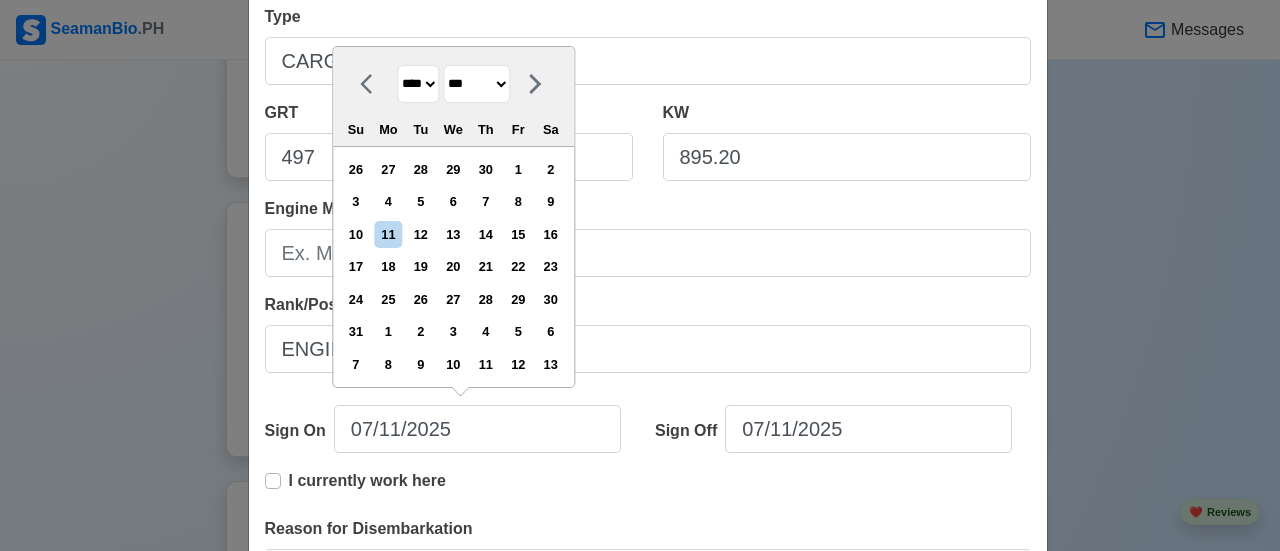 click on "******* ******** ***** ***** *** **** **** ****** ********* ******* ******** ********" at bounding box center [476, 84] 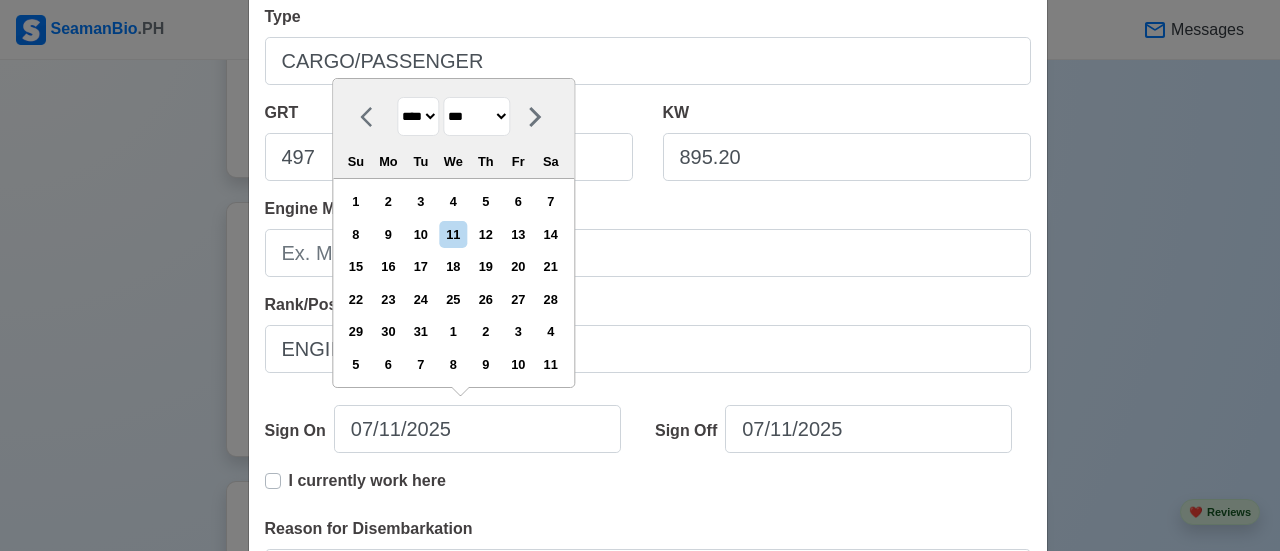 click on "2" at bounding box center (388, 201) 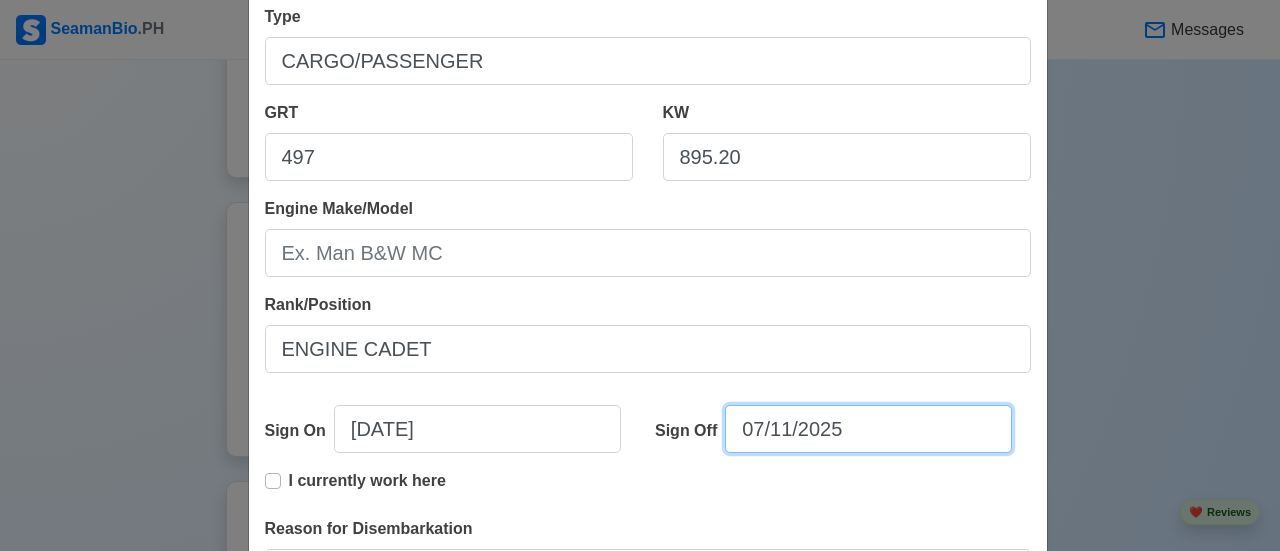 click on "07/11/2025" at bounding box center [868, 429] 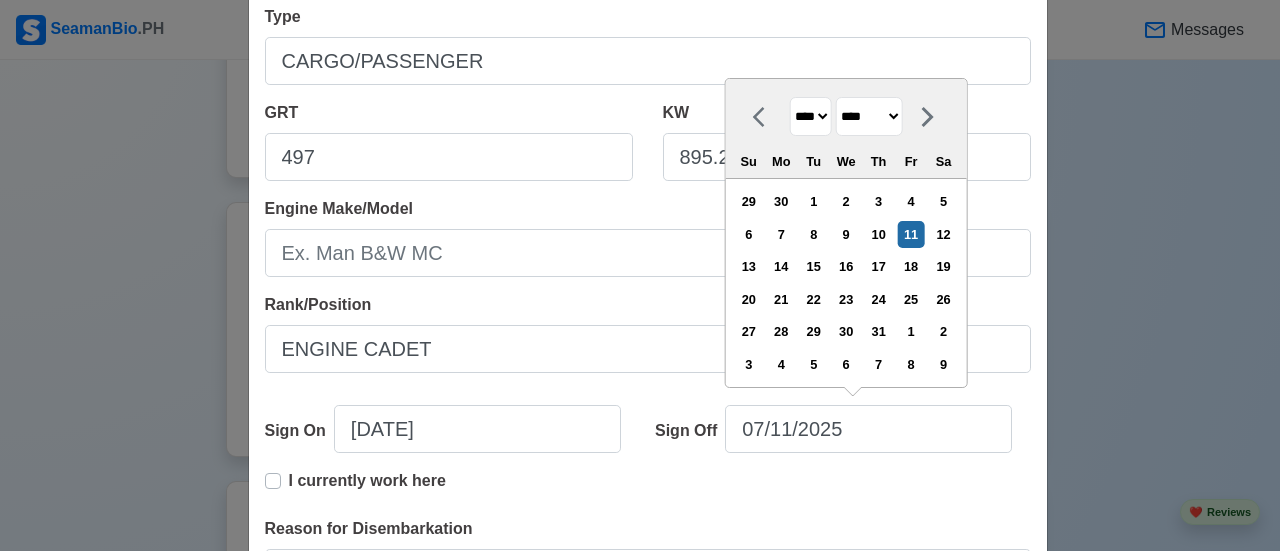 click on "**** **** **** **** **** **** **** **** **** **** **** **** **** **** **** **** **** **** **** **** **** **** **** **** **** **** **** **** **** **** **** **** **** **** **** **** **** **** **** **** **** **** **** **** **** **** **** **** **** **** **** **** **** **** **** **** **** **** **** **** **** **** **** **** **** **** **** **** **** **** **** **** **** **** **** **** **** **** **** **** **** **** **** **** **** **** **** **** **** **** **** **** **** **** **** **** **** **** **** **** **** **** **** **** **** **** **** ****" at bounding box center (811, 116) 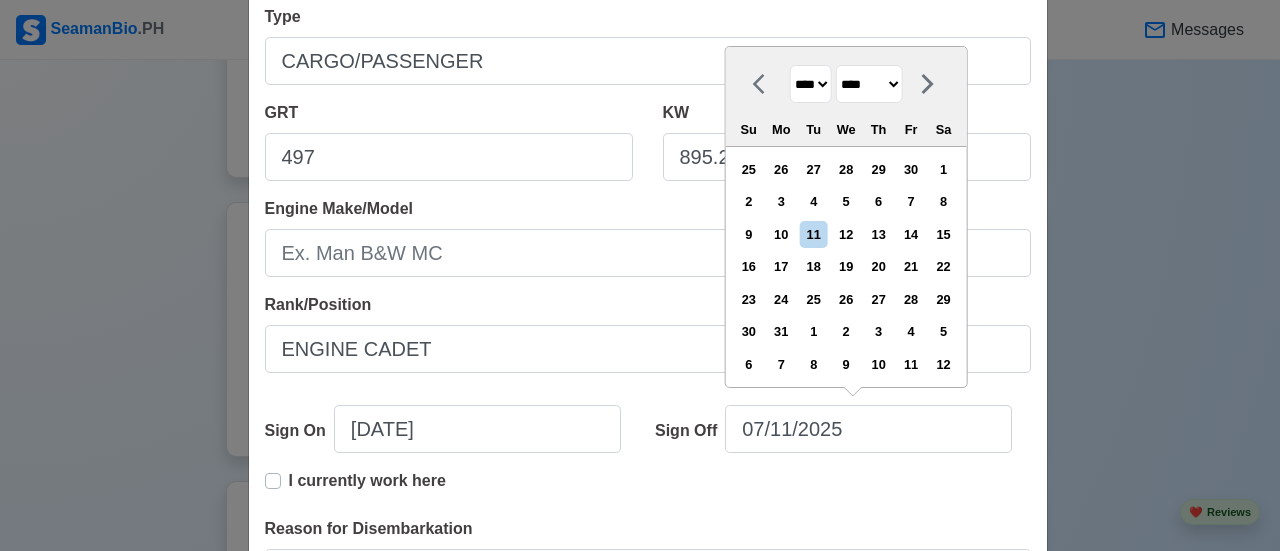 click on "******* ******** ***** ***** *** **** **** ****** ********* ******* ******** ********" at bounding box center (869, 84) 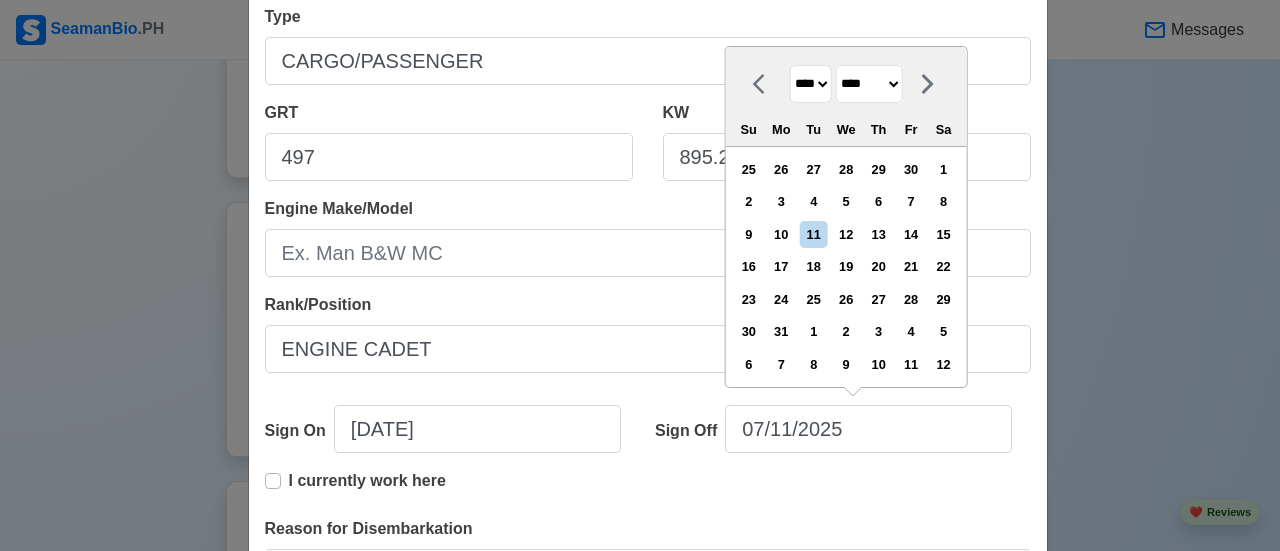 select on "***" 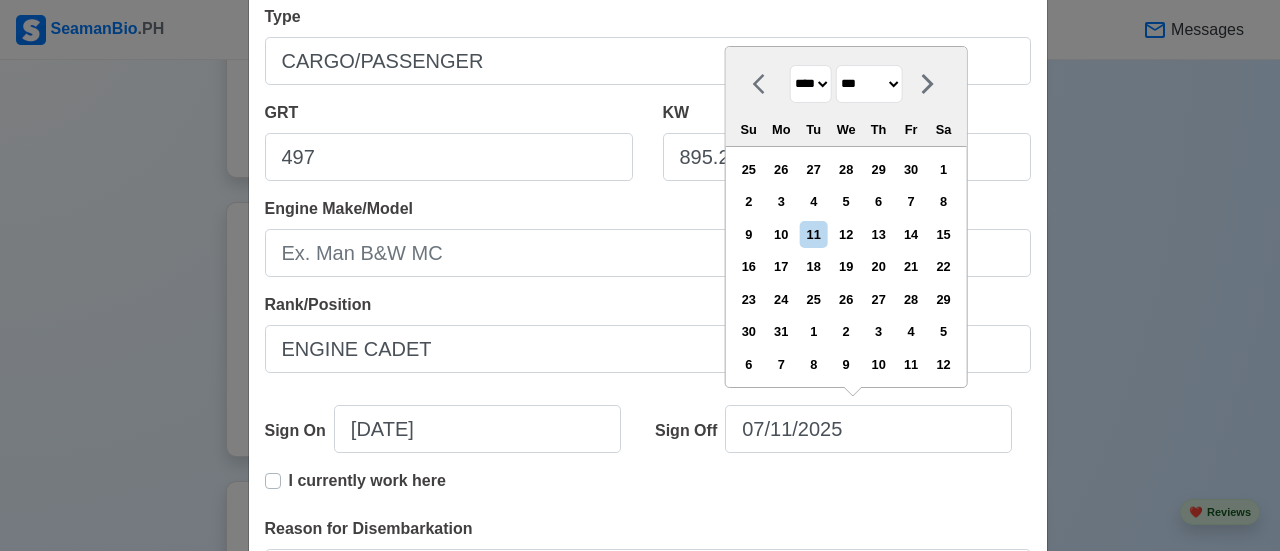 click on "******* ******** ***** ***** *** **** **** ****** ********* ******* ******** ********" at bounding box center (869, 84) 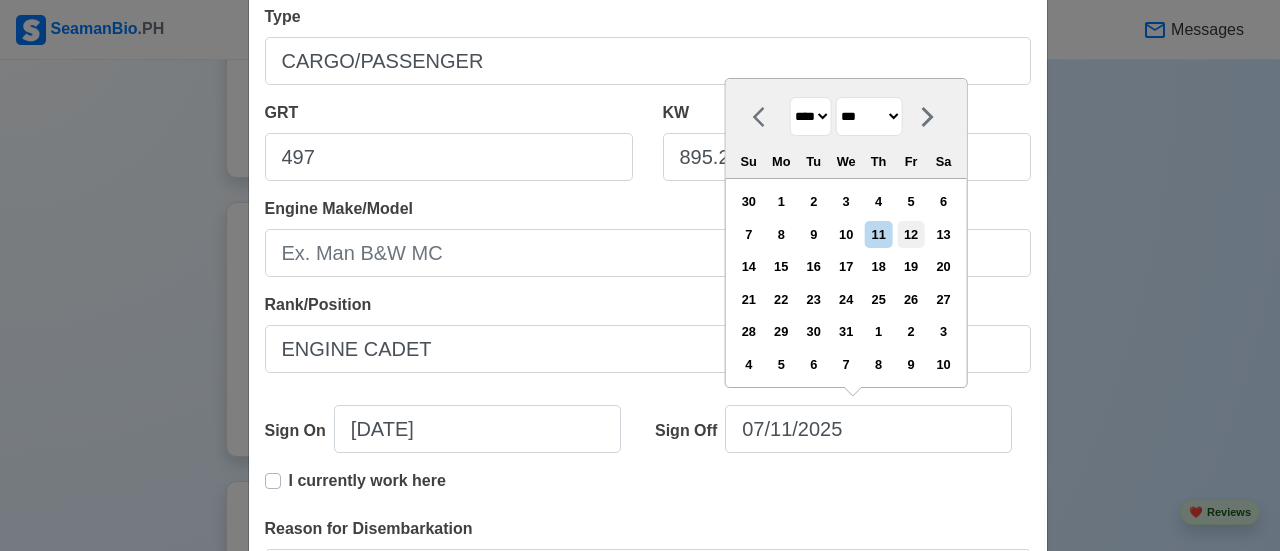 click on "12" at bounding box center [911, 234] 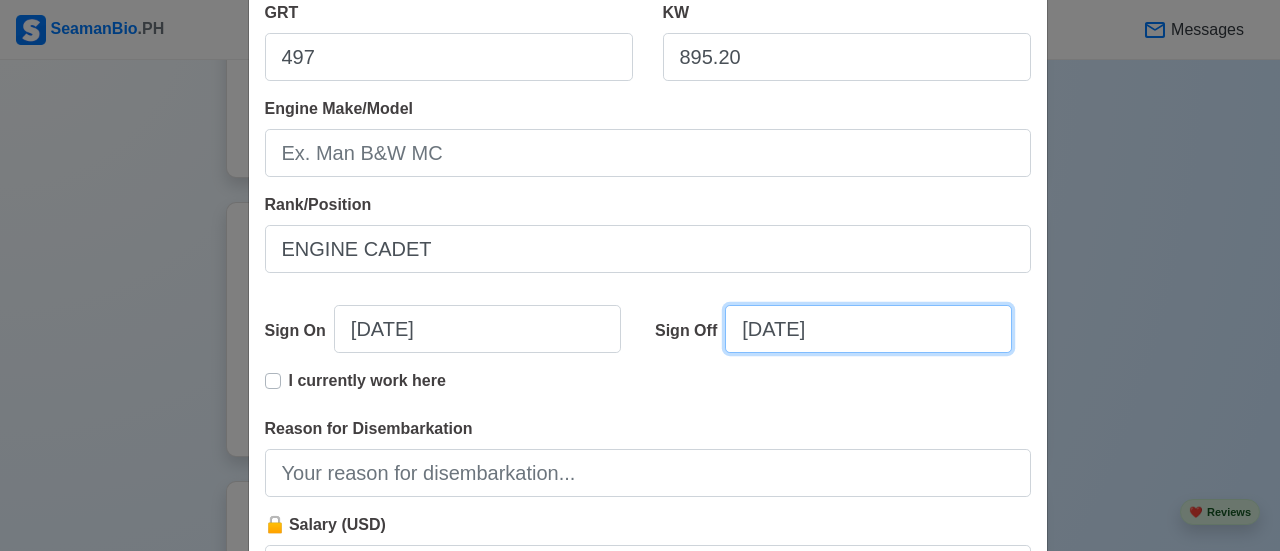 scroll, scrollTop: 500, scrollLeft: 0, axis: vertical 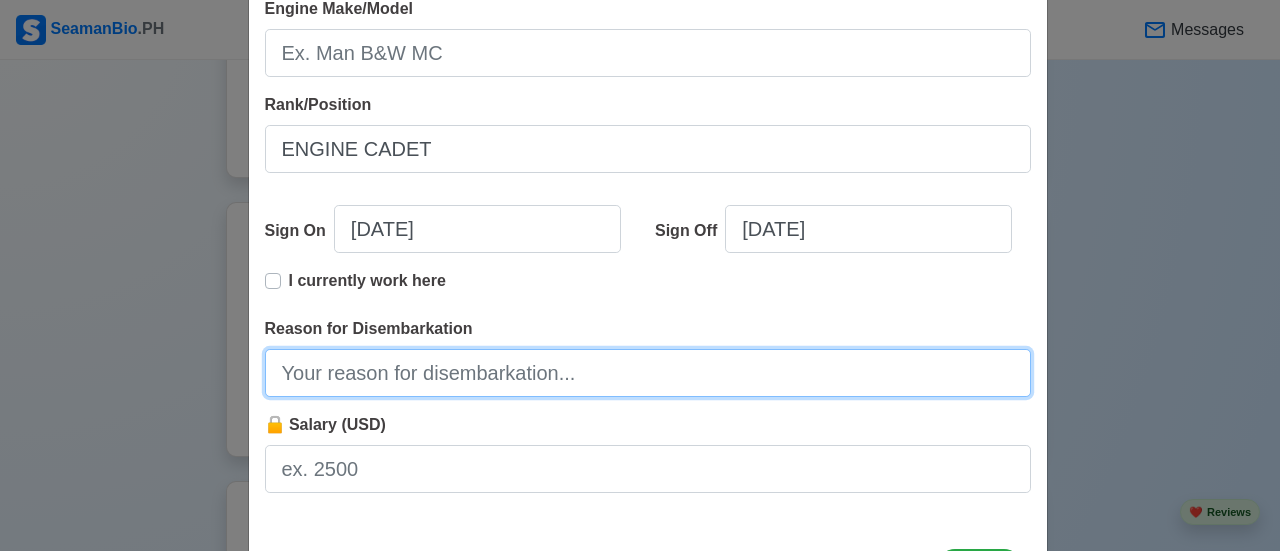 click on "Reason for Disembarkation" at bounding box center [648, 373] 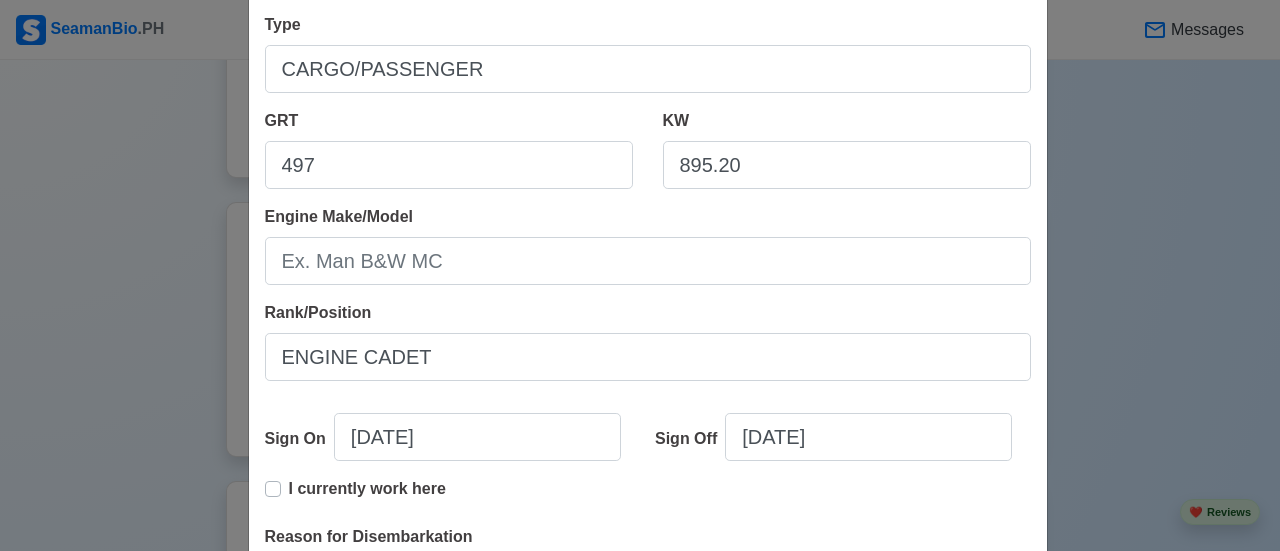scroll, scrollTop: 287, scrollLeft: 0, axis: vertical 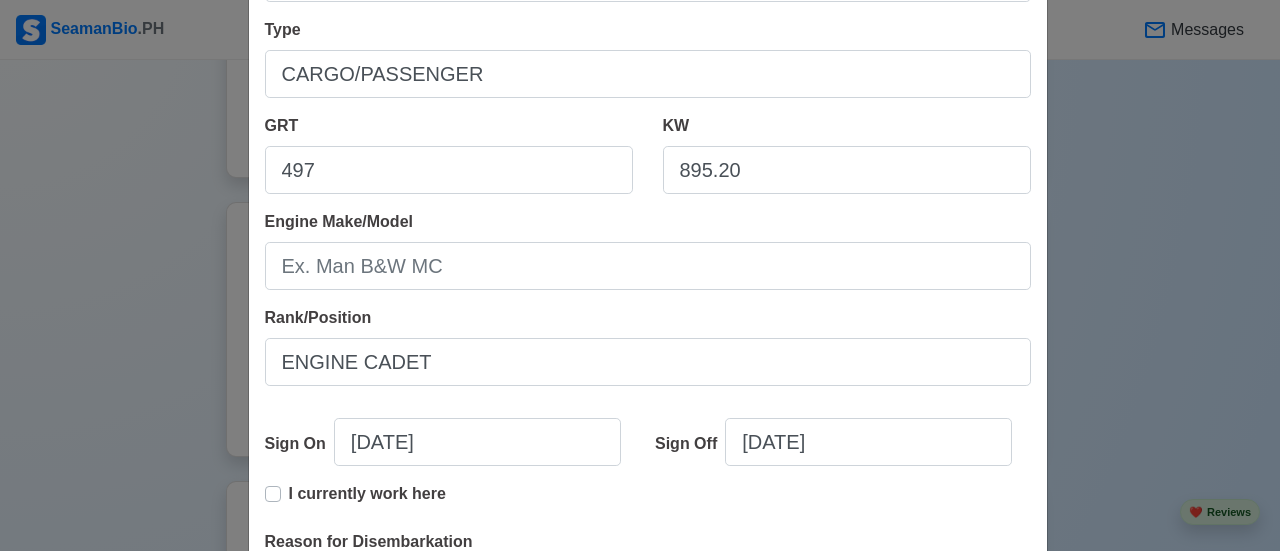 type on "FINISH CONTRACT" 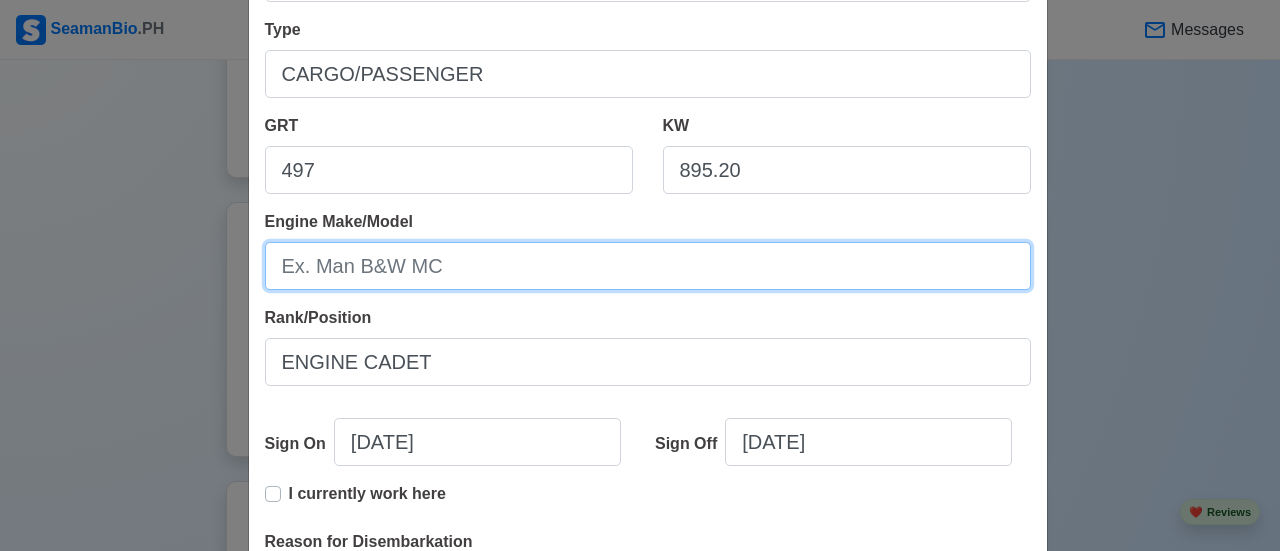 click on "Engine Make/Model" at bounding box center (648, 266) 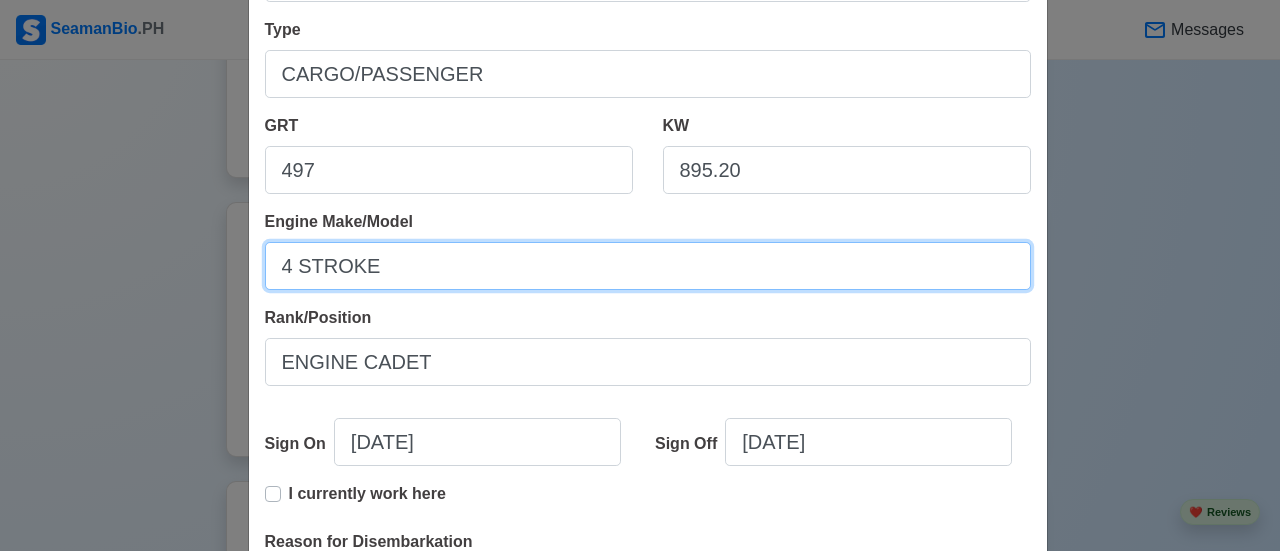click on "4 STROKE" at bounding box center [648, 266] 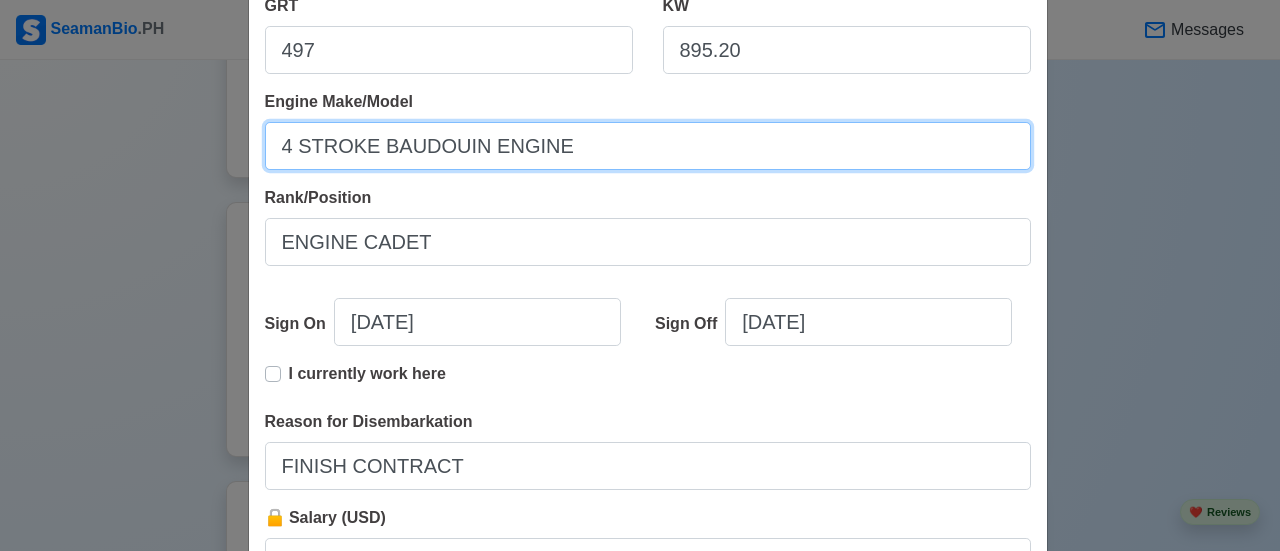 scroll, scrollTop: 587, scrollLeft: 0, axis: vertical 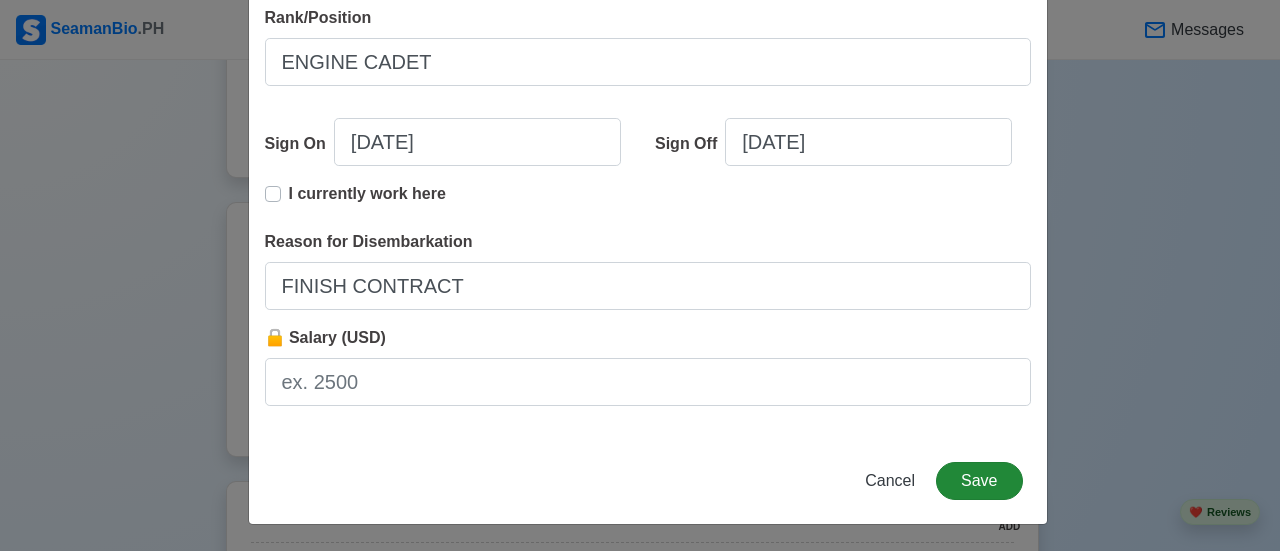 type on "4 STROKE BAUDOUIN ENGINE" 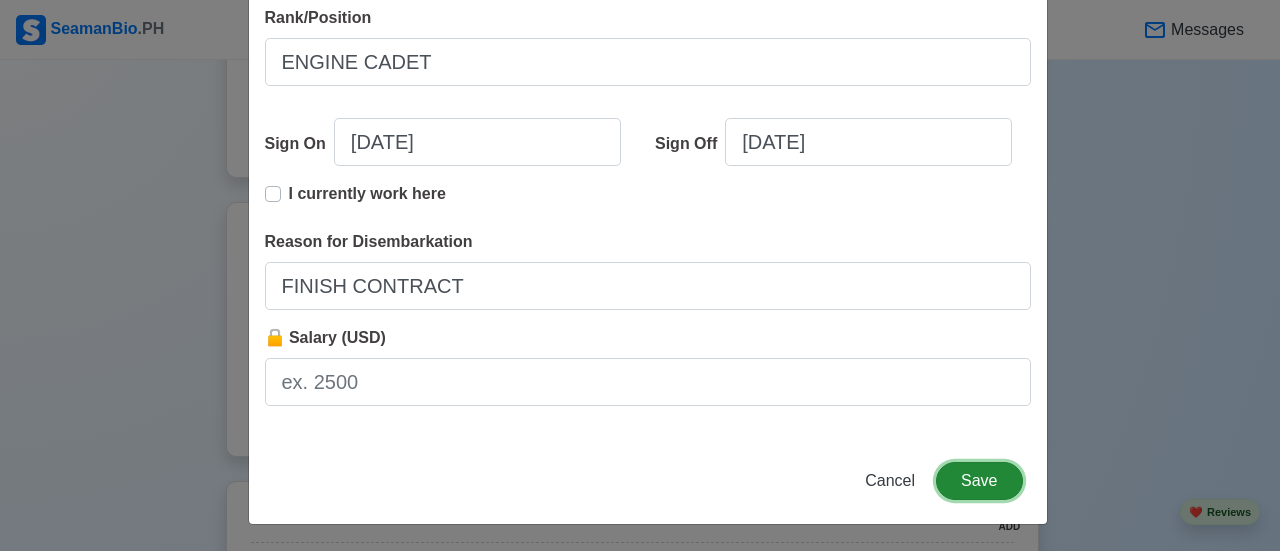 click on "Save" at bounding box center (979, 481) 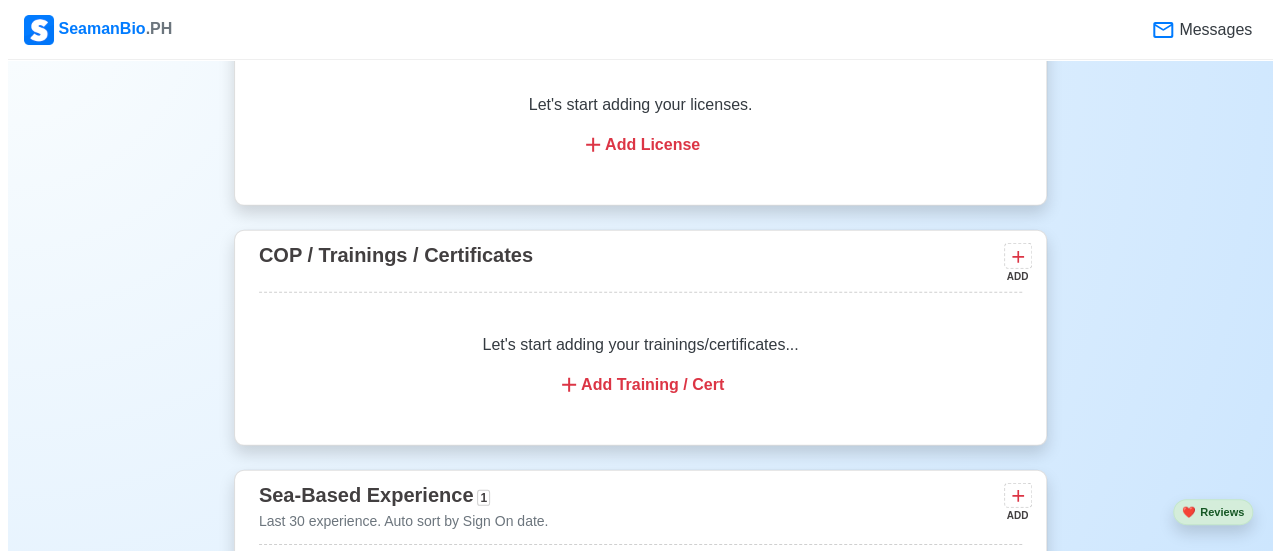 scroll, scrollTop: 2780, scrollLeft: 0, axis: vertical 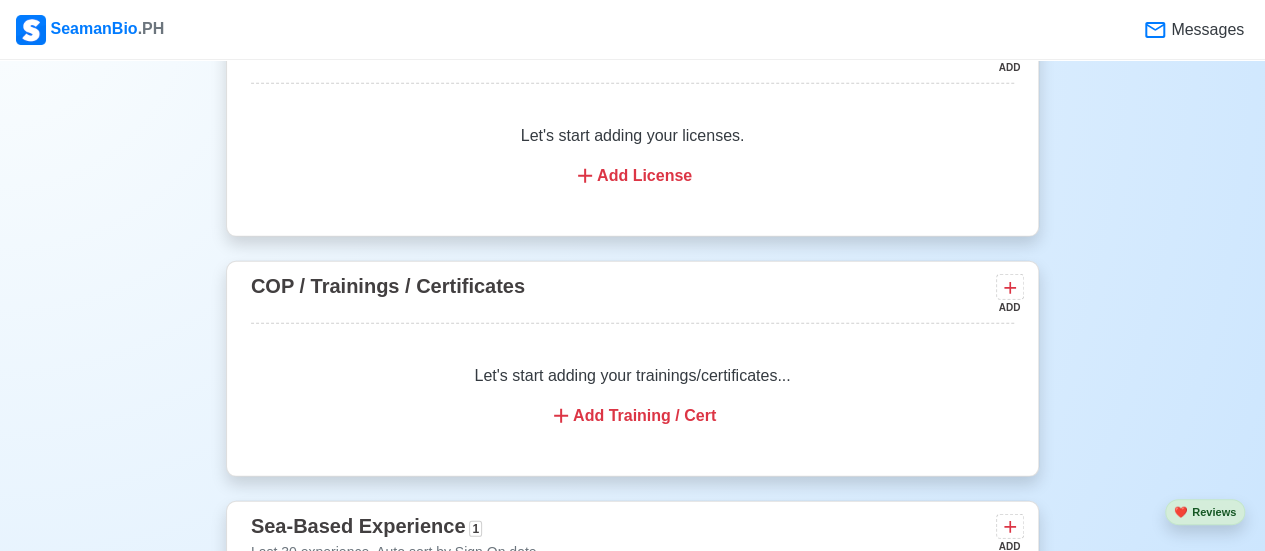 click on "Add Training / Cert" at bounding box center (632, 416) 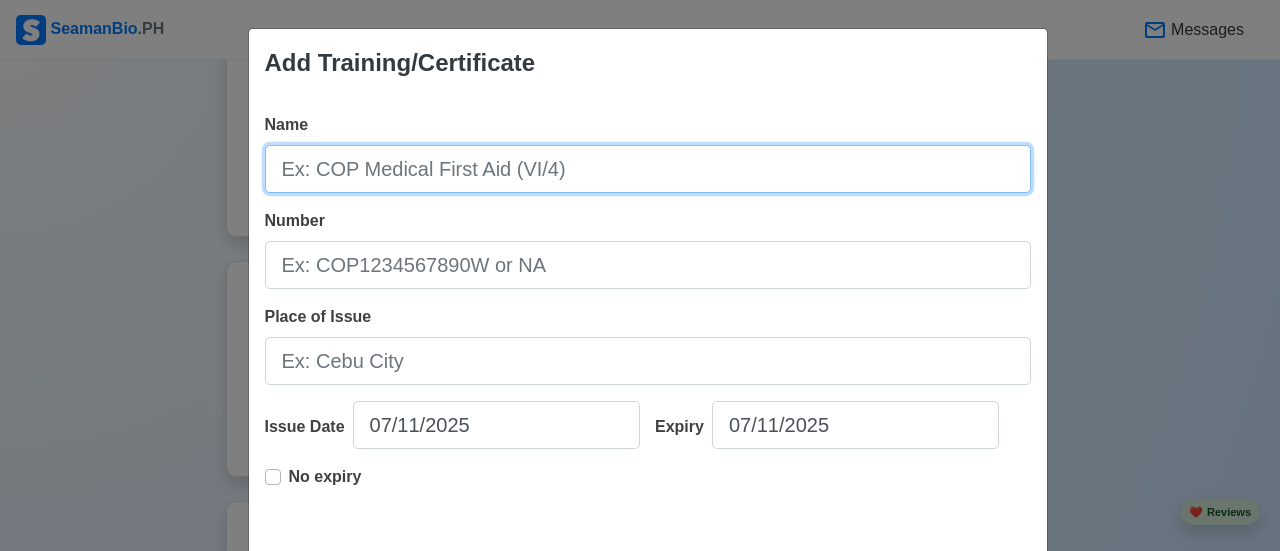 click on "Name" at bounding box center [648, 169] 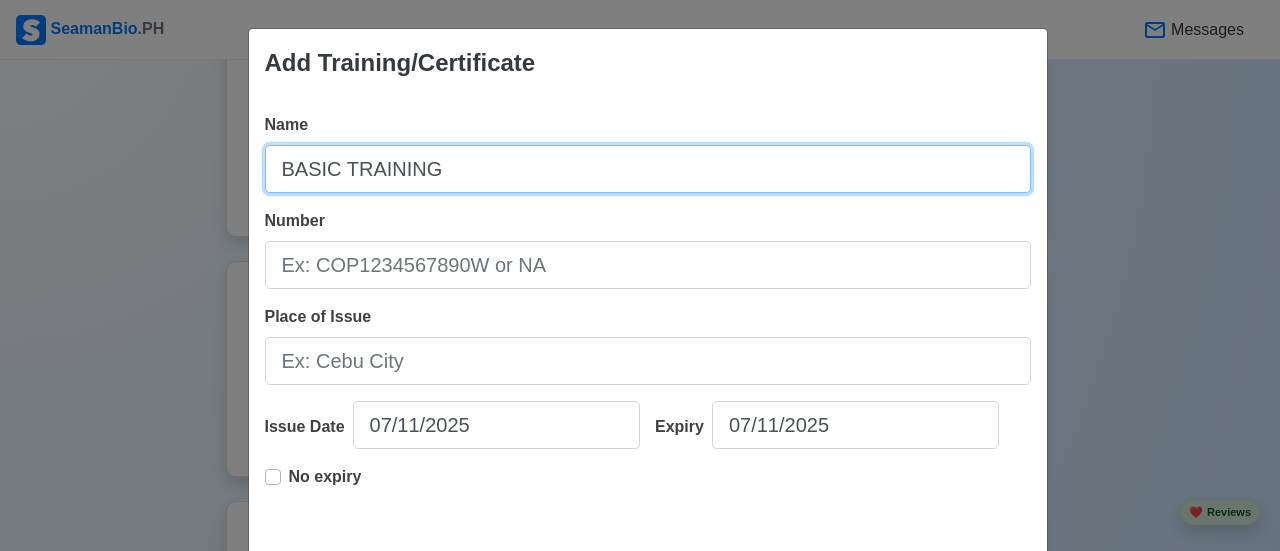 type on "BASIC TRAINING" 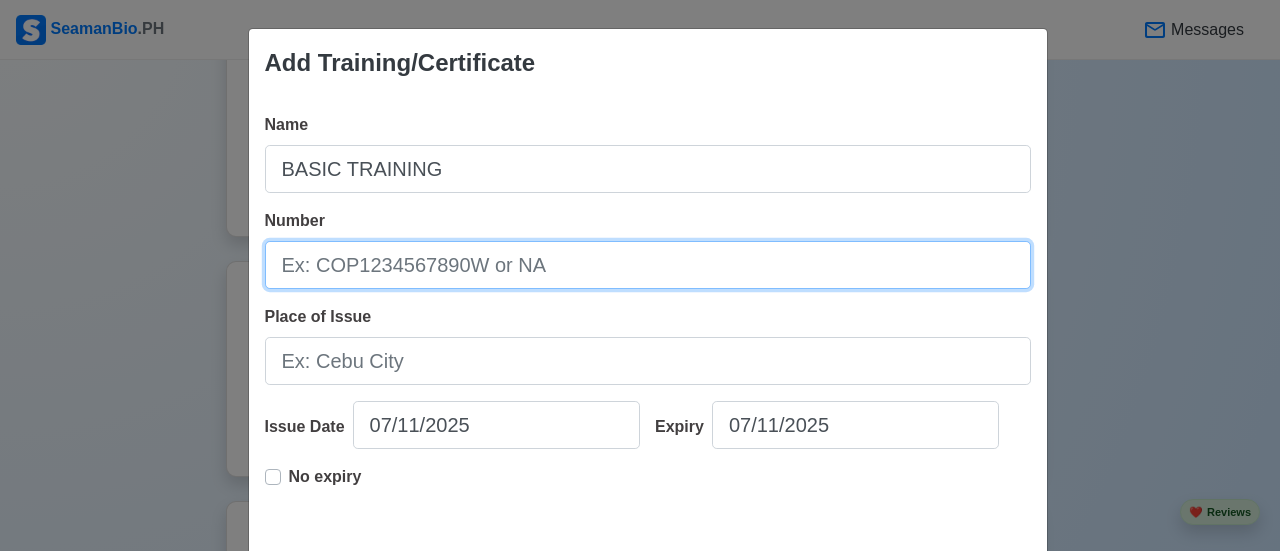 click on "Number" at bounding box center (648, 265) 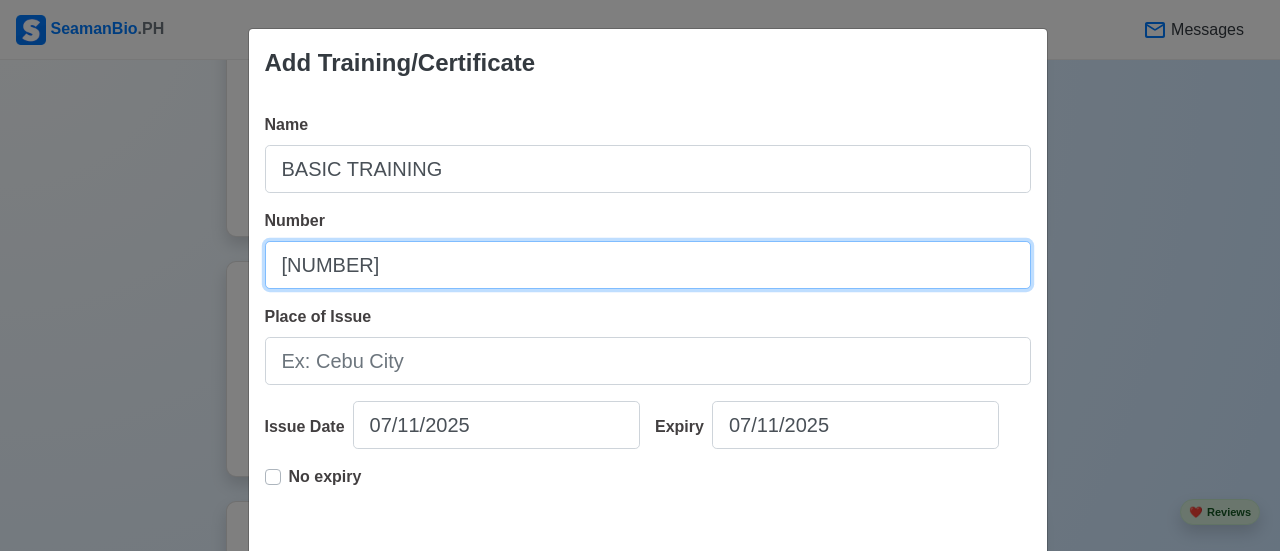 type on "[NUMBER]" 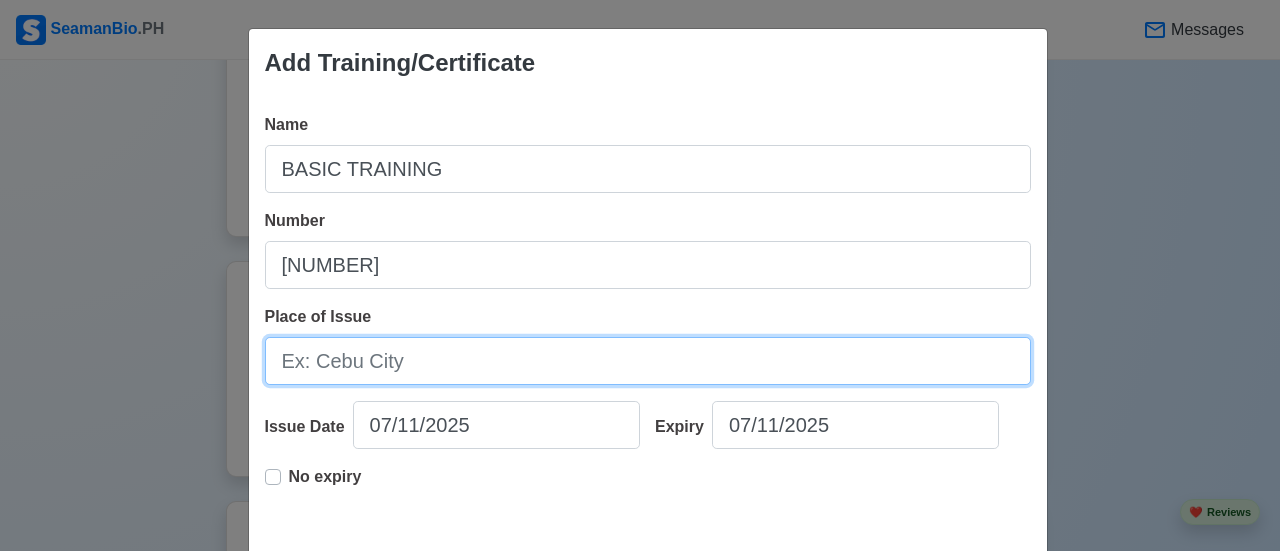 click on "Place of Issue" at bounding box center (648, 361) 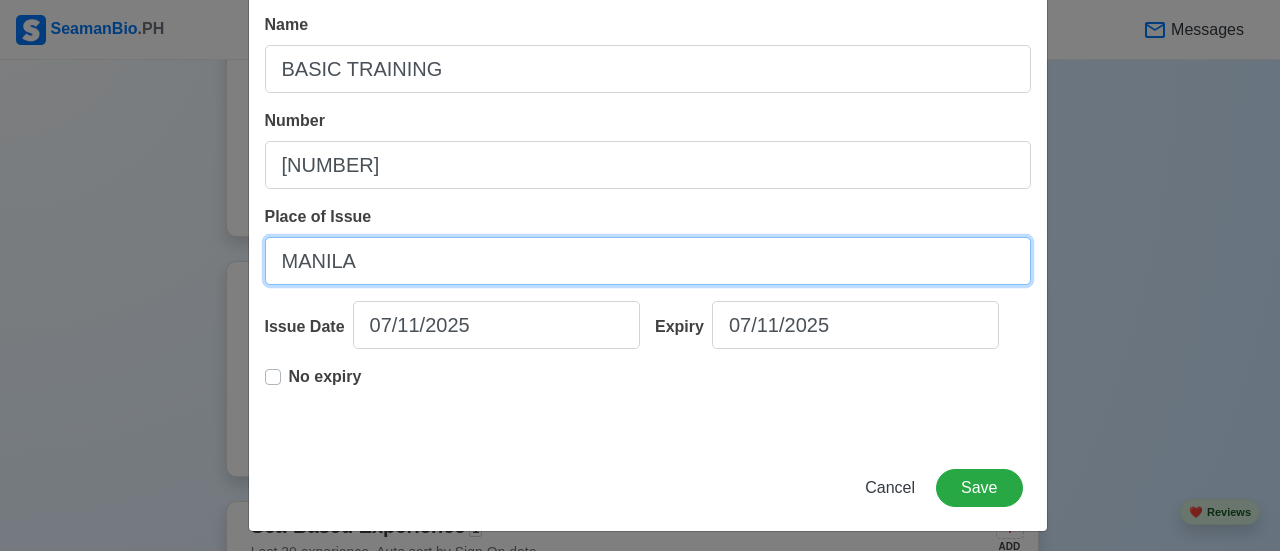 scroll, scrollTop: 107, scrollLeft: 0, axis: vertical 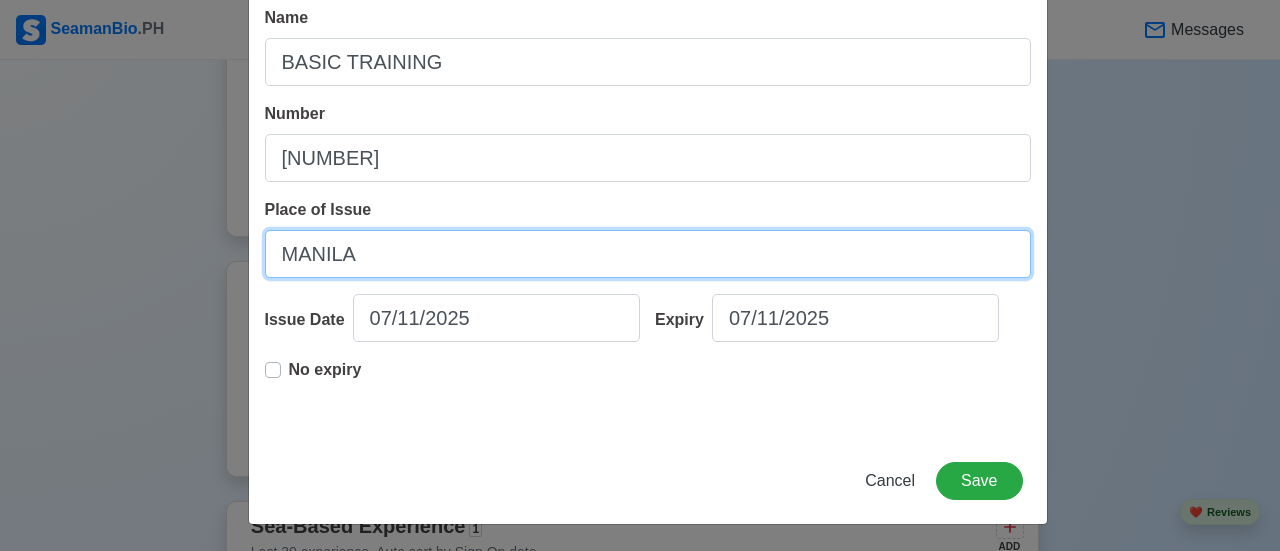 type on "MANILA" 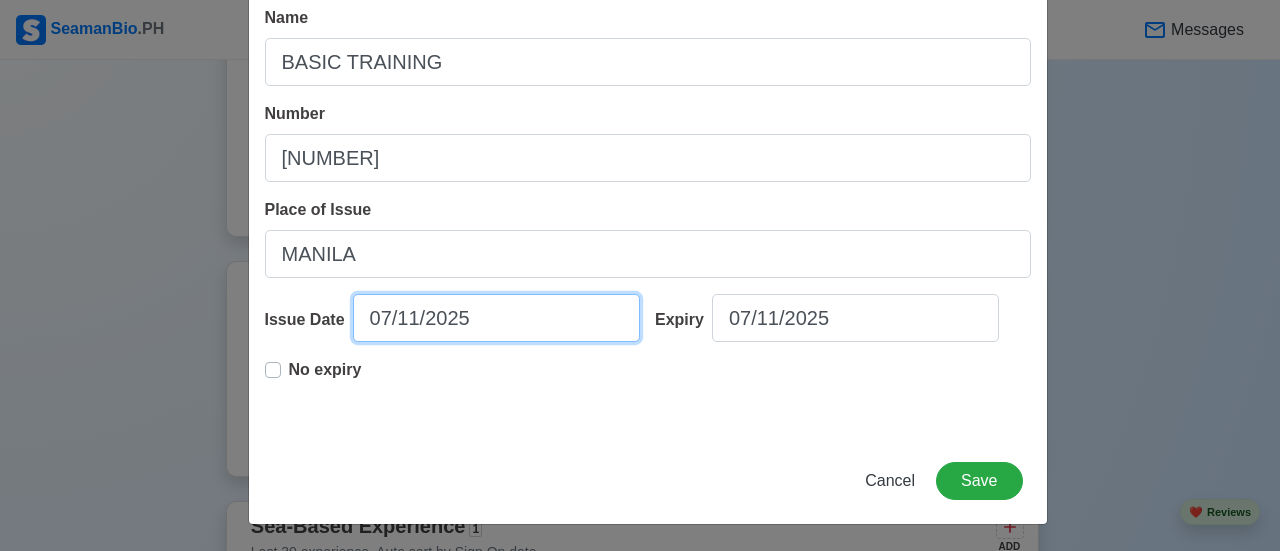 click on "07/11/2025" at bounding box center (496, 318) 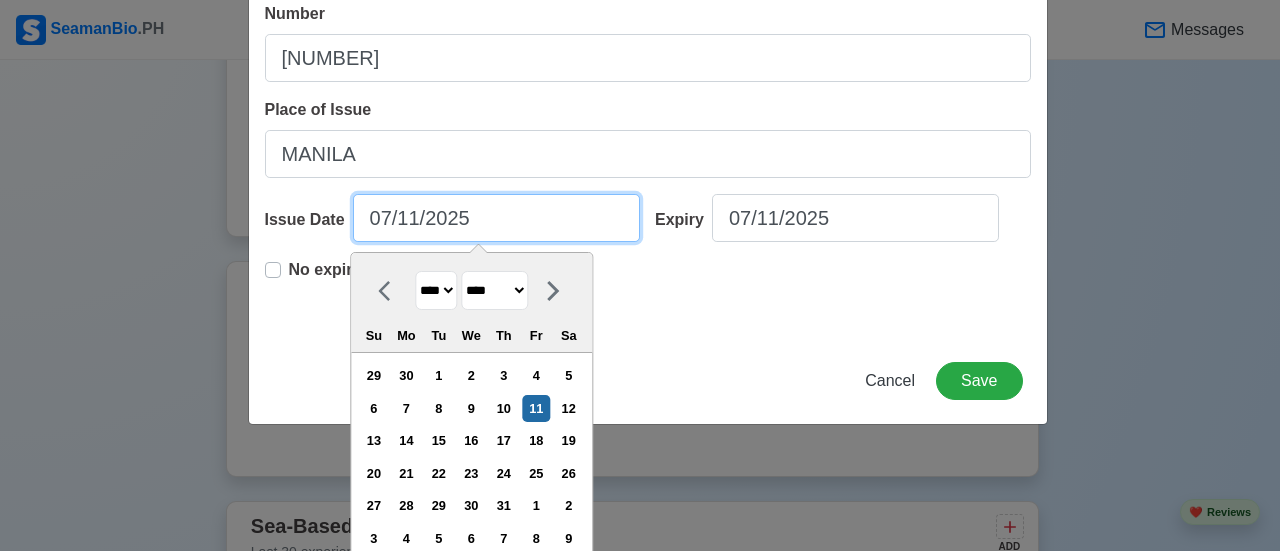 scroll, scrollTop: 221, scrollLeft: 0, axis: vertical 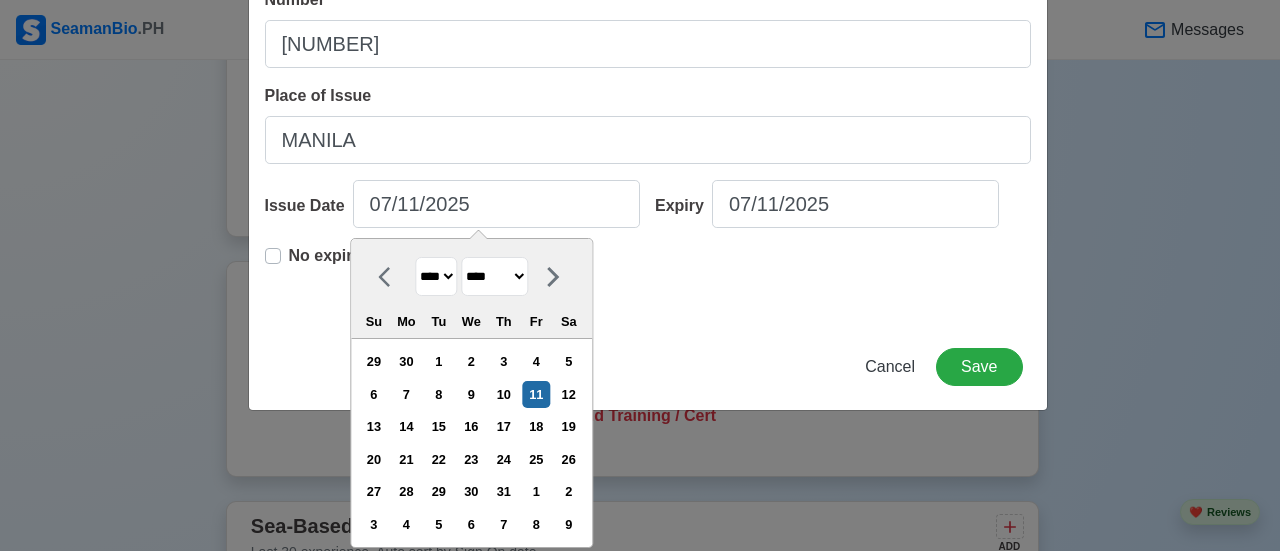 click on "******* ******** ***** ***** *** **** **** ****** ********* ******* ******** ********" at bounding box center [494, 276] 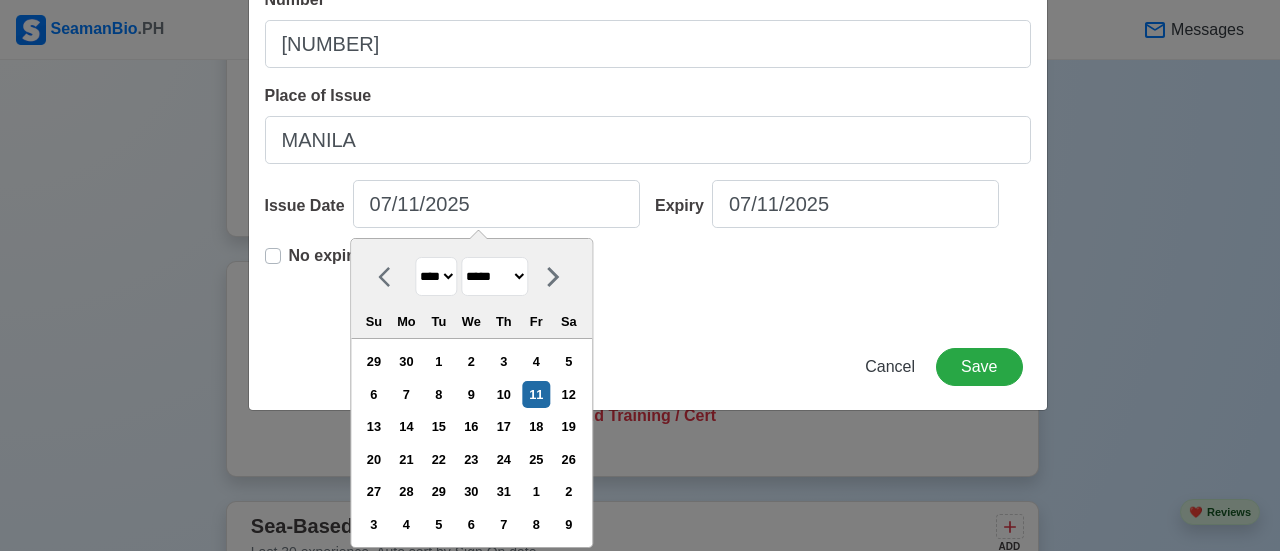 click on "******* ******** ***** ***** *** **** **** ****** ********* ******* ******** ********" at bounding box center [494, 276] 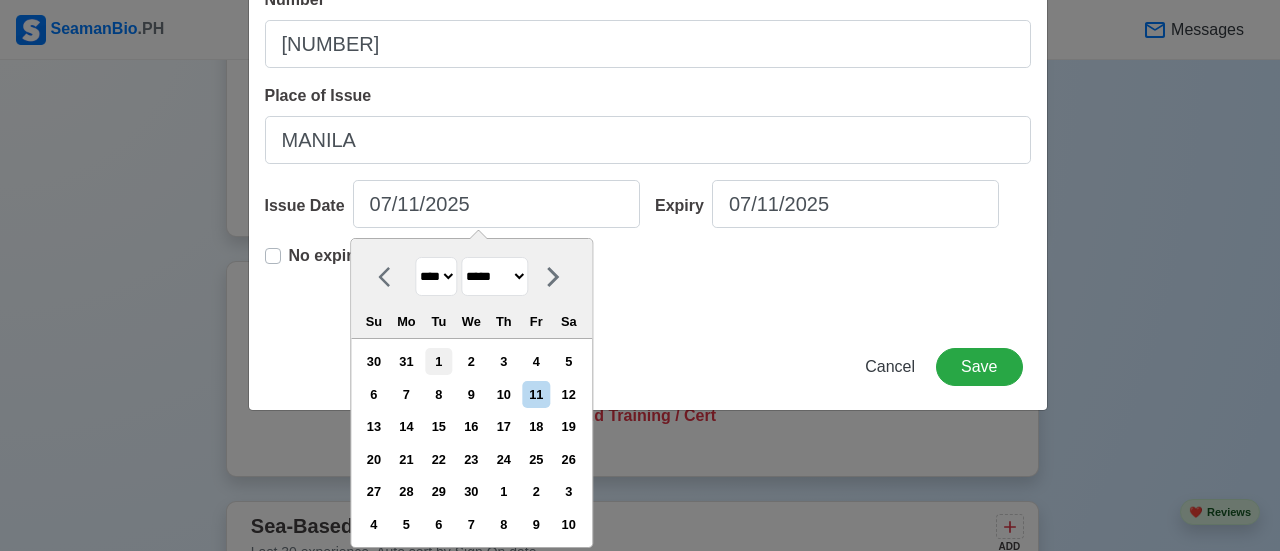 click on "1" at bounding box center [438, 361] 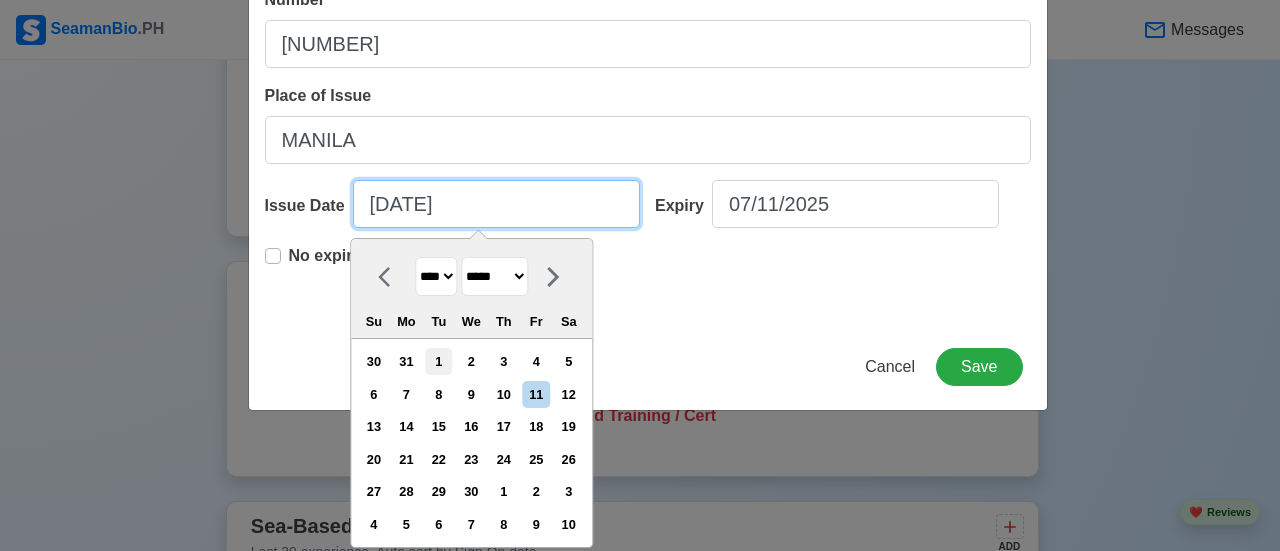 scroll, scrollTop: 107, scrollLeft: 0, axis: vertical 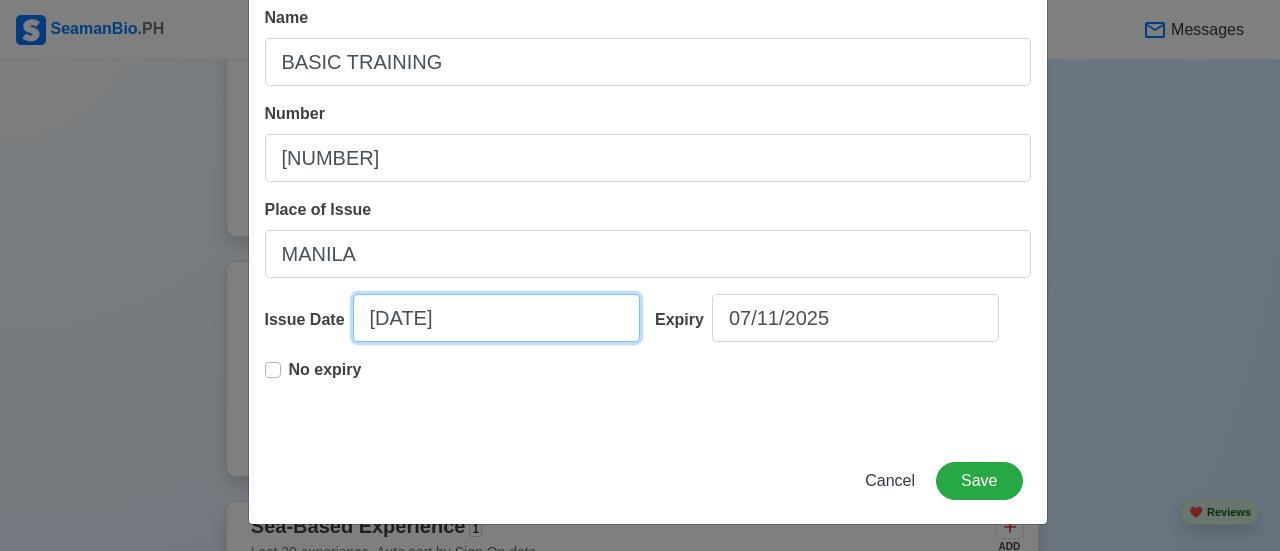 select on "****" 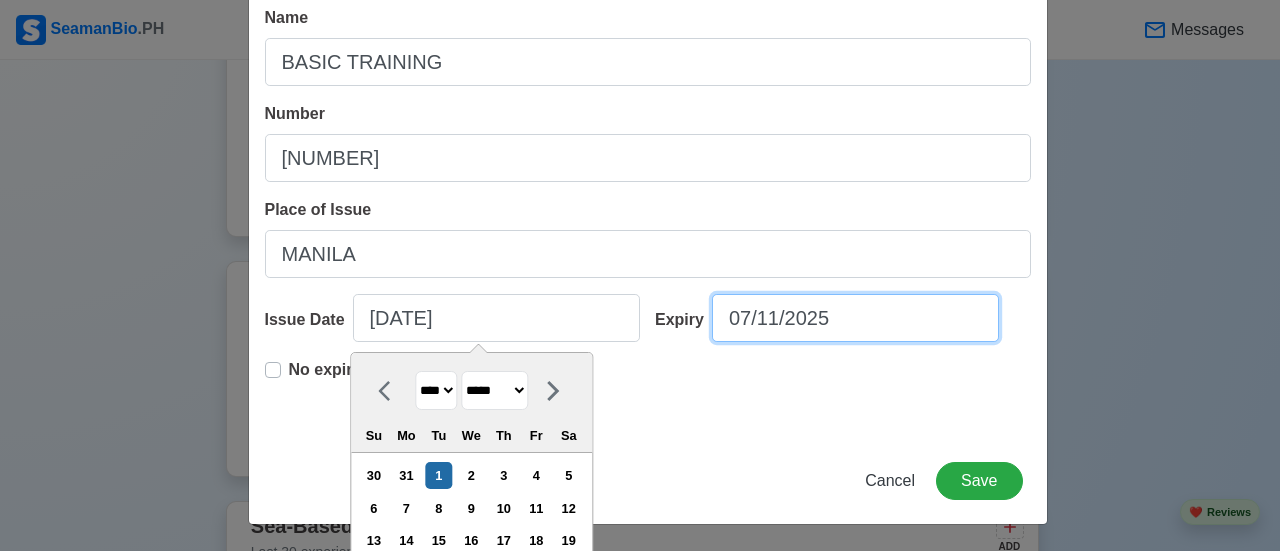 click on "07/11/2025" at bounding box center (855, 318) 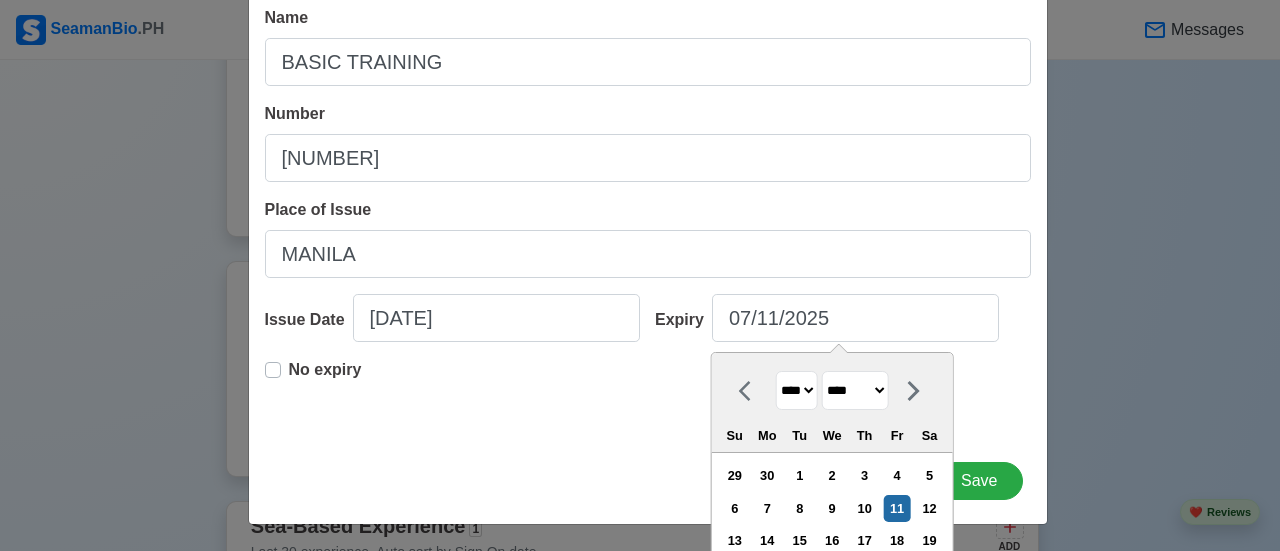 click on "**** **** **** **** **** **** **** **** **** **** **** **** **** **** **** **** **** **** **** **** **** **** **** **** **** **** **** **** **** **** **** **** **** **** **** **** **** **** **** **** **** **** **** **** **** **** **** **** **** **** **** **** **** **** **** **** **** **** **** **** **** **** **** **** **** **** **** **** **** **** **** **** **** **** **** **** **** **** **** **** **** **** **** **** **** **** **** **** **** **** **** **** **** **** **** **** **** **** **** **** **** **** **** **** **** **** **** **** **** **** **** **** **** **** **** **** **** **** **** **** ****" at bounding box center (797, 390) 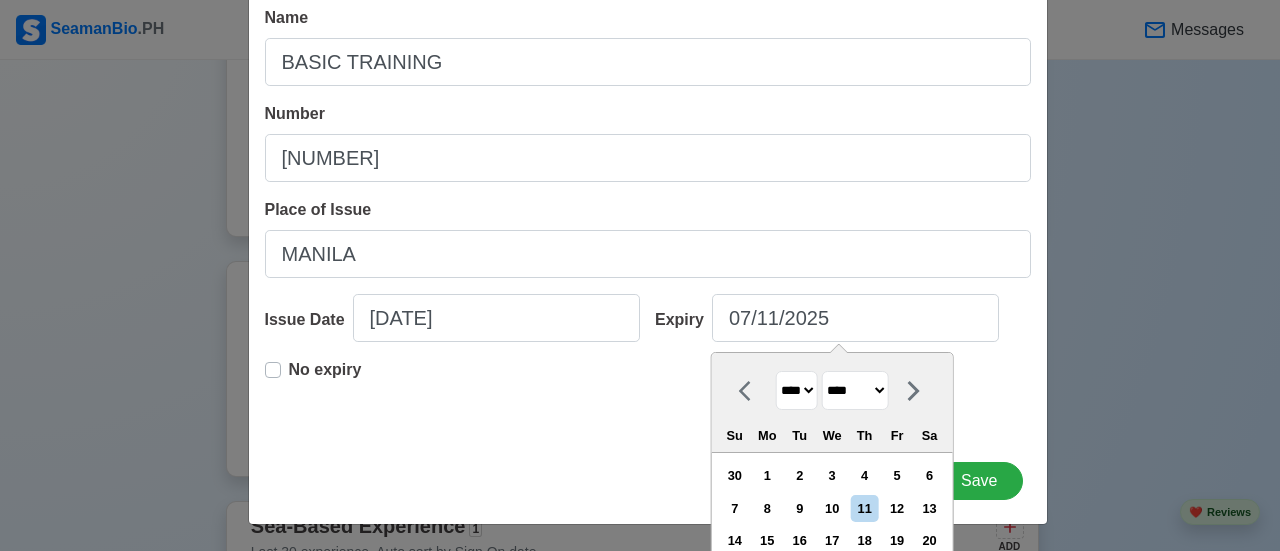 click on "******* ******** ***** ***** *** **** **** ****** ********* ******* ******** ********" at bounding box center [855, 390] 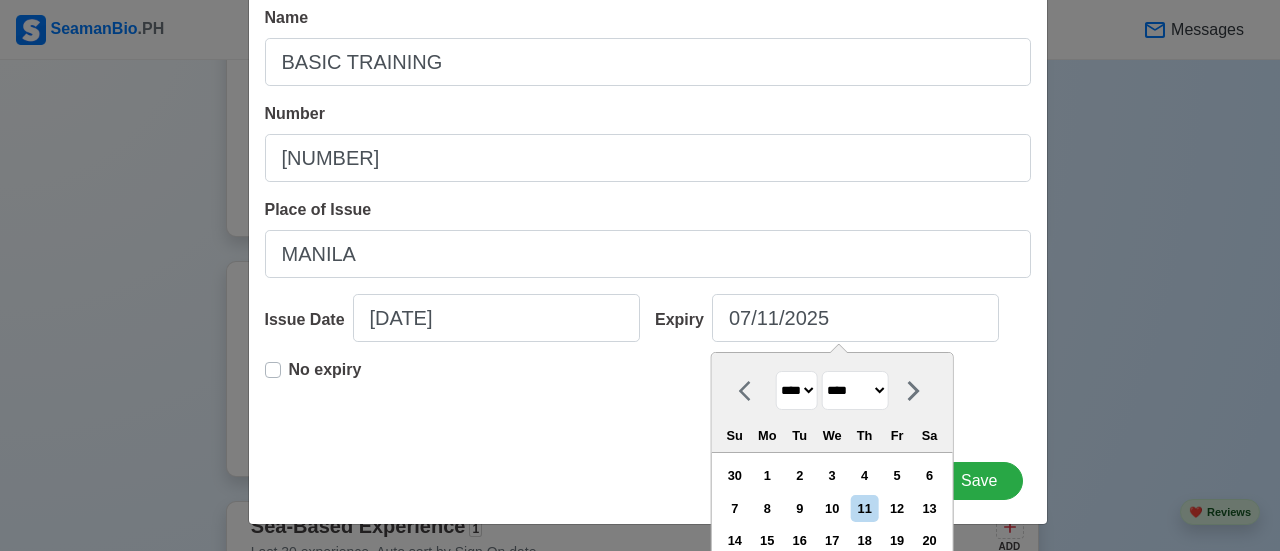 select on "*****" 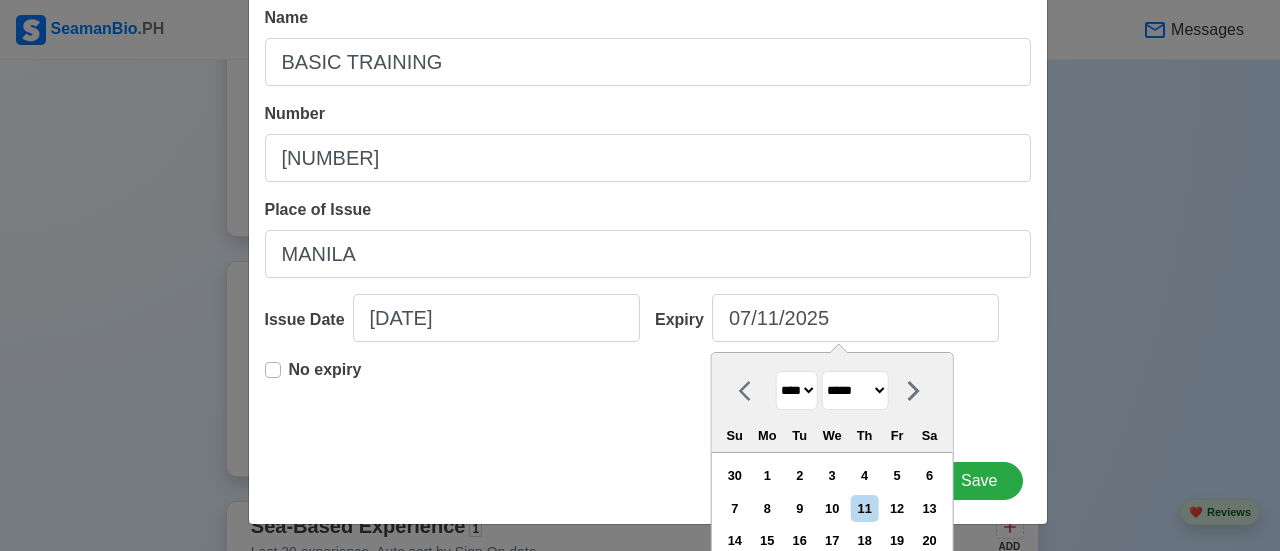 click on "******* ******** ***** ***** *** **** **** ****** ********* ******* ******** ********" at bounding box center (855, 390) 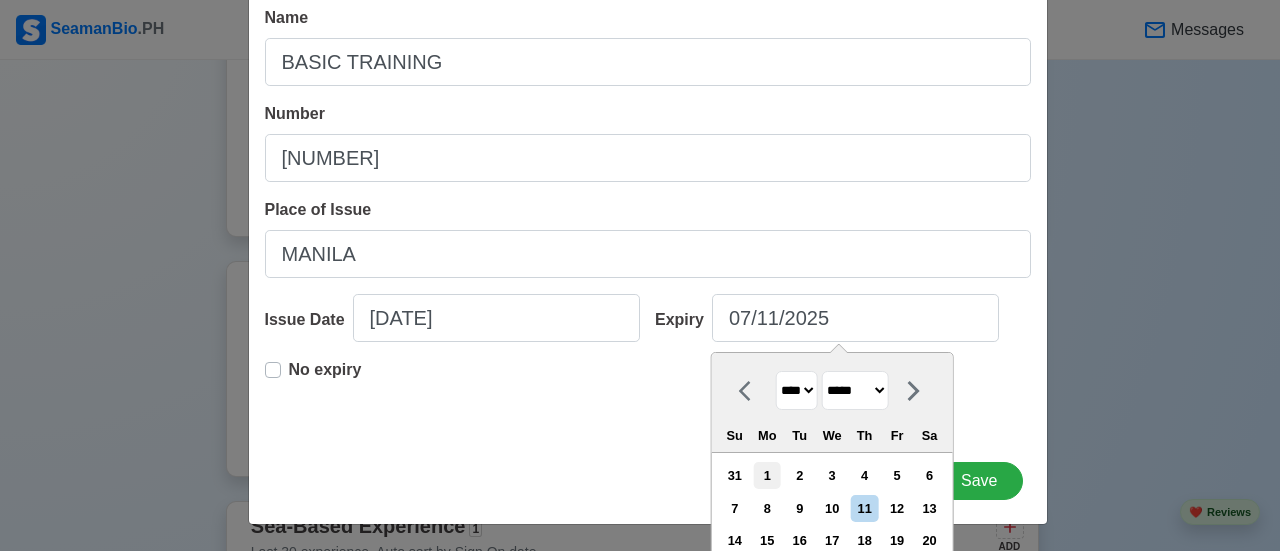click on "1" at bounding box center (767, 475) 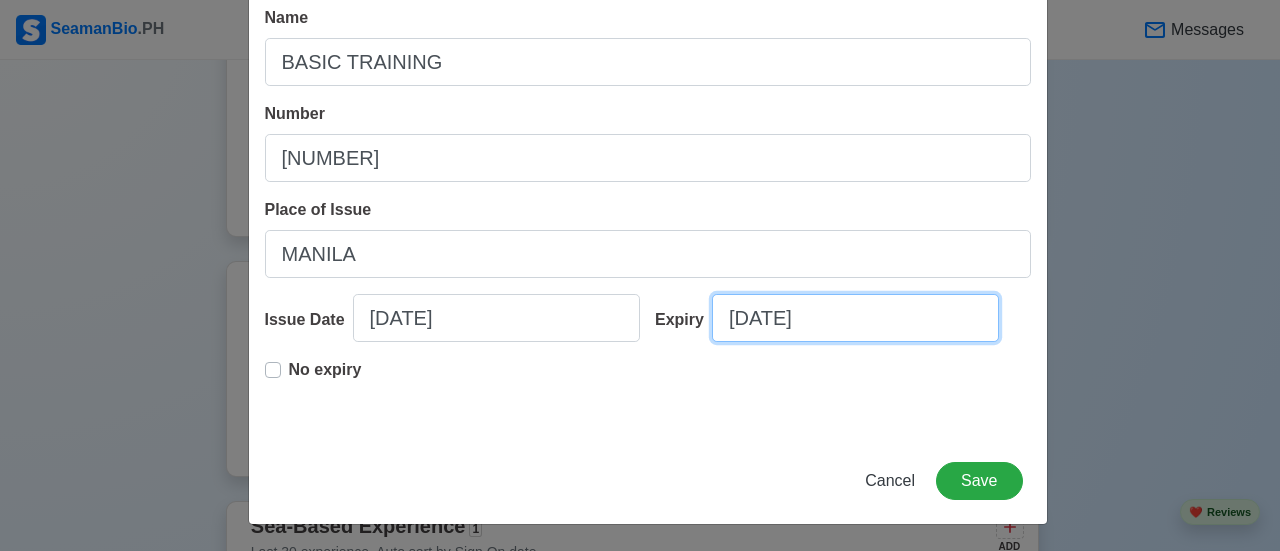 select on "****" 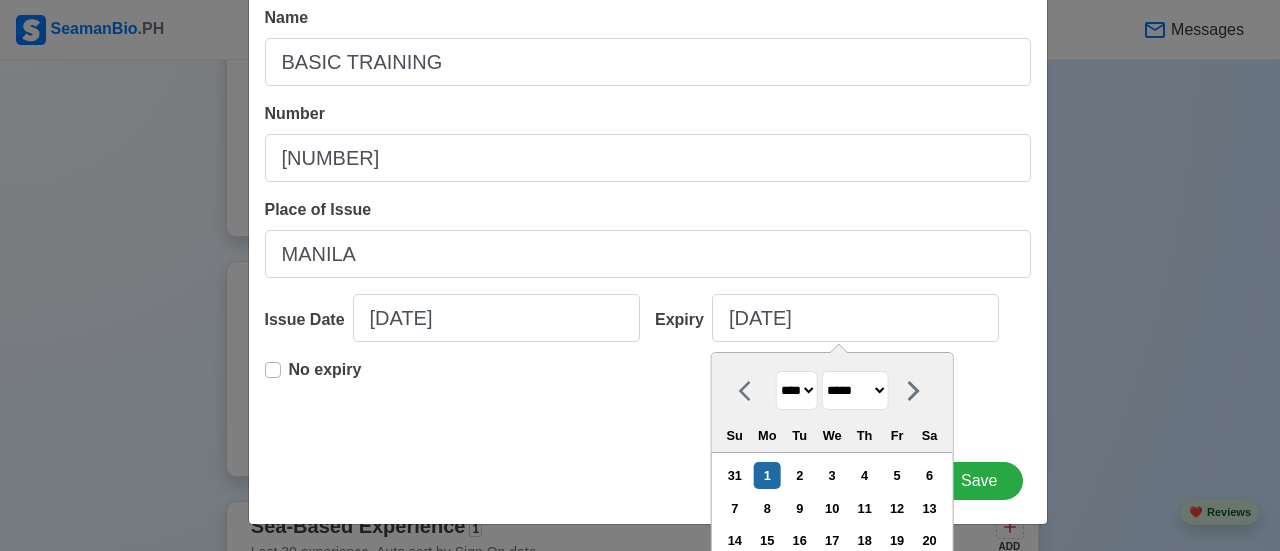 click on "Name BASIC TRAINING Number [NUMBER] Place of Issue MANILA Issue Date [DATE] Expiry [DATE] No expiry  Su Mo Tu We Th Fr Sa 31 1 2 3 4 5 6 7 8 9 10 11 12 13 14 15 16 17 18 19 20 21 22 23 24 25 26 27 28 29 30 1 2 3 4 5 6 7 8 9 10 11 No expiry" at bounding box center [648, 214] 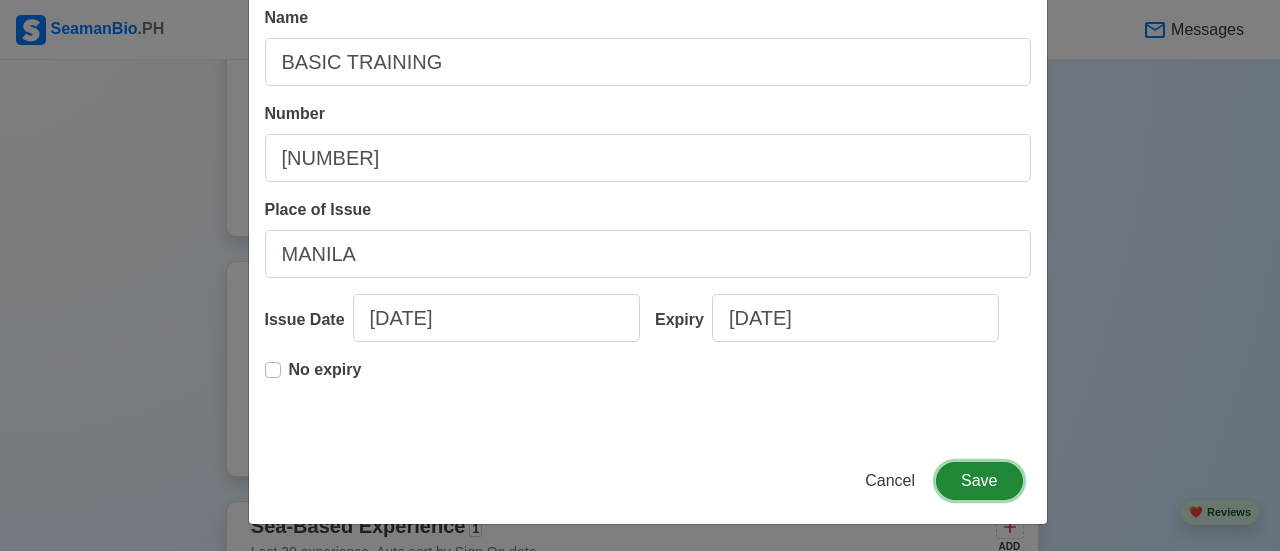 click on "Save" at bounding box center (979, 481) 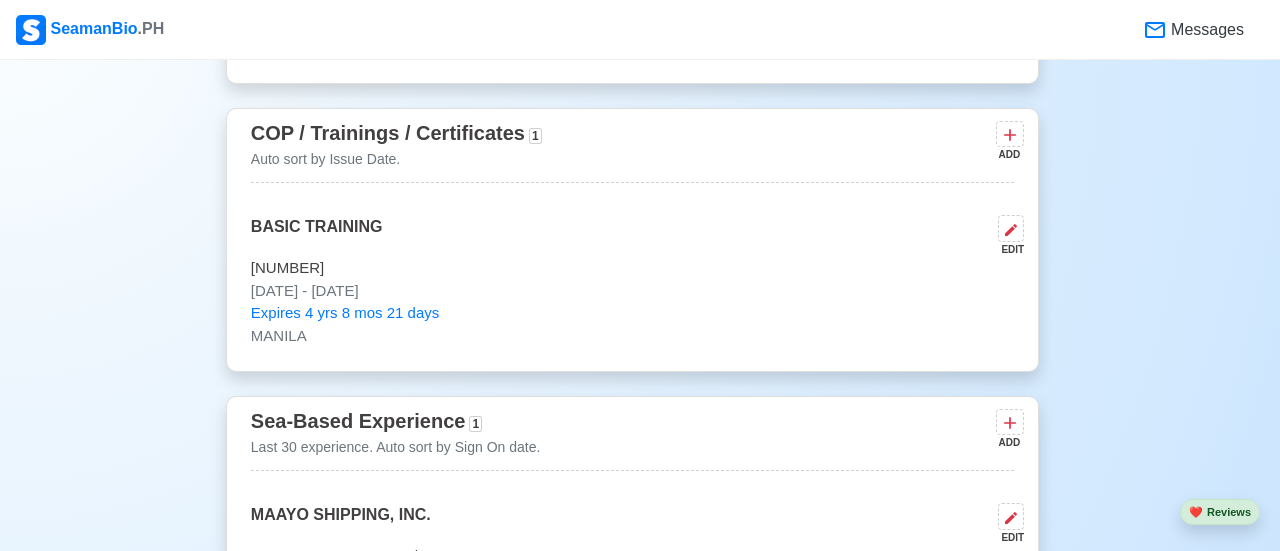 scroll, scrollTop: 2627, scrollLeft: 0, axis: vertical 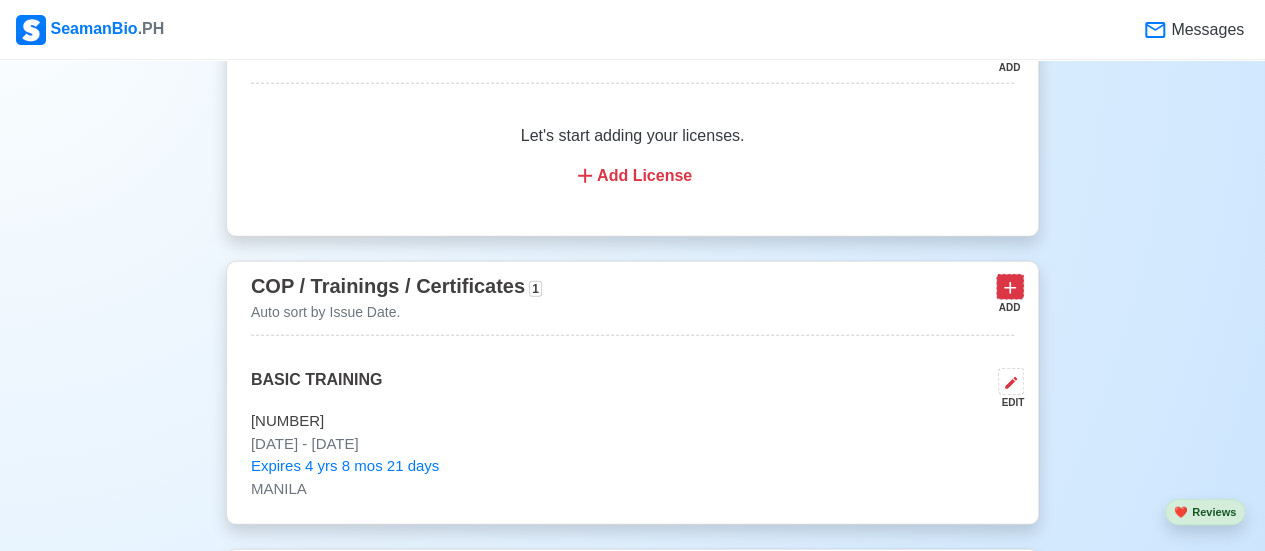 click 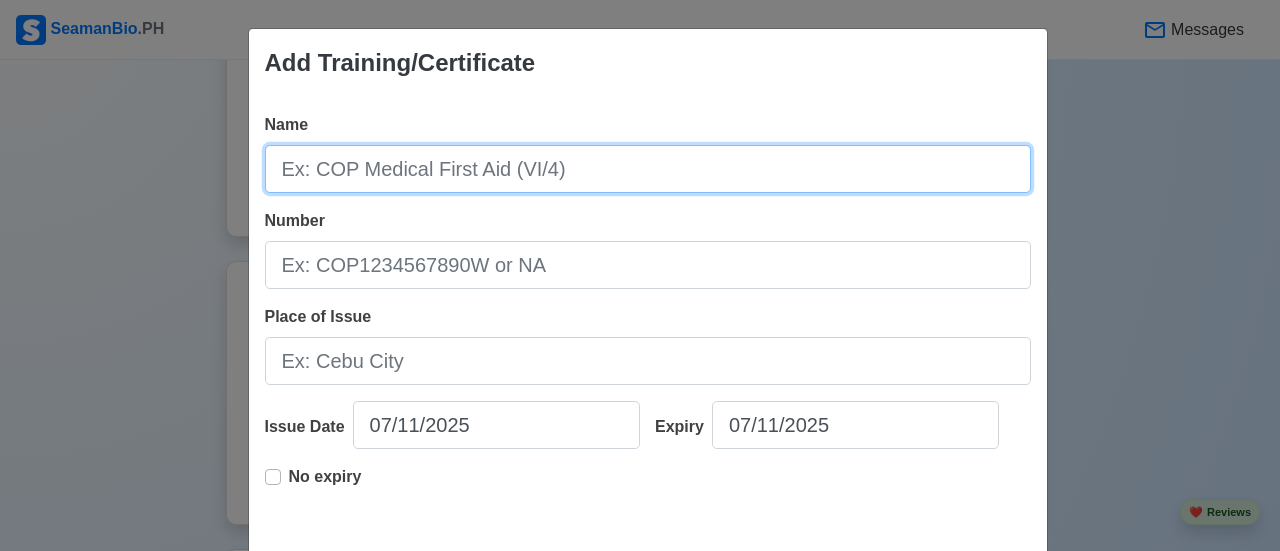 click on "Name" at bounding box center [648, 169] 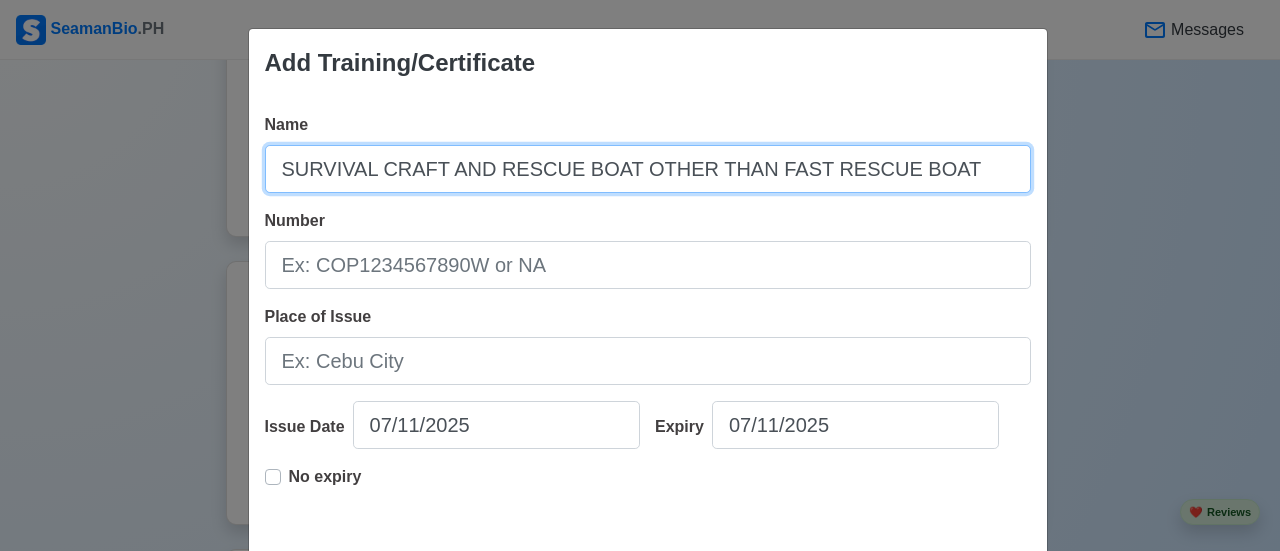 type on "SURVIVAL CRAFT AND RESCUE BOAT OTHER THAN FAST RESCUE BOAT" 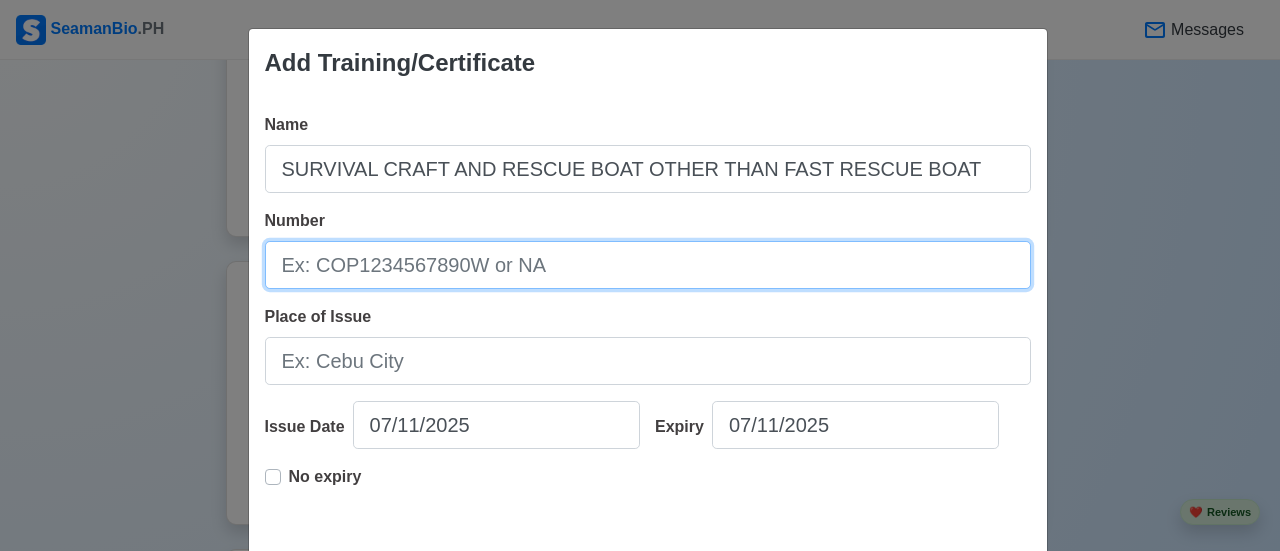 click on "Number" at bounding box center (648, 265) 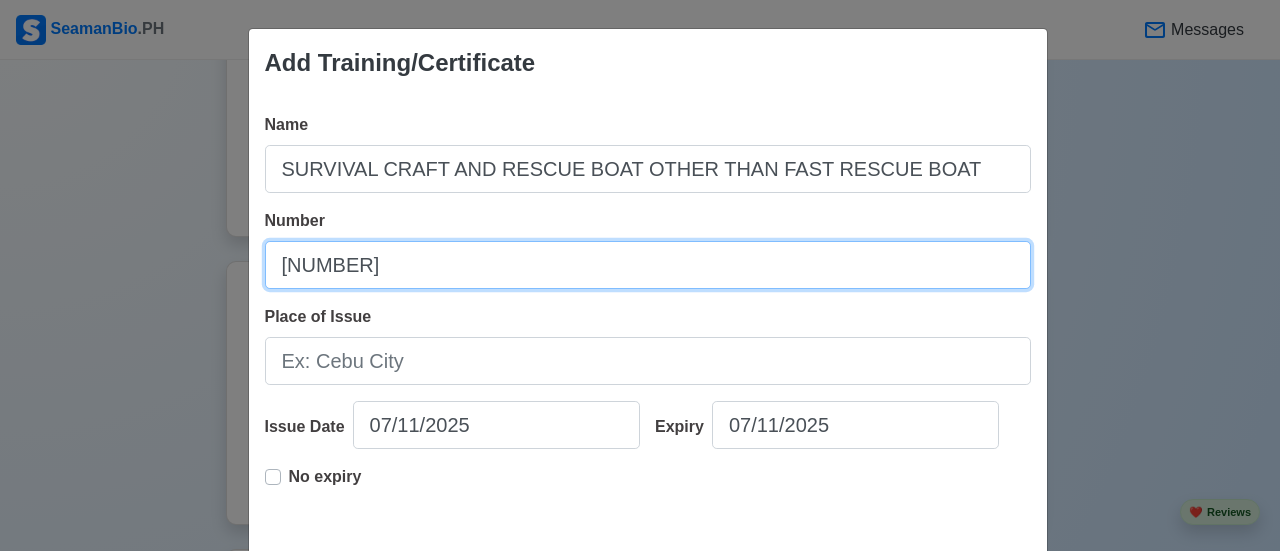 type on "[NUMBER]" 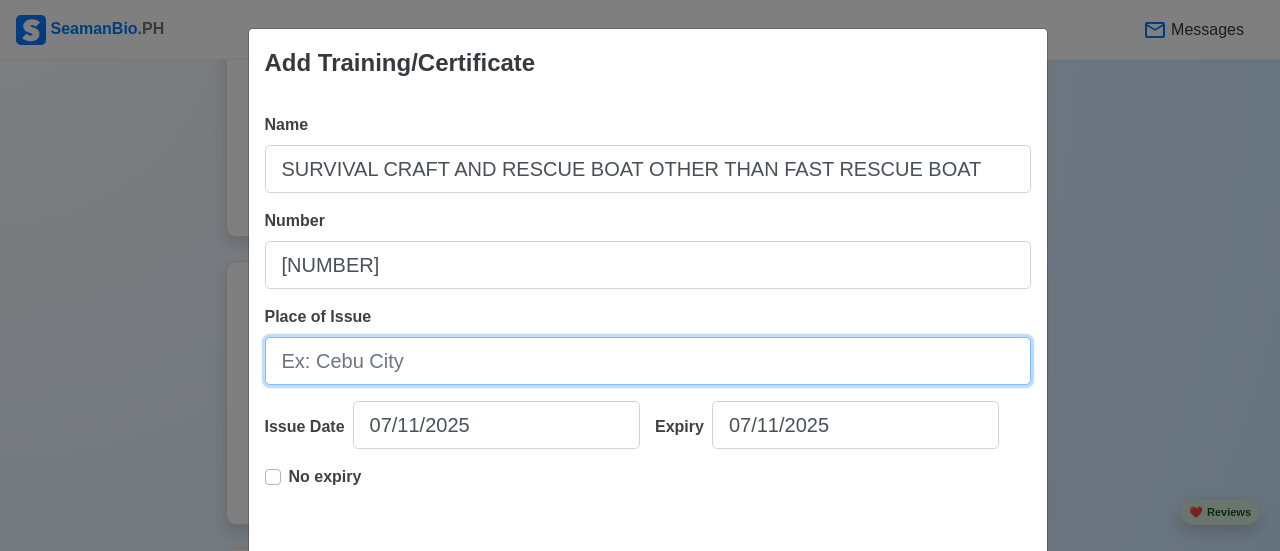 click on "Place of Issue" at bounding box center [648, 361] 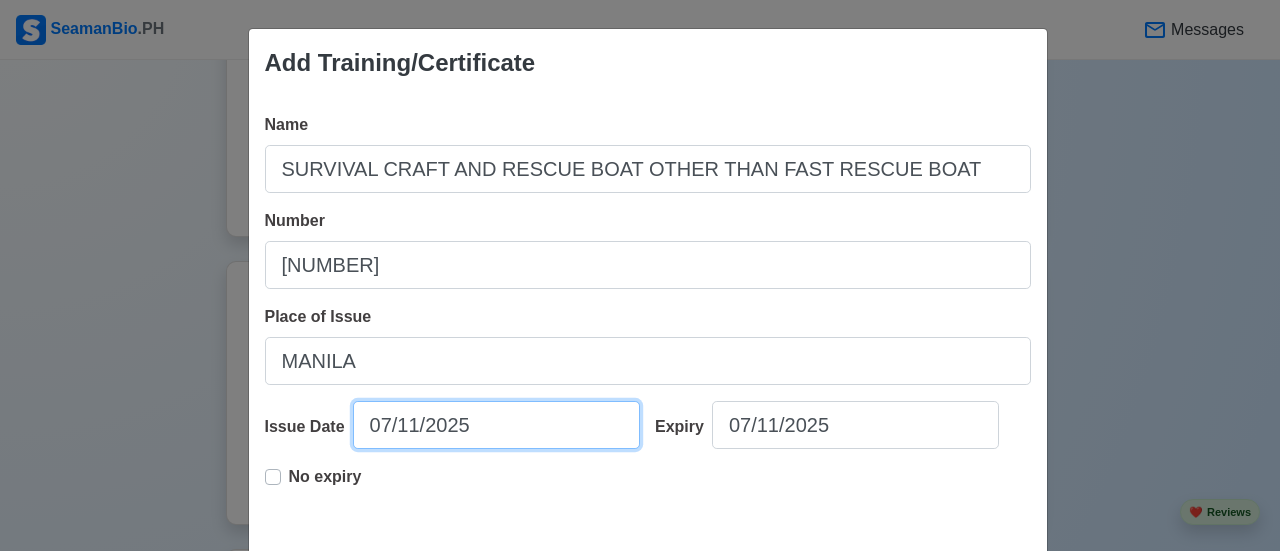 click on "07/11/2025" at bounding box center [496, 425] 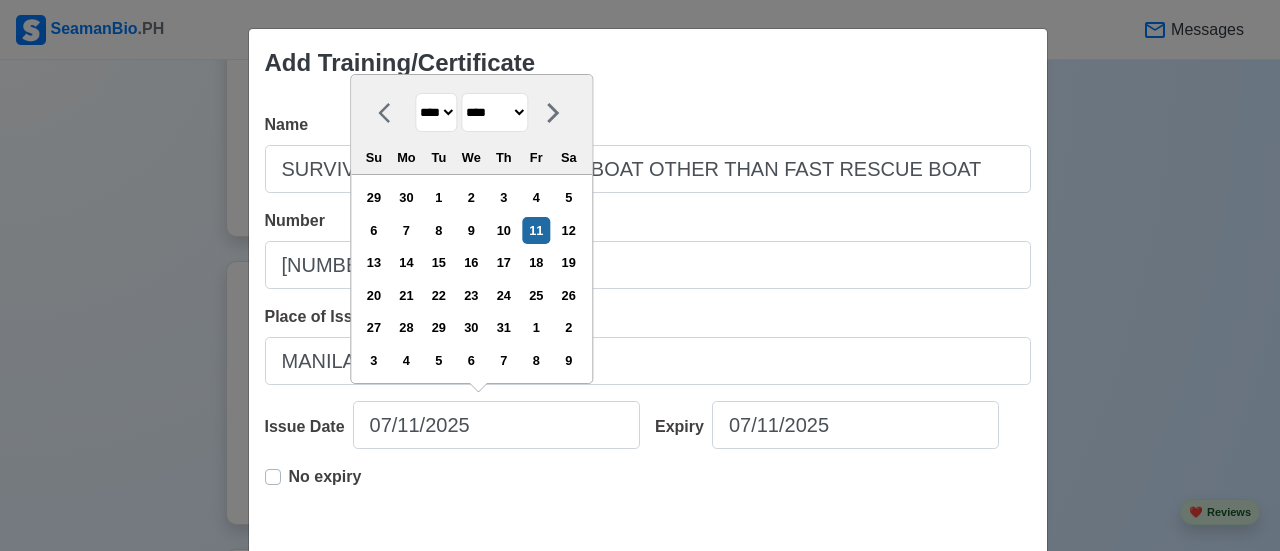 click on "******* ******** ***** ***** *** **** **** ****** ********* ******* ******** ********" at bounding box center (494, 112) 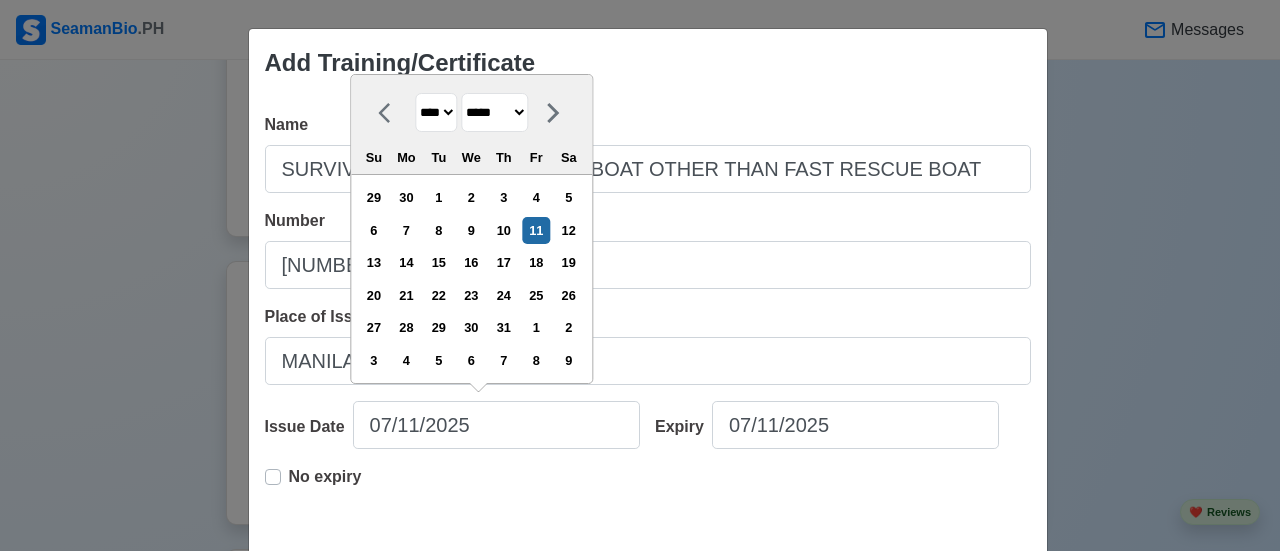 click on "******* ******** ***** ***** *** **** **** ****** ********* ******* ******** ********" at bounding box center (494, 112) 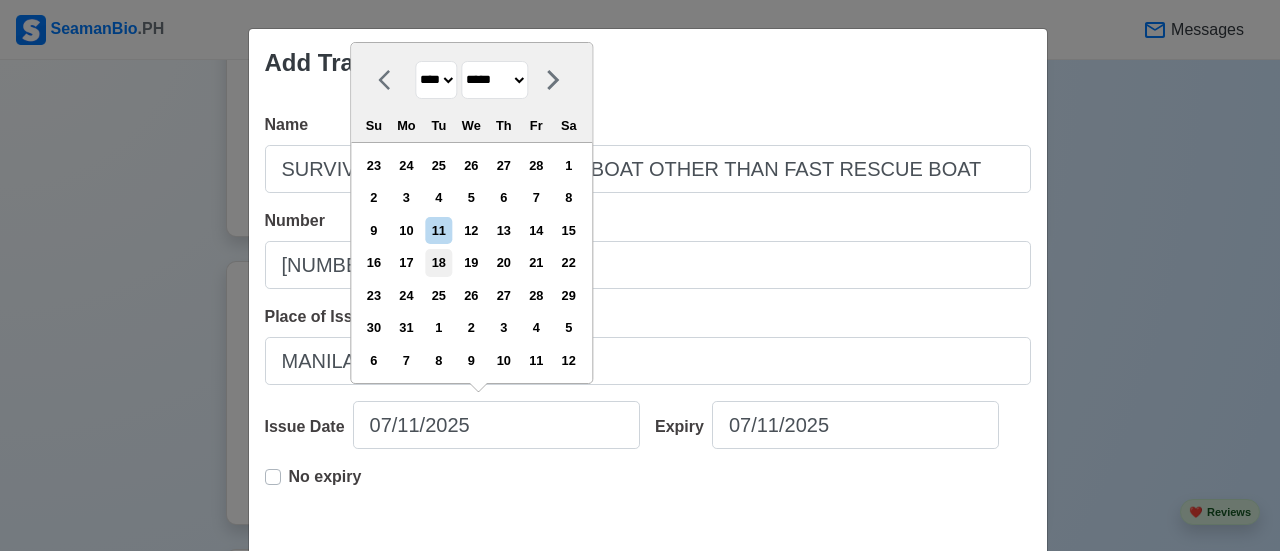 click on "18" at bounding box center [438, 262] 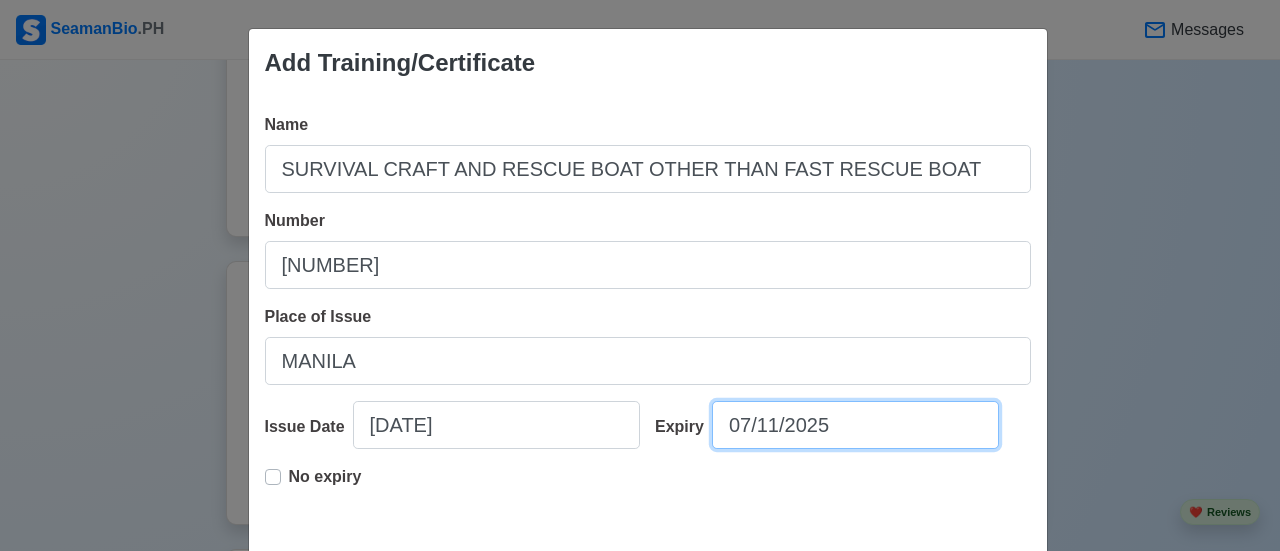 click on "07/11/2025" at bounding box center (855, 425) 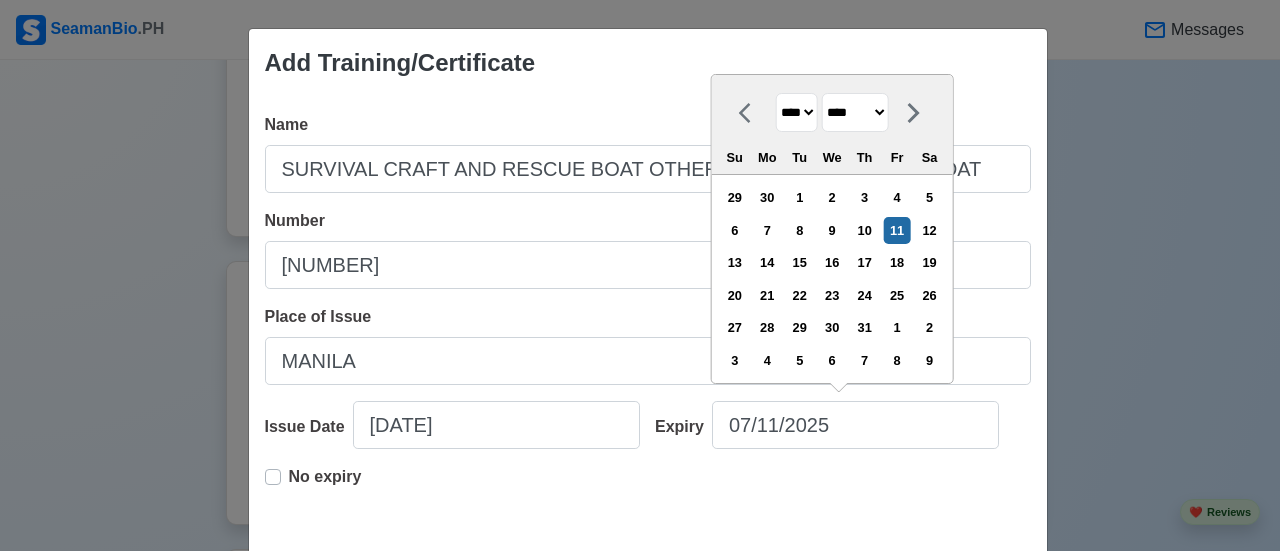 click on "******* ******** ***** ***** *** **** **** ****** ********* ******* ******** ********" at bounding box center (855, 112) 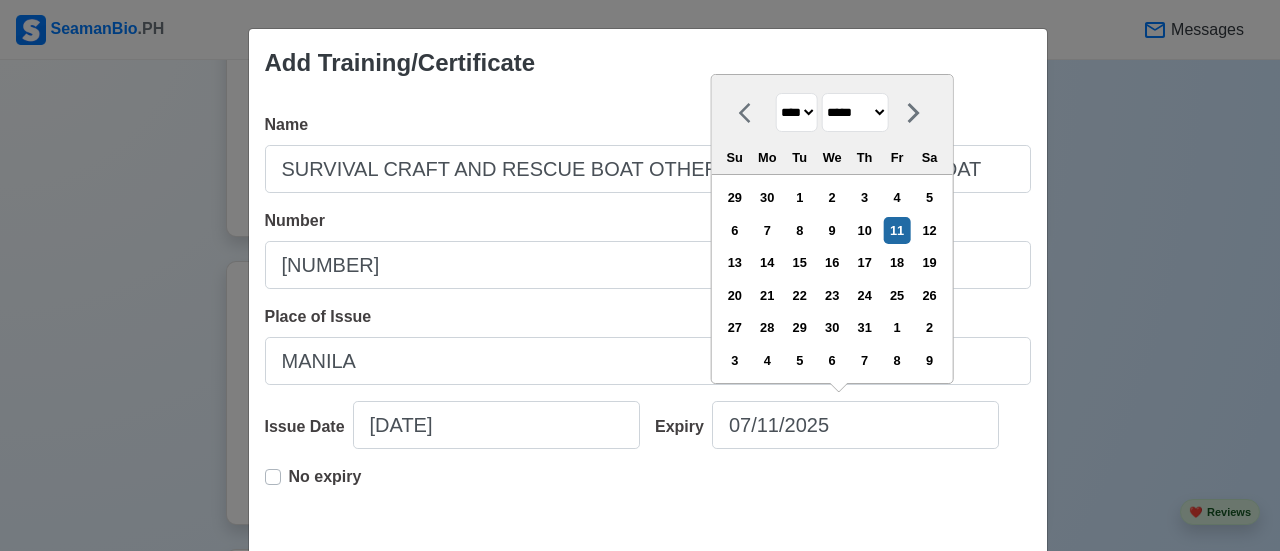 click on "******* ******** ***** ***** *** **** **** ****** ********* ******* ******** ********" at bounding box center [855, 112] 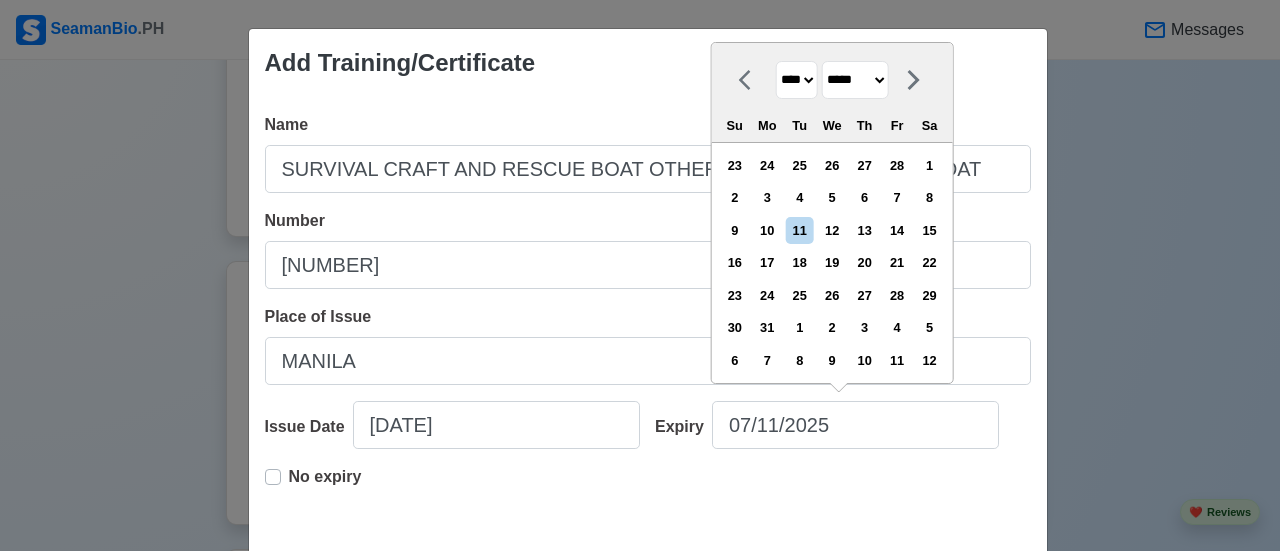 click on "**** **** **** **** **** **** **** **** **** **** **** **** **** **** **** **** **** **** **** **** **** **** **** **** **** **** **** **** **** **** **** **** **** **** **** **** **** **** **** **** **** **** **** **** **** **** **** **** **** **** **** **** **** **** **** **** **** **** **** **** **** **** **** **** **** **** **** **** **** **** **** **** **** **** **** **** **** **** **** **** **** **** **** **** **** **** **** **** **** **** **** **** **** **** **** **** **** **** **** **** **** **** **** **** **** **** **** **** **** **** **** **** **** **** **** **** **** **** **** **** ****" at bounding box center [797, 80] 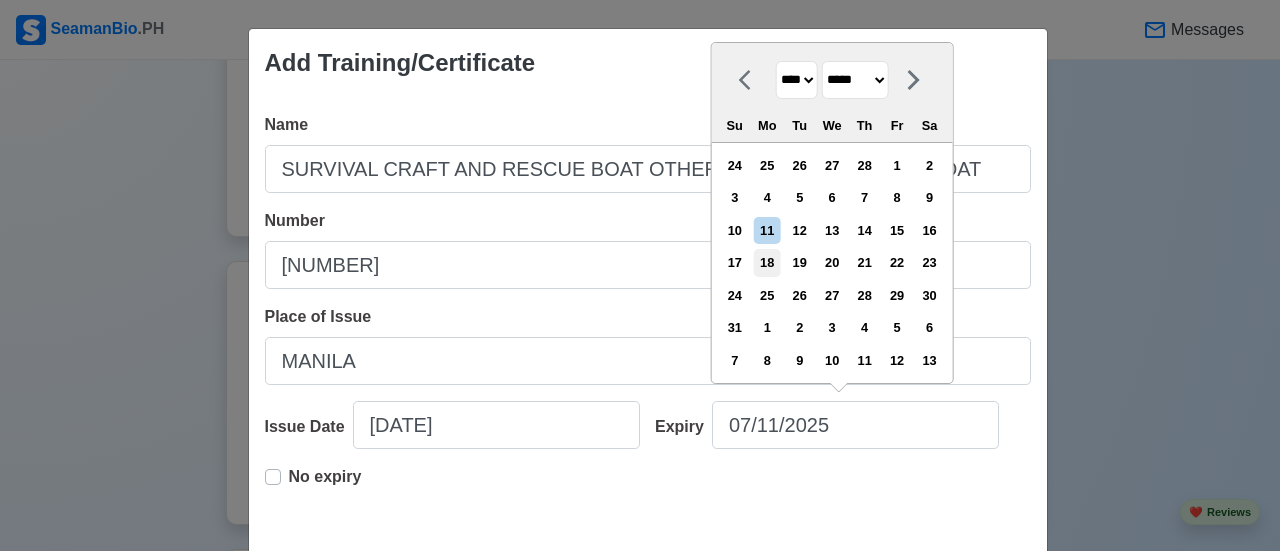 click on "18" at bounding box center [767, 262] 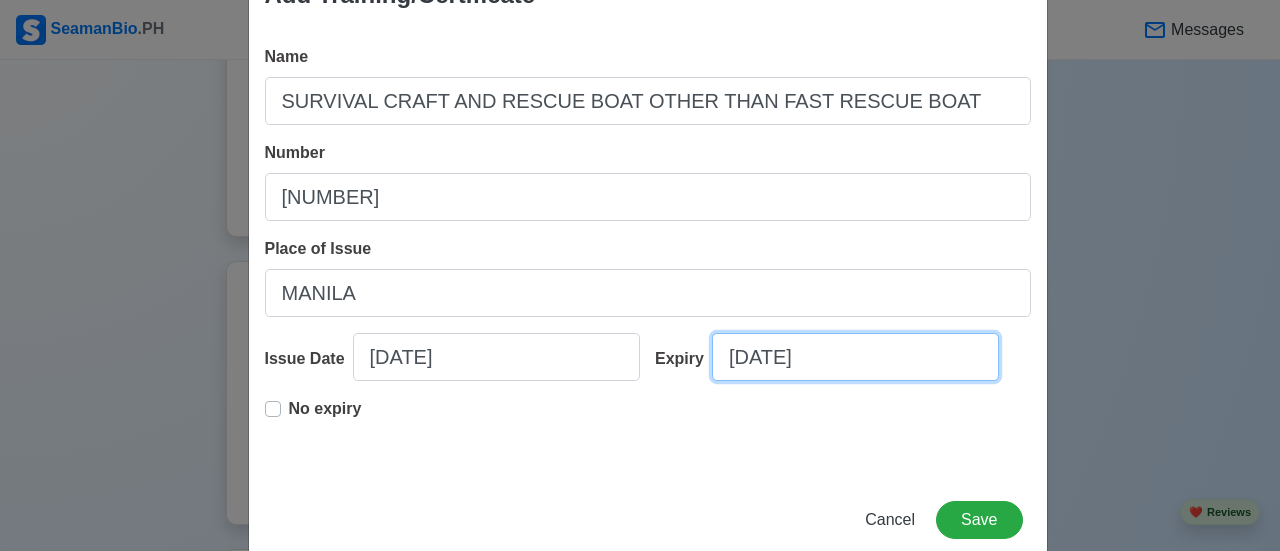 scroll, scrollTop: 100, scrollLeft: 0, axis: vertical 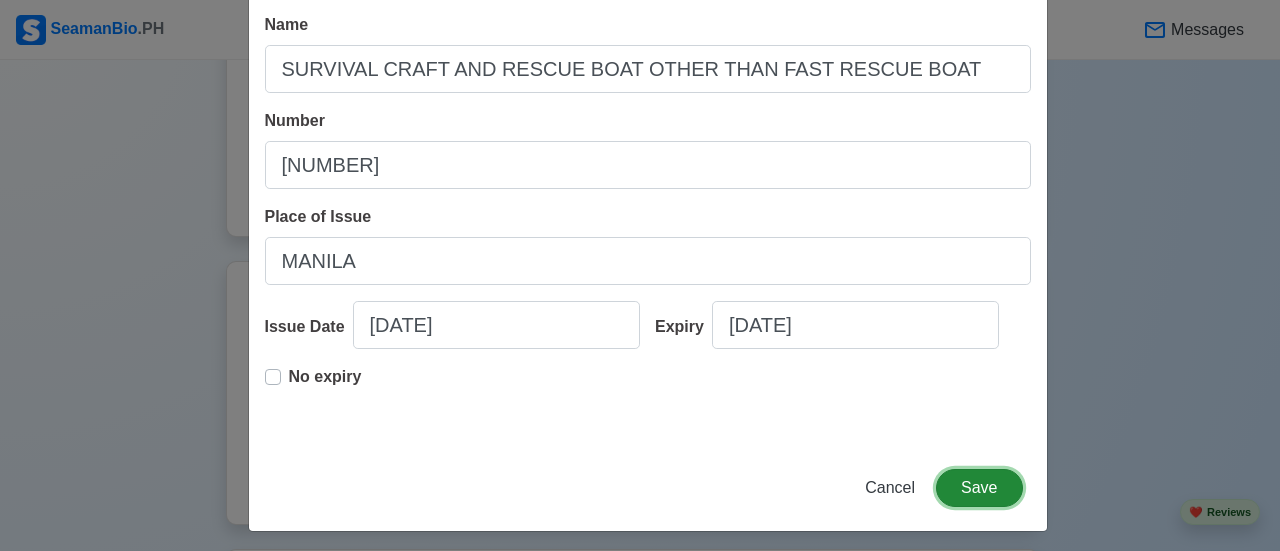 click on "Save" at bounding box center (979, 488) 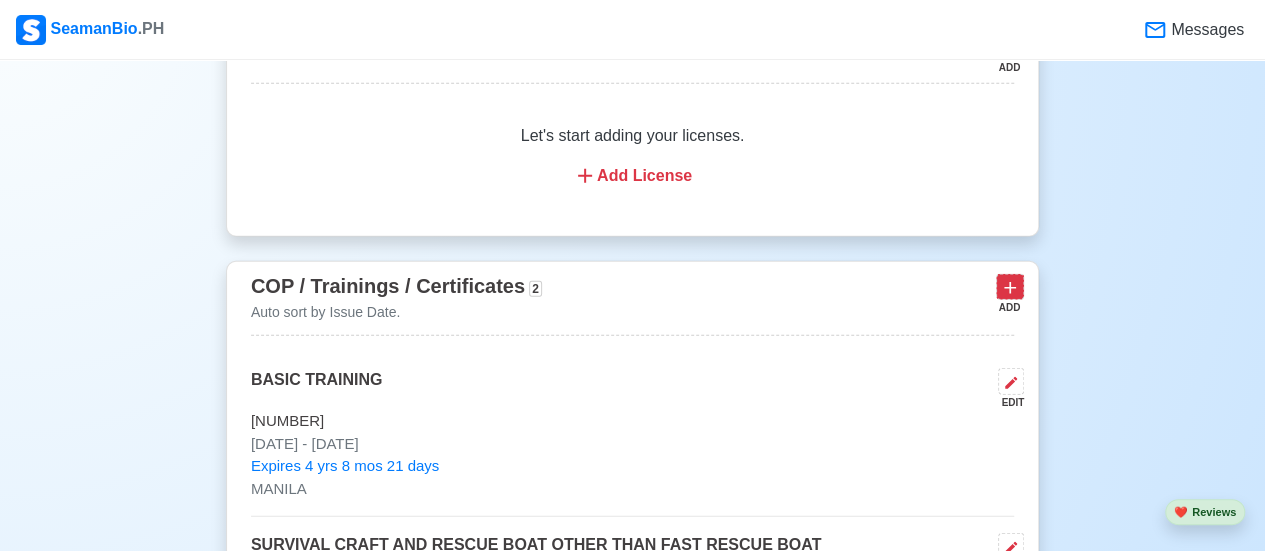 click 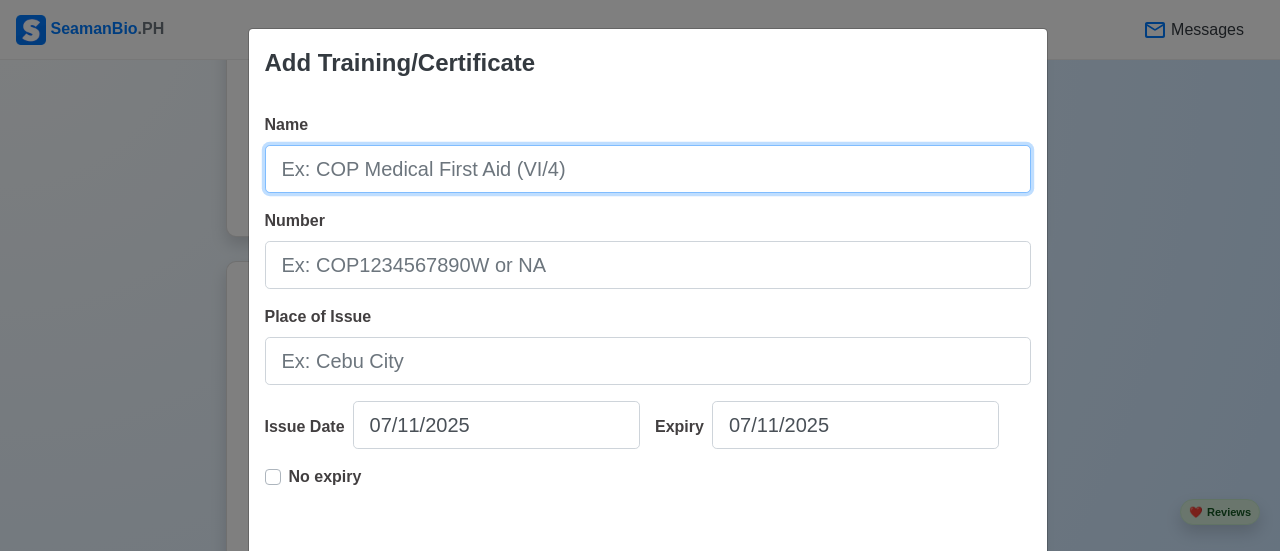click on "Name" at bounding box center (648, 169) 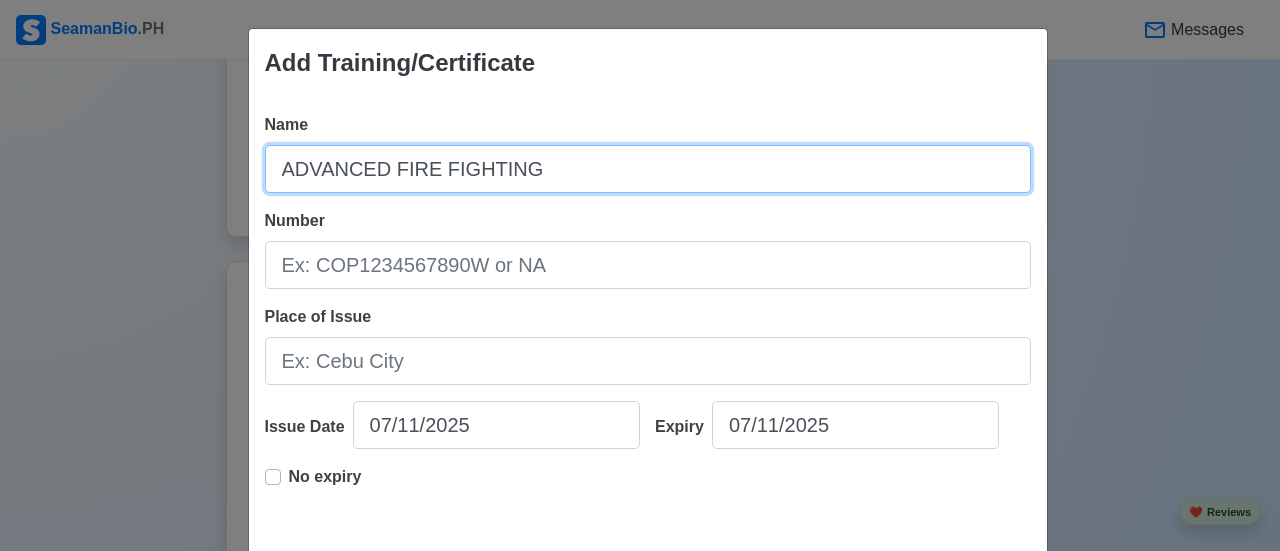 type on "ADVANCED FIRE FIGHTING" 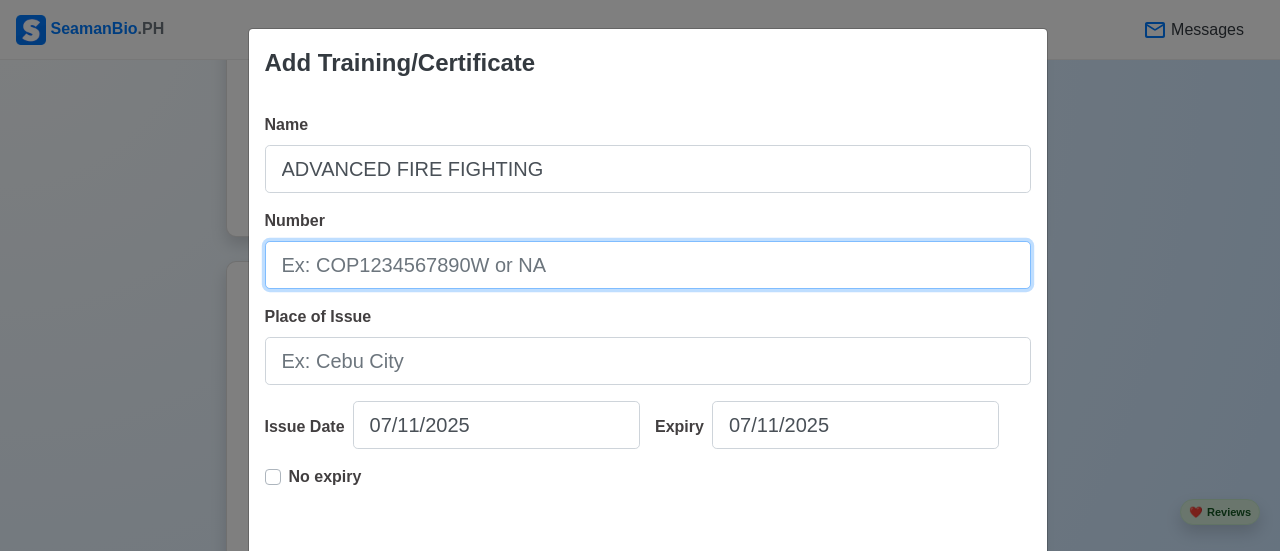click on "Number" at bounding box center [648, 265] 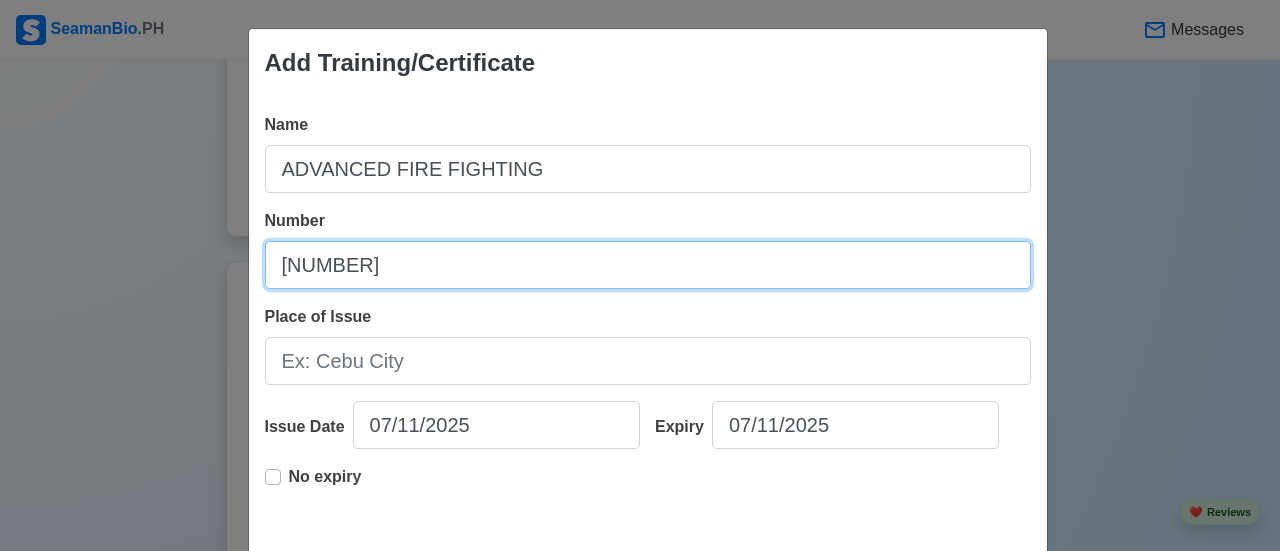 type on "[NUMBER]" 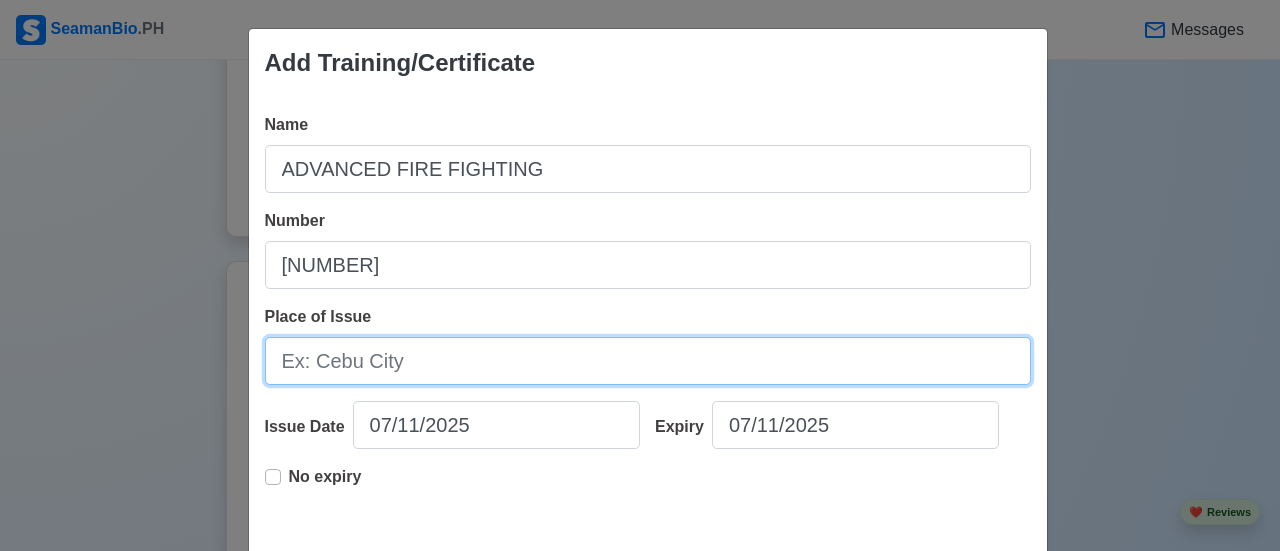 click on "Place of Issue" at bounding box center (648, 361) 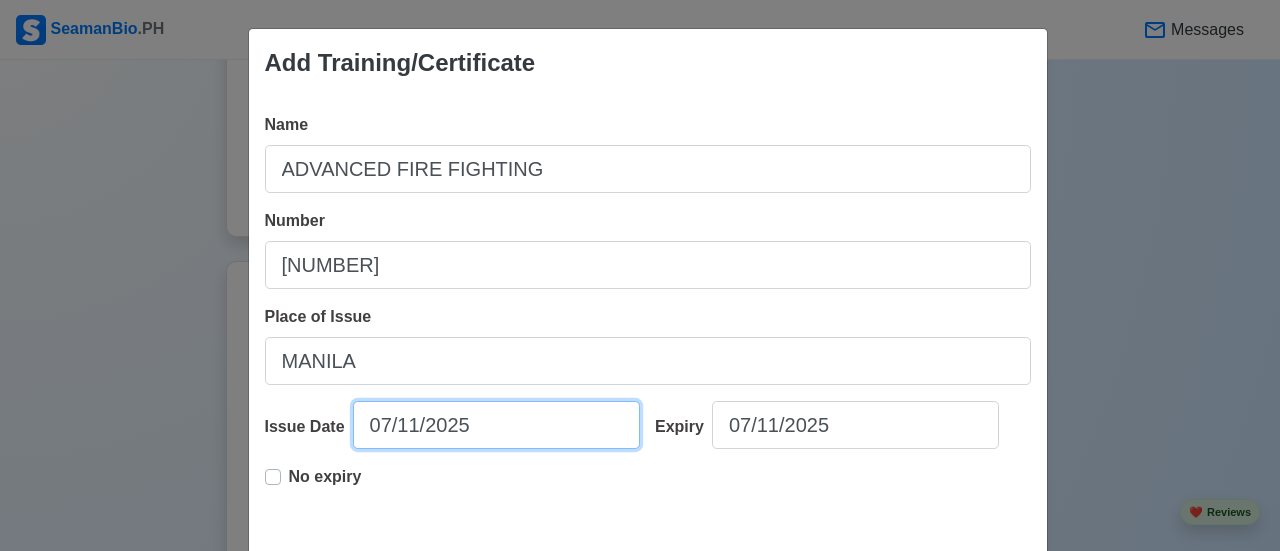 click on "07/11/2025" at bounding box center [496, 425] 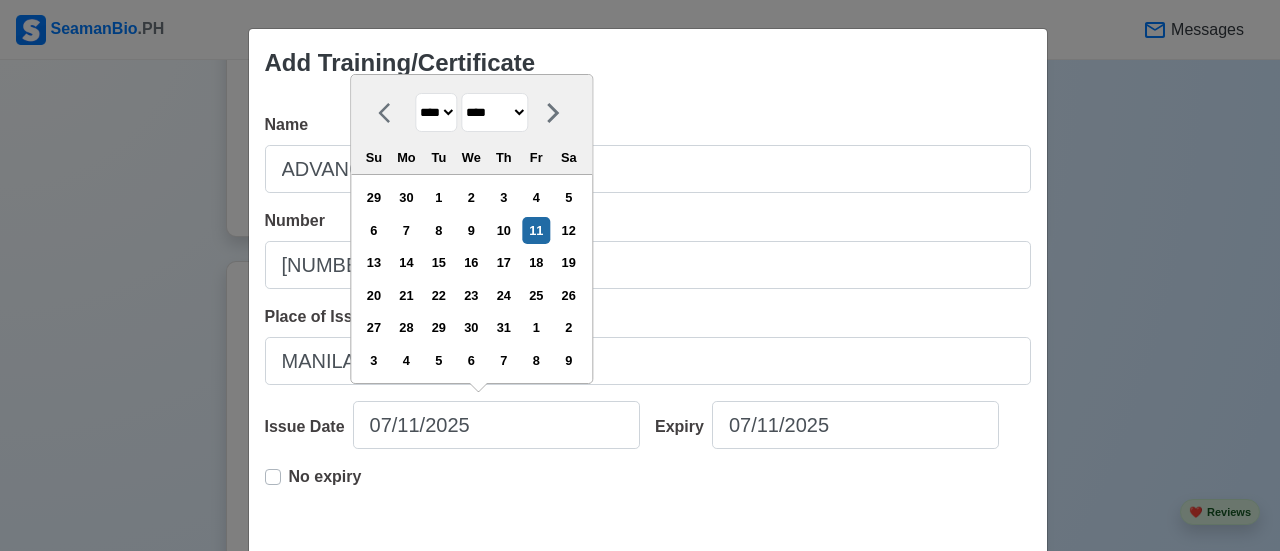 click on "******* ******** ***** ***** *** **** **** ****** ********* ******* ******** ********" at bounding box center (494, 112) 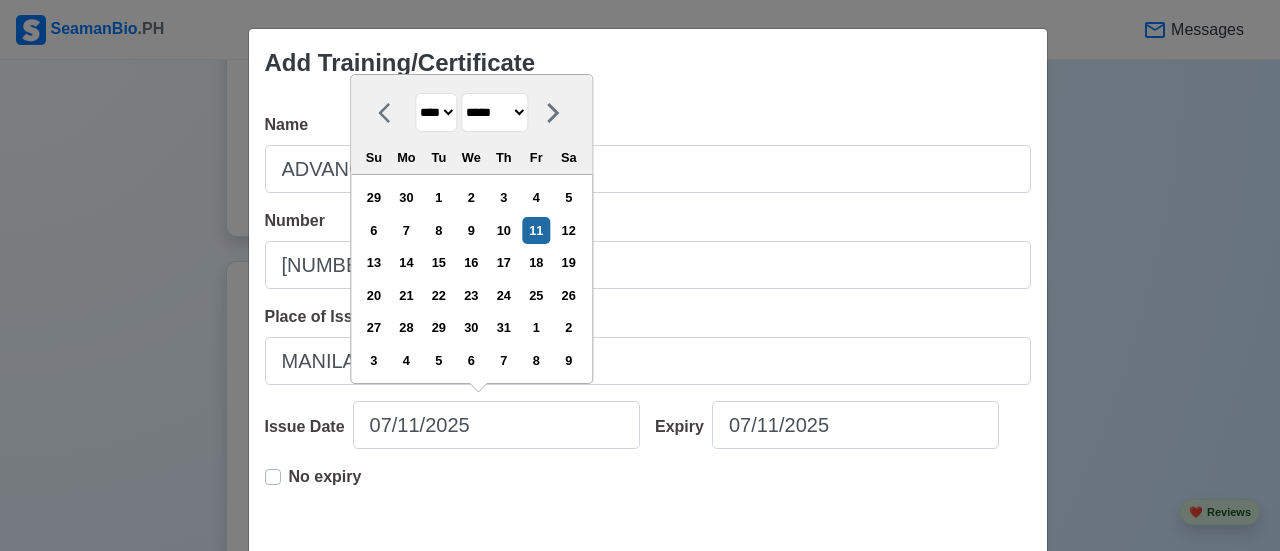 click on "******* ******** ***** ***** *** **** **** ****** ********* ******* ******** ********" at bounding box center (494, 112) 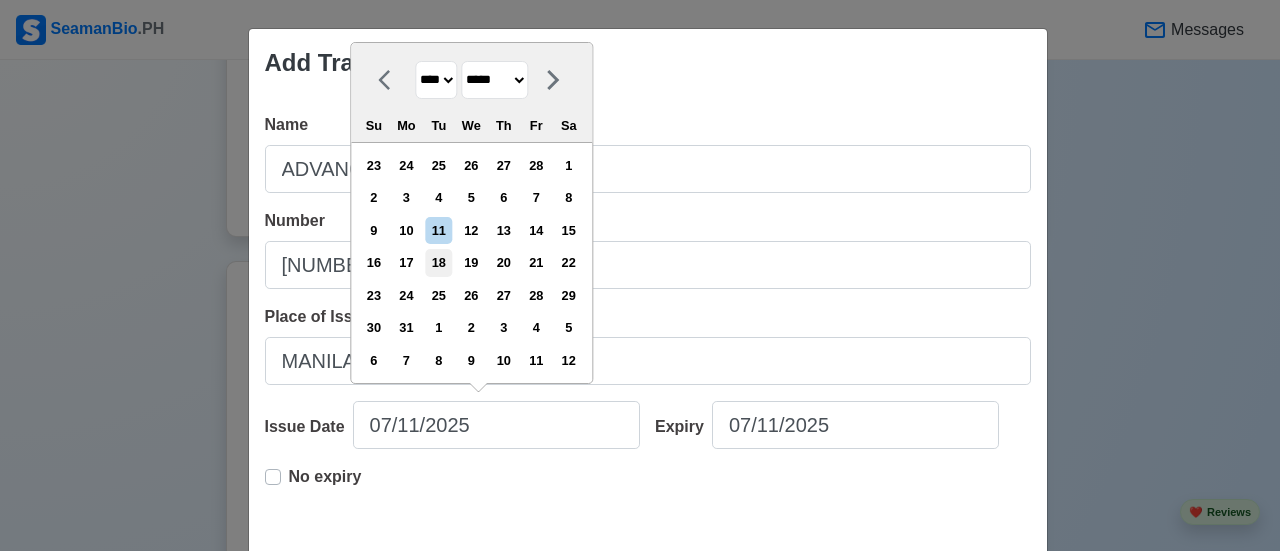 click on "18" at bounding box center (438, 262) 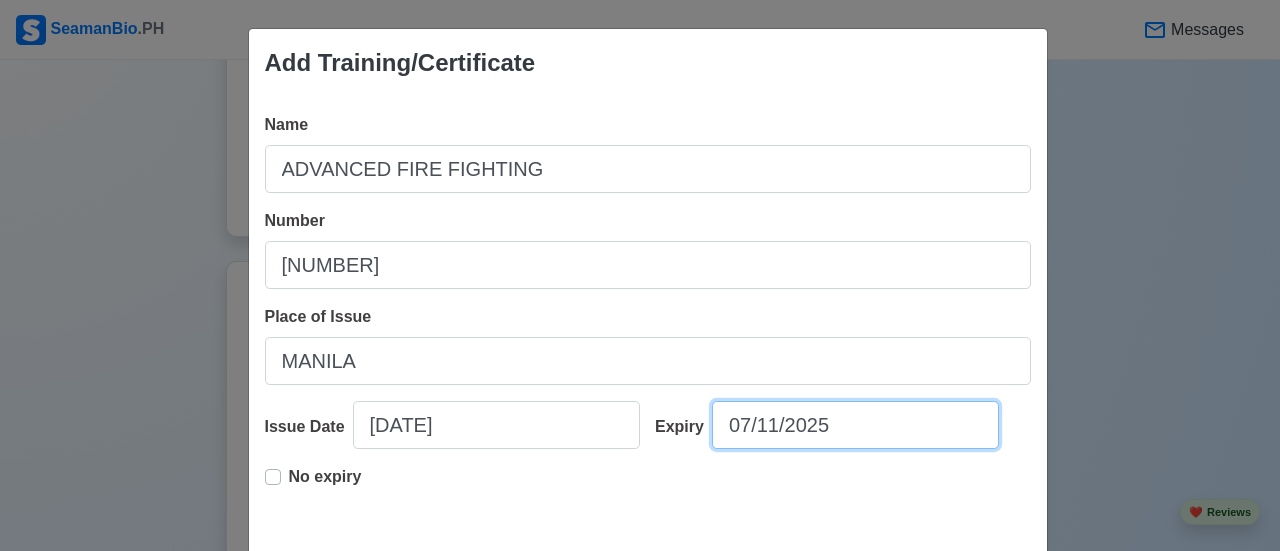 click on "07/11/2025" at bounding box center (855, 425) 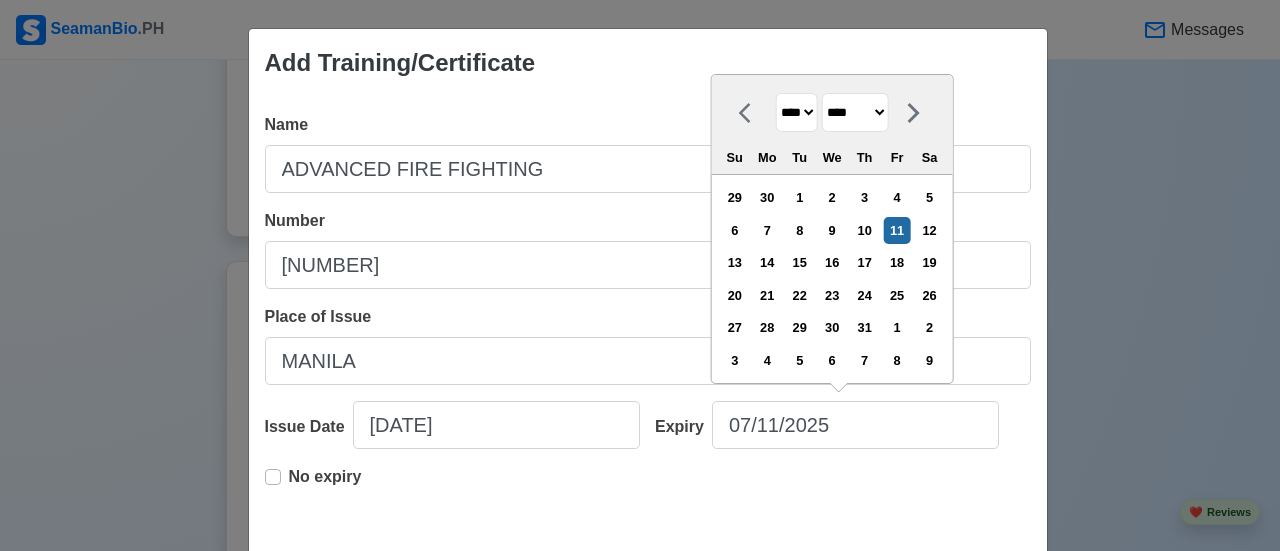click on "**** **** **** **** **** **** **** **** **** **** **** **** **** **** **** **** **** **** **** **** **** **** **** **** **** **** **** **** **** **** **** **** **** **** **** **** **** **** **** **** **** **** **** **** **** **** **** **** **** **** **** **** **** **** **** **** **** **** **** **** **** **** **** **** **** **** **** **** **** **** **** **** **** **** **** **** **** **** **** **** **** **** **** **** **** **** **** **** **** **** **** **** **** **** **** **** **** **** **** **** **** **** **** **** **** **** **** **** **** **** **** **** **** **** **** **** **** **** **** **** ****" at bounding box center (797, 112) 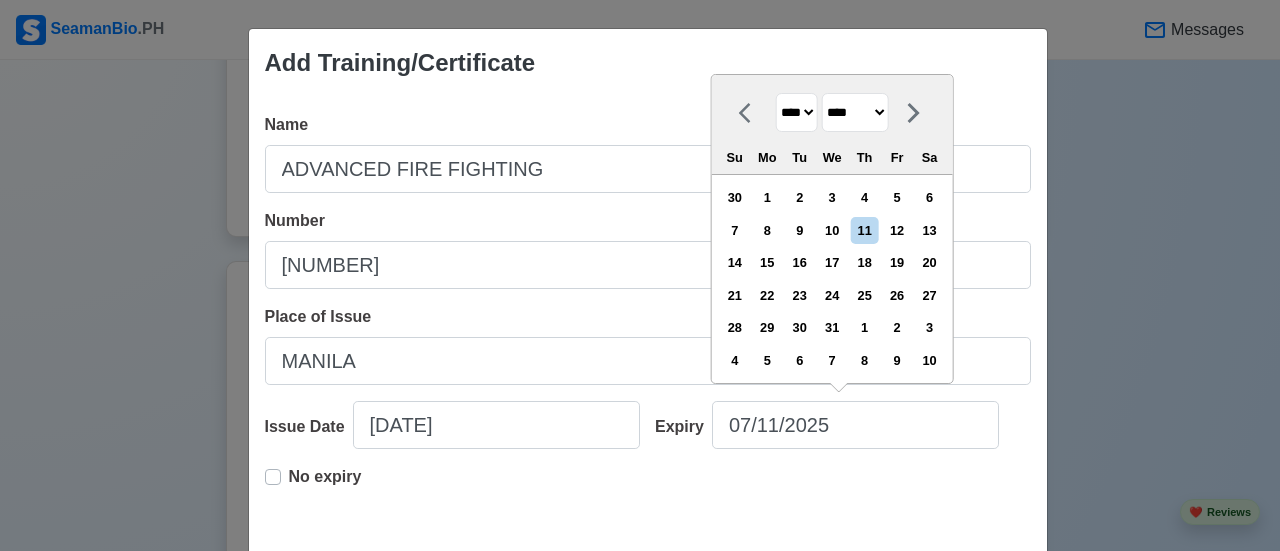 click on "******* ******** ***** ***** *** **** **** ****** ********* ******* ******** ********" at bounding box center (855, 112) 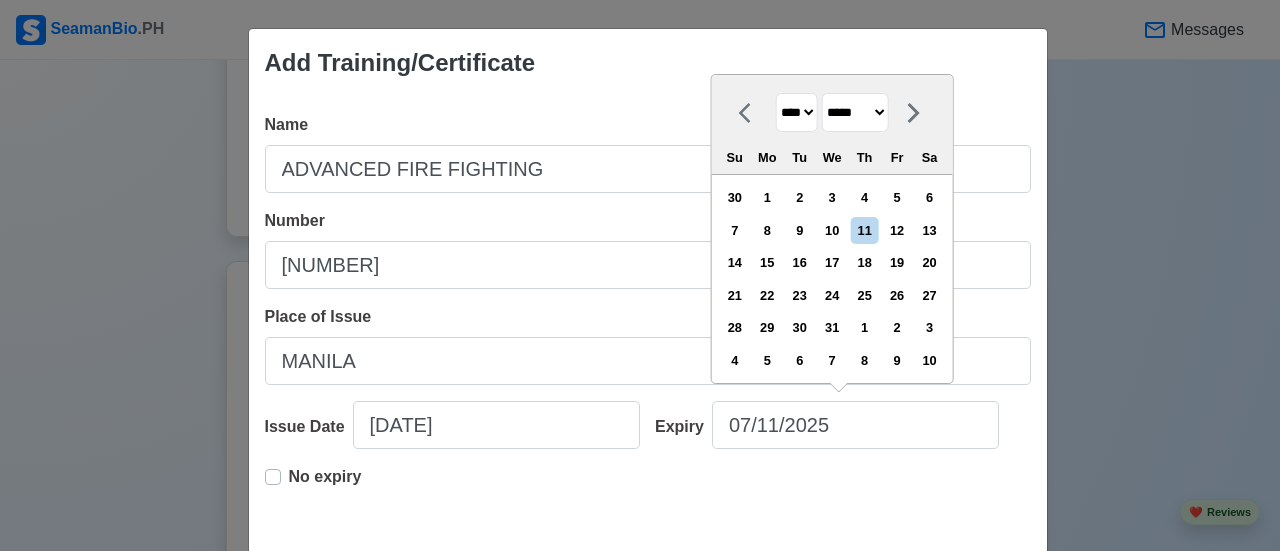click on "******* ******** ***** ***** *** **** **** ****** ********* ******* ******** ********" at bounding box center [855, 112] 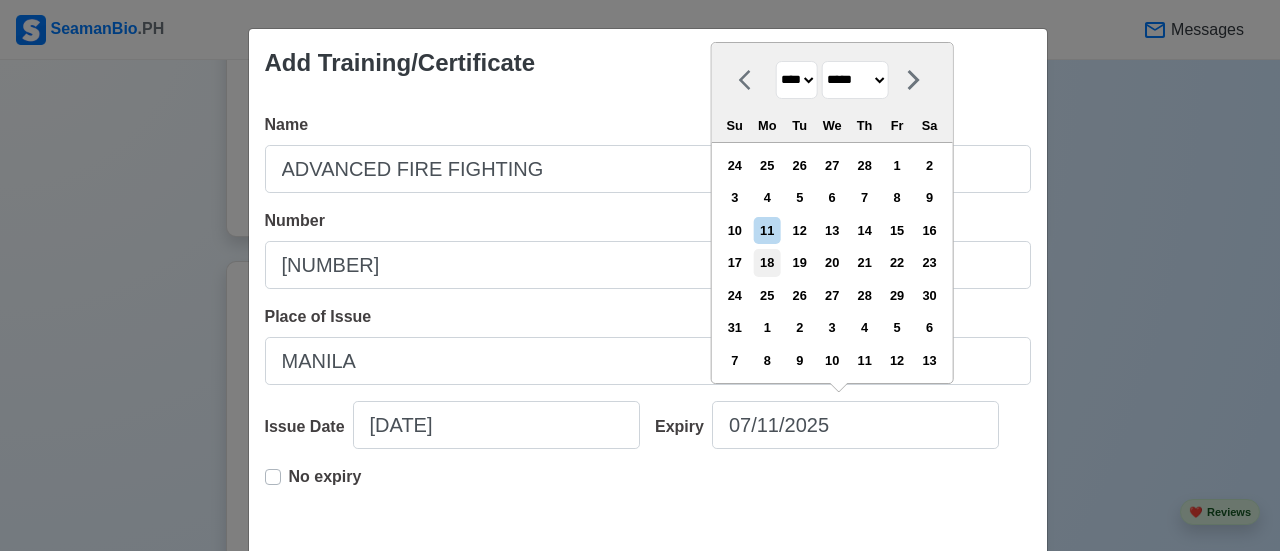 click on "18" at bounding box center [767, 262] 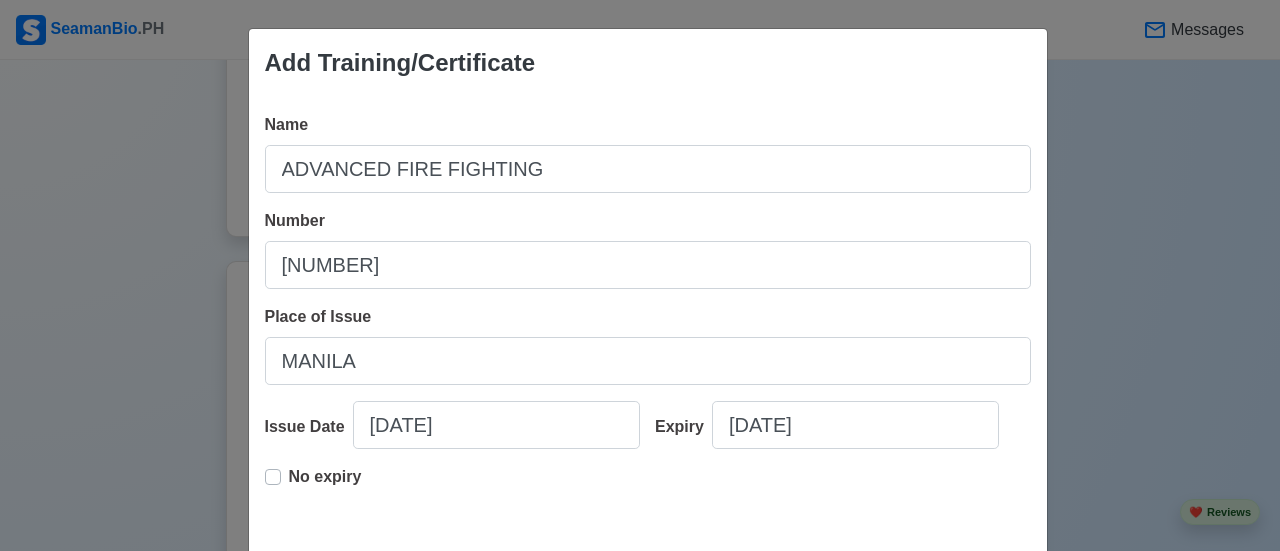 type on "[DATE]" 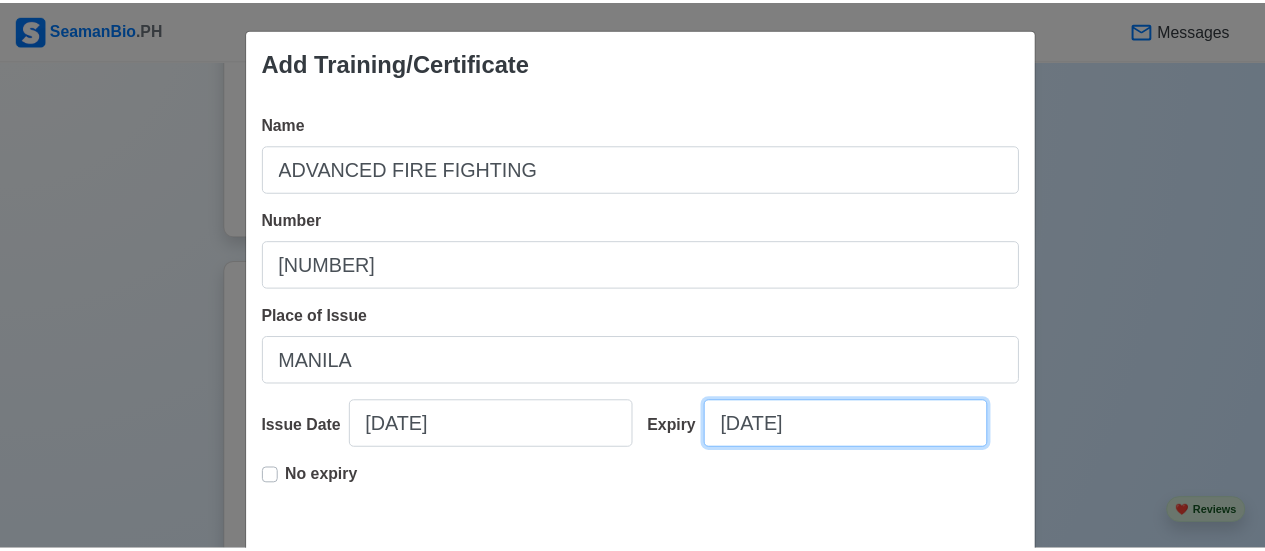 scroll, scrollTop: 100, scrollLeft: 0, axis: vertical 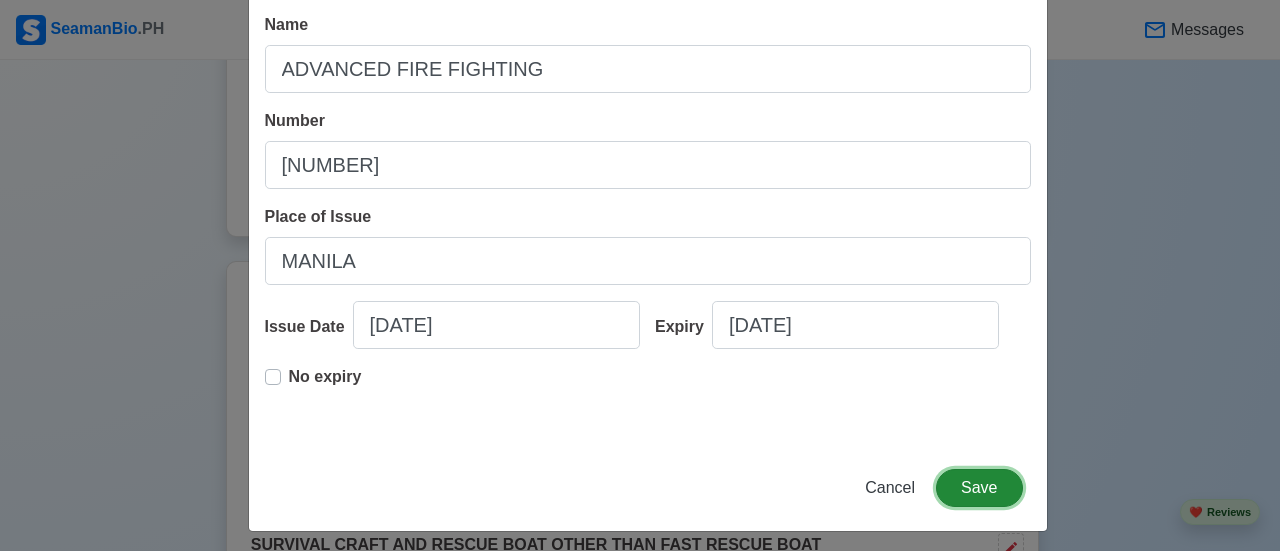 click on "Save" at bounding box center [979, 488] 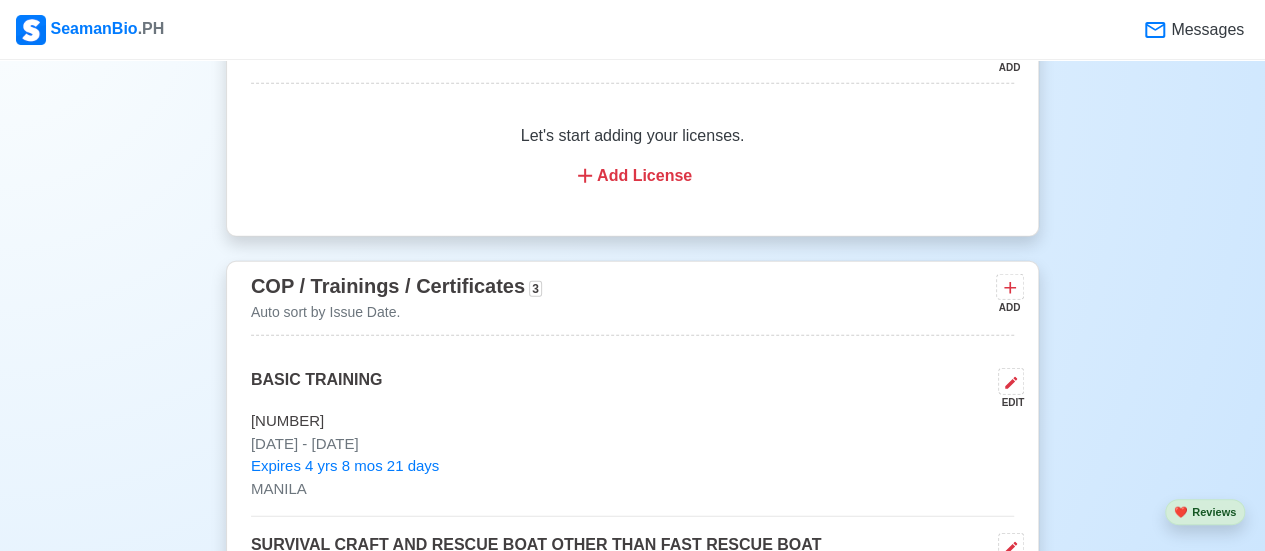 scroll, scrollTop: 2727, scrollLeft: 0, axis: vertical 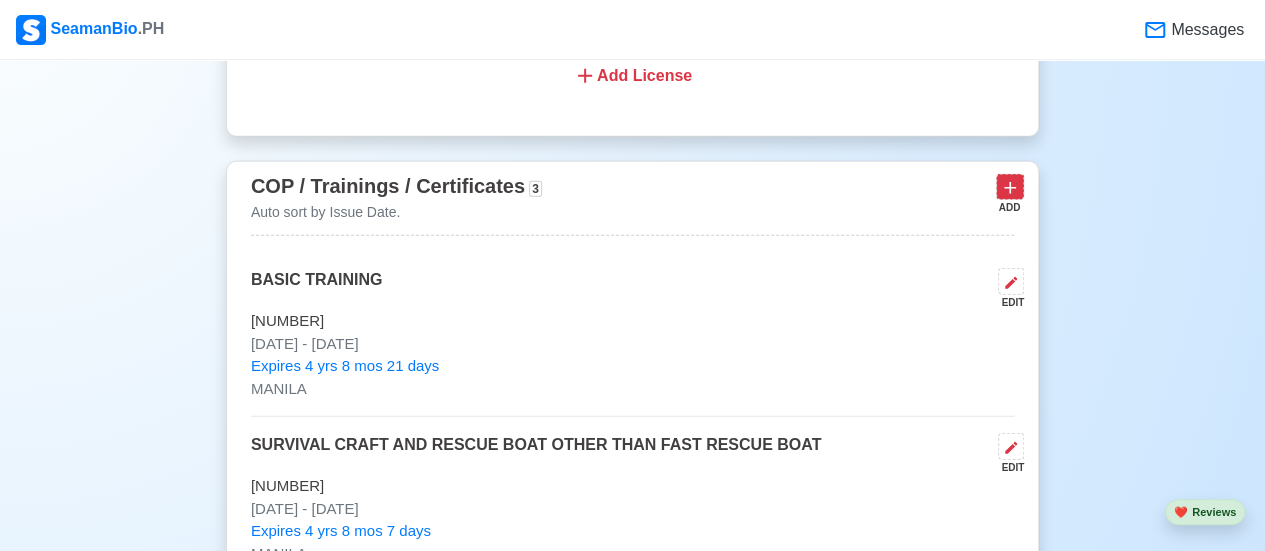 click 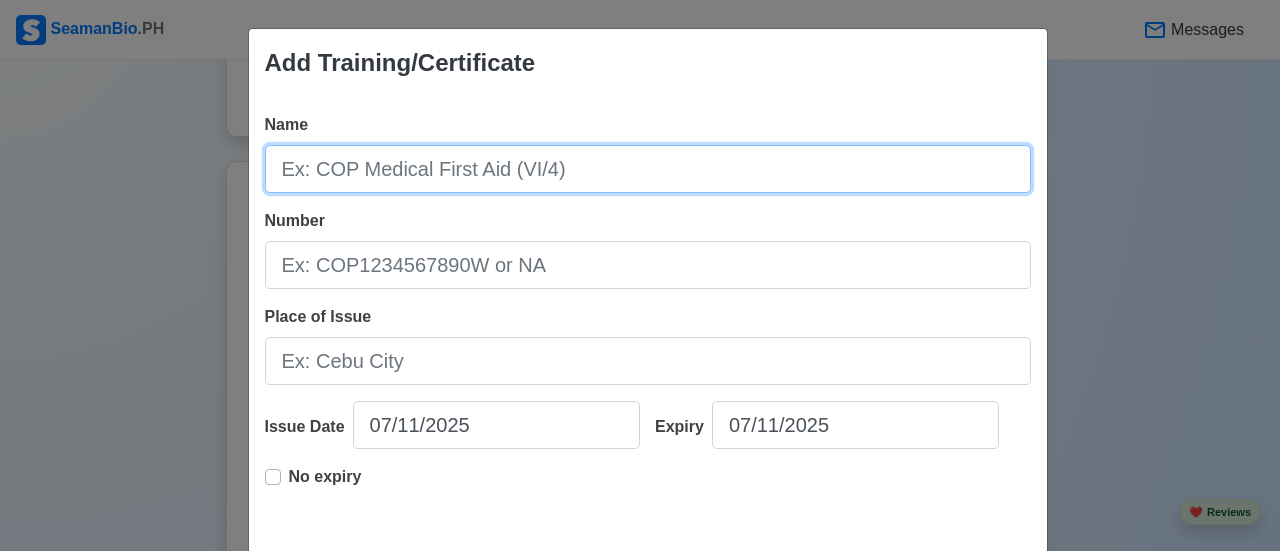 click on "Name" at bounding box center (648, 169) 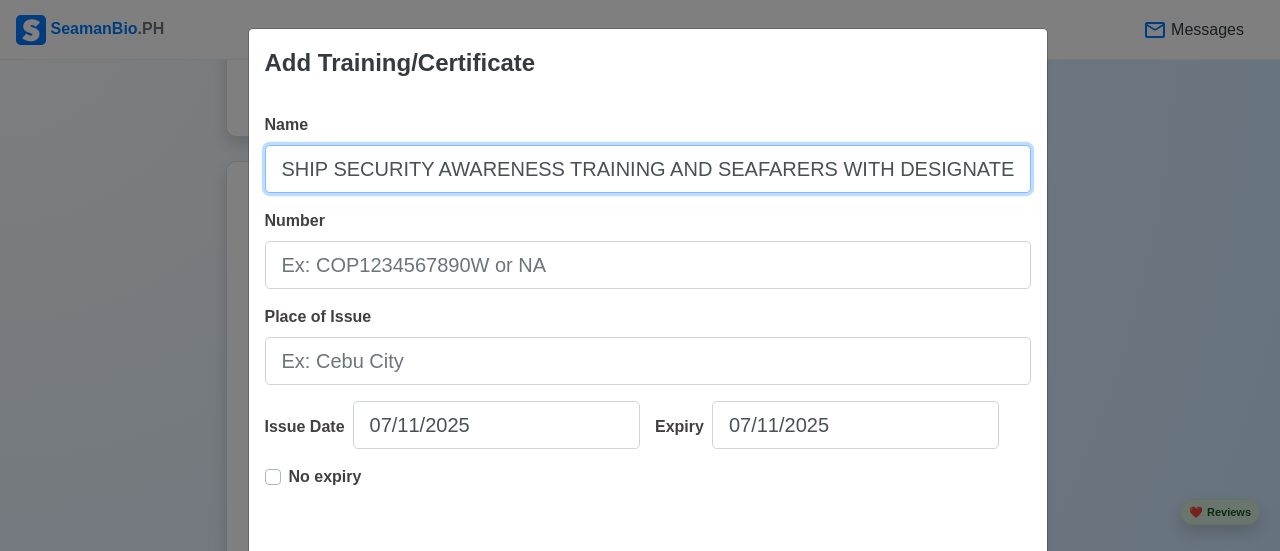 scroll, scrollTop: 0, scrollLeft: 99, axis: horizontal 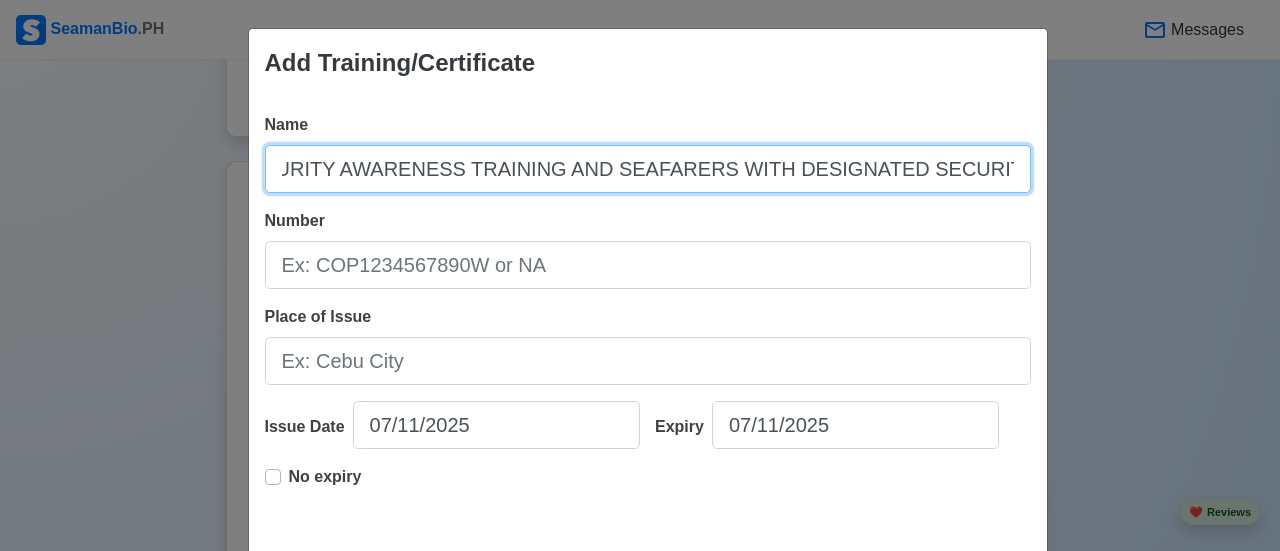 type on "SHIP SECURITY AWARENESS TRAINING AND SEAFARERS WITH DESIGNATED SECURITY DUTIES" 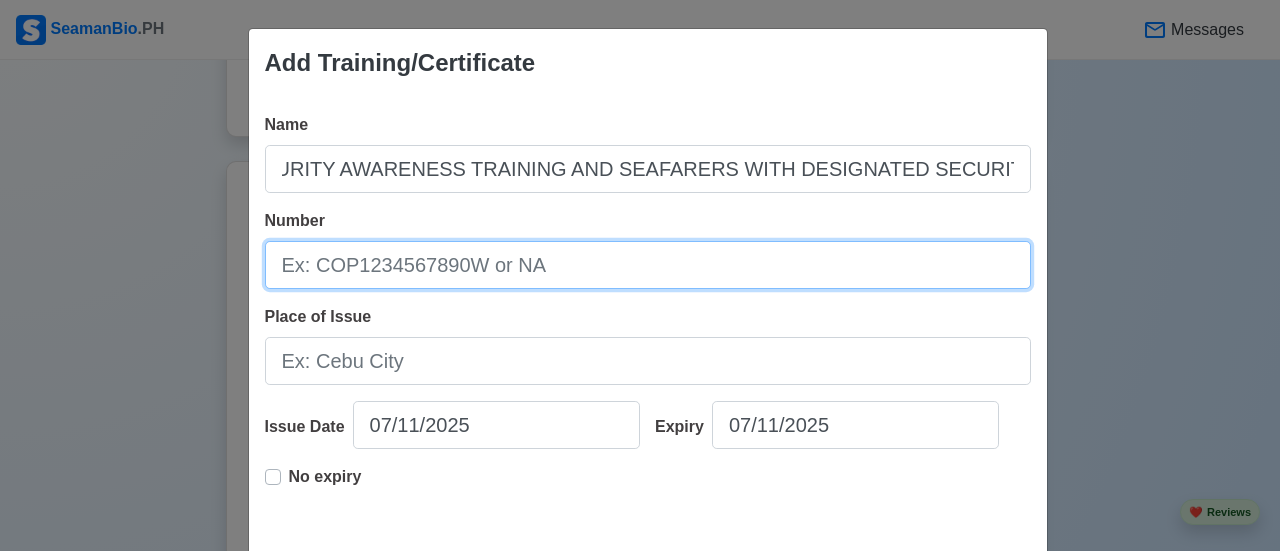 scroll, scrollTop: 0, scrollLeft: 0, axis: both 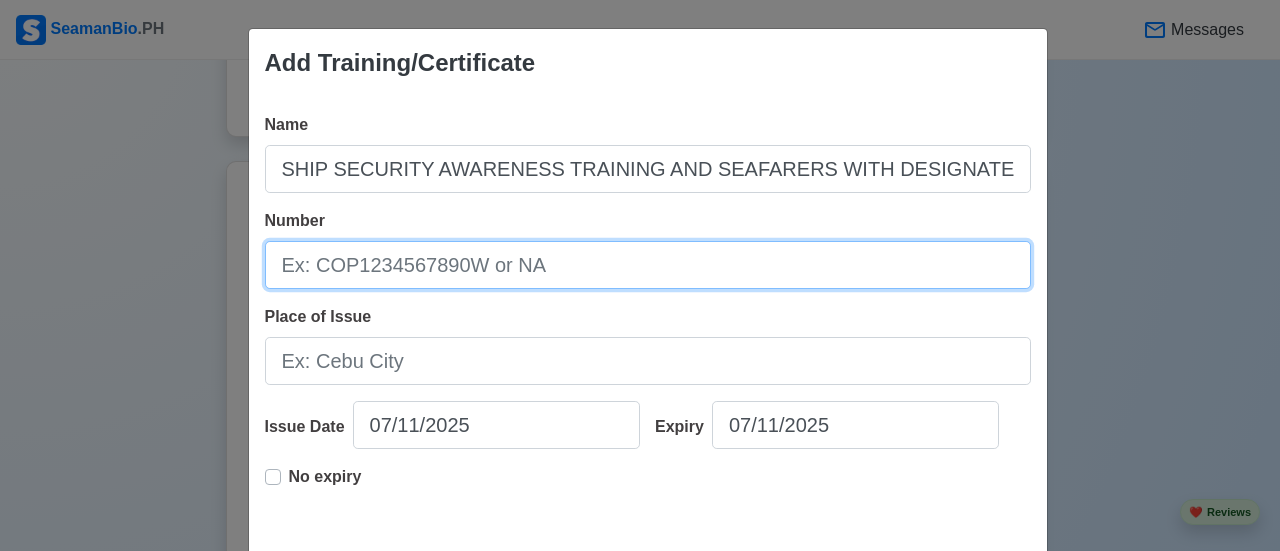 click on "Number" at bounding box center (648, 265) 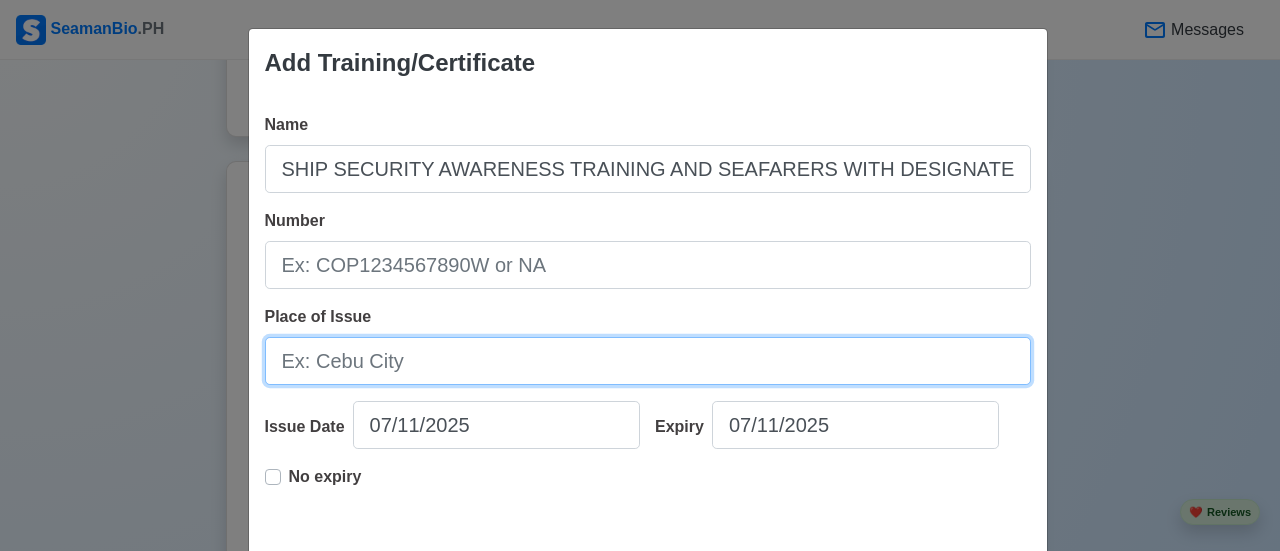 click on "Place of Issue" at bounding box center (648, 361) 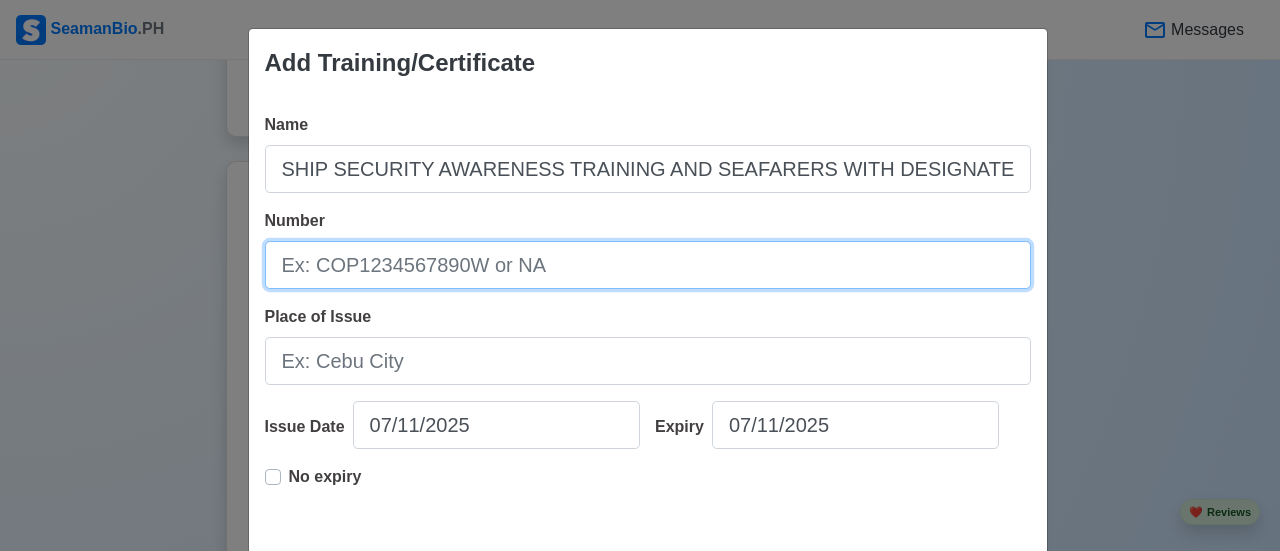 click on "Number" at bounding box center (648, 265) 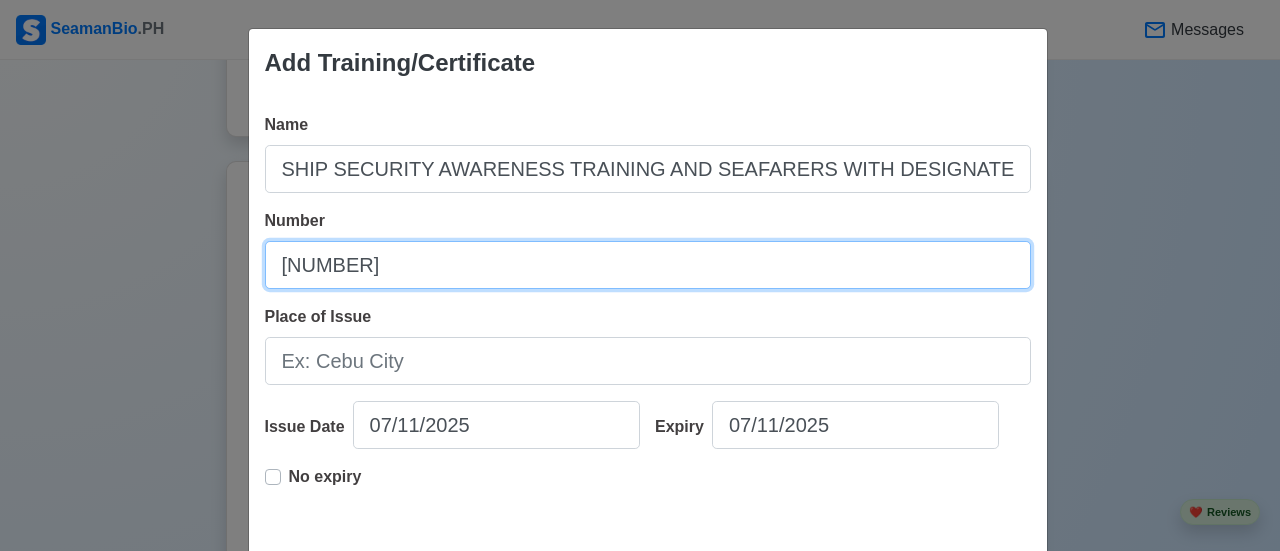 type on "[NUMBER]" 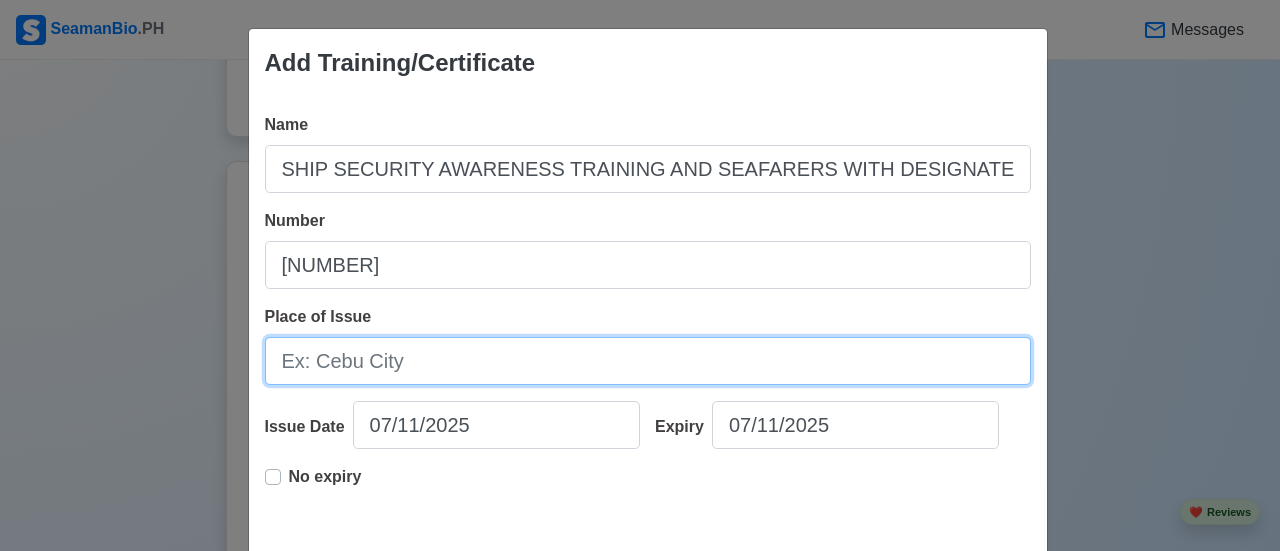 click on "Place of Issue" at bounding box center (648, 361) 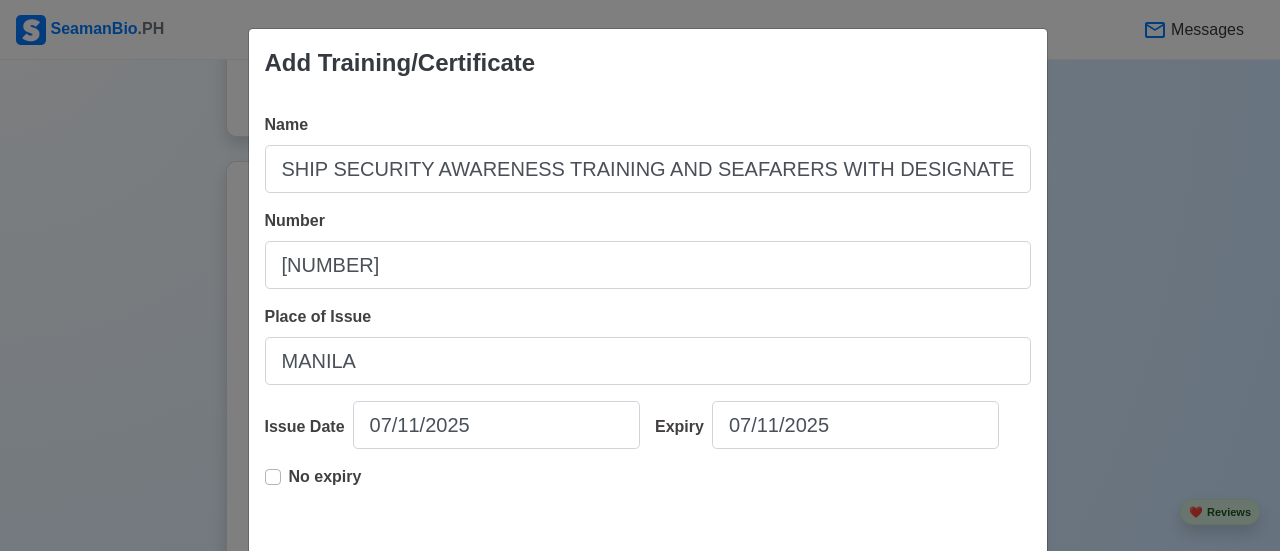 click on "No expiry" at bounding box center [325, 485] 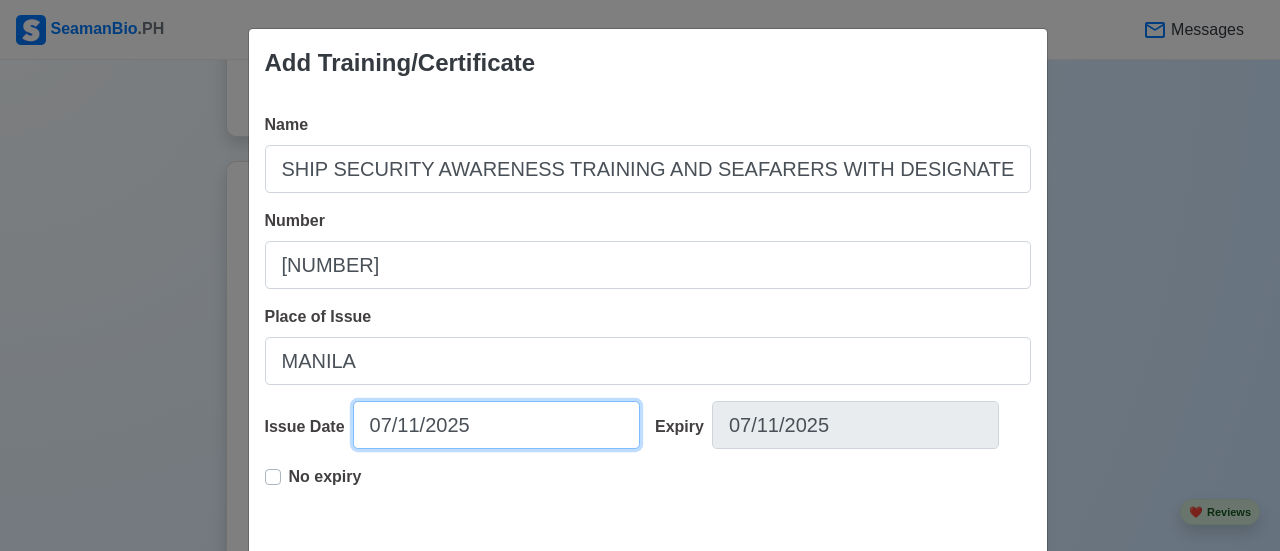 click on "07/11/2025" at bounding box center [496, 425] 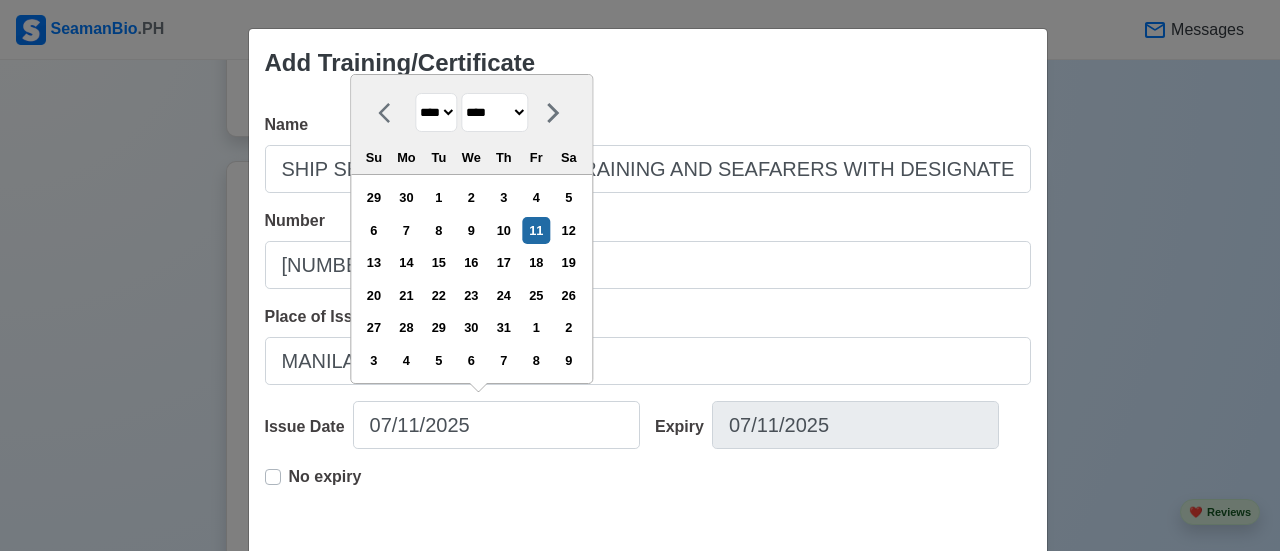 click on "**** **** **** **** **** **** **** **** **** **** **** **** **** **** **** **** **** **** **** **** **** **** **** **** **** **** **** **** **** **** **** **** **** **** **** **** **** **** **** **** **** **** **** **** **** **** **** **** **** **** **** **** **** **** **** **** **** **** **** **** **** **** **** **** **** **** **** **** **** **** **** **** **** **** **** **** **** **** **** **** **** **** **** **** **** **** **** **** **** **** **** **** **** **** **** **** **** **** **** **** **** **** **** **** **** ****" at bounding box center [436, 112] 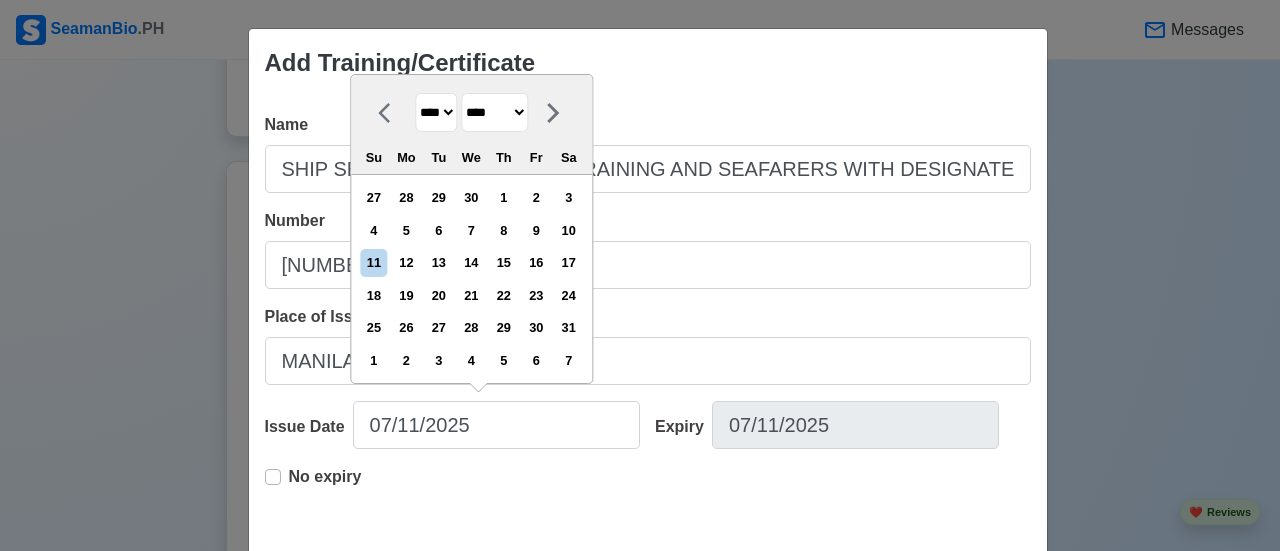 click on "******* ******** ***** ***** *** **** **** ****** ********* ******* ******** ********" at bounding box center [494, 112] 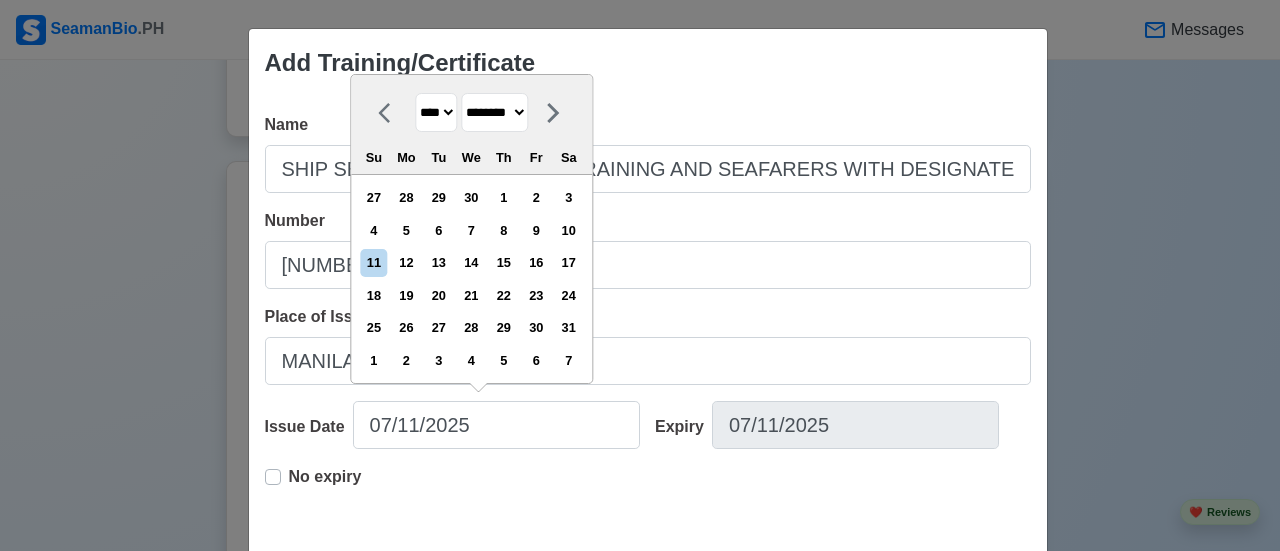 click on "******* ******** ***** ***** *** **** **** ****** ********* ******* ******** ********" at bounding box center [494, 112] 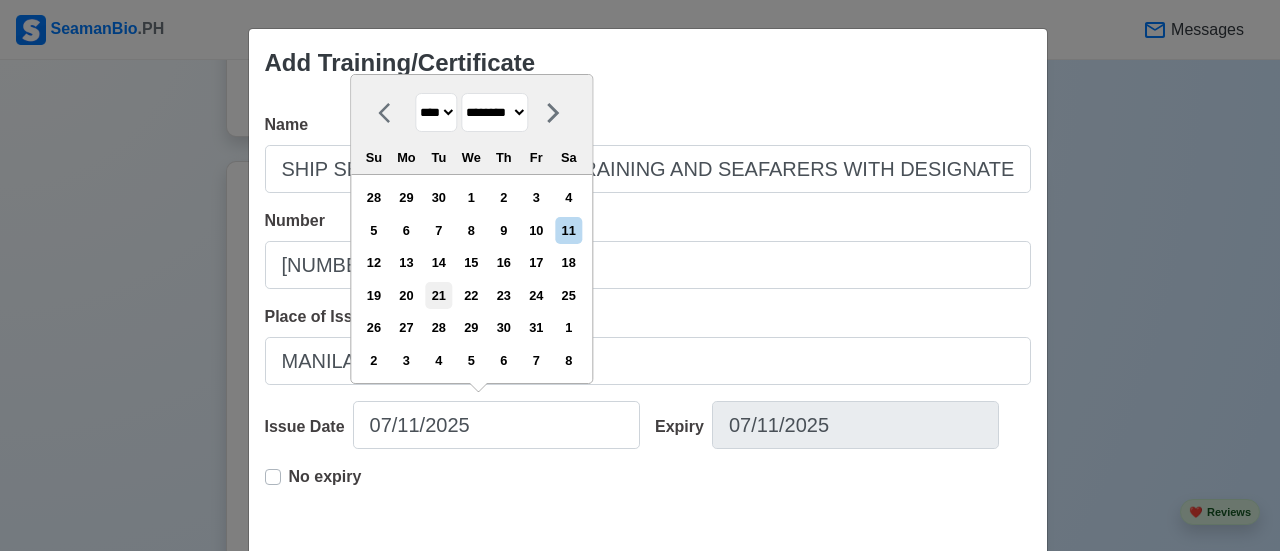click on "21" at bounding box center [438, 295] 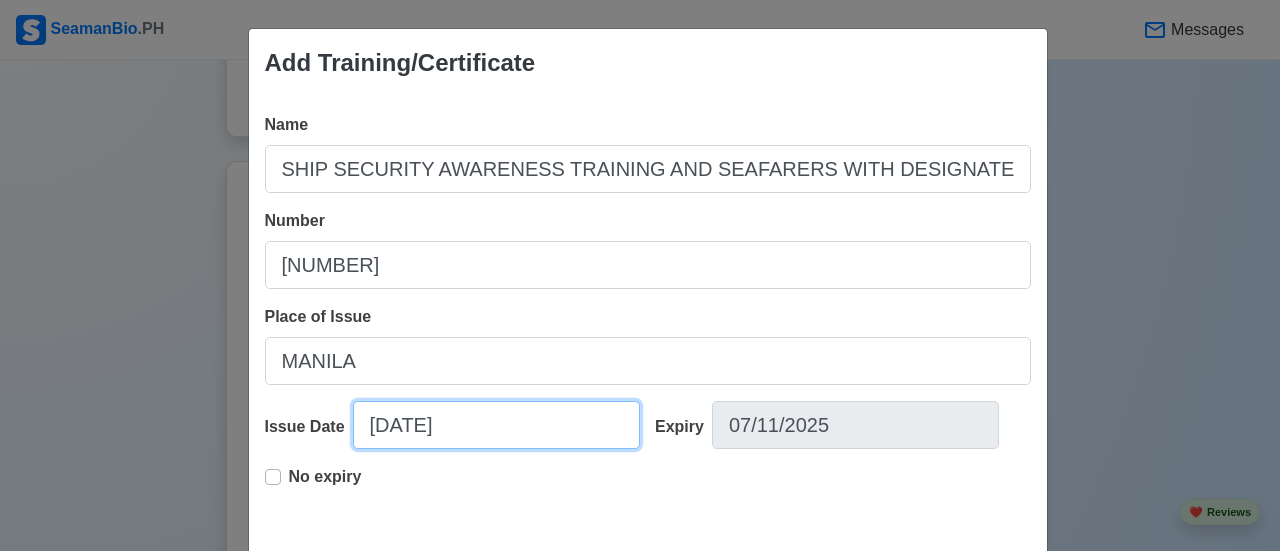 select on "****" 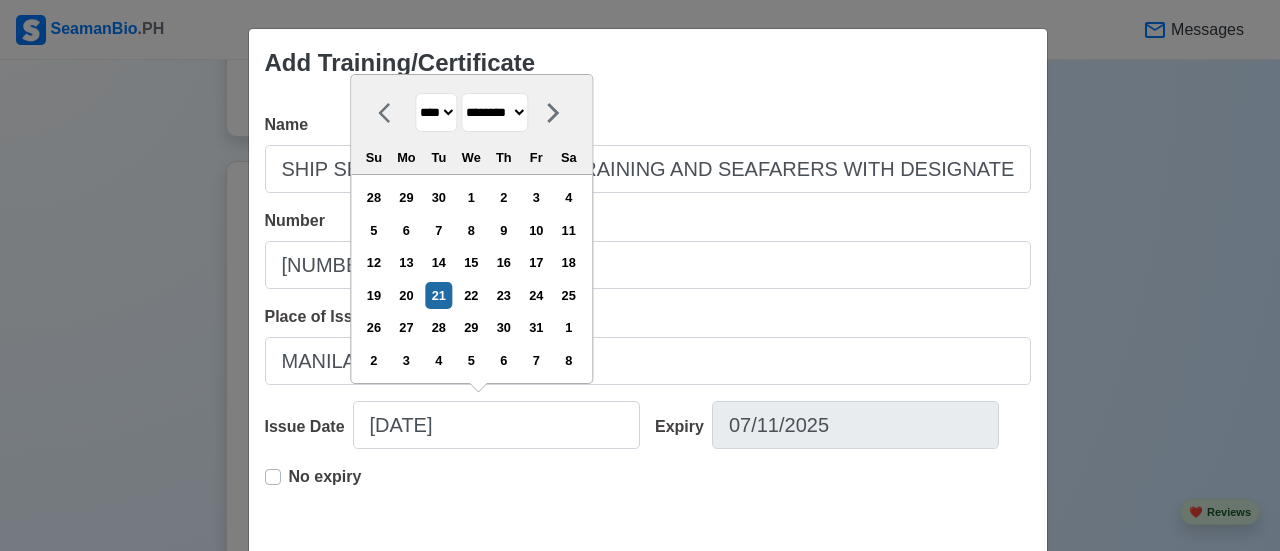 click on "**** **** **** **** **** **** **** **** **** **** **** **** **** **** **** **** **** **** **** **** **** **** **** **** **** **** **** **** **** **** **** **** **** **** **** **** **** **** **** **** **** **** **** **** **** **** **** **** **** **** **** **** **** **** **** **** **** **** **** **** **** **** **** **** **** **** **** **** **** **** **** **** **** **** **** **** **** **** **** **** **** **** **** **** **** **** **** **** **** **** **** **** **** **** **** **** **** **** **** **** **** **** **** **** **** ****" at bounding box center [436, 112] 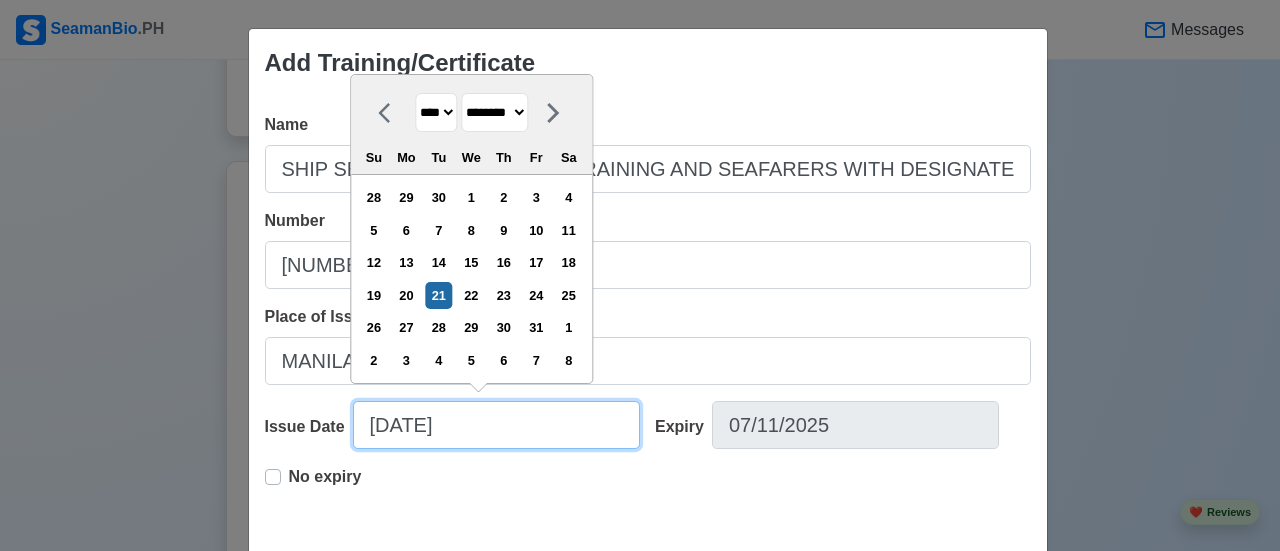 click on "[DATE]" at bounding box center (496, 425) 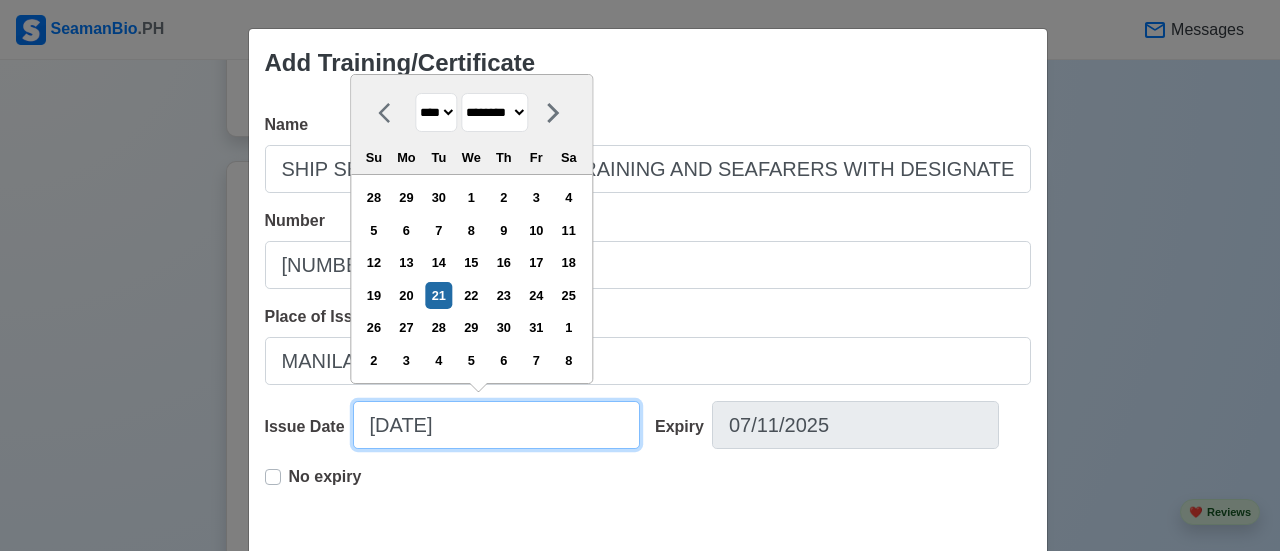 type on "[DATE]" 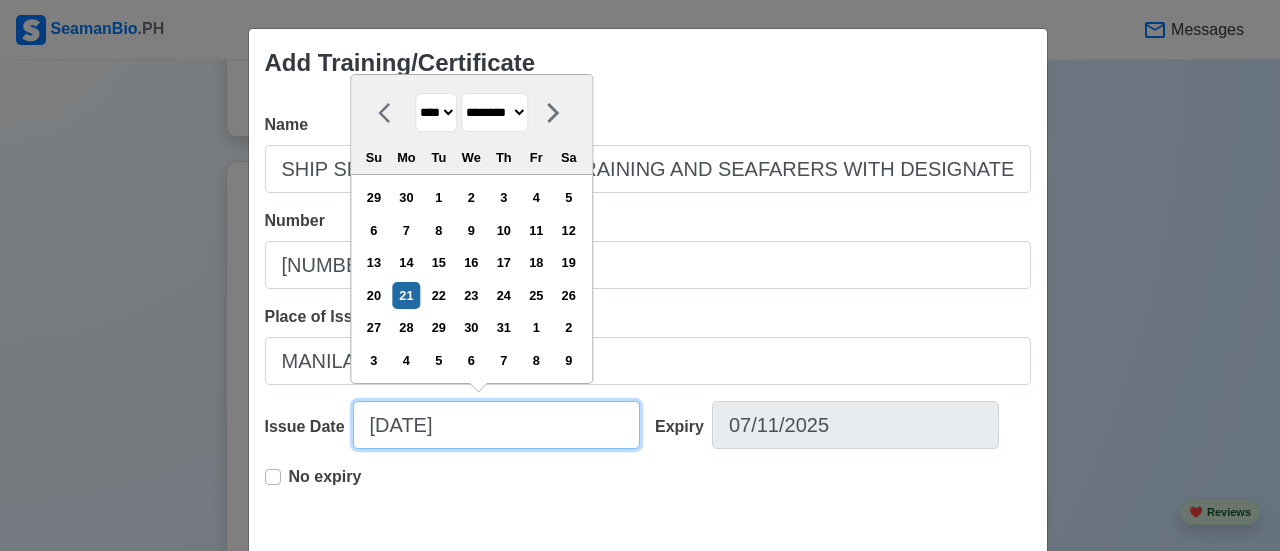 type on "[DATE]" 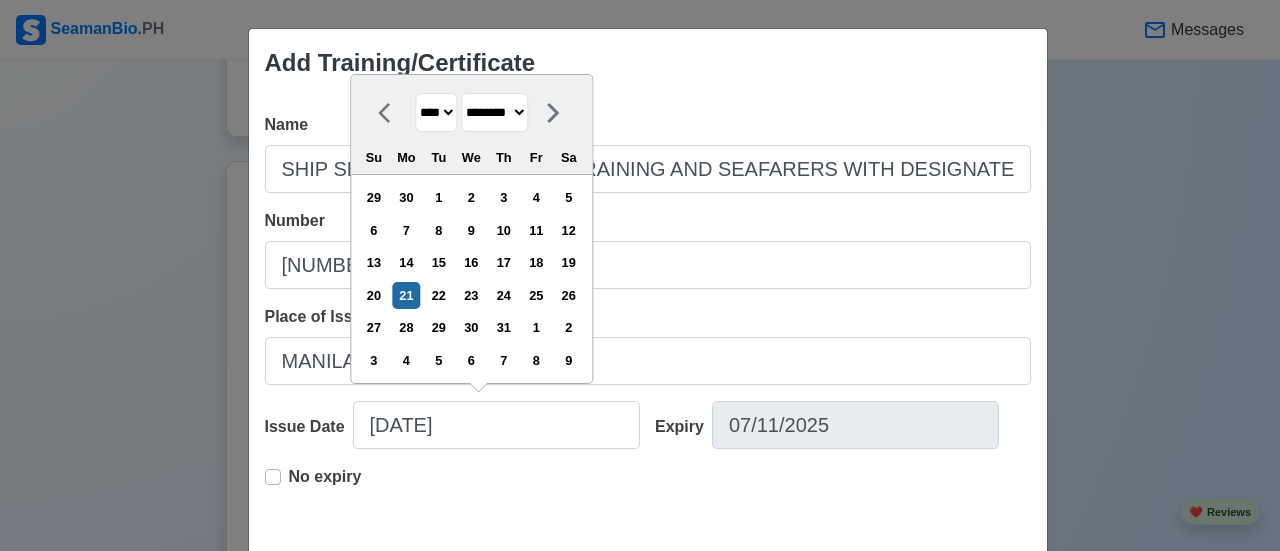 click on "No expiry" at bounding box center (648, 497) 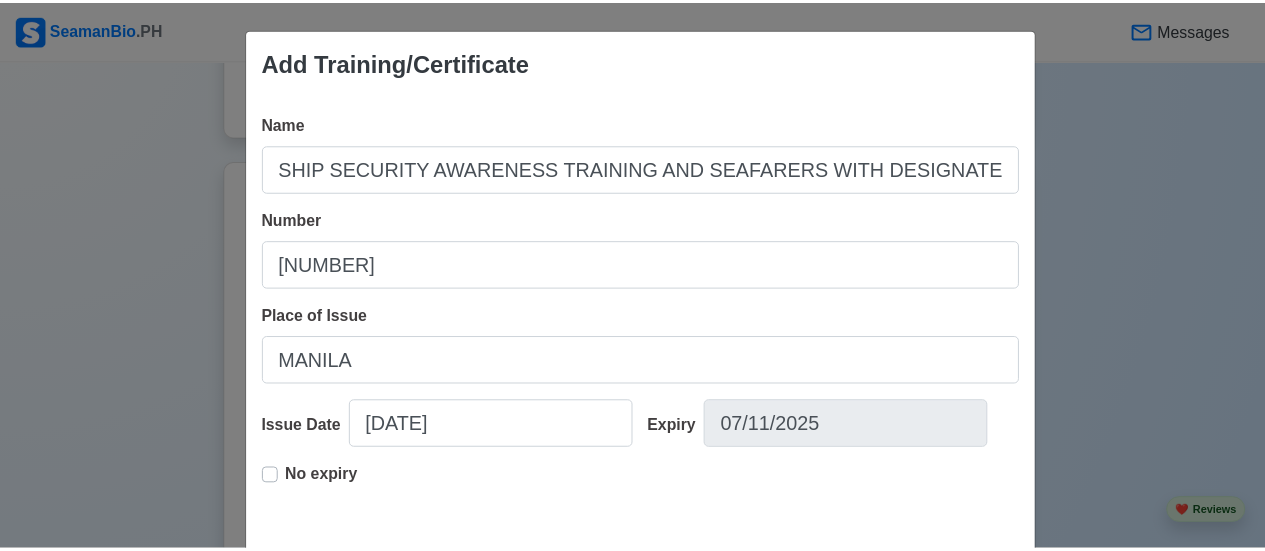 scroll, scrollTop: 107, scrollLeft: 0, axis: vertical 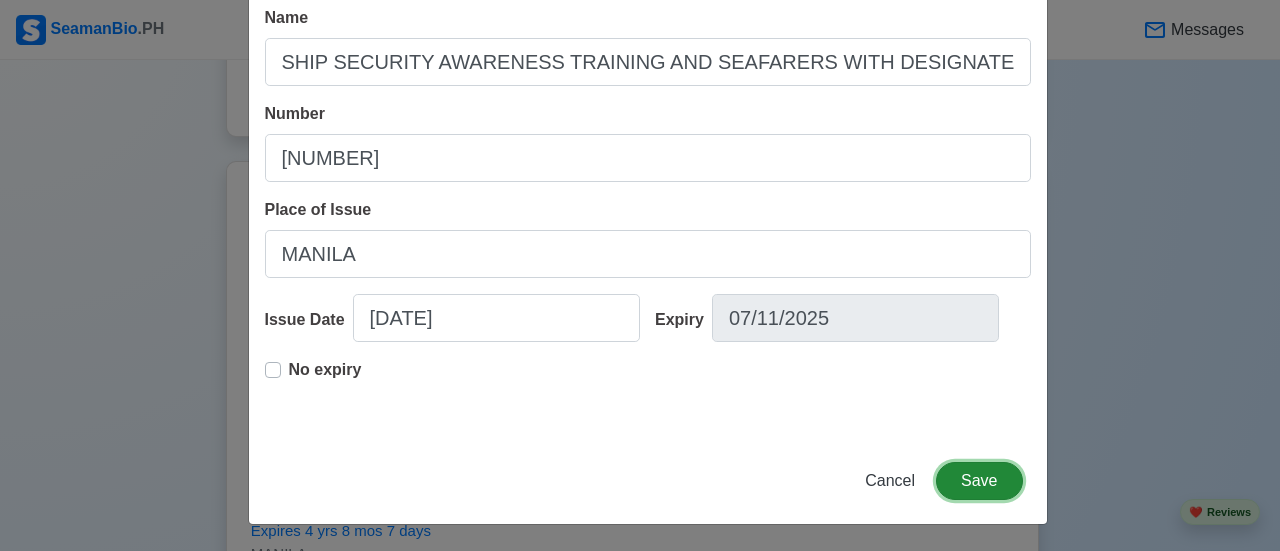 click on "Save" at bounding box center [979, 481] 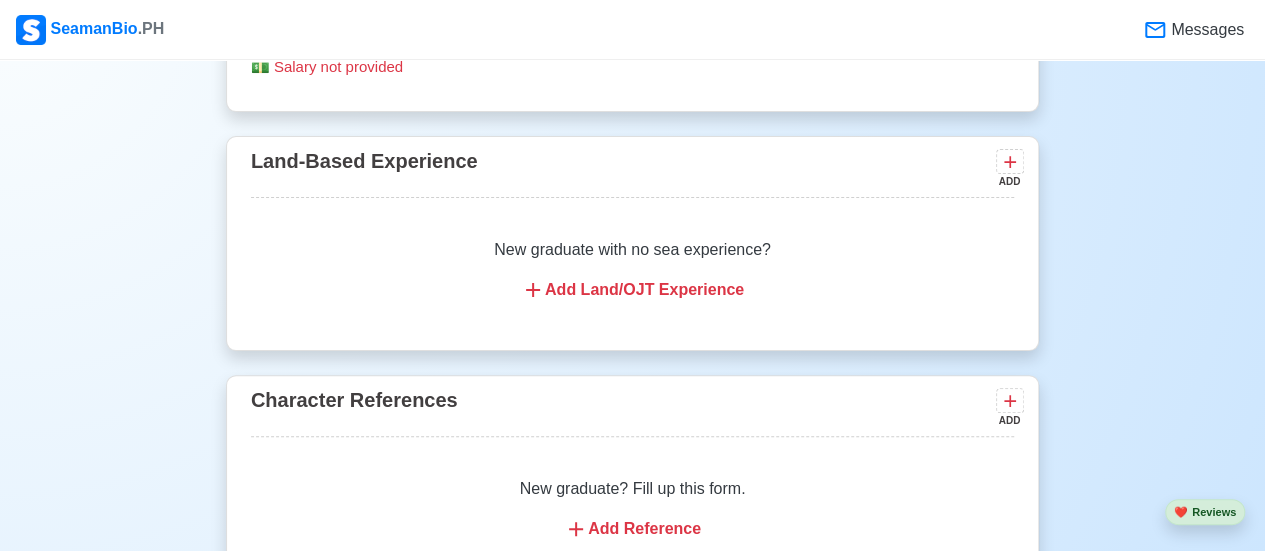 scroll, scrollTop: 3927, scrollLeft: 0, axis: vertical 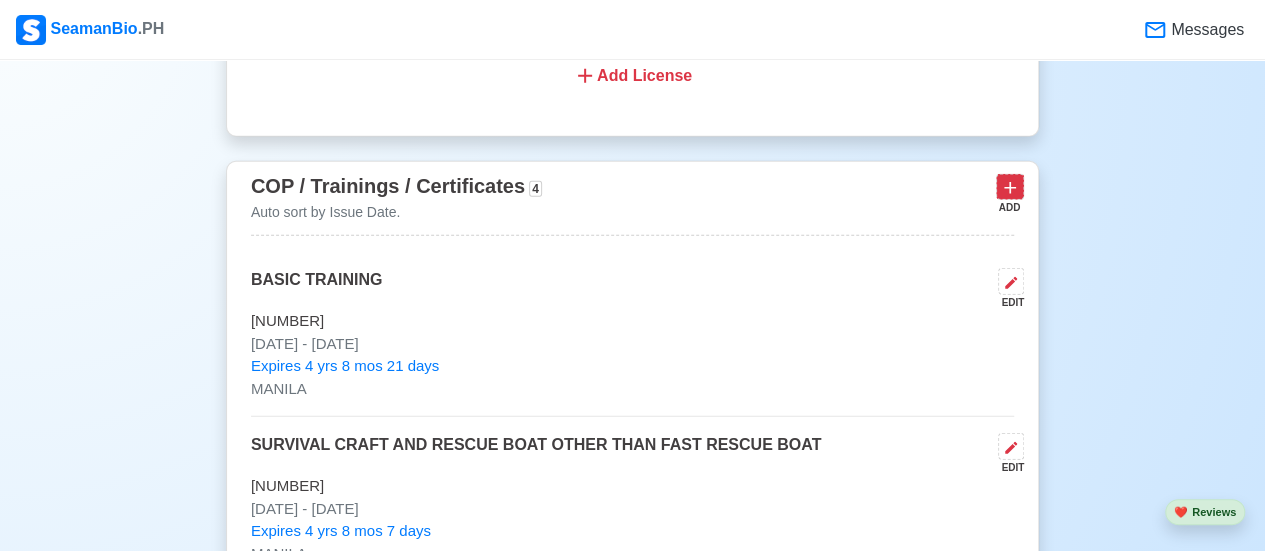 click 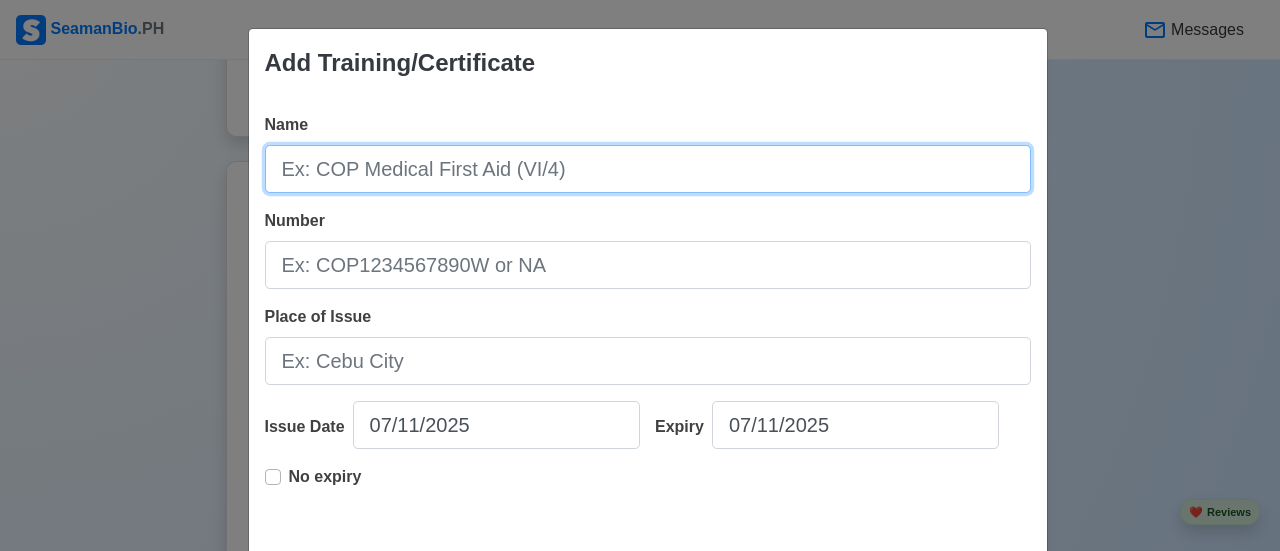 click on "Name" at bounding box center (648, 169) 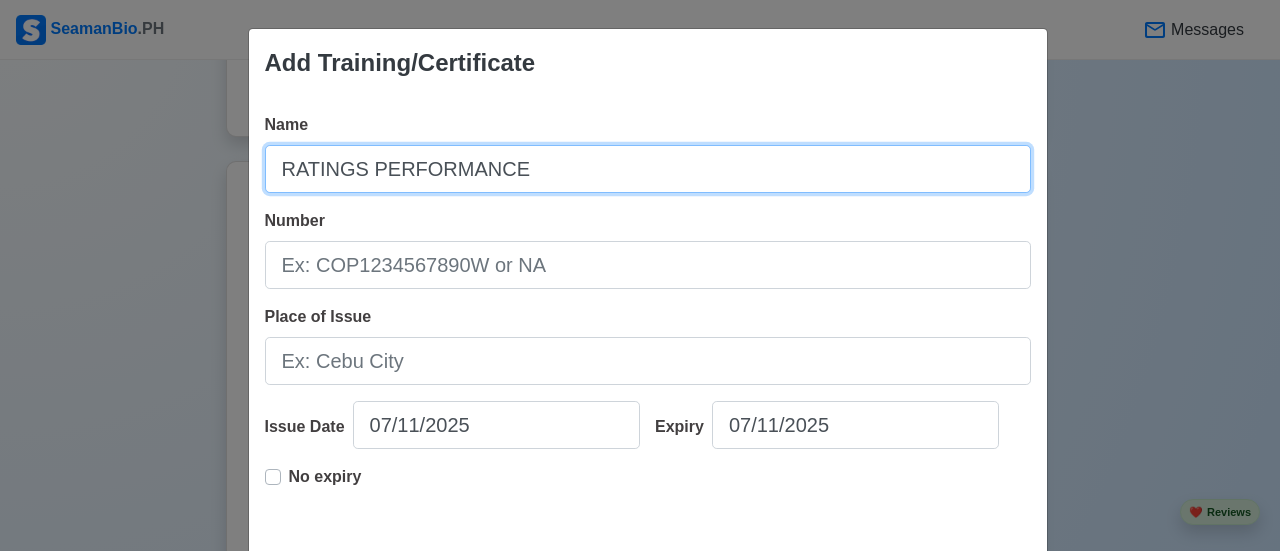 drag, startPoint x: 538, startPoint y: 169, endPoint x: 355, endPoint y: 166, distance: 183.02458 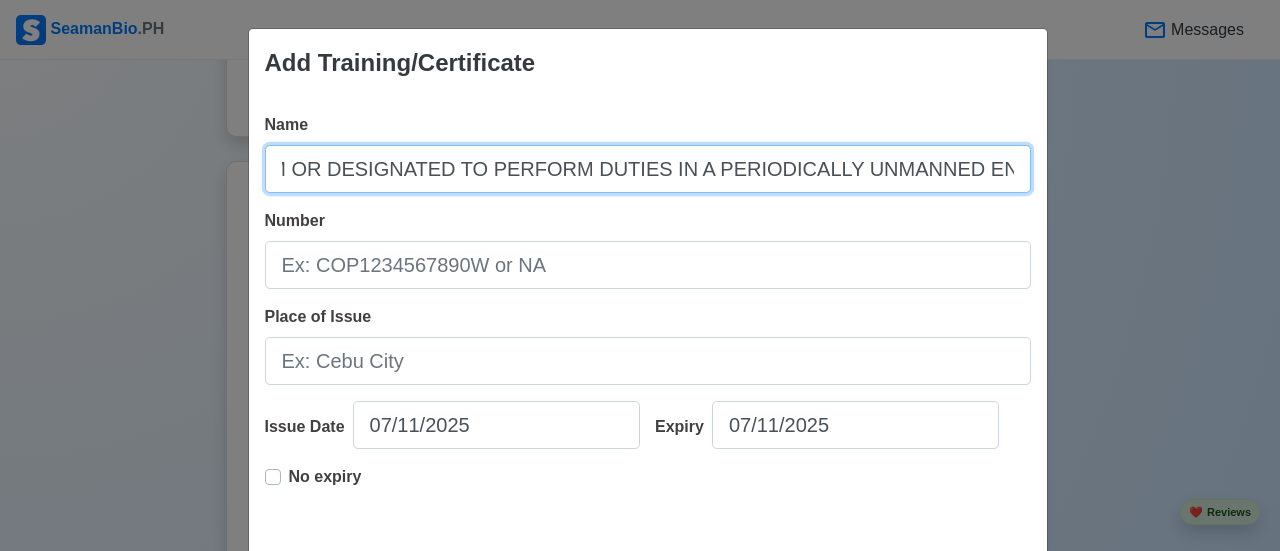 scroll, scrollTop: 0, scrollLeft: 670, axis: horizontal 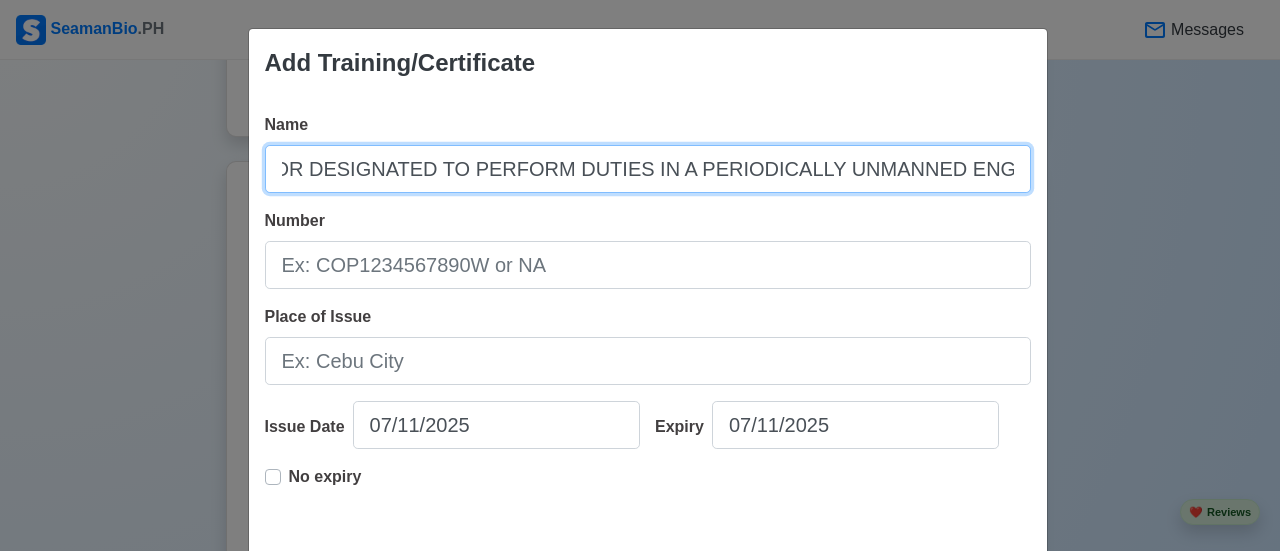 type on "RATINGS FORMING PART OF A WATCH IN A MANNED ENGINE-ROOM OR DESIGNATED TO PERFORM DUTIES IN A PERIODICALLY UNMANNED ENGINE-ROOM" 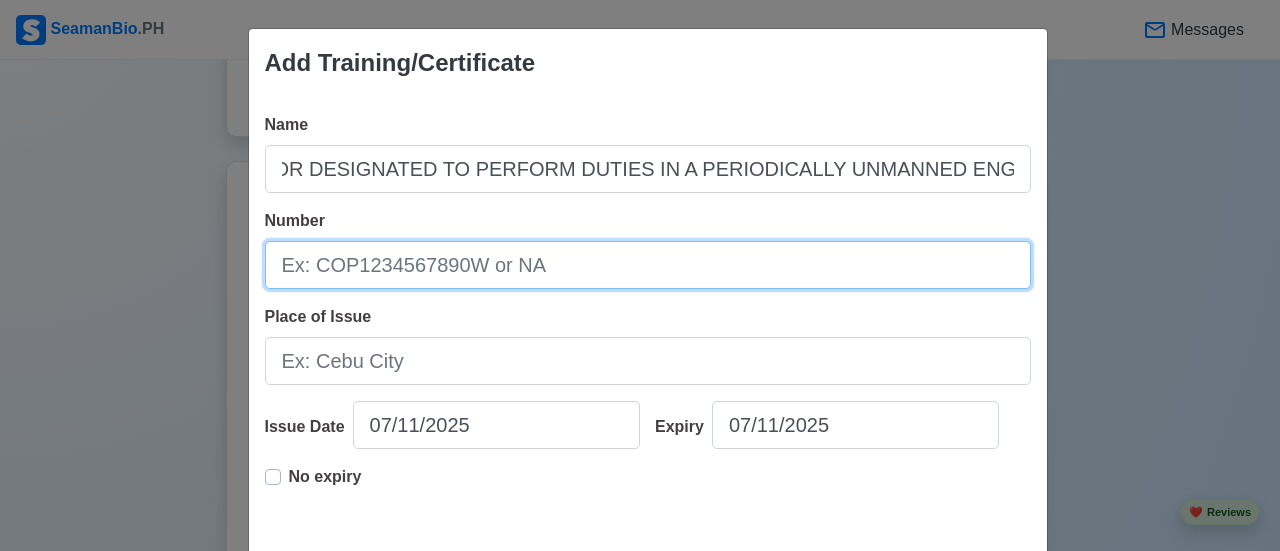 click on "Number" at bounding box center (648, 265) 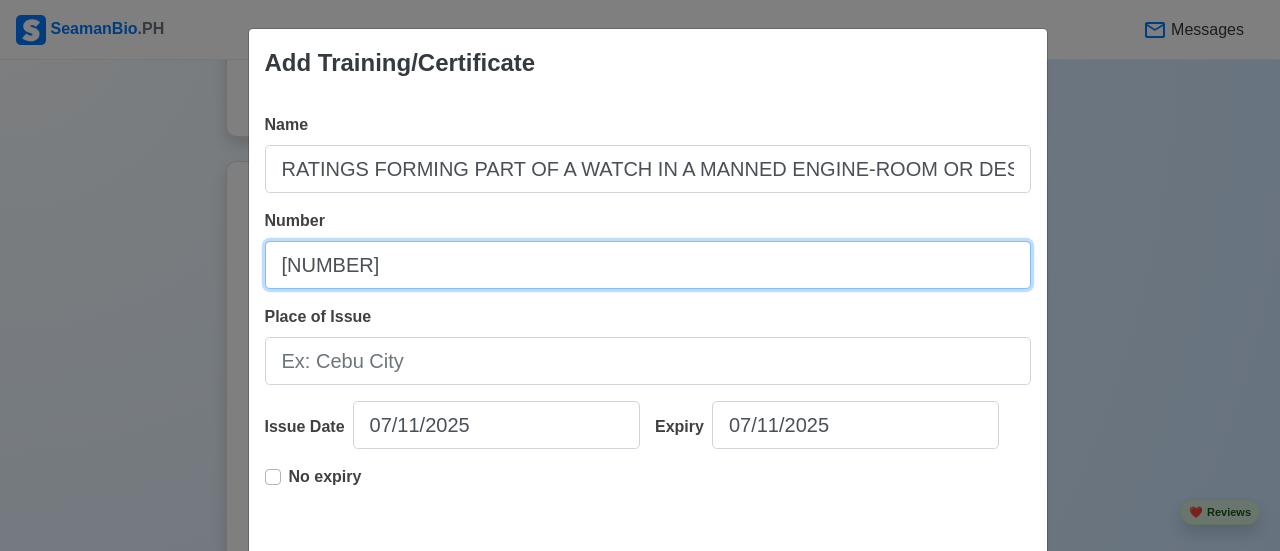 type on "[NUMBER]" 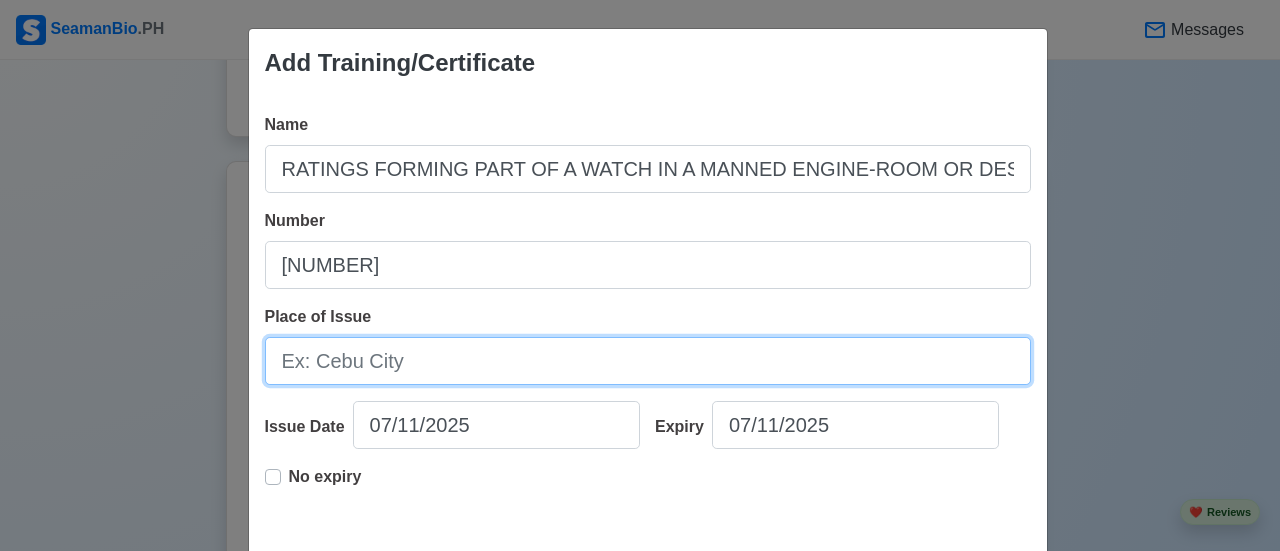 click on "Place of Issue" at bounding box center [648, 361] 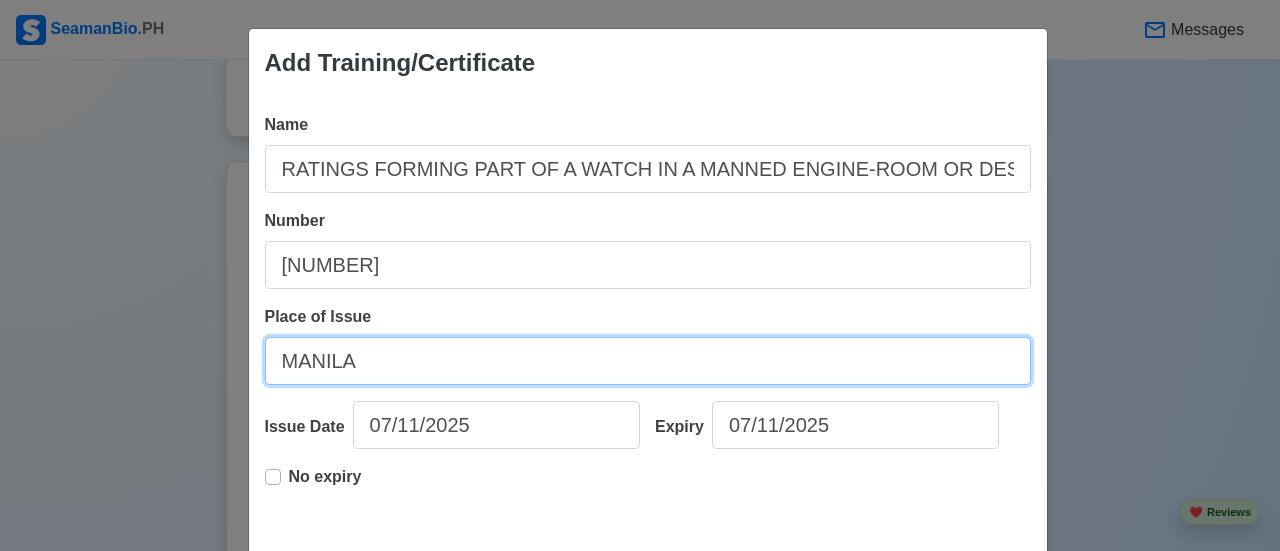 type on "MANILA" 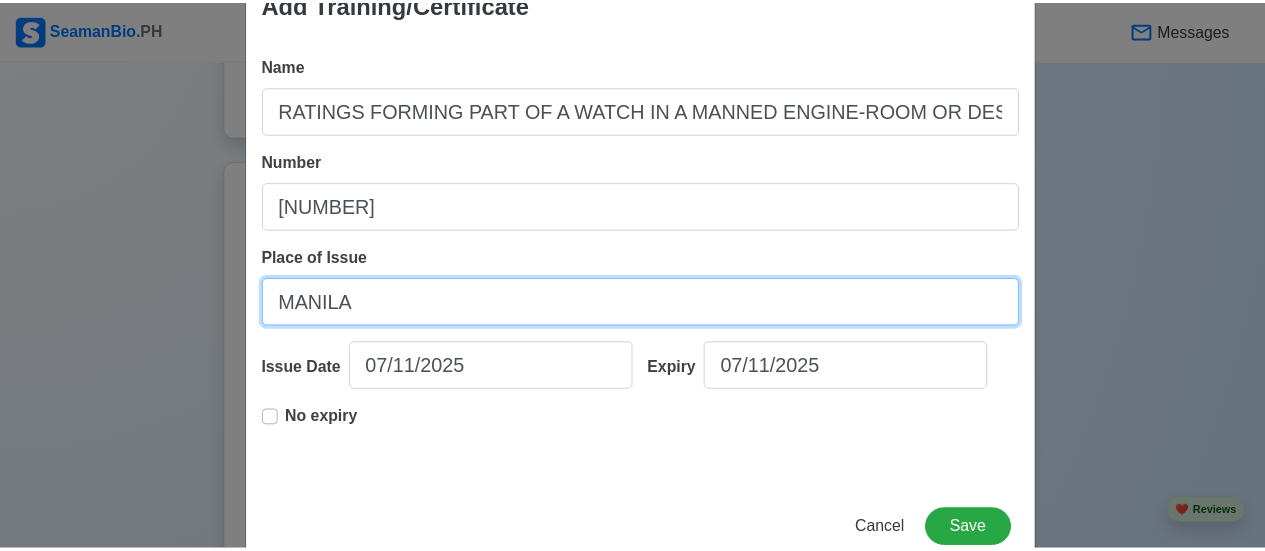 scroll, scrollTop: 107, scrollLeft: 0, axis: vertical 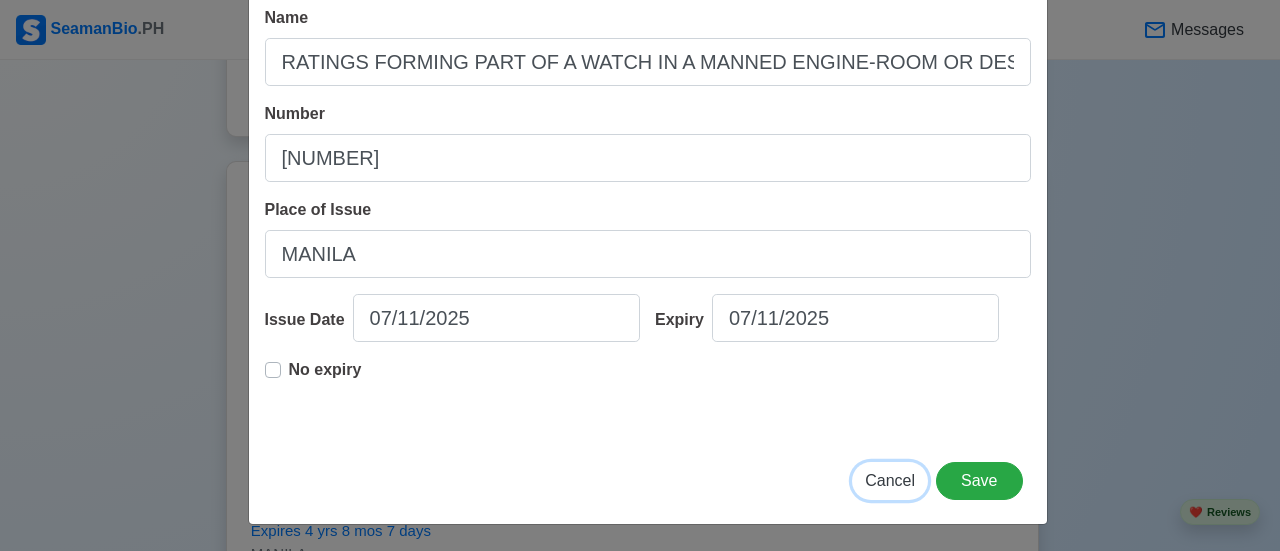 click on "Cancel" at bounding box center [890, 480] 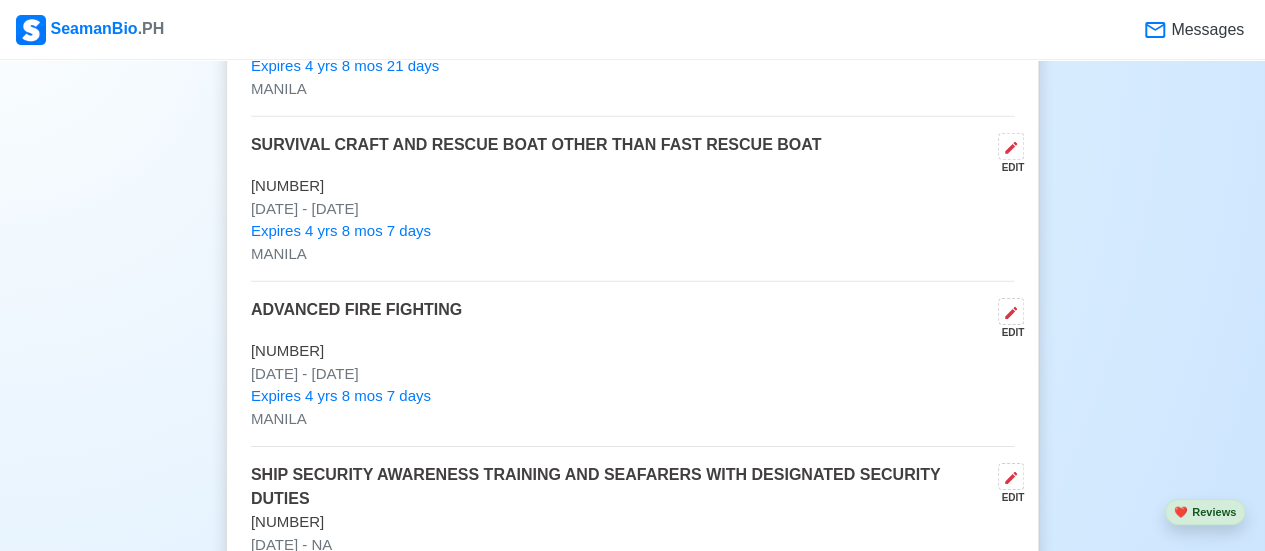 scroll, scrollTop: 2927, scrollLeft: 0, axis: vertical 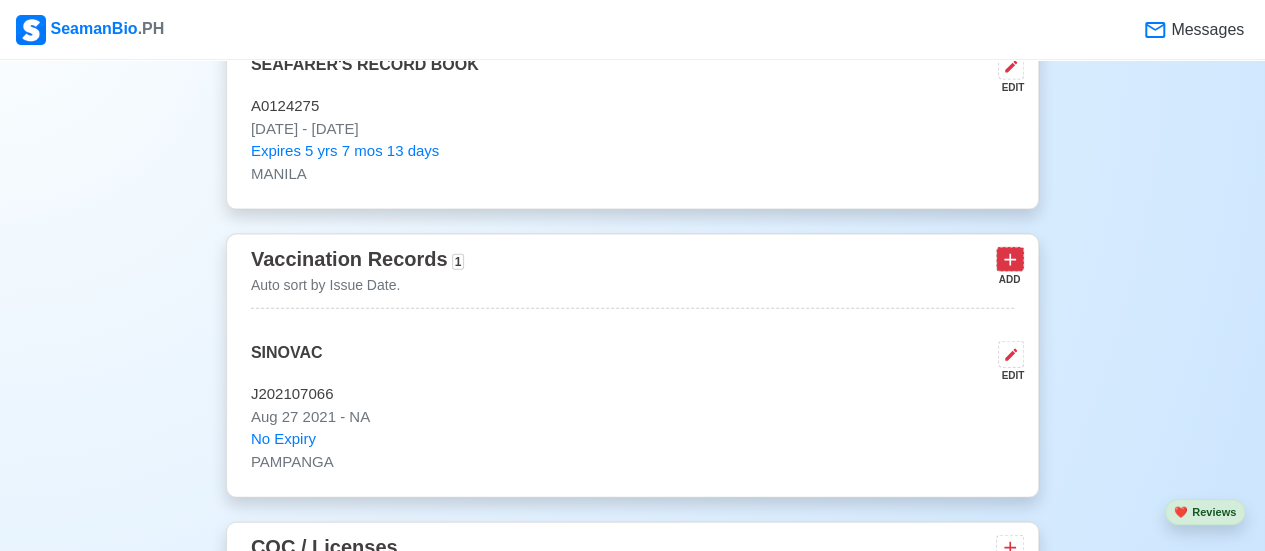 click 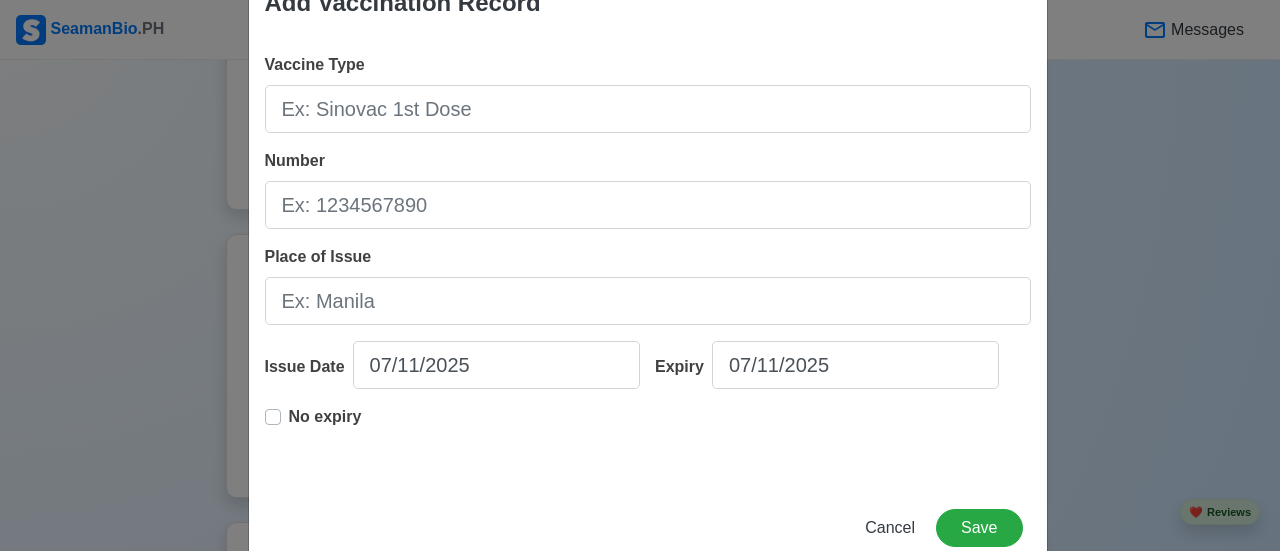 scroll, scrollTop: 107, scrollLeft: 0, axis: vertical 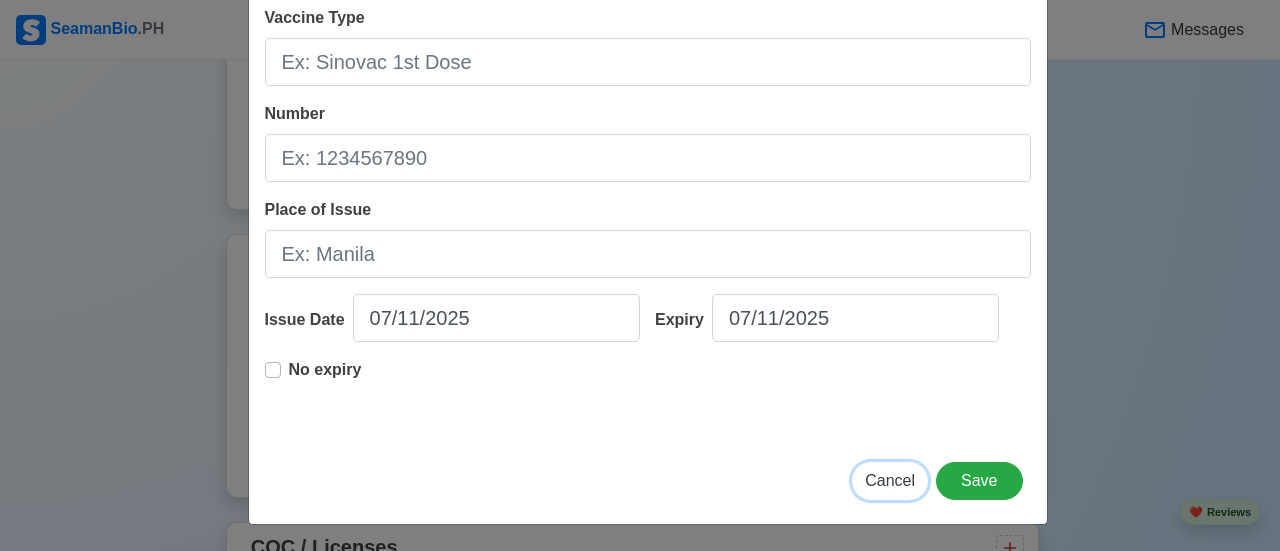 drag, startPoint x: 878, startPoint y: 479, endPoint x: 880, endPoint y: 469, distance: 10.198039 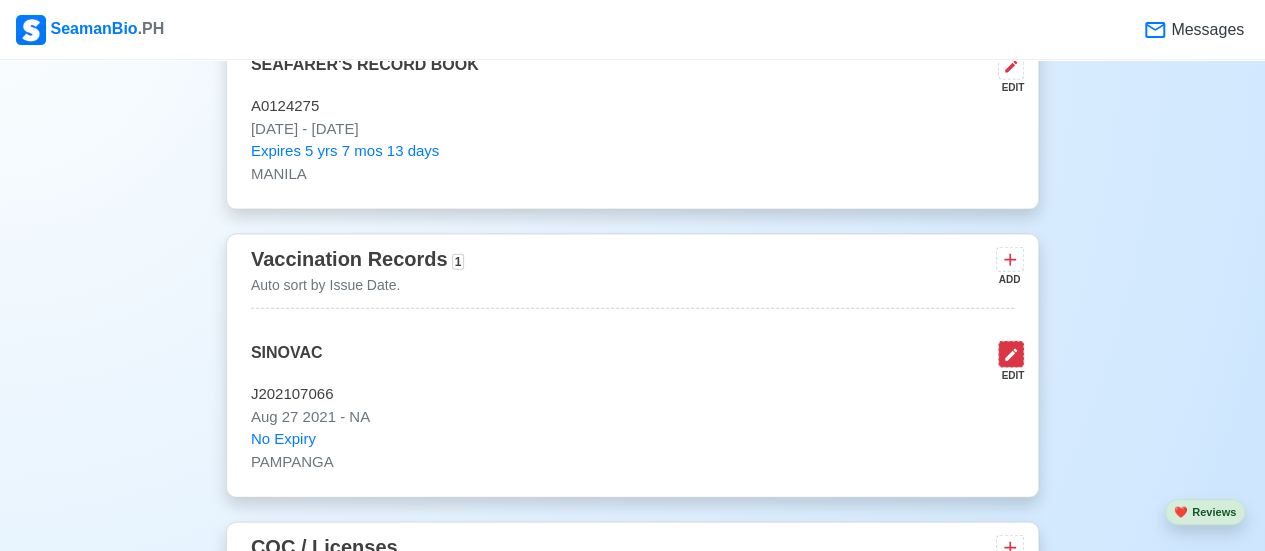 click at bounding box center (1011, 354) 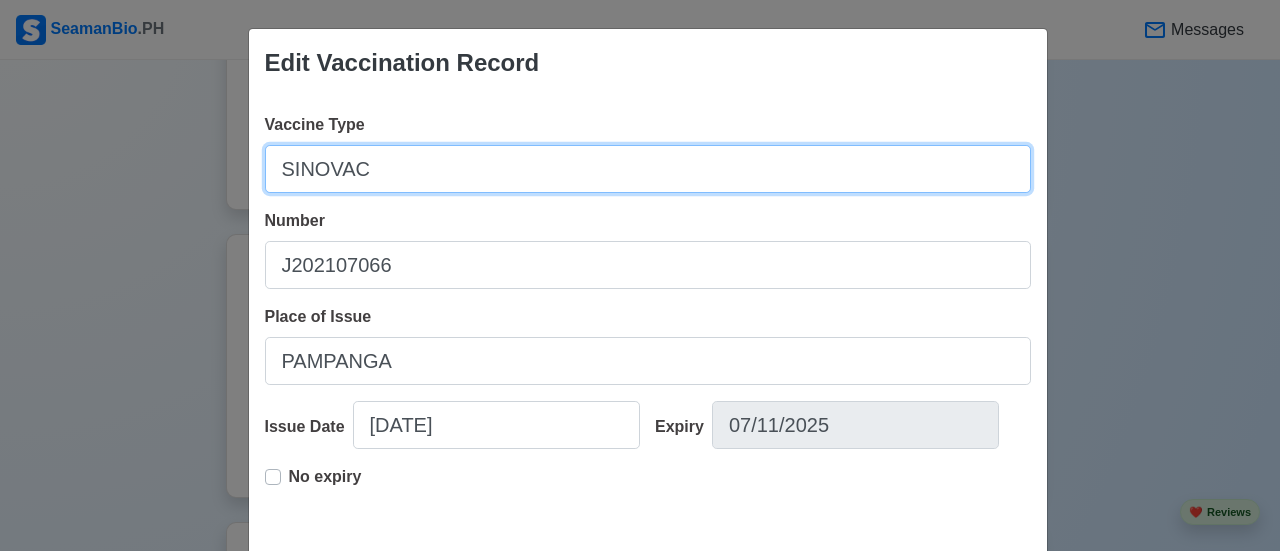 click on "SINOVAC" at bounding box center [648, 169] 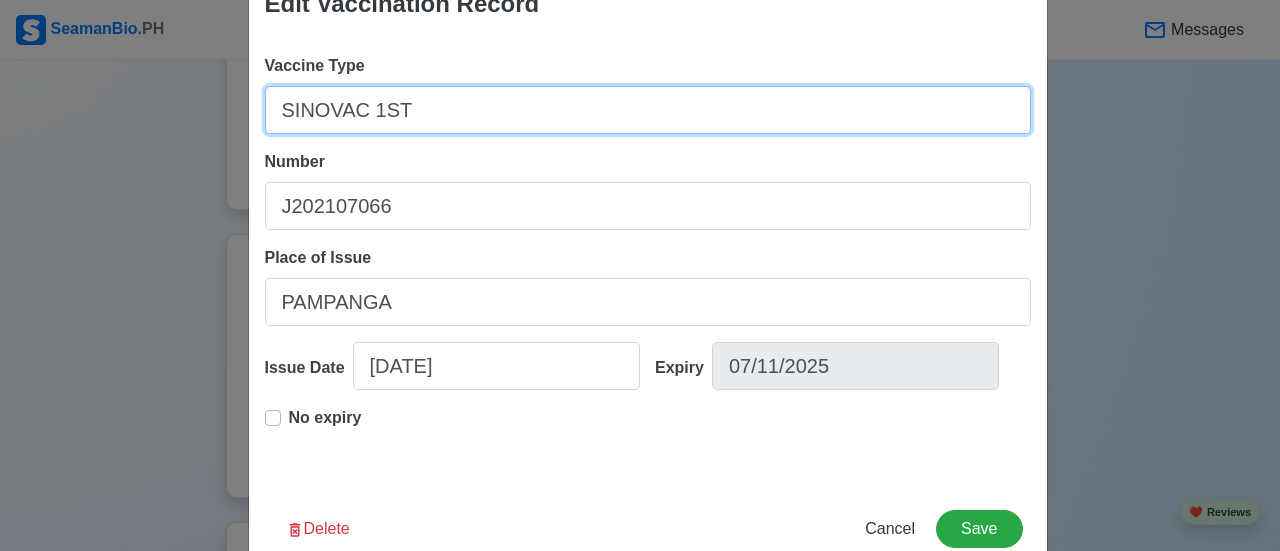 scroll, scrollTop: 107, scrollLeft: 0, axis: vertical 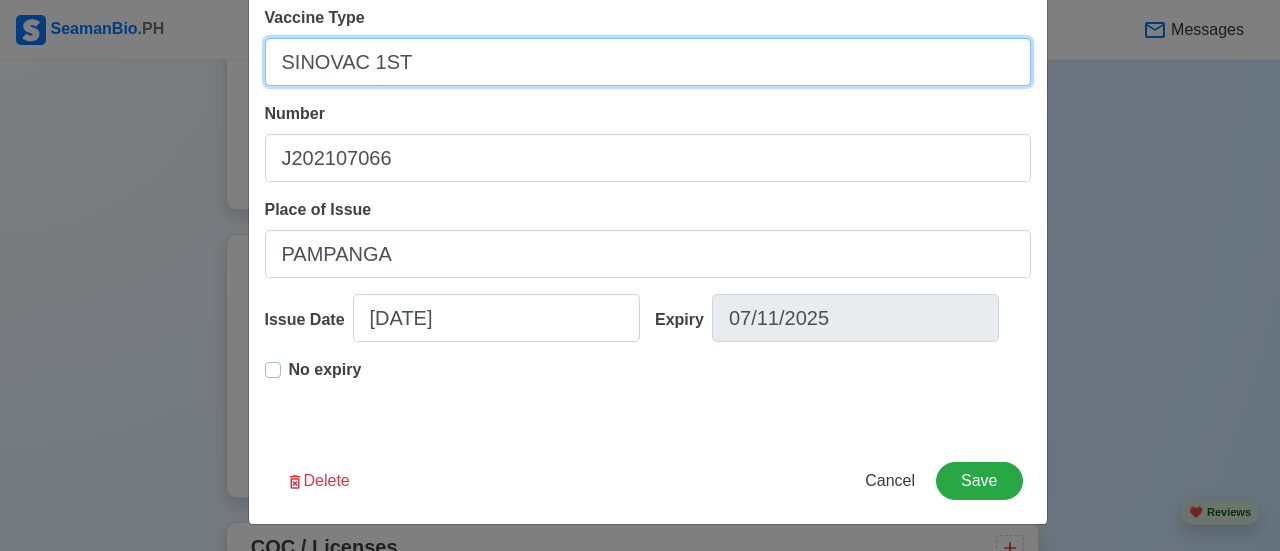 type on "SINOVAC 1ST" 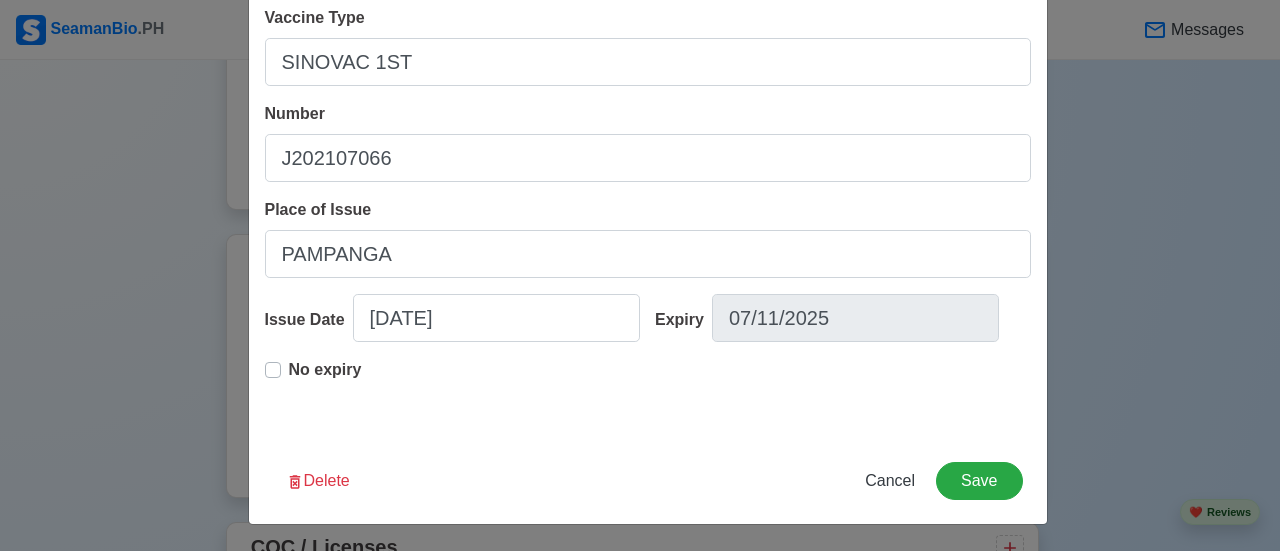 click on "Delete Cancel Save" at bounding box center [648, 493] 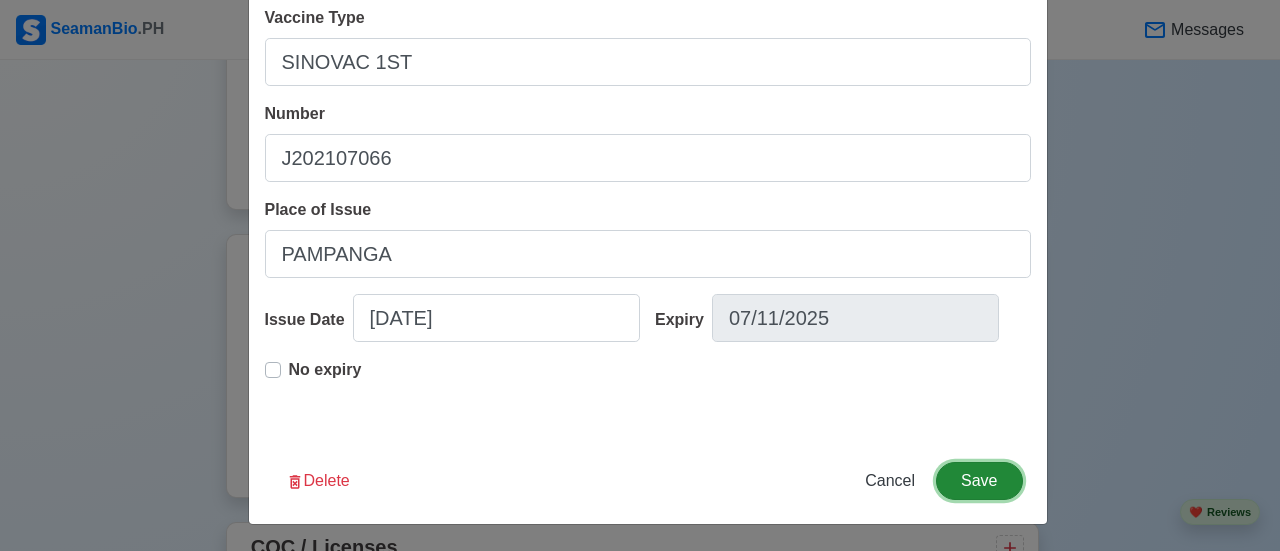 click on "Save" at bounding box center [979, 481] 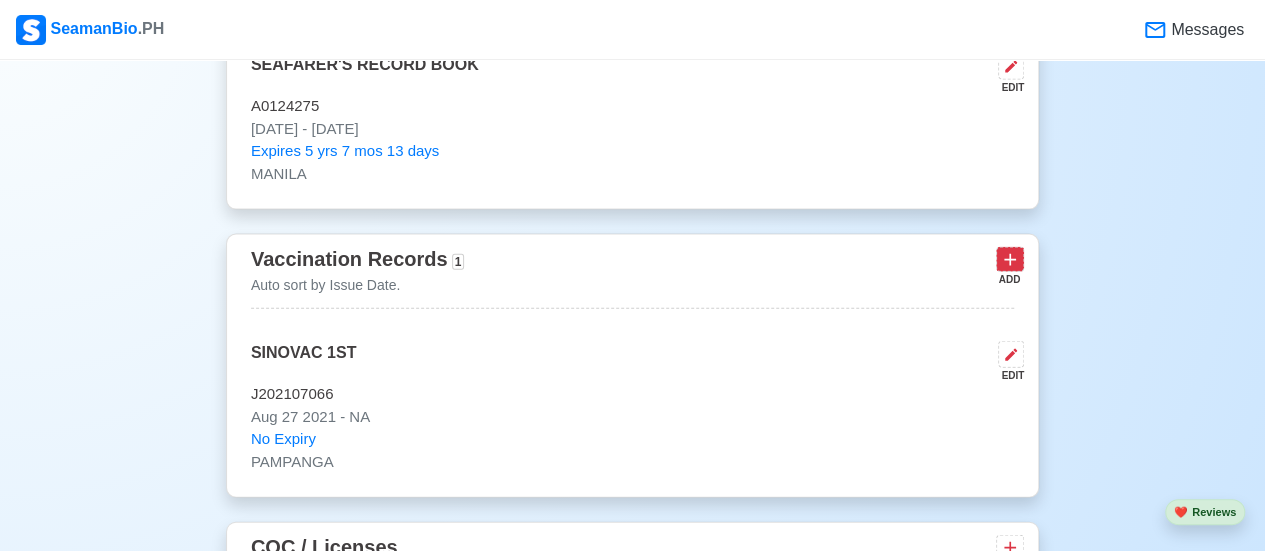 click 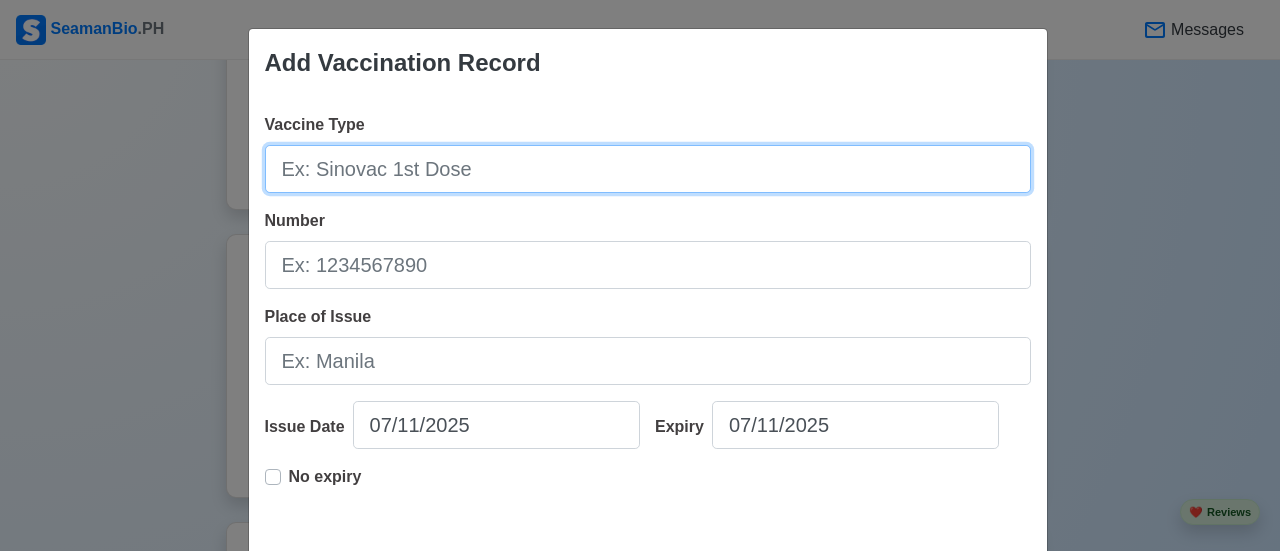 click on "Vaccine Type" at bounding box center (648, 169) 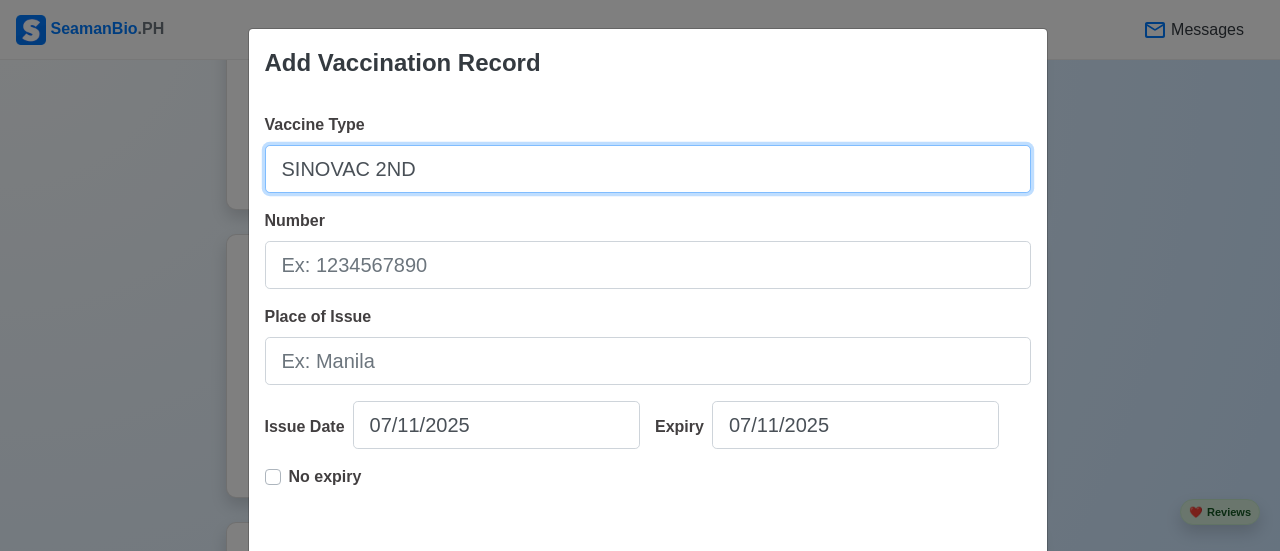 type on "SINOVAC 2ND" 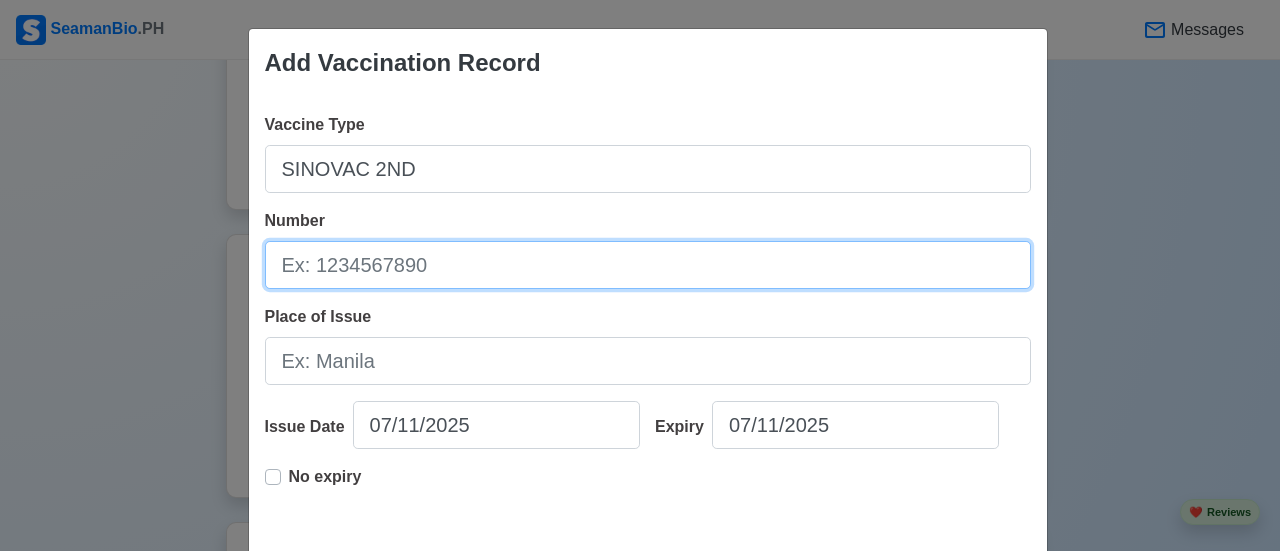 click on "Number" at bounding box center (648, 265) 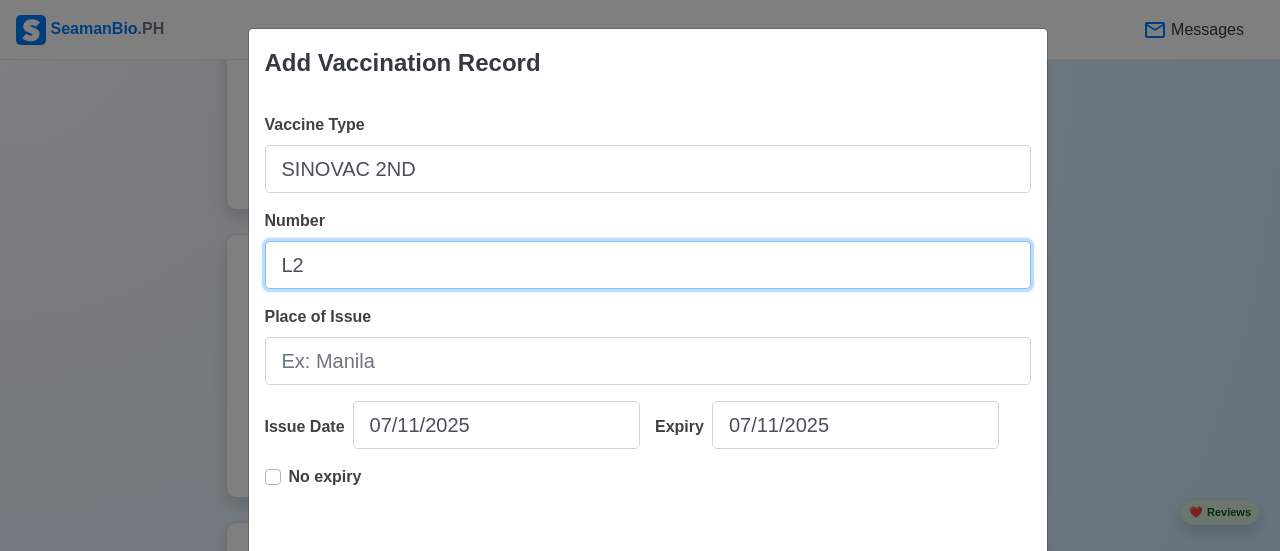 type on "L" 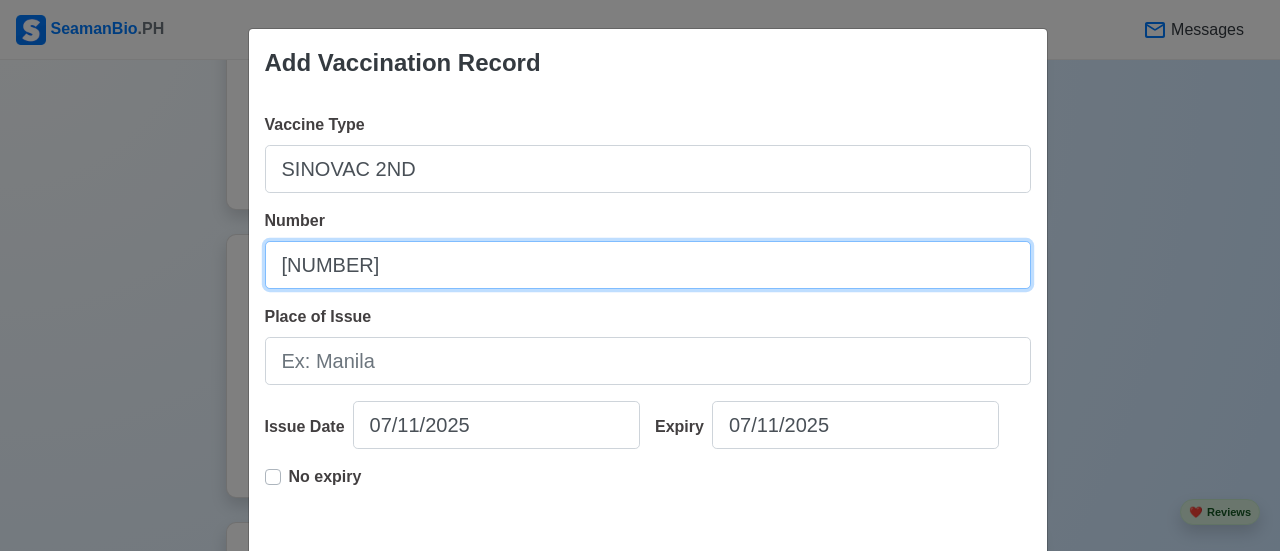 type on "[NUMBER]" 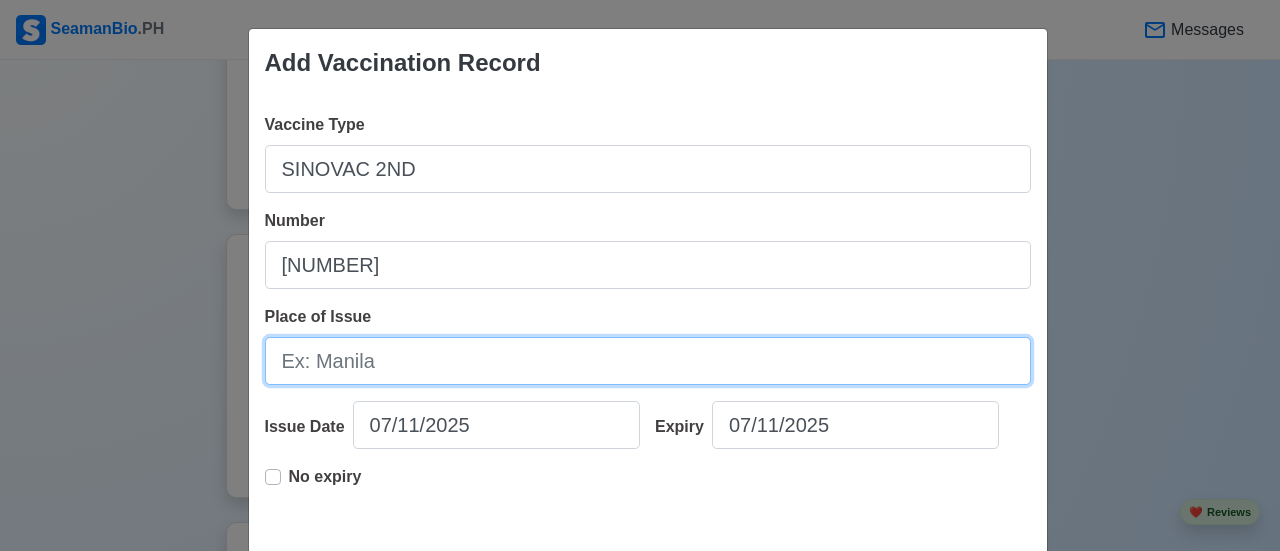 click on "Place of Issue" at bounding box center [648, 361] 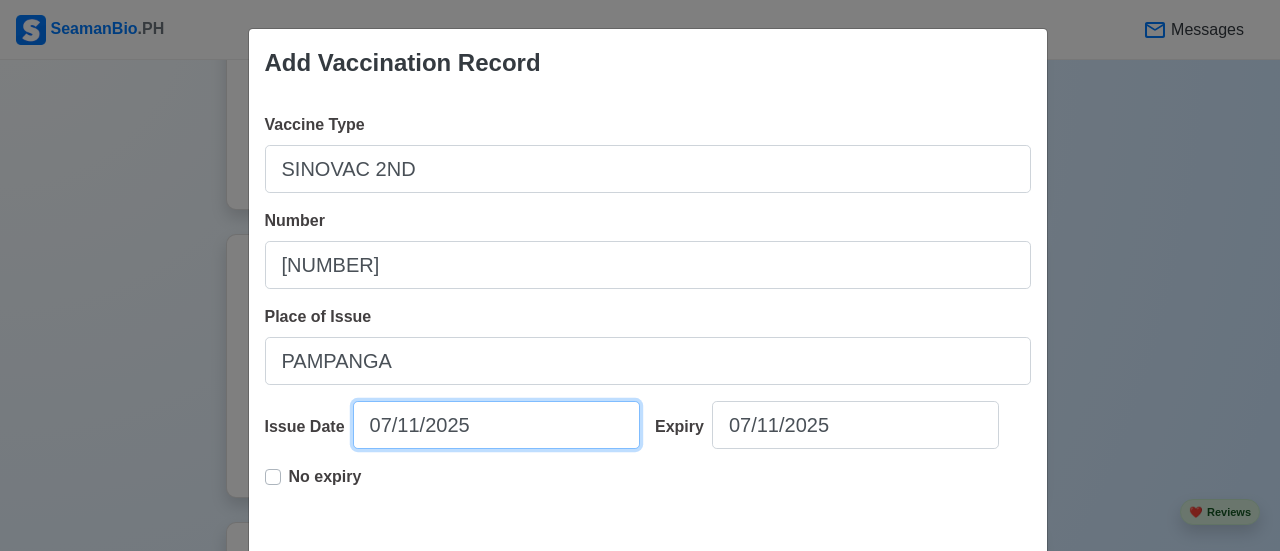 click on "07/11/2025" at bounding box center [496, 425] 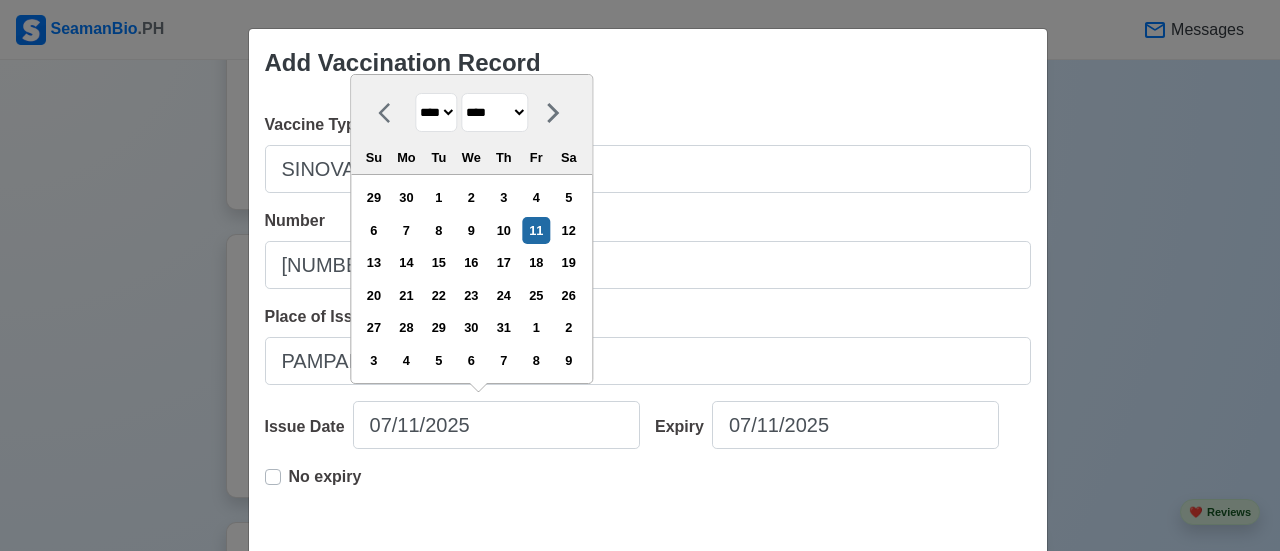 click on "No expiry" at bounding box center (313, 485) 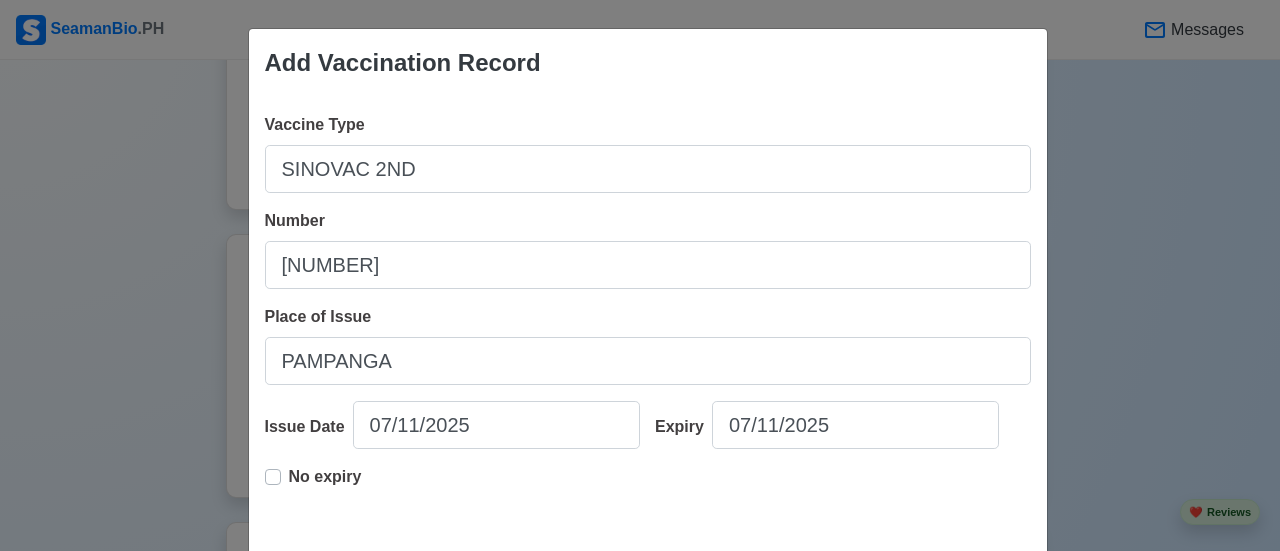 click on "No expiry" at bounding box center [313, 485] 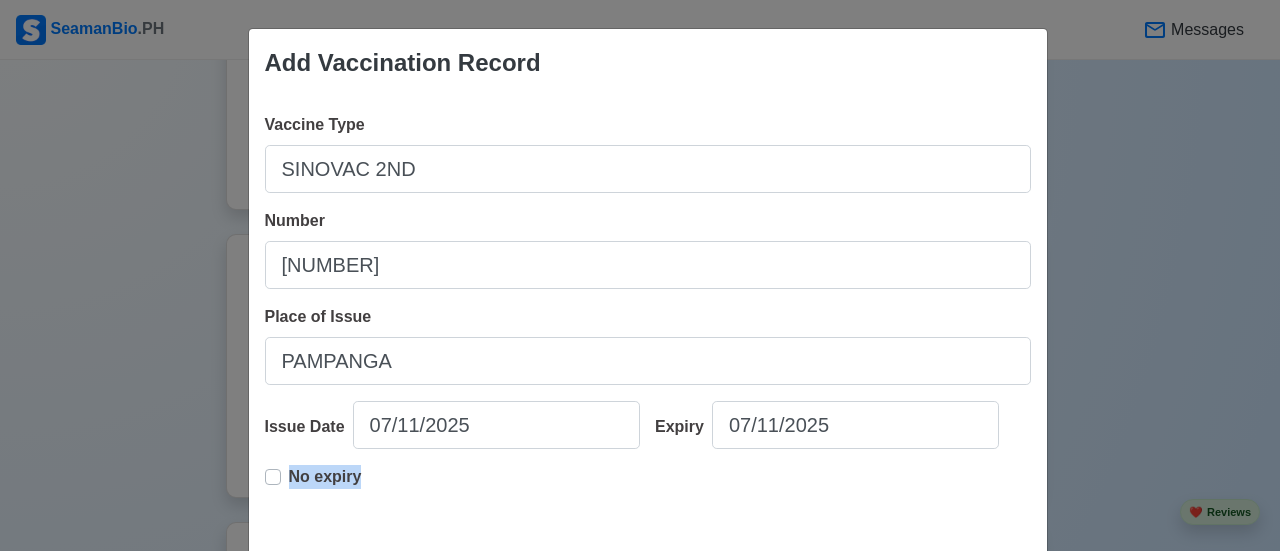 click on "No expiry" at bounding box center (325, 485) 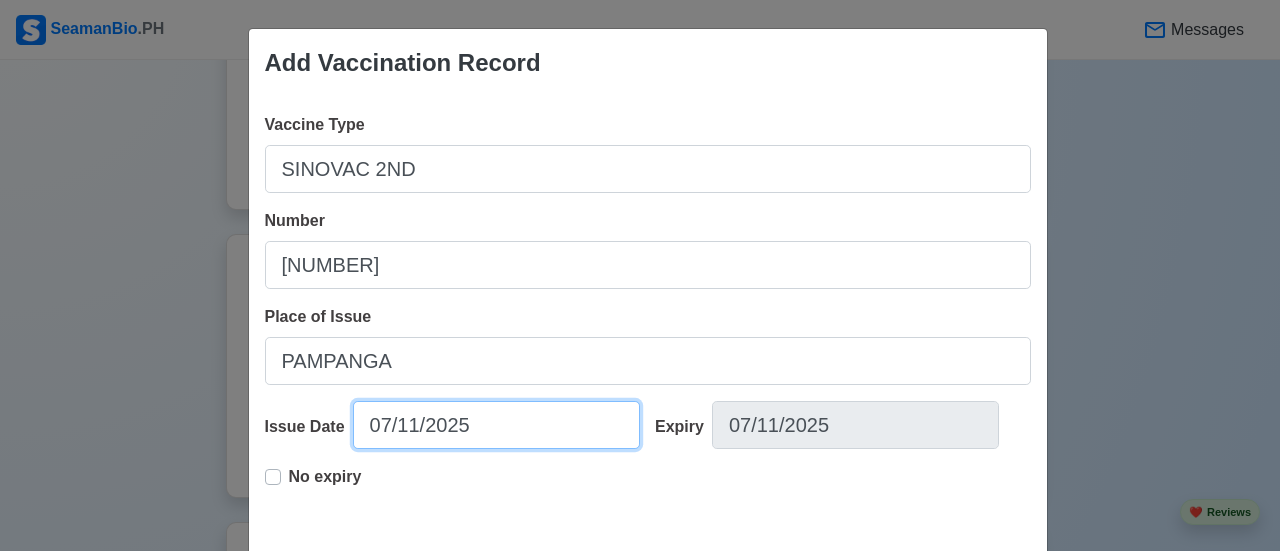 click on "07/11/2025" at bounding box center [496, 425] 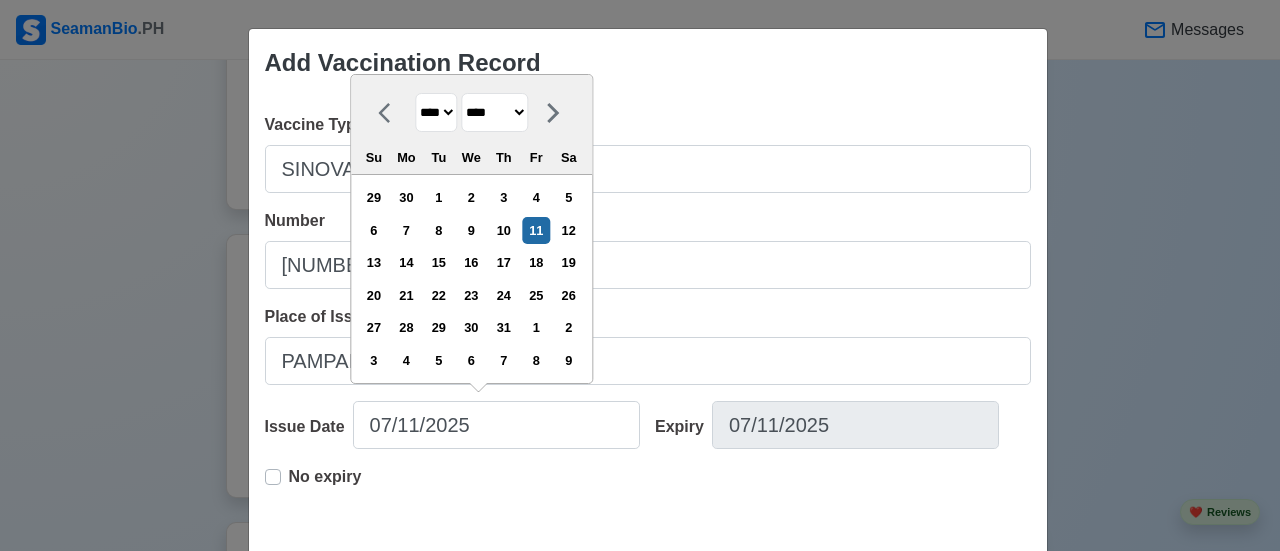 click on "**** **** **** **** **** **** **** **** **** **** **** **** **** **** **** **** **** **** **** **** **** **** **** **** **** **** **** **** **** **** **** **** **** **** **** **** **** **** **** **** **** **** **** **** **** **** **** **** **** **** **** **** **** **** **** **** **** **** **** **** **** **** **** **** **** **** **** **** **** **** **** **** **** **** **** **** **** **** **** **** **** **** **** **** **** **** **** **** **** **** **** **** **** **** **** **** **** **** **** **** **** **** **** **** **** ****" at bounding box center [436, 112] 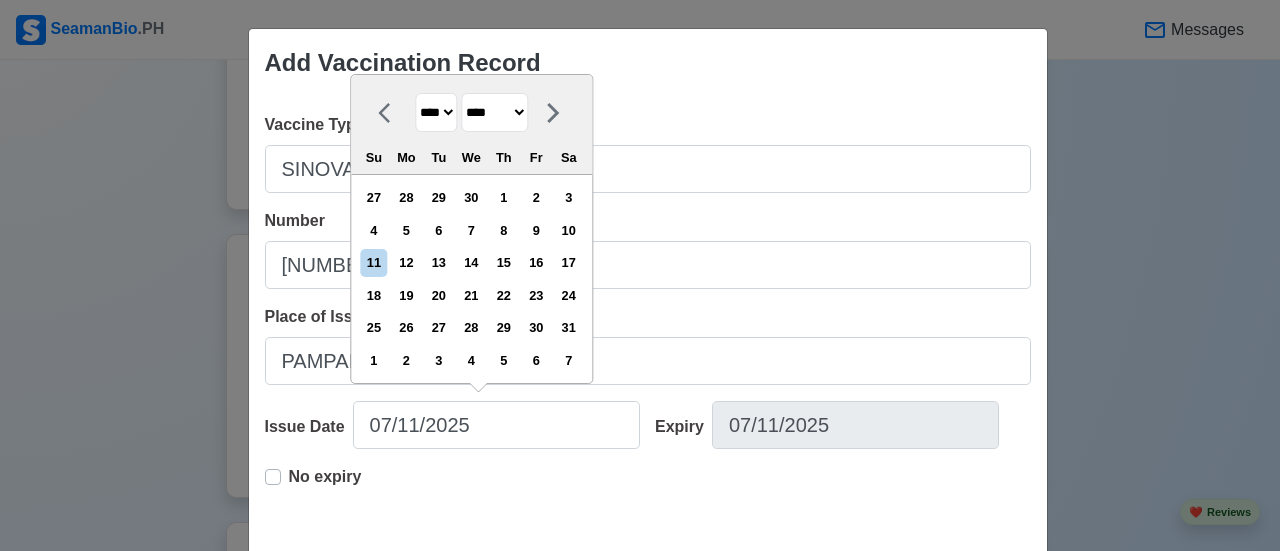 click on "******* ******** ***** ***** *** **** **** ****** ********* ******* ******** ********" at bounding box center (494, 112) 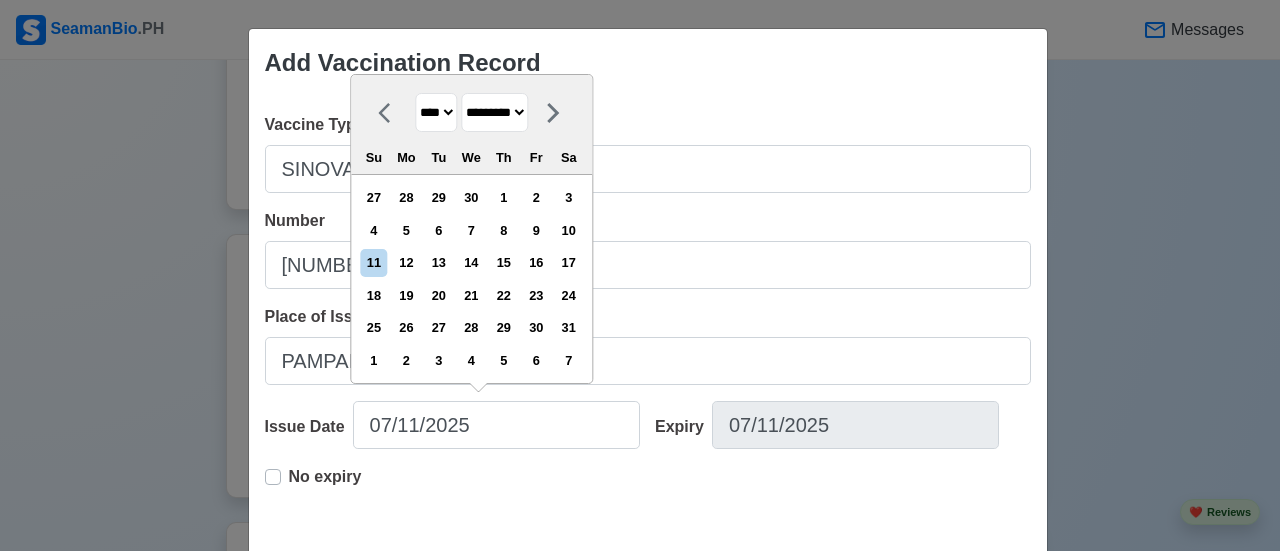 click on "******* ******** ***** ***** *** **** **** ****** ********* ******* ******** ********" at bounding box center [494, 112] 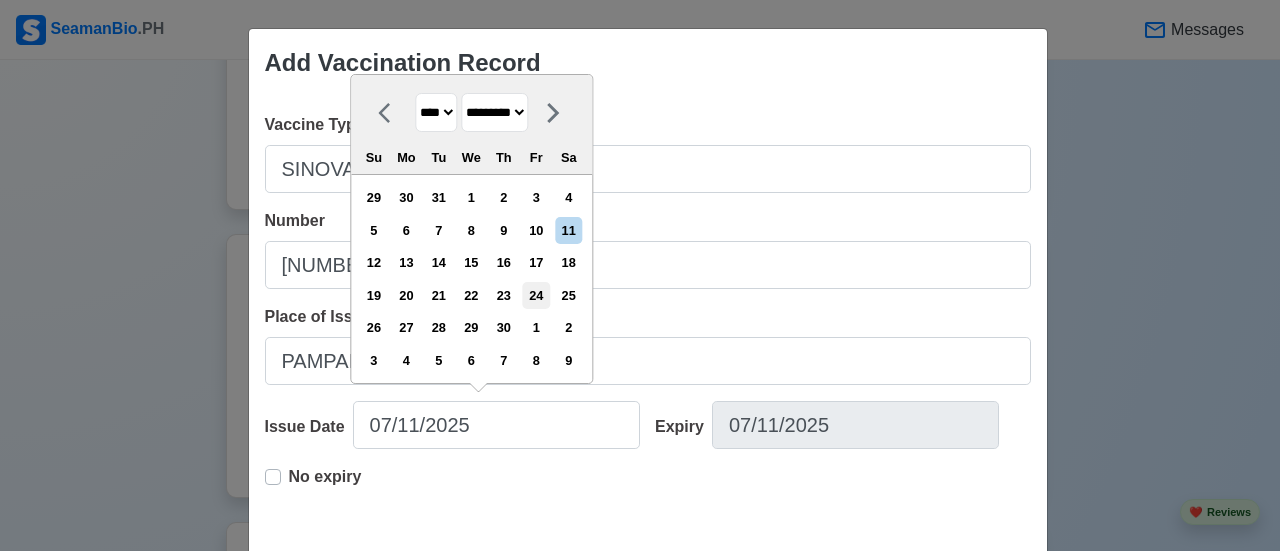 click on "24" at bounding box center [536, 295] 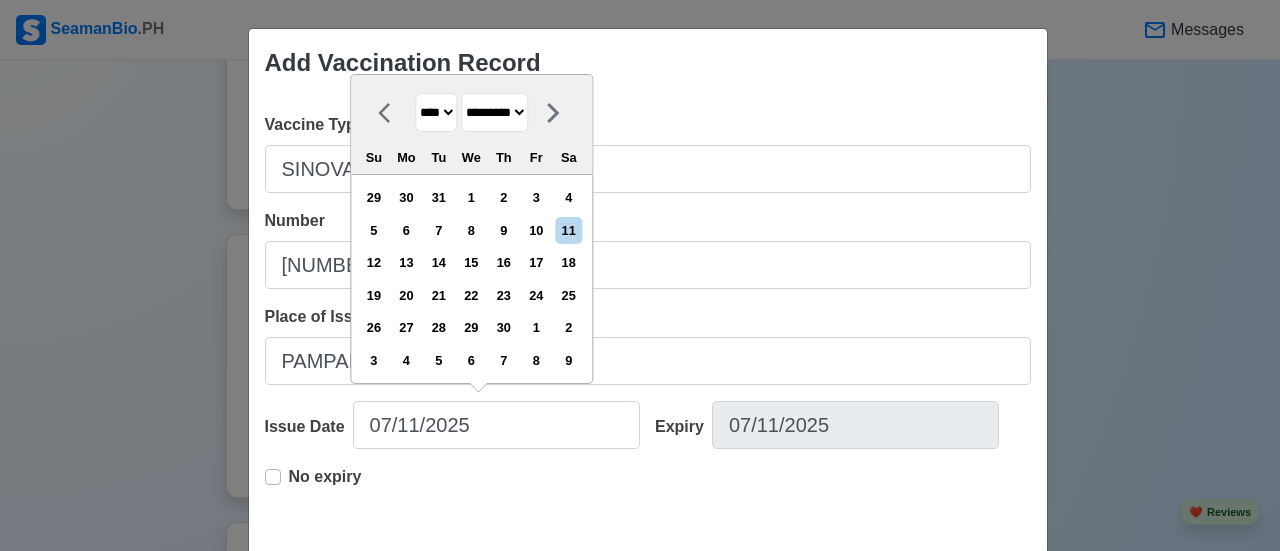 type on "09/24/2021" 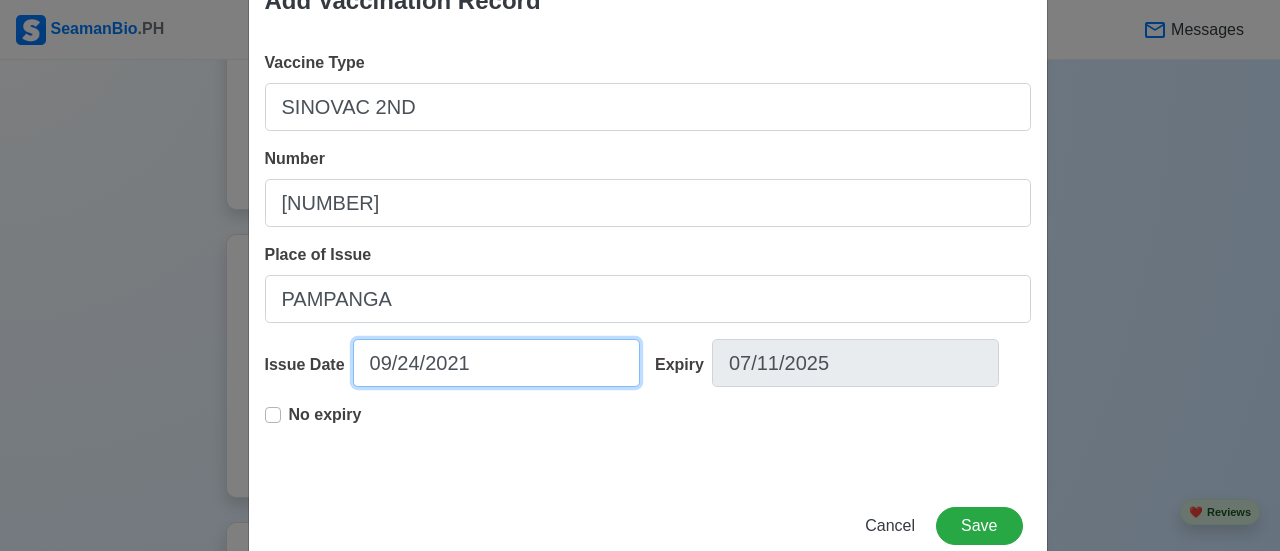 scroll, scrollTop: 107, scrollLeft: 0, axis: vertical 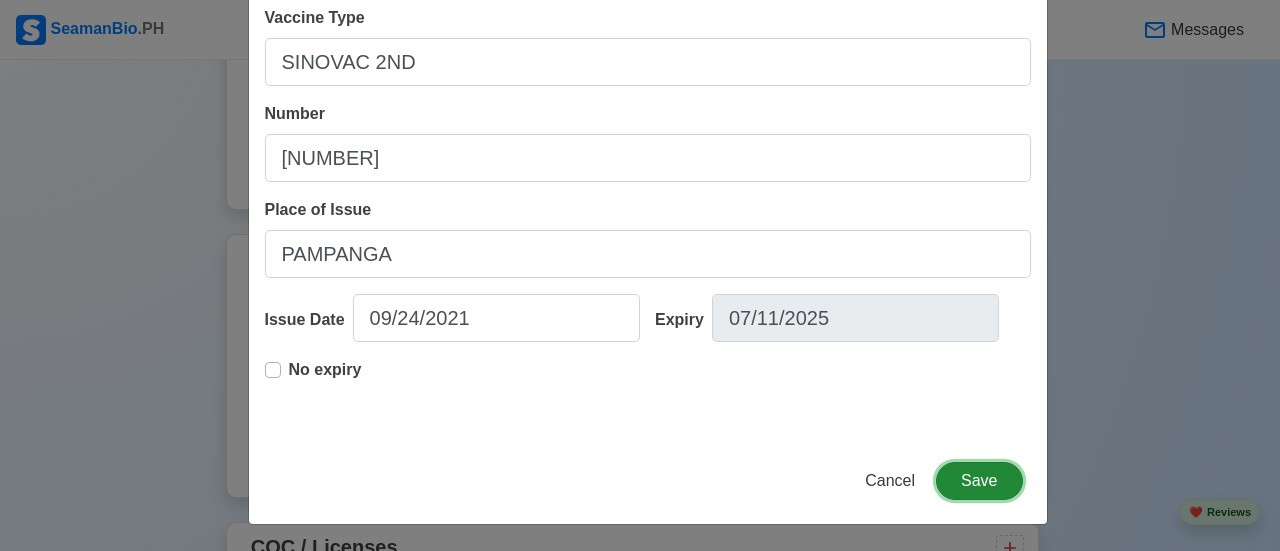 click on "Save" at bounding box center [979, 481] 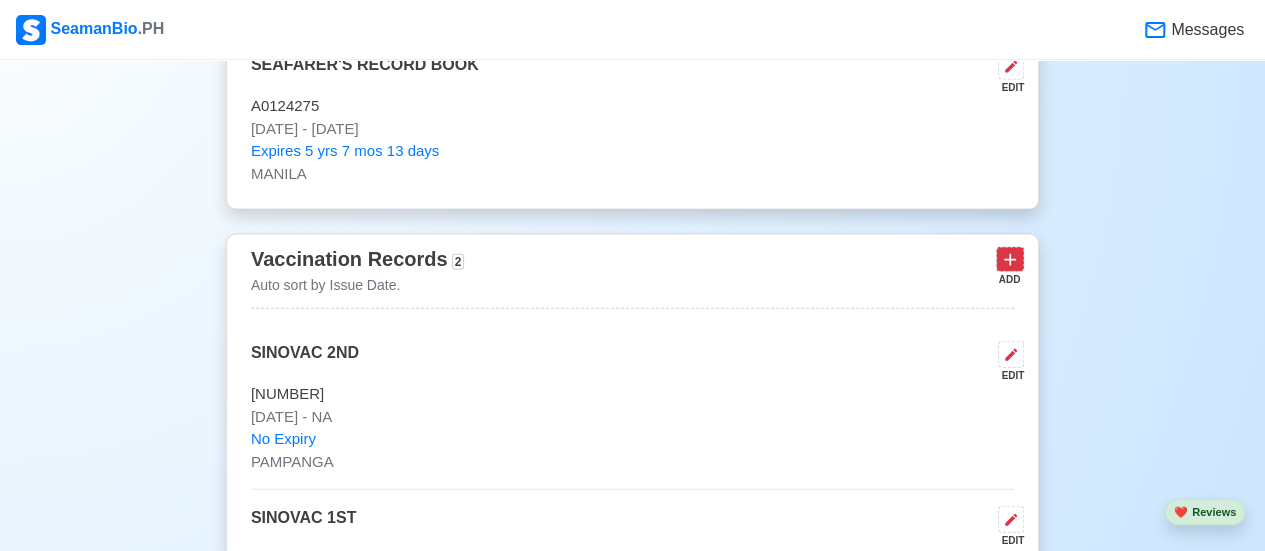 click 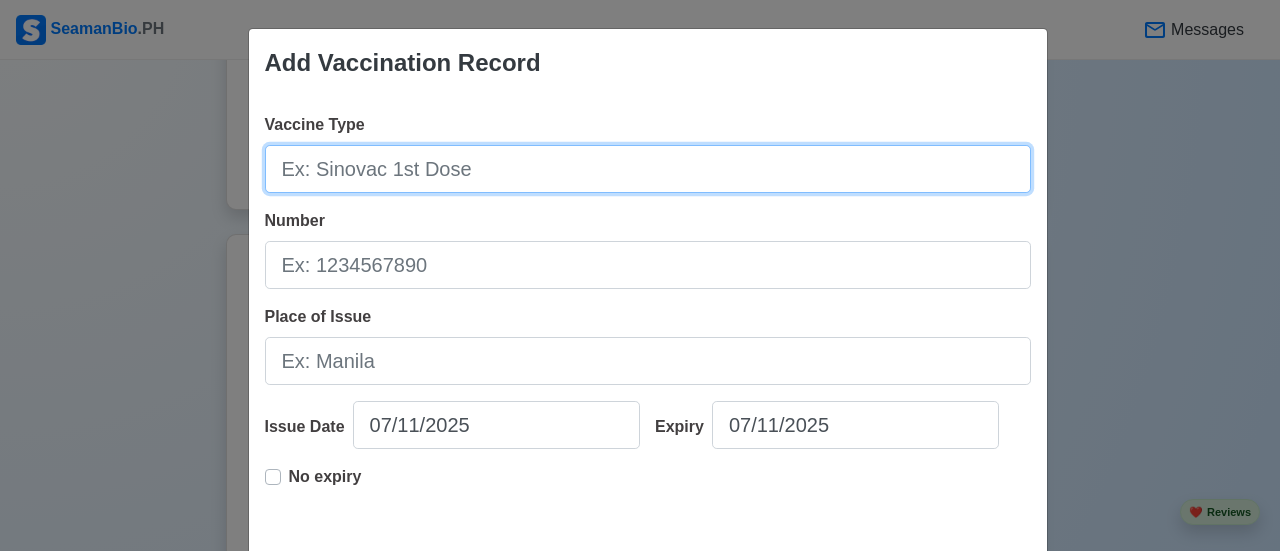 click on "Vaccine Type" at bounding box center (648, 169) 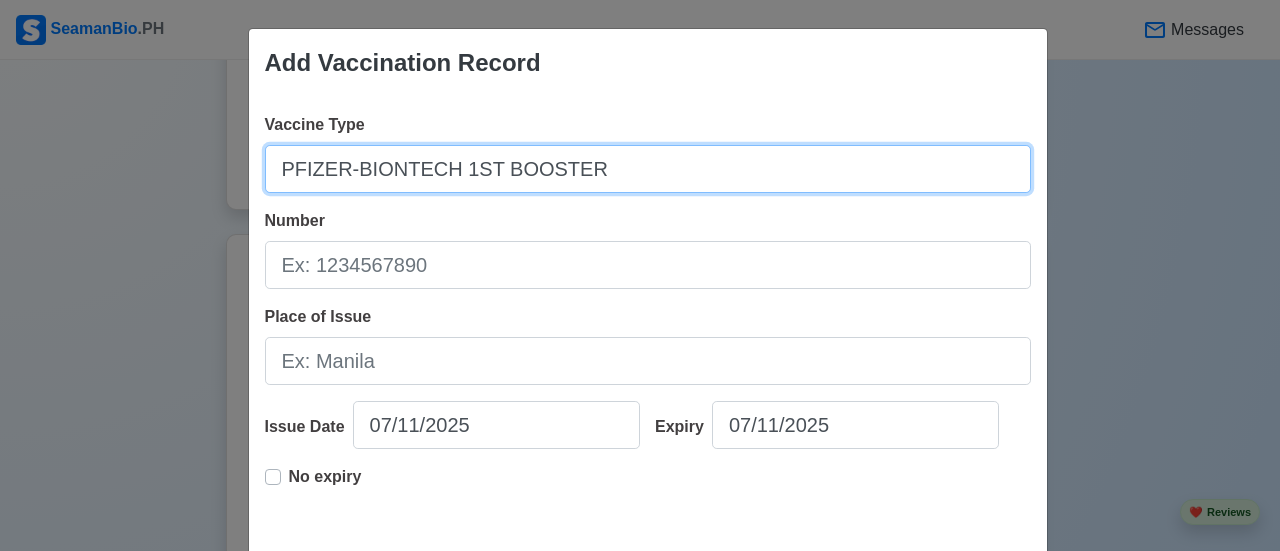 type on "PFIZER-BIONTECH 1ST BOOSTER" 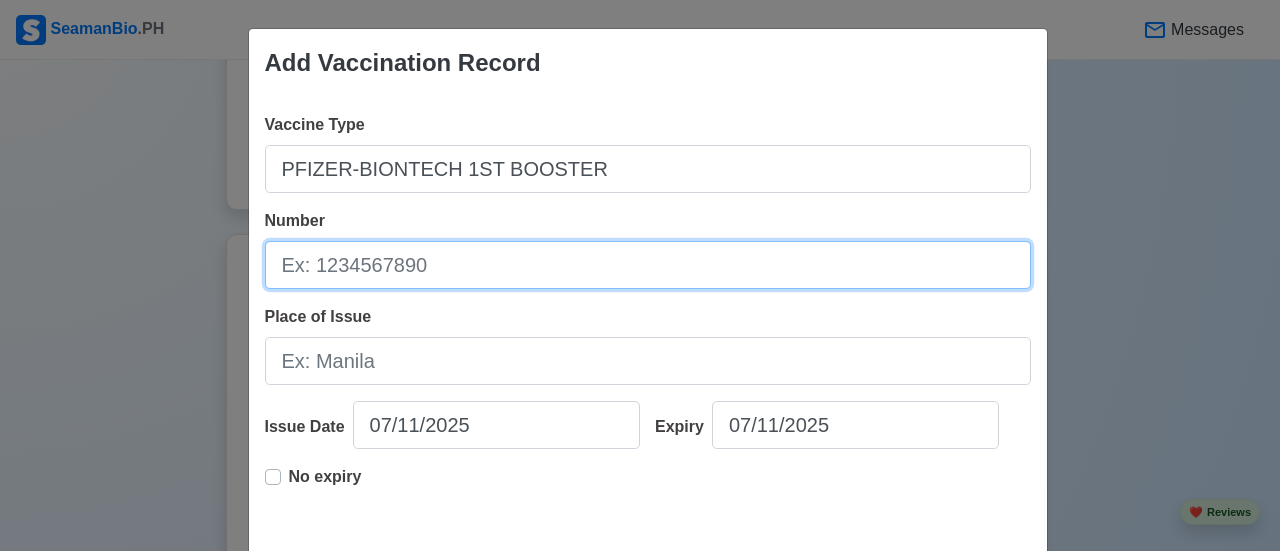 click on "Number" at bounding box center [648, 265] 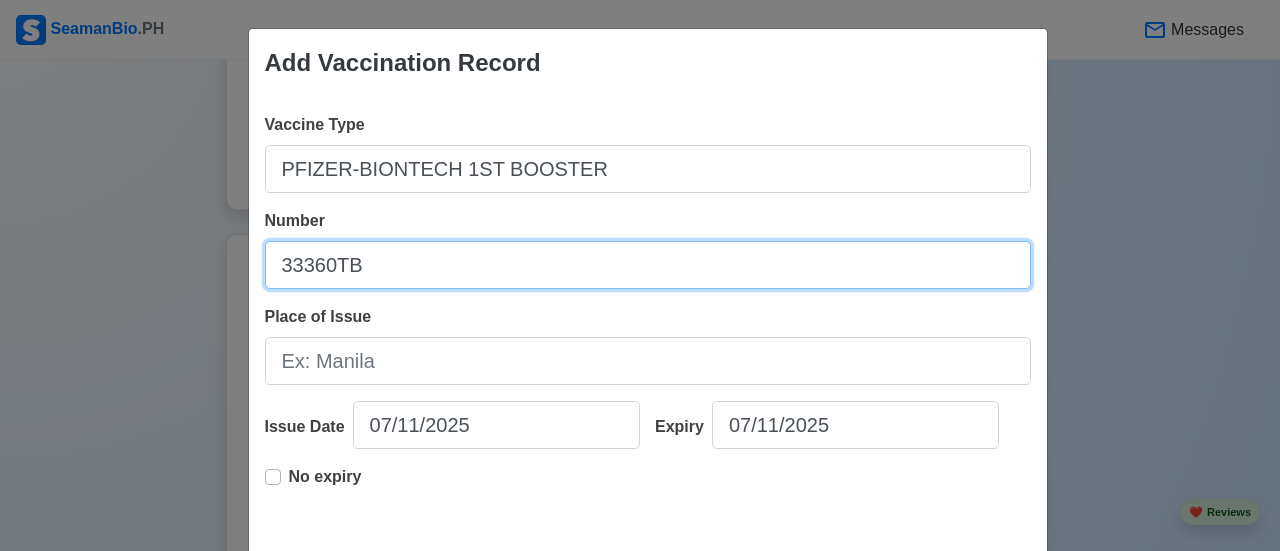 type on "33360TB" 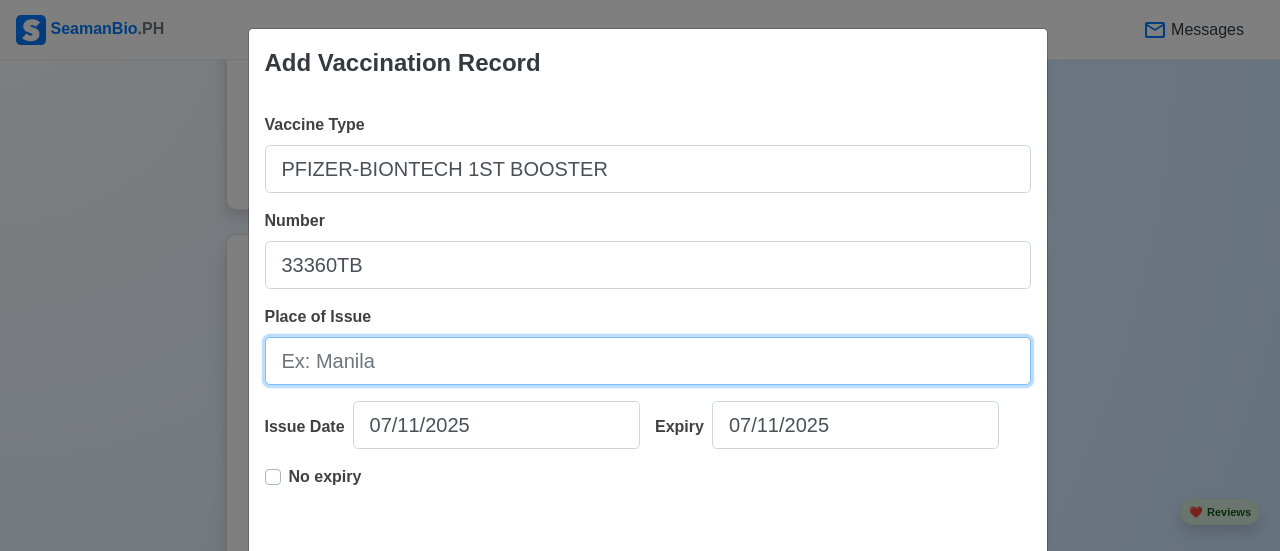 click on "Place of Issue" at bounding box center [648, 361] 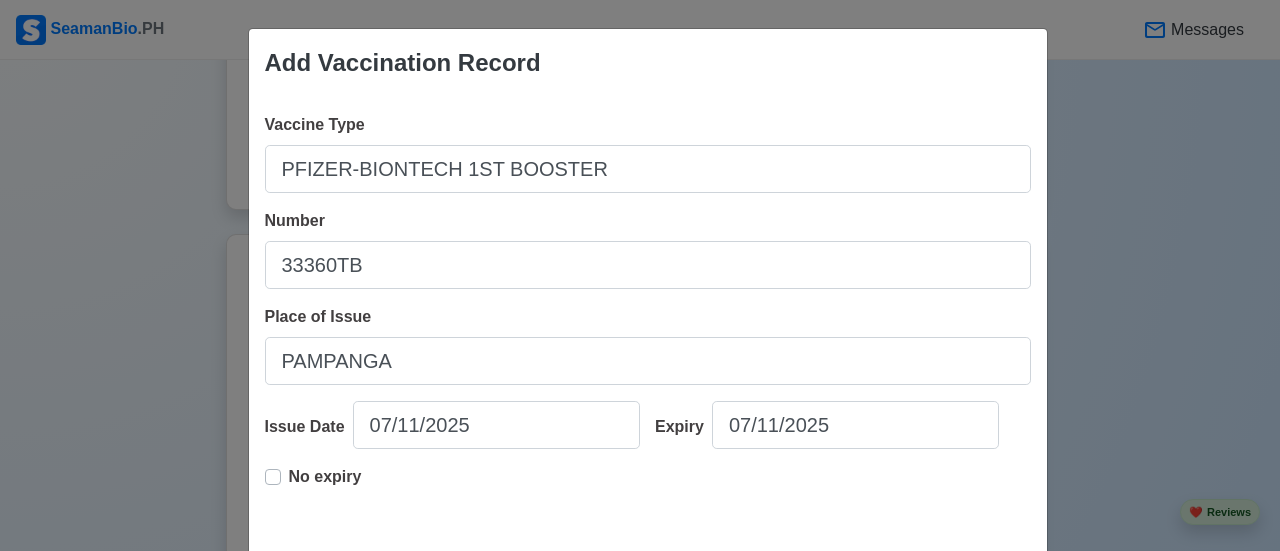 click on "Vaccine Type PFIZER-BIONTECH 1ST BOOSTER Number [NUMBER] Place of Issue PAMPANGA Issue Date [DATE] Expiry [DATE] No expiry" at bounding box center [648, 321] 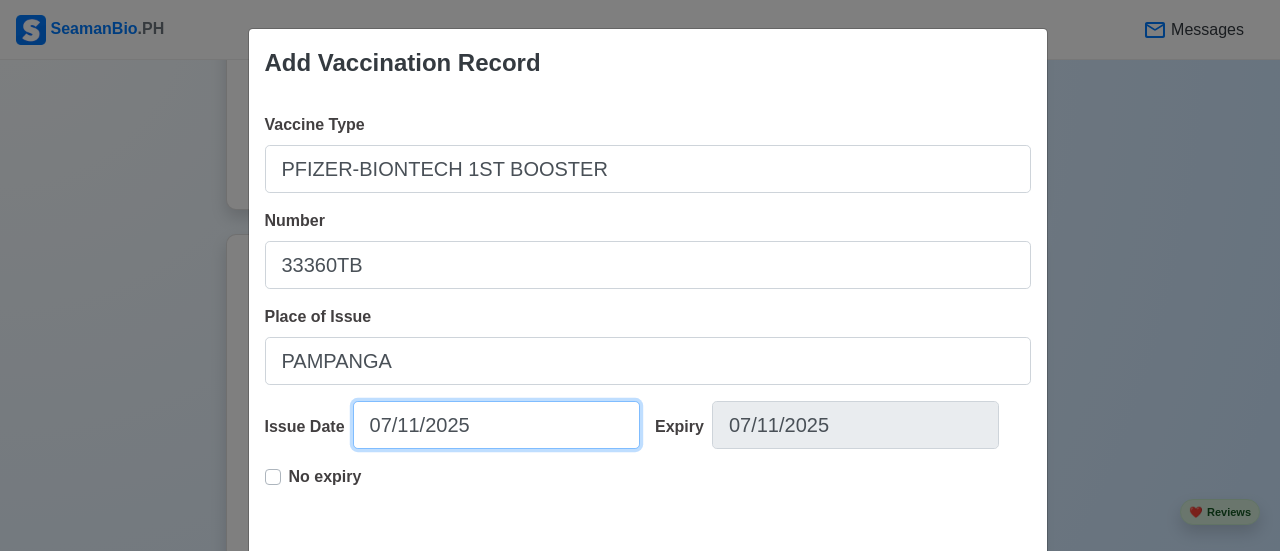 select on "****" 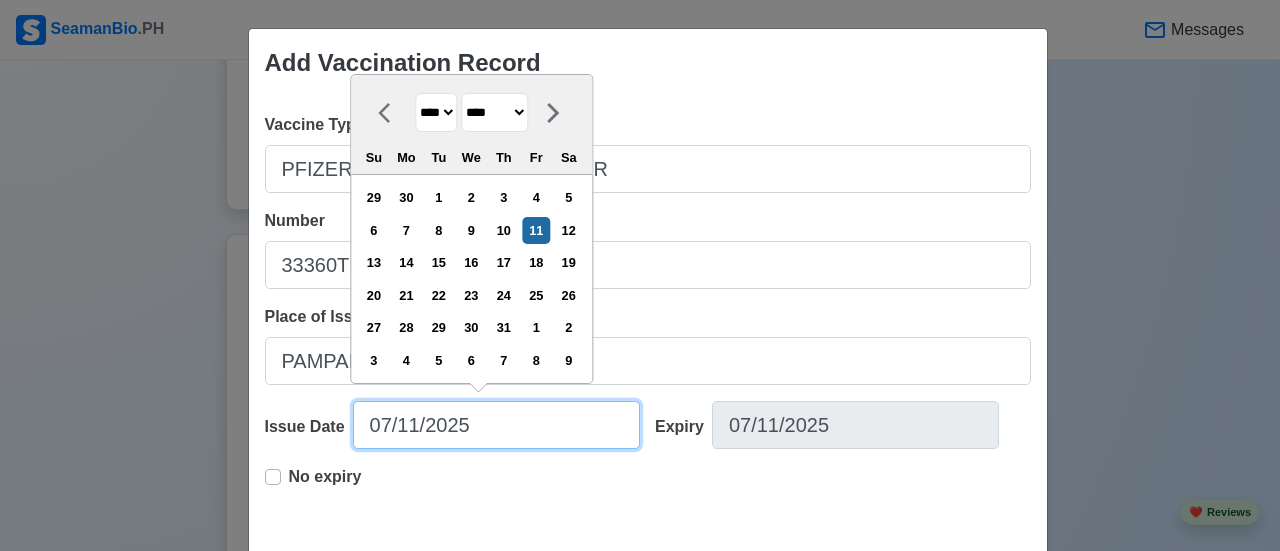drag, startPoint x: 491, startPoint y: 425, endPoint x: 281, endPoint y: 451, distance: 211.60341 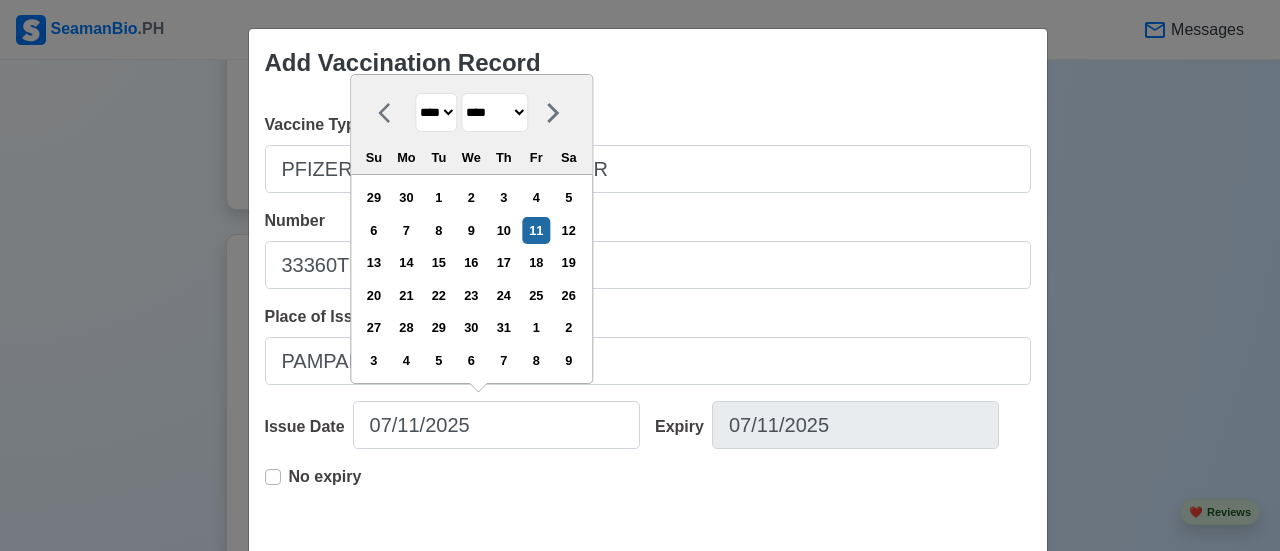 click on "**** **** **** **** **** **** **** **** **** **** **** **** **** **** **** **** **** **** **** **** **** **** **** **** **** **** **** **** **** **** **** **** **** **** **** **** **** **** **** **** **** **** **** **** **** **** **** **** **** **** **** **** **** **** **** **** **** **** **** **** **** **** **** **** **** **** **** **** **** **** **** **** **** **** **** **** **** **** **** **** **** **** **** **** **** **** **** **** **** **** **** **** **** **** **** **** **** **** **** **** **** **** **** **** **** ****" at bounding box center (436, 112) 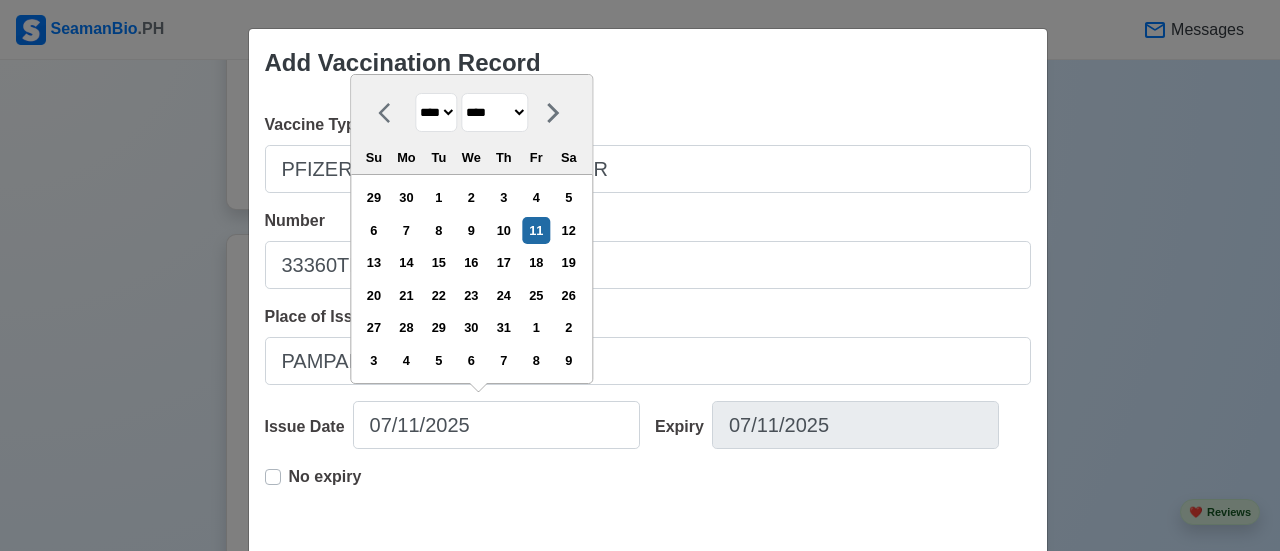 select on "****" 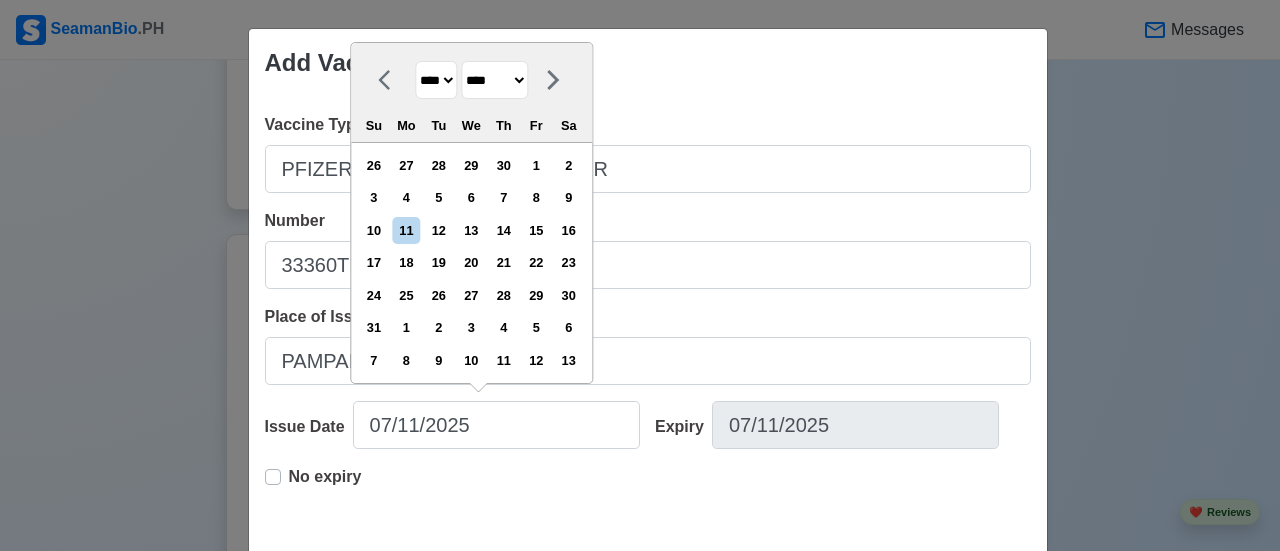 click on "******* ******** ***** ***** *** **** **** ****** ********* ******* ******** ********" at bounding box center [494, 80] 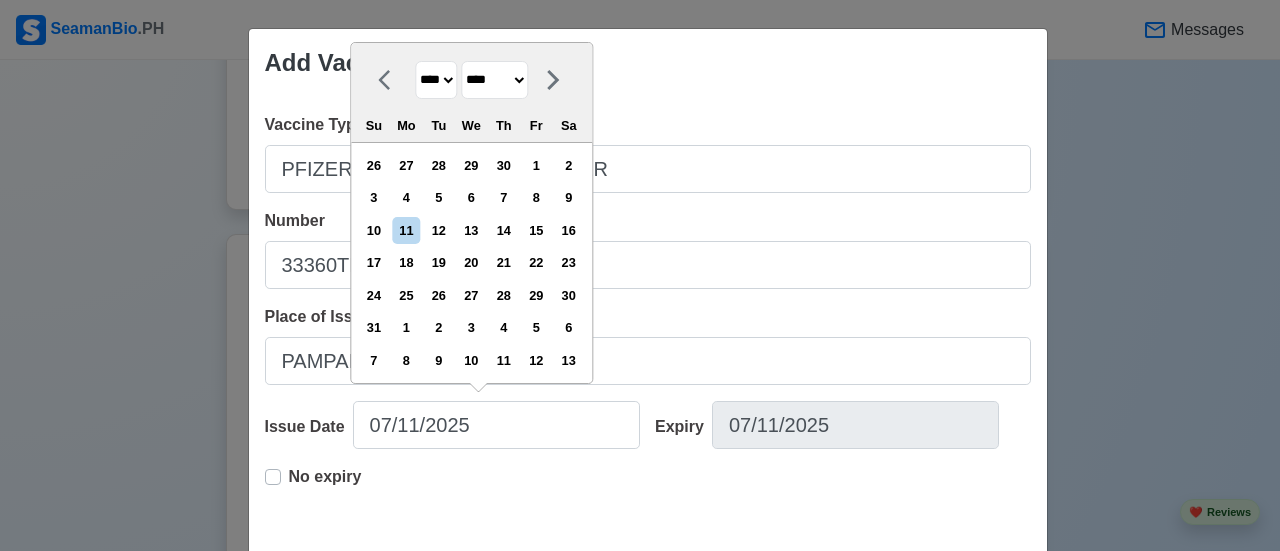 select on "*****" 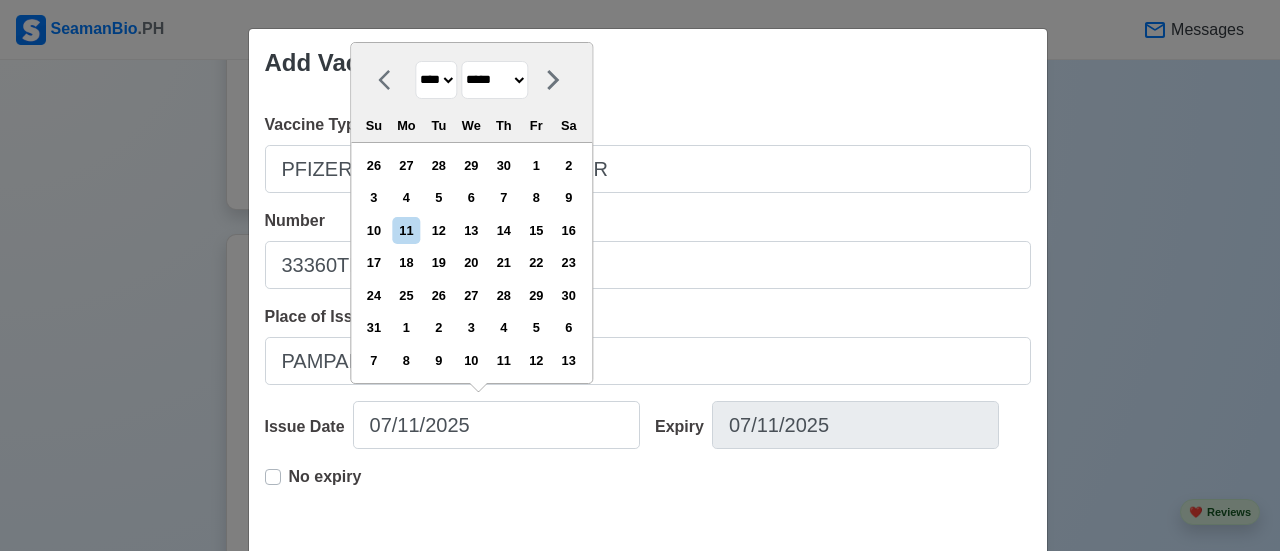 click on "******* ******** ***** ***** *** **** **** ****** ********* ******* ******** ********" at bounding box center (494, 80) 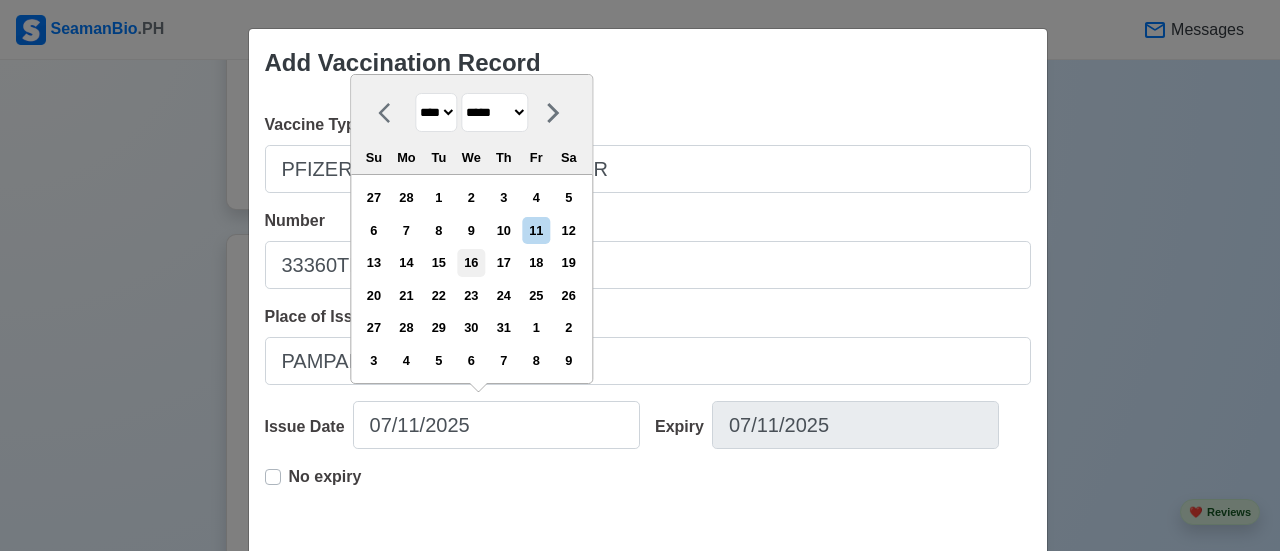 click on "16" at bounding box center (471, 262) 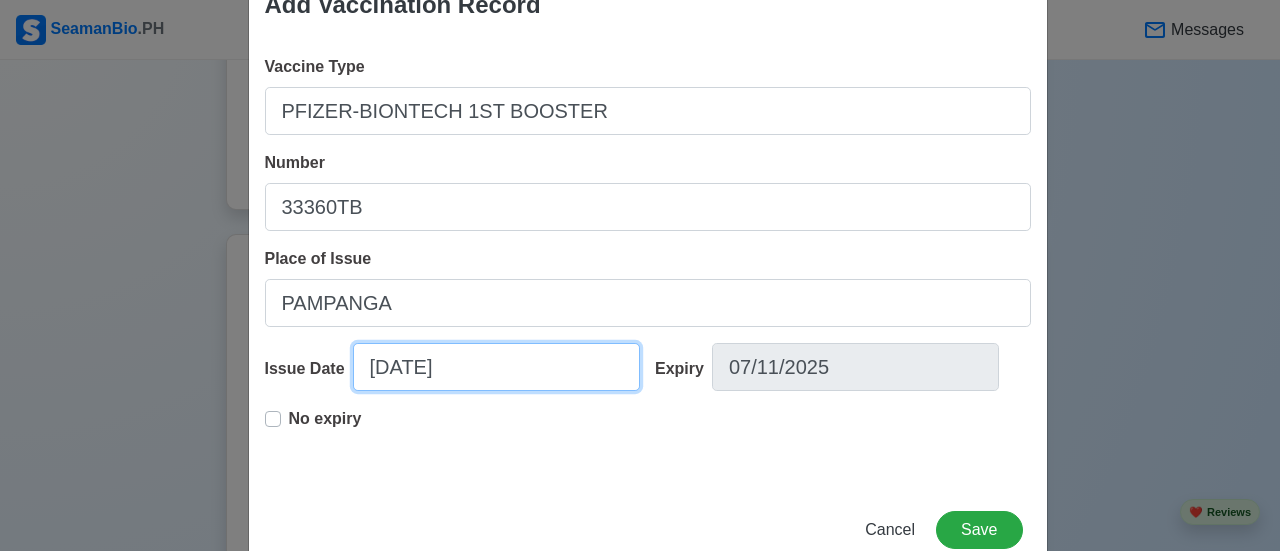 scroll, scrollTop: 107, scrollLeft: 0, axis: vertical 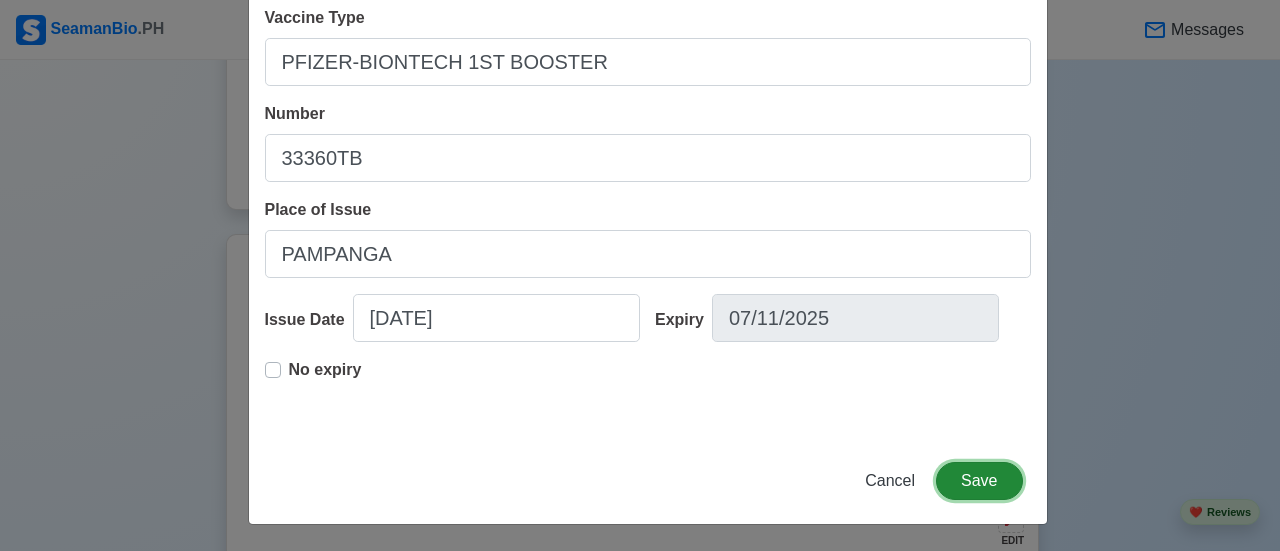 click on "Save" at bounding box center (979, 481) 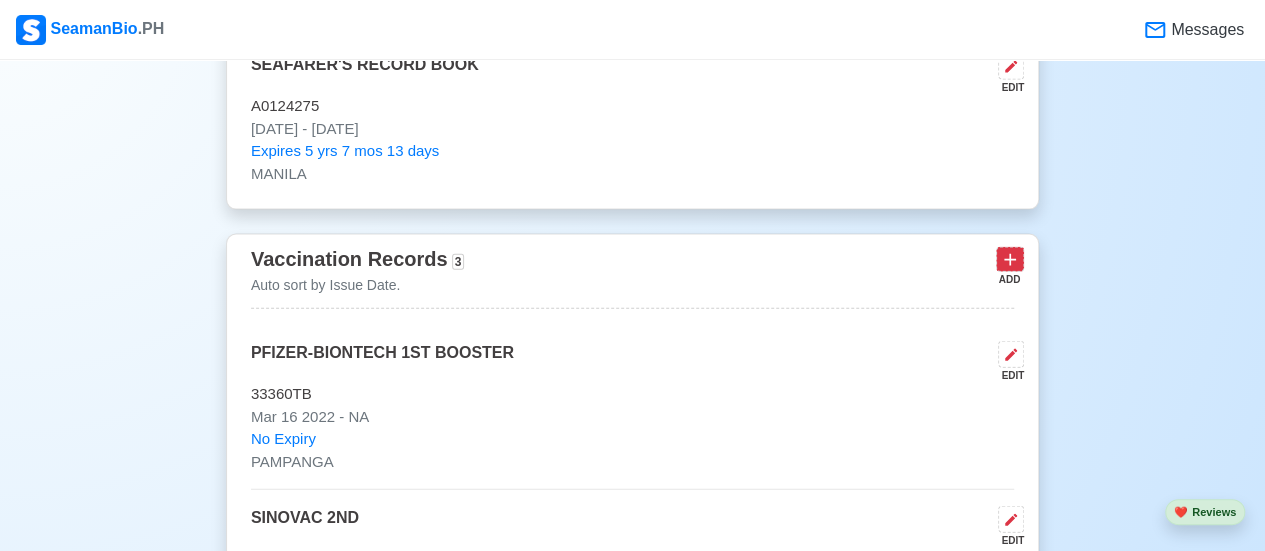 click 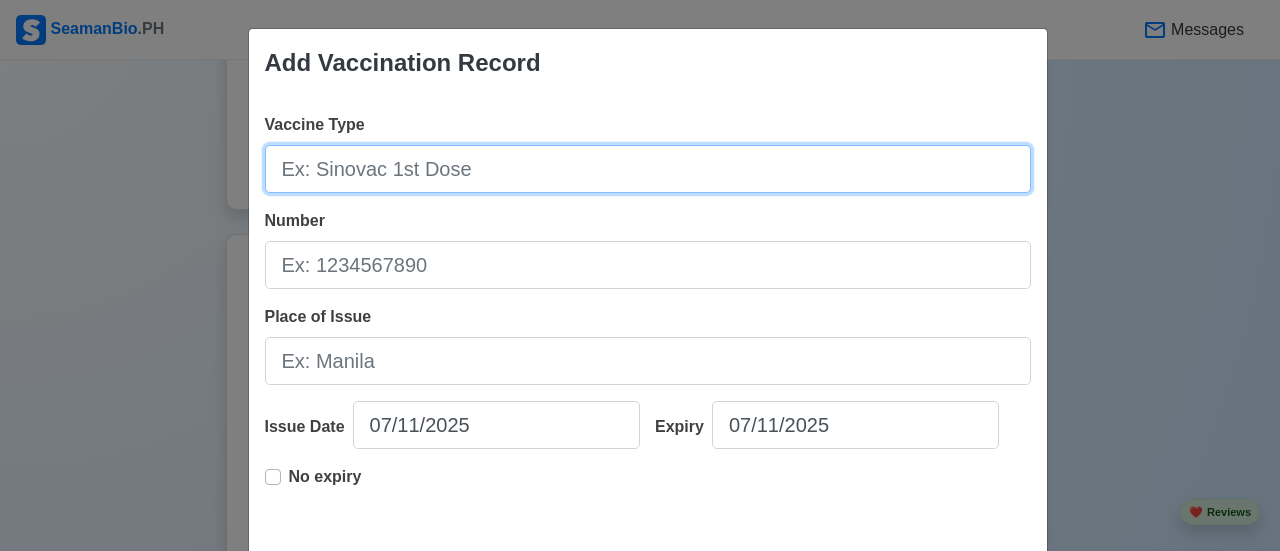 click on "Vaccine Type" at bounding box center [648, 169] 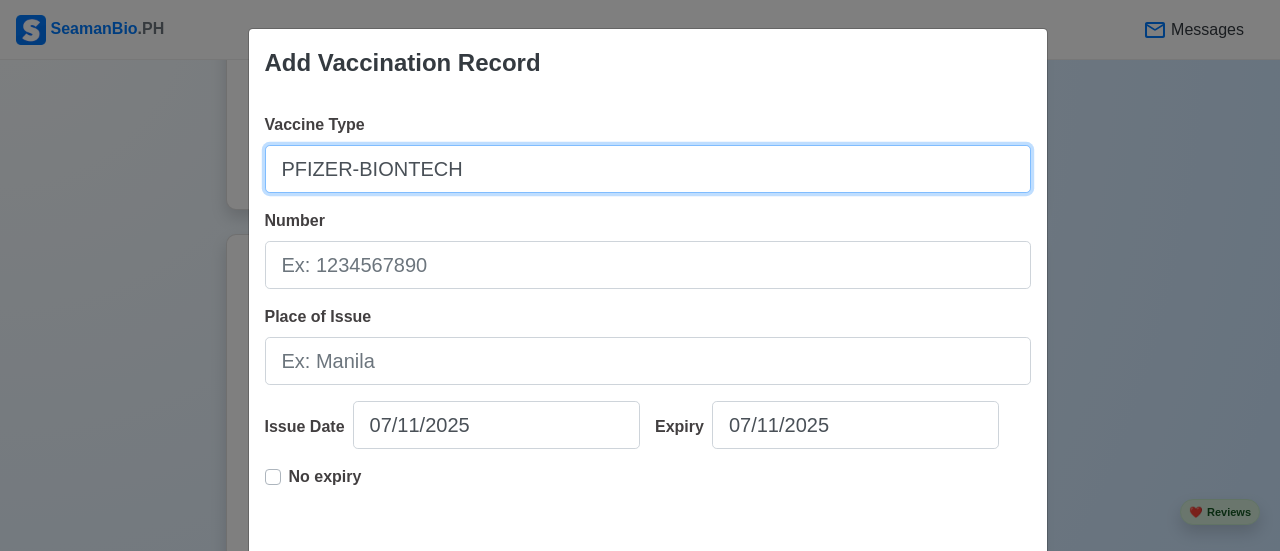 type on "PFIZER-BIONTECH" 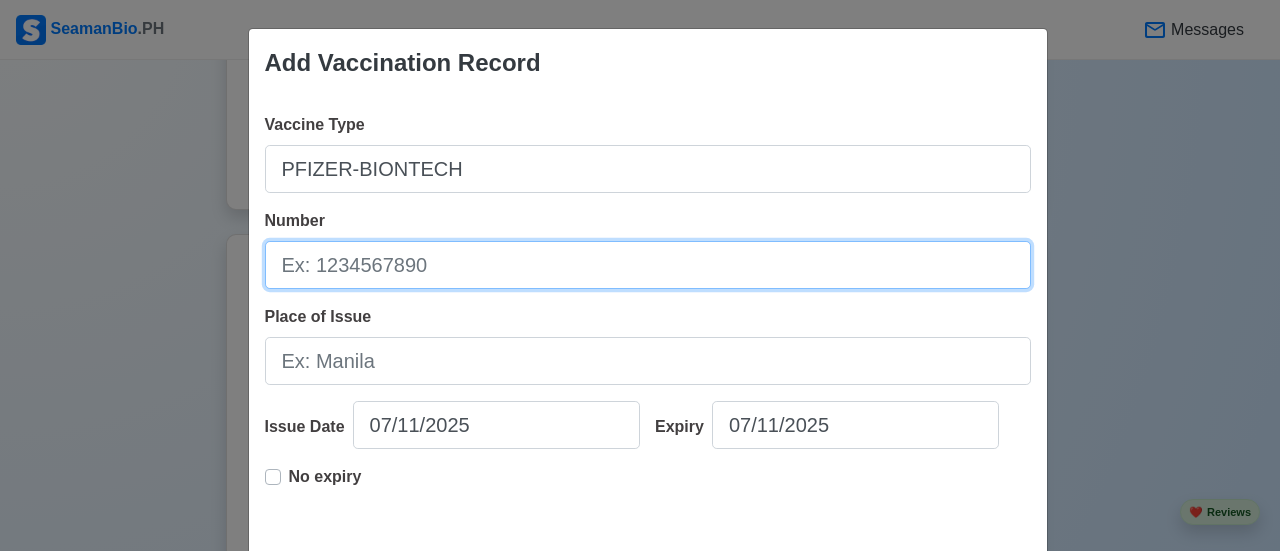 click on "Number" at bounding box center [648, 265] 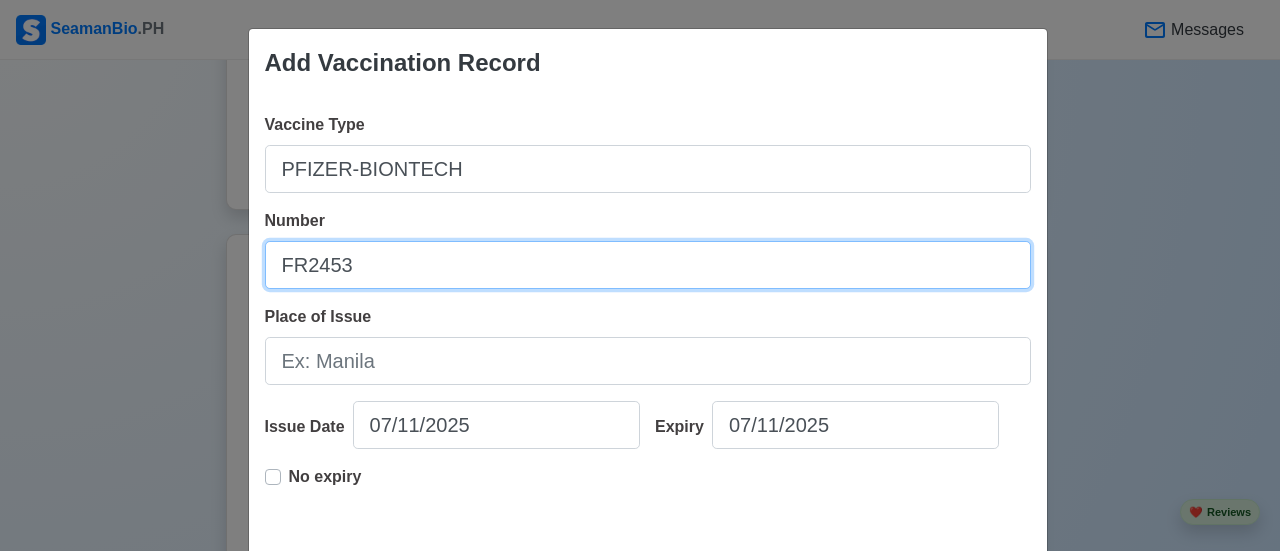 type on "FR2453" 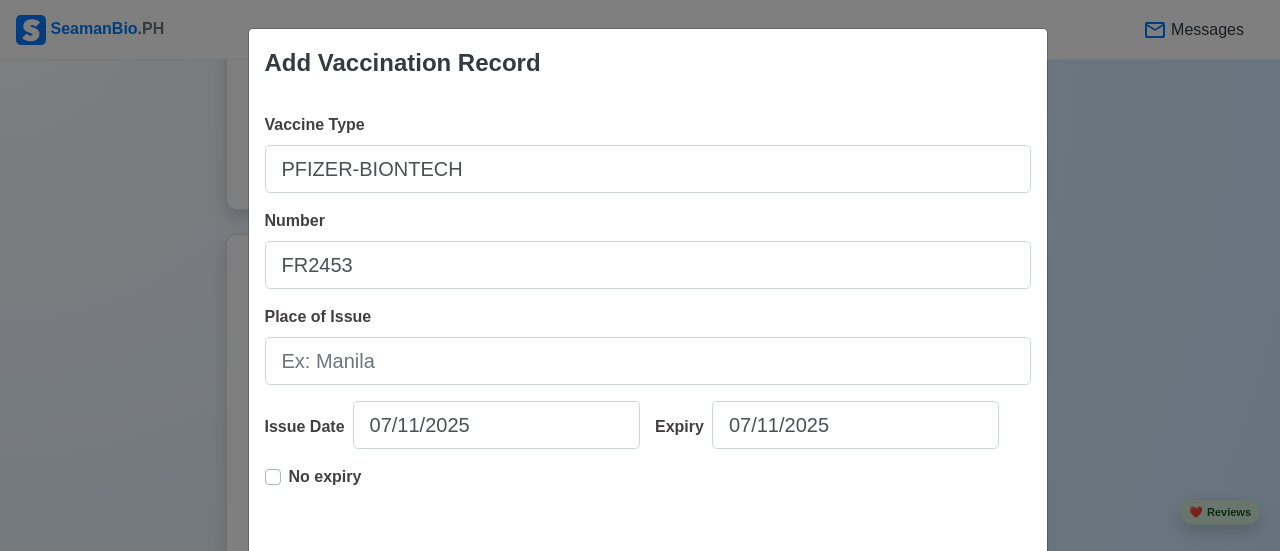 drag, startPoint x: 259, startPoint y: 478, endPoint x: 303, endPoint y: 474, distance: 44.181442 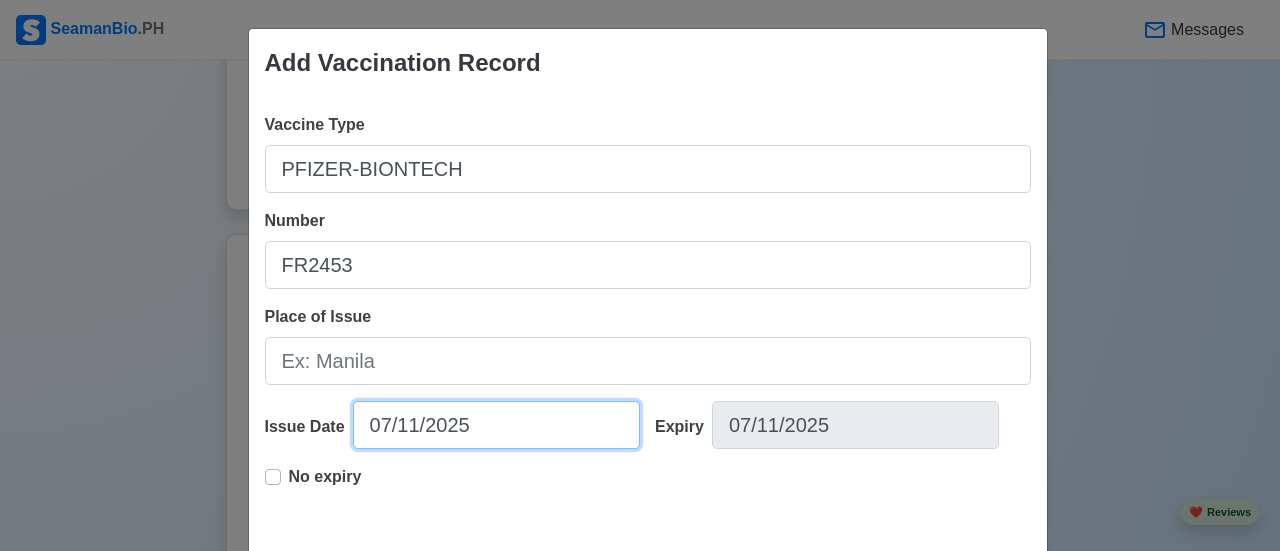 click on "07/11/2025" at bounding box center [496, 425] 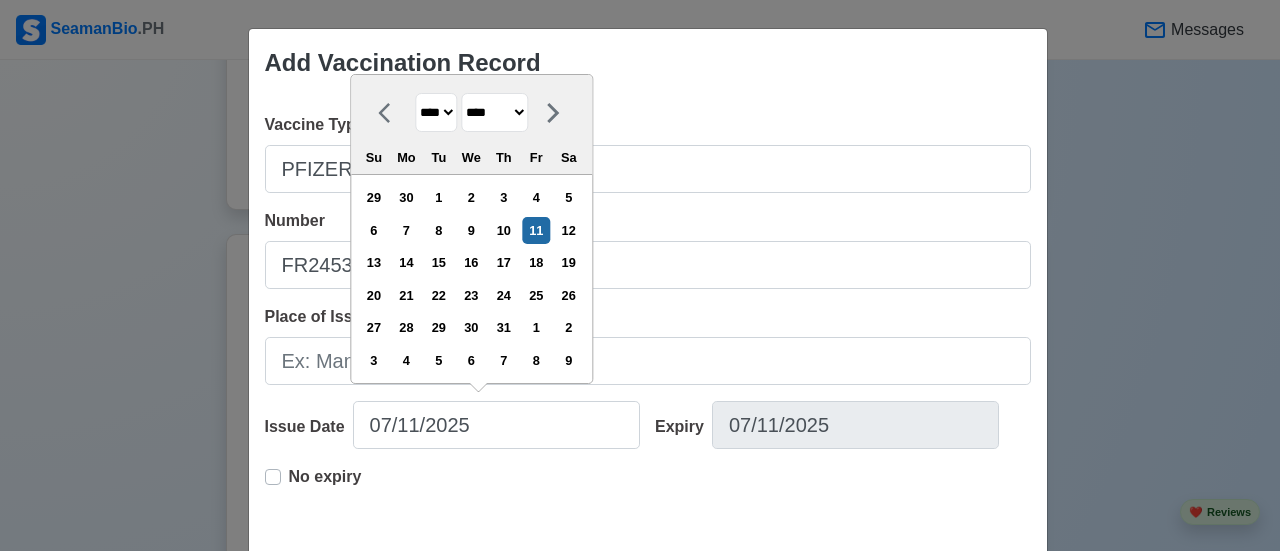 click on "******* ******** ***** ***** *** **** **** ****** ********* ******* ******** ********" at bounding box center (494, 112) 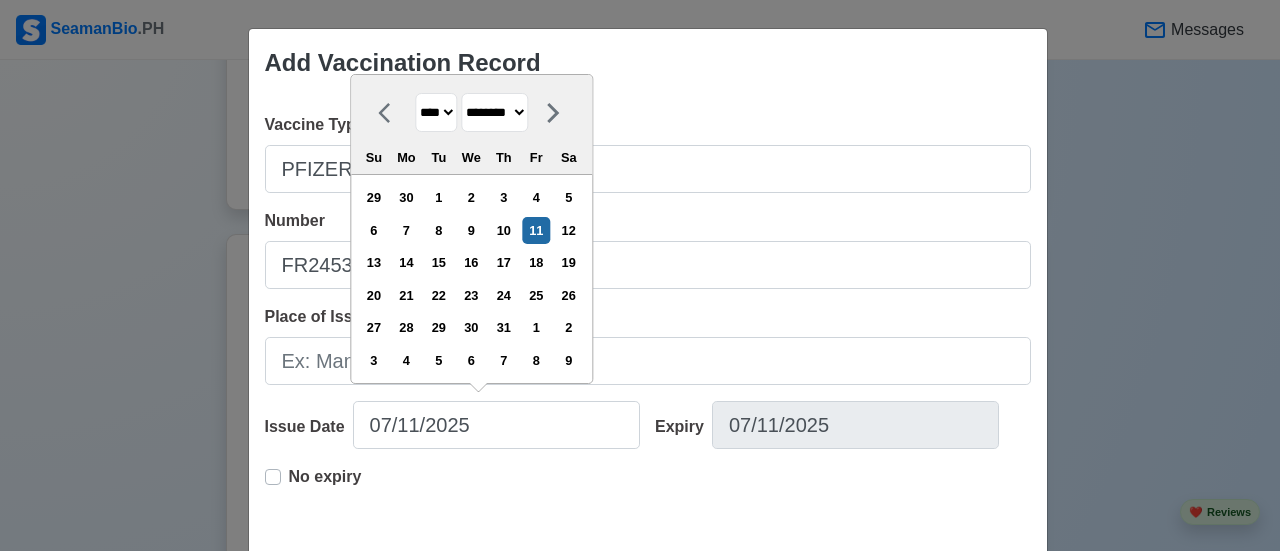 click on "******* ******** ***** ***** *** **** **** ****** ********* ******* ******** ********" at bounding box center (494, 112) 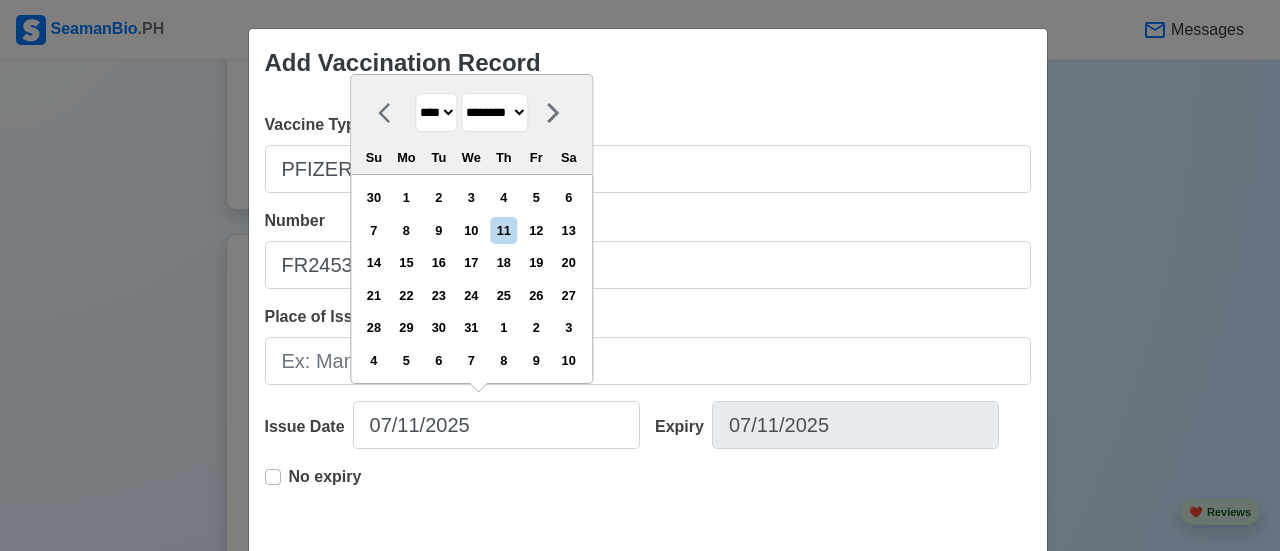 click on "**** **** **** **** **** **** **** **** **** **** **** **** **** **** **** **** **** **** **** **** **** **** **** **** **** **** **** **** **** **** **** **** **** **** **** **** **** **** **** **** **** **** **** **** **** **** **** **** **** **** **** **** **** **** **** **** **** **** **** **** **** **** **** **** **** **** **** **** **** **** **** **** **** **** **** **** **** **** **** **** **** **** **** **** **** **** **** **** **** **** **** **** **** **** **** **** **** **** **** **** **** **** **** **** **** ****" at bounding box center (436, 112) 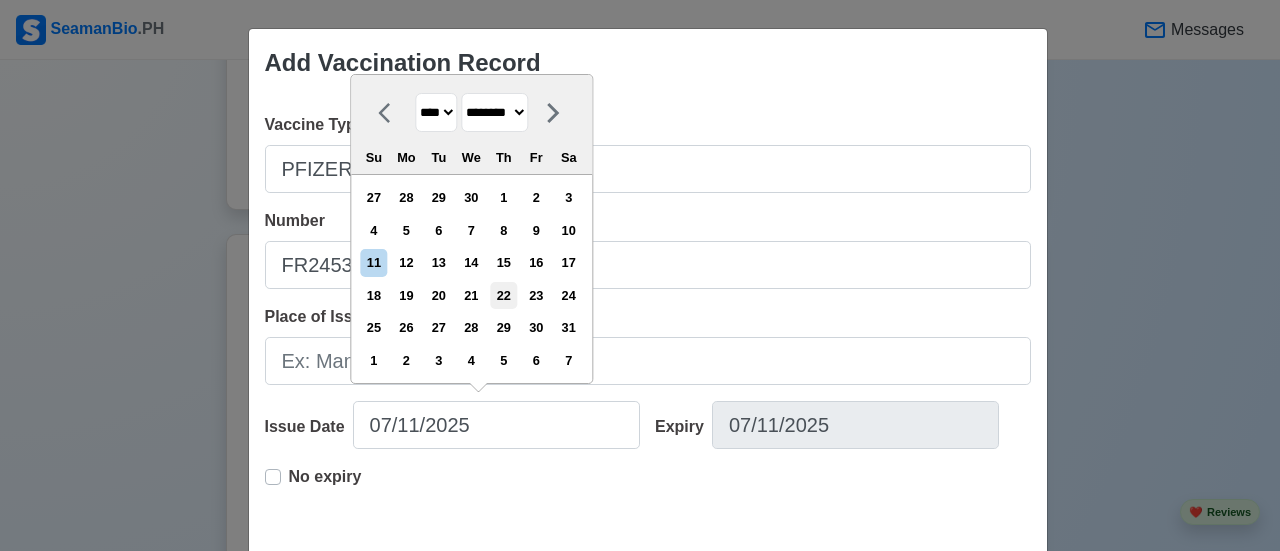 click on "22" at bounding box center [503, 295] 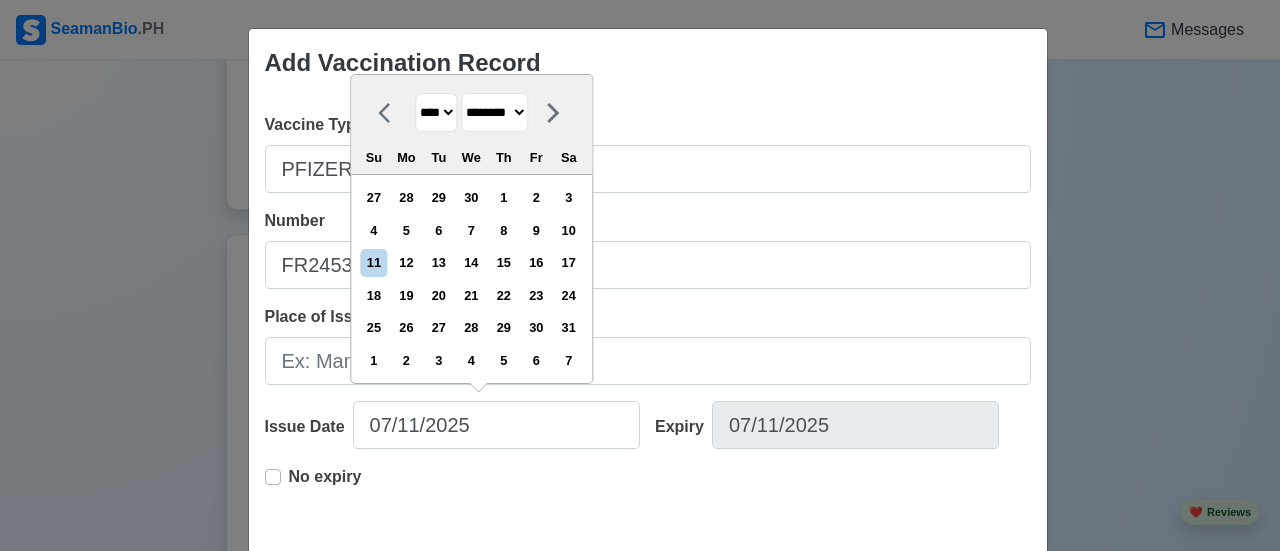 type on "[DATE]" 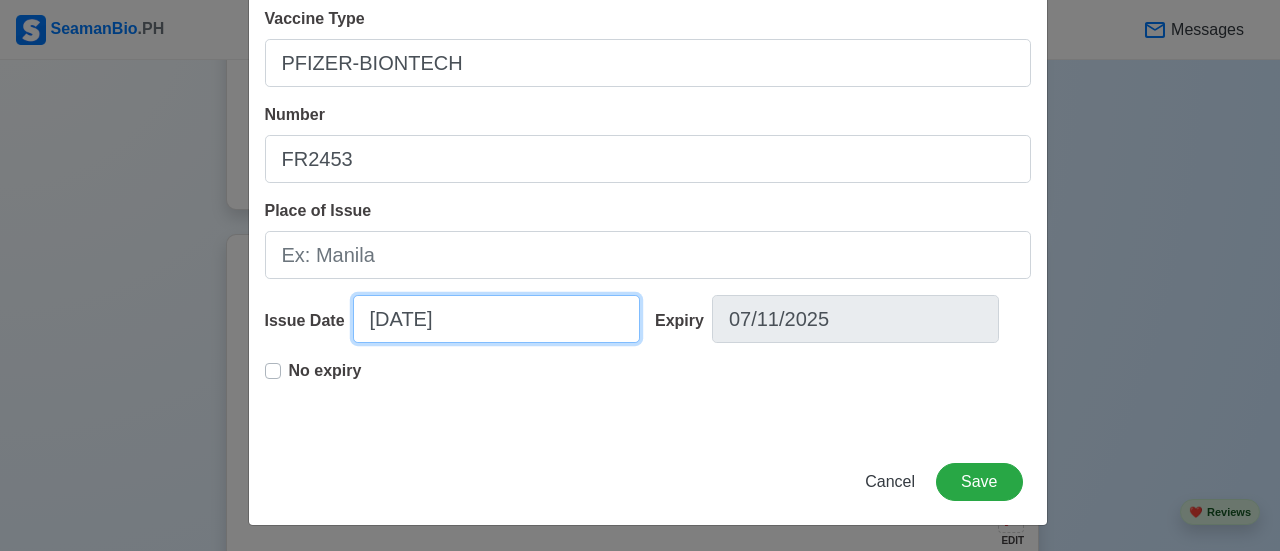scroll, scrollTop: 107, scrollLeft: 0, axis: vertical 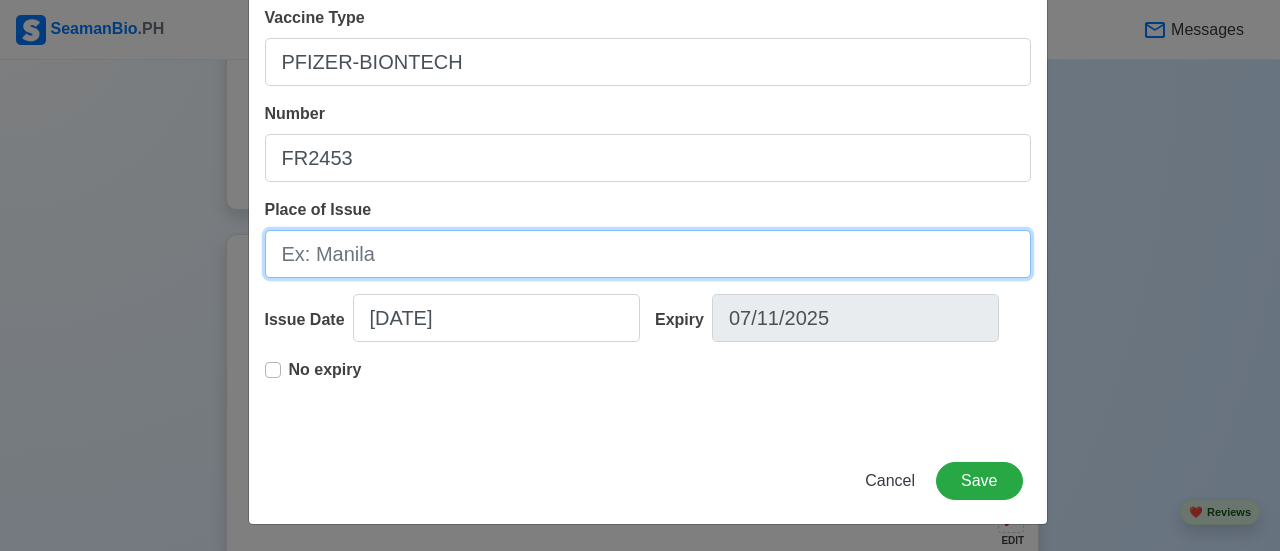 click on "Place of Issue" at bounding box center (648, 254) 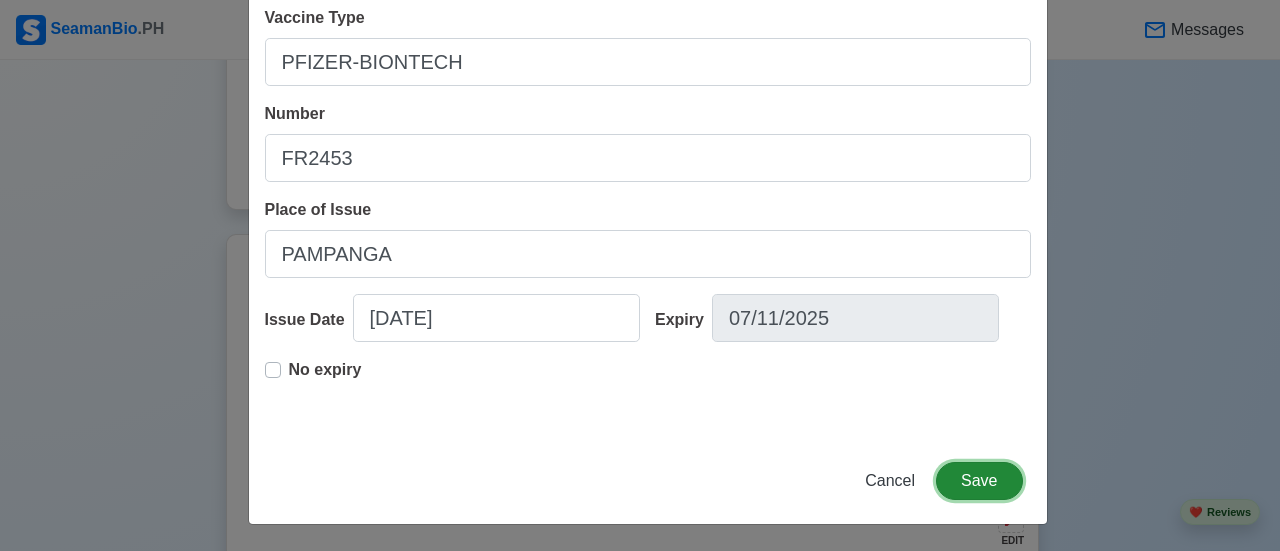 click on "Save" at bounding box center [979, 481] 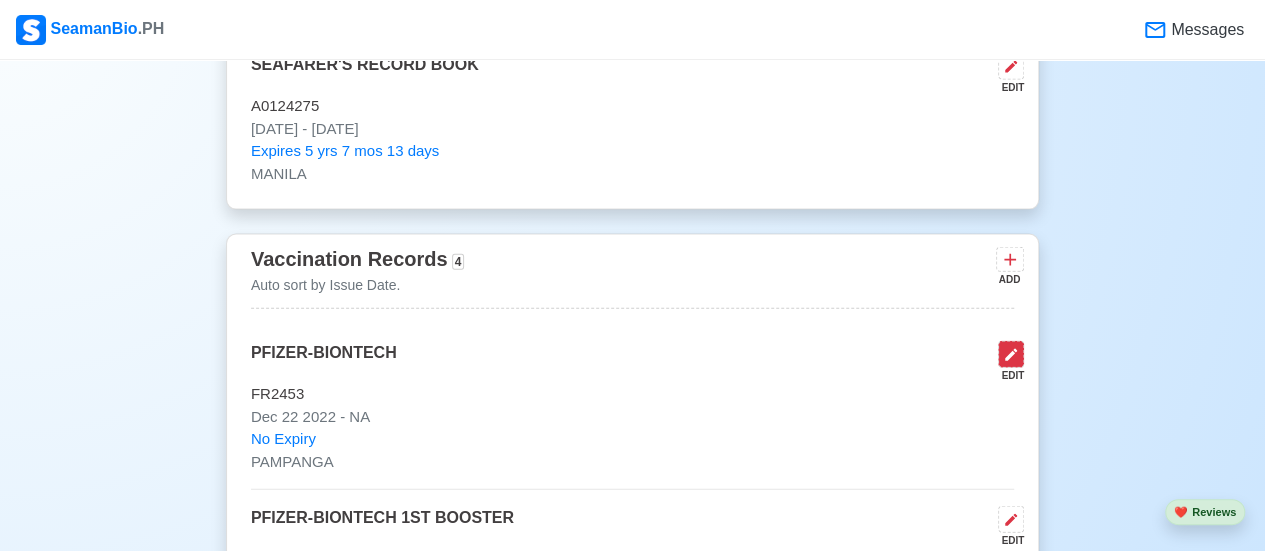 click 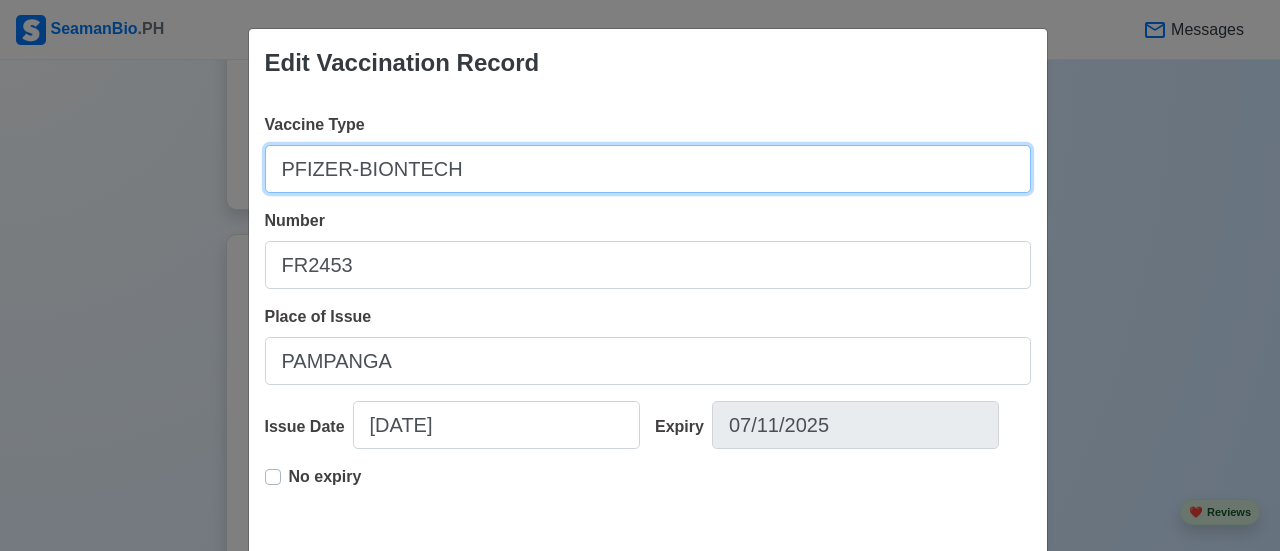 click on "PFIZER-BIONTECH" at bounding box center (648, 169) 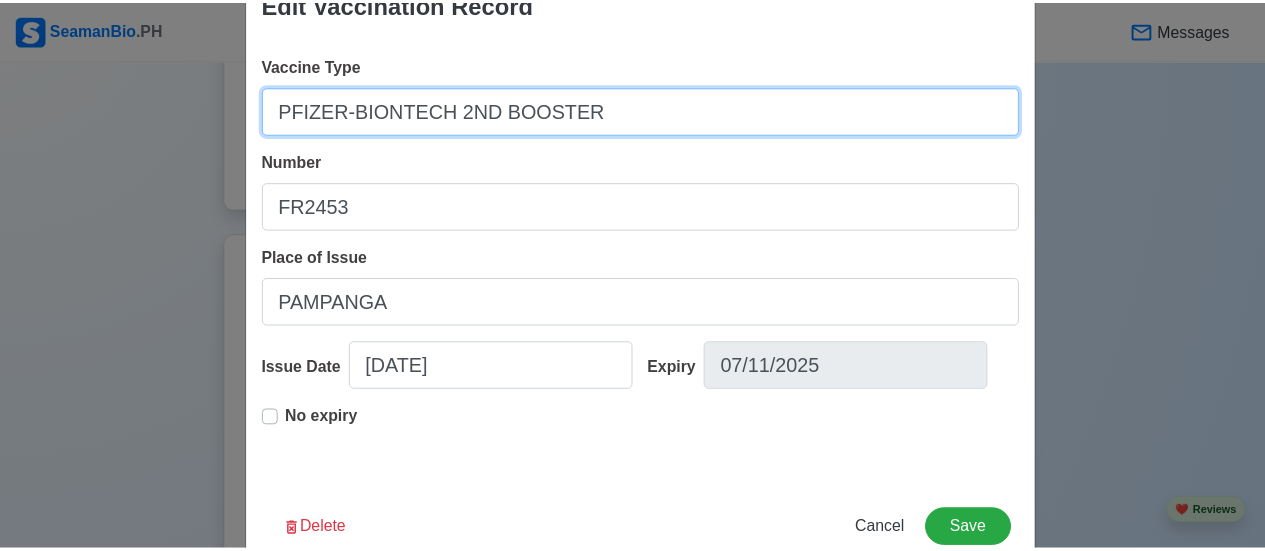 scroll, scrollTop: 107, scrollLeft: 0, axis: vertical 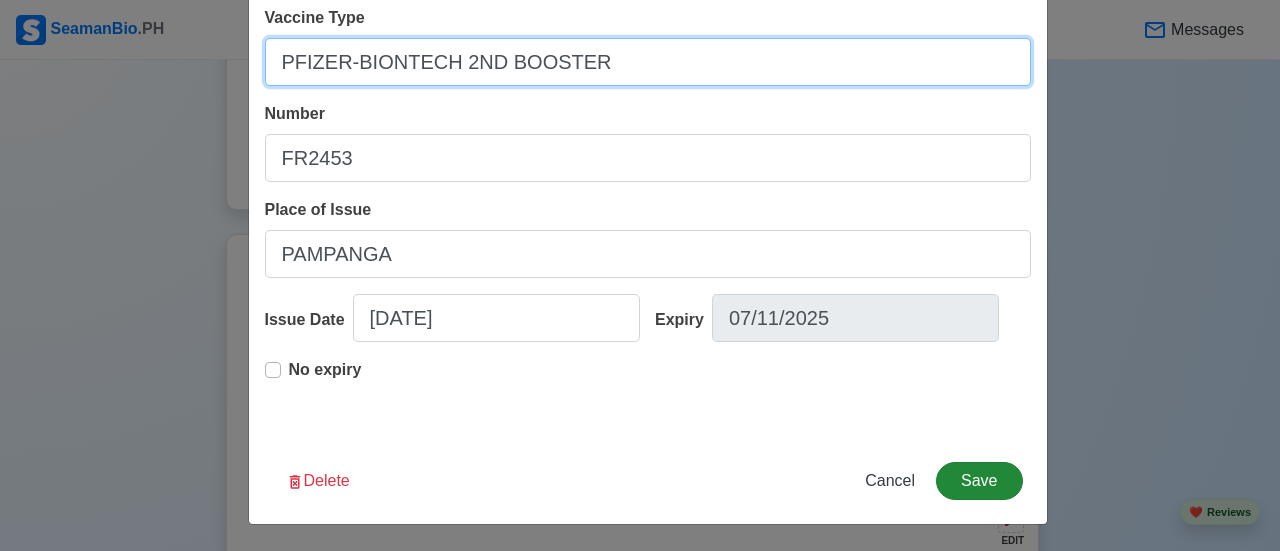 type on "PFIZER-BIONTECH 2ND BOOSTER" 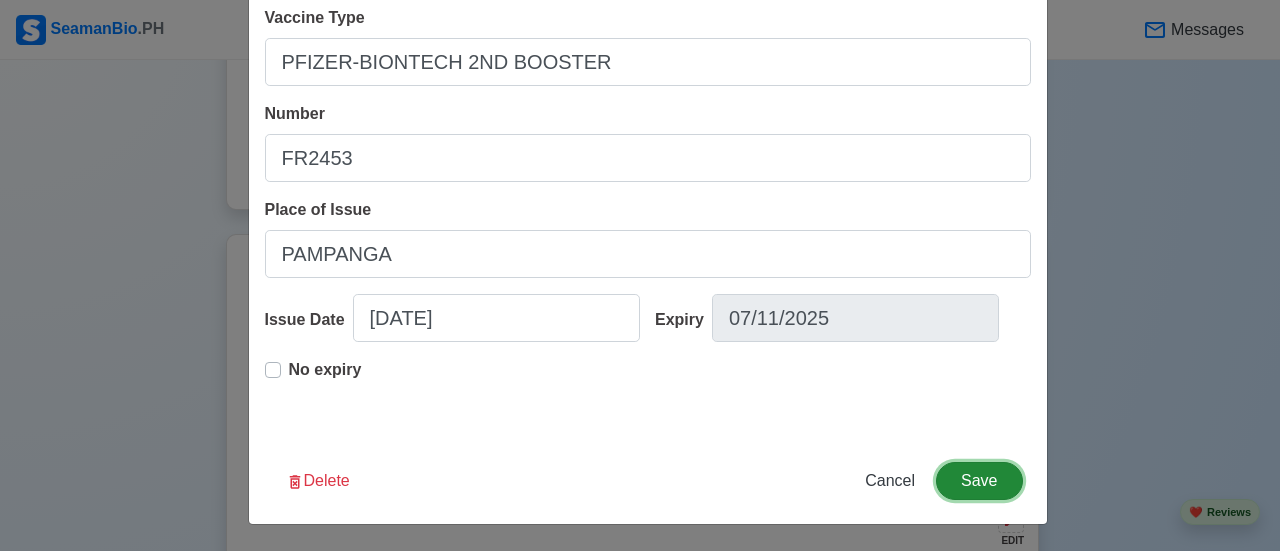 click on "Save" at bounding box center [979, 481] 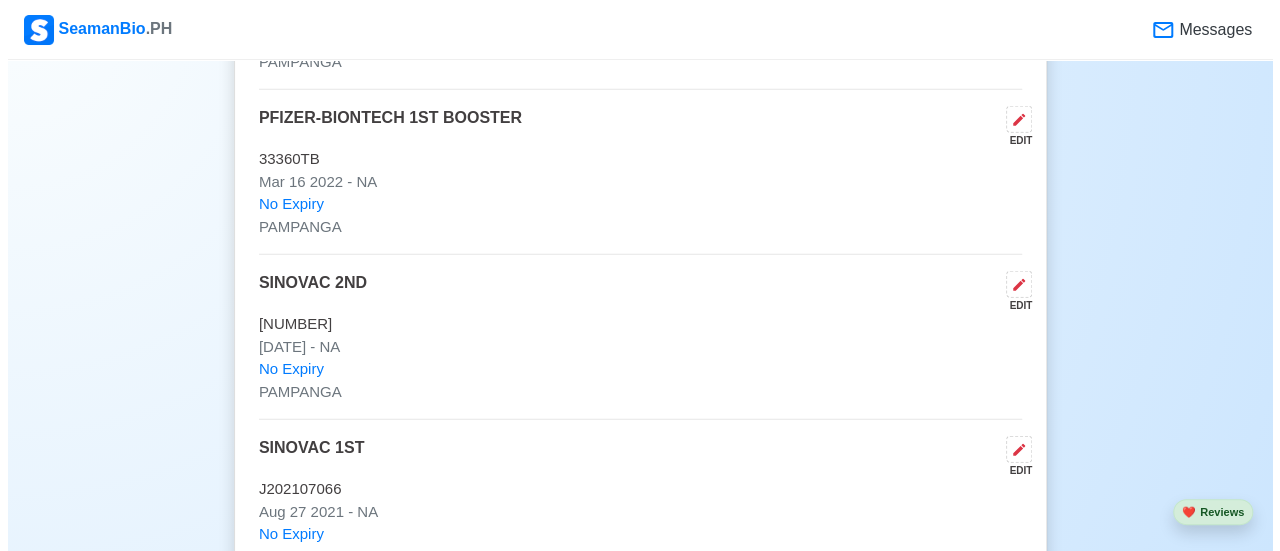 scroll, scrollTop: 2127, scrollLeft: 0, axis: vertical 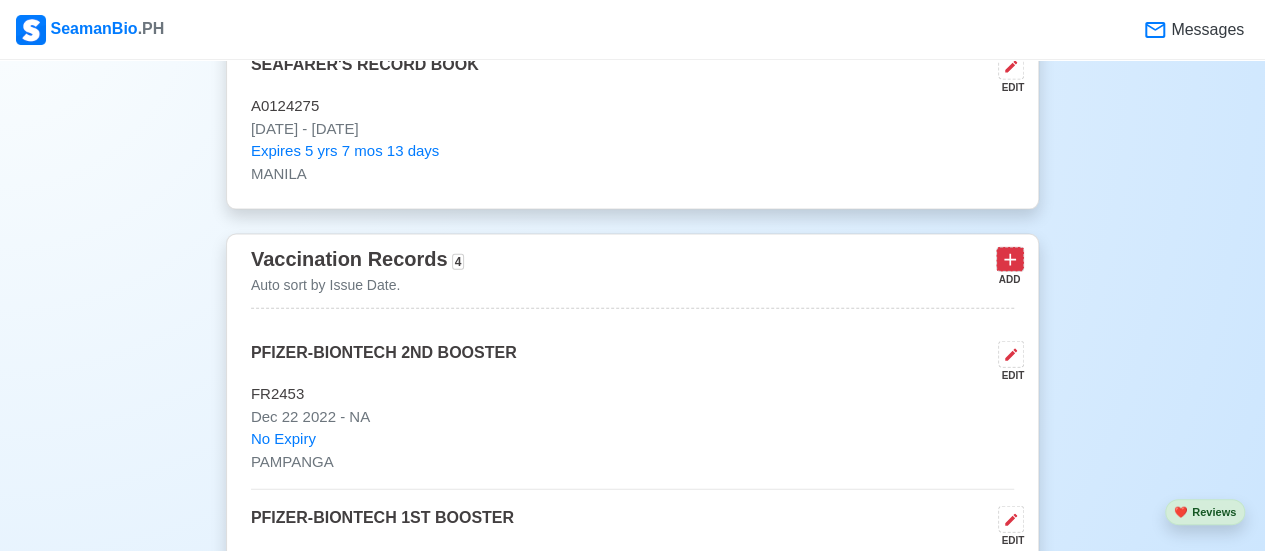 click 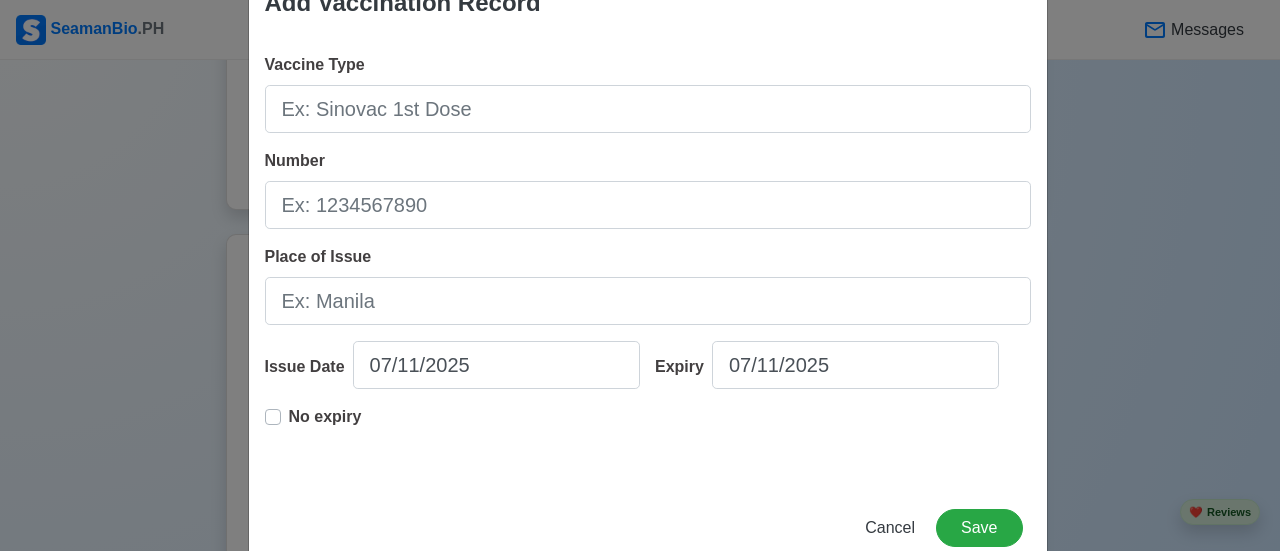 scroll, scrollTop: 107, scrollLeft: 0, axis: vertical 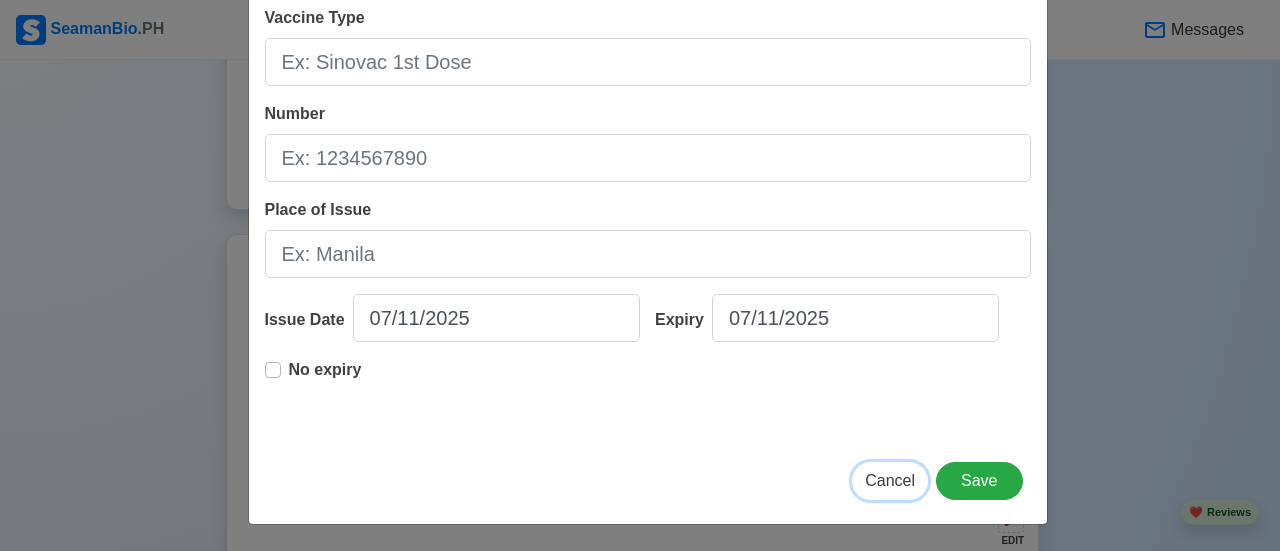 click on "Cancel" at bounding box center [890, 480] 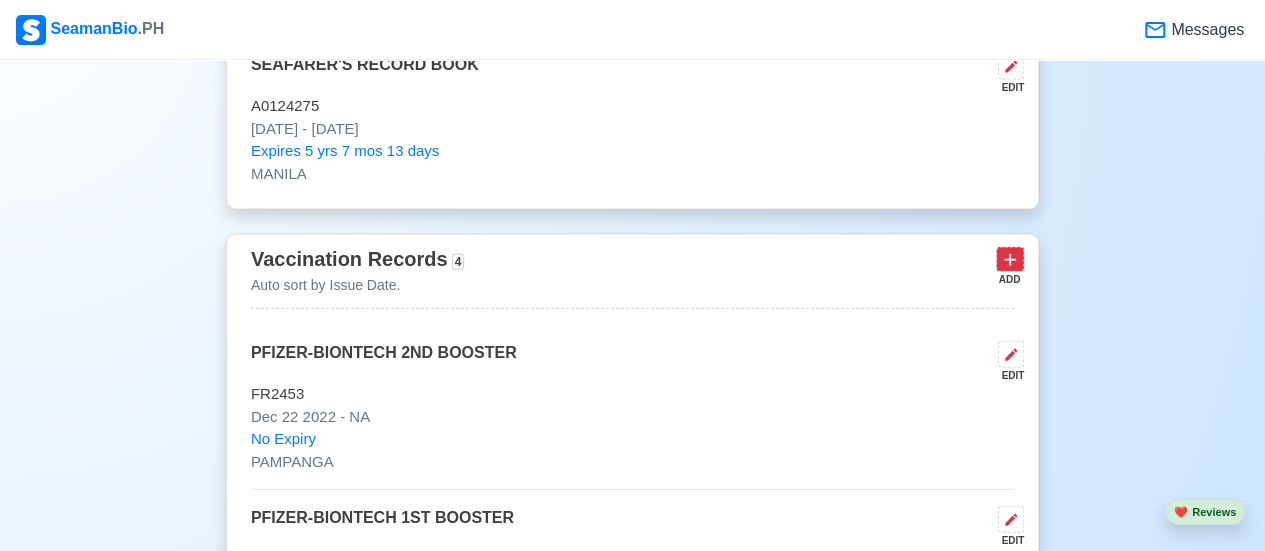 click 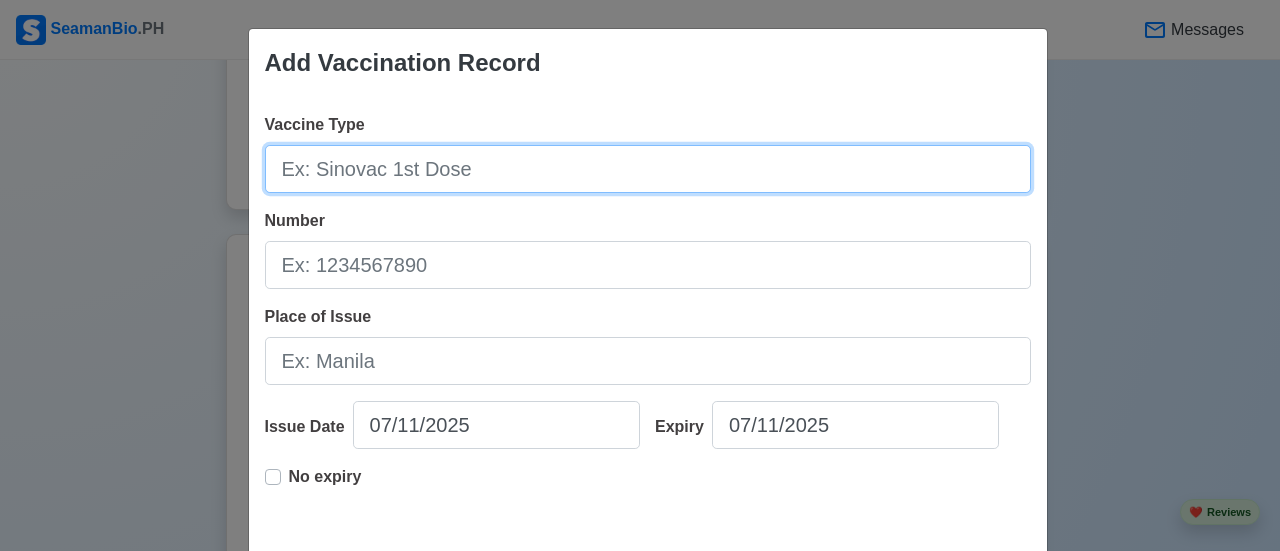 click on "Vaccine Type" at bounding box center (648, 169) 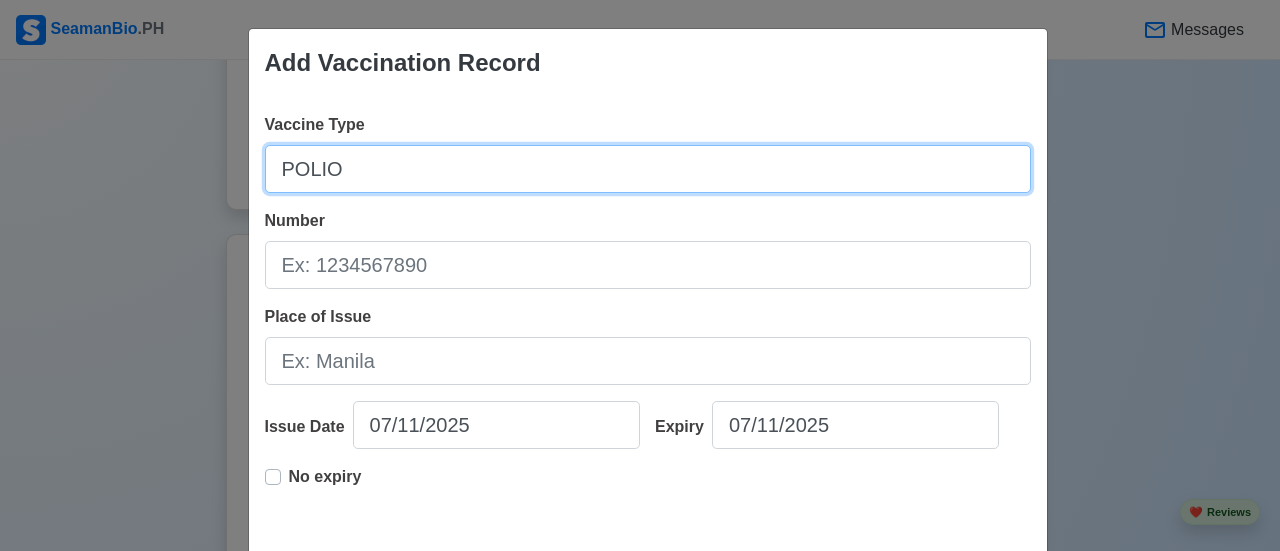 type on "POLIO" 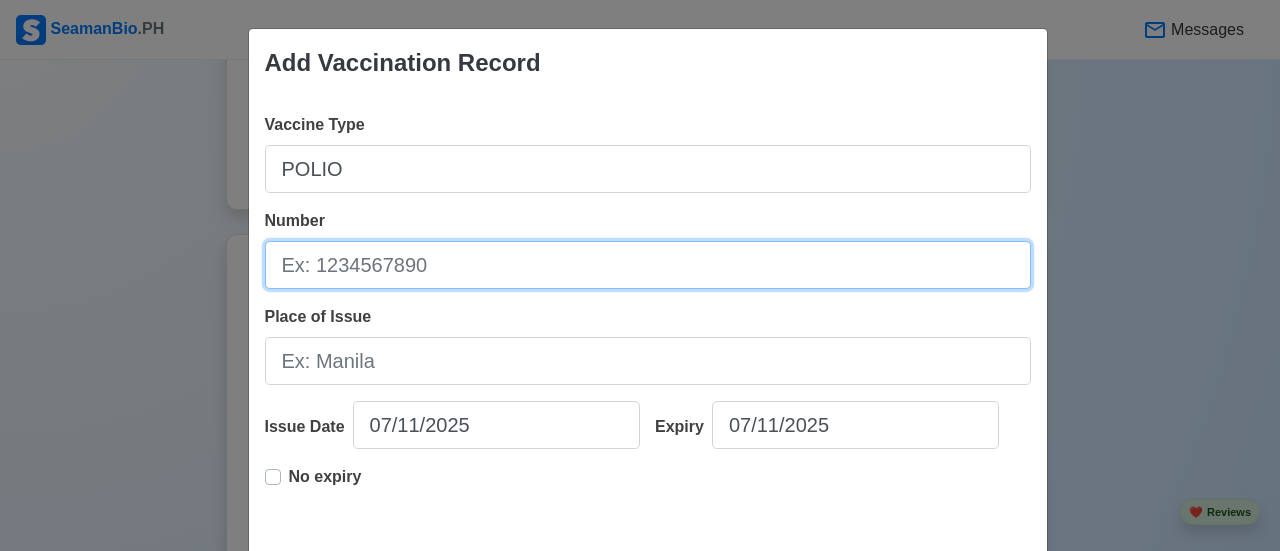 click on "Number" at bounding box center (648, 265) 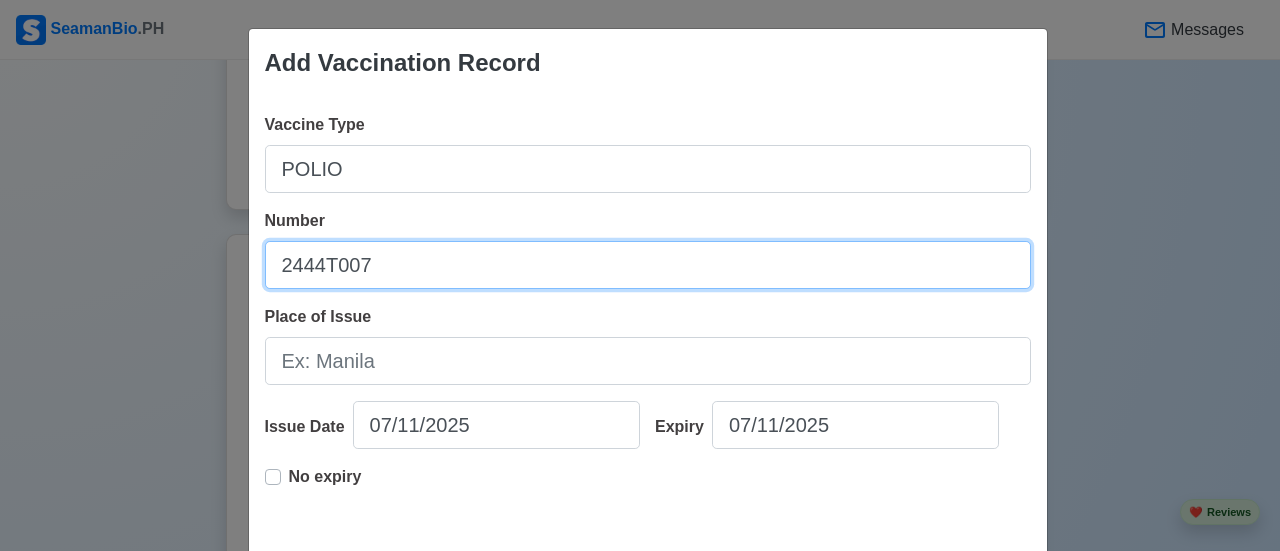 type on "2444T007" 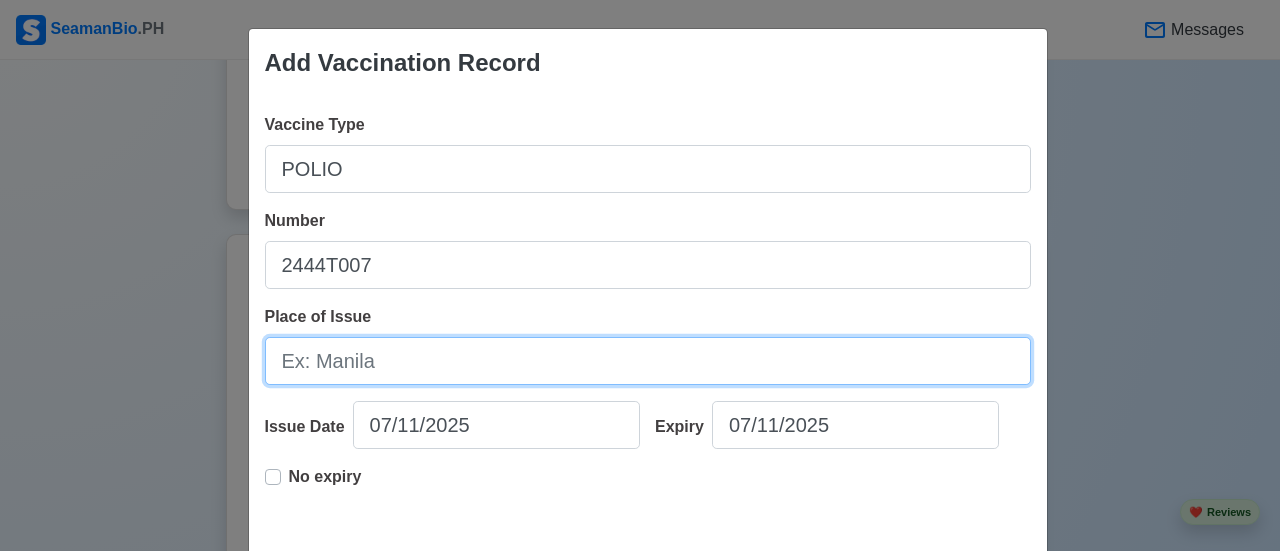 click on "Place of Issue" at bounding box center [648, 361] 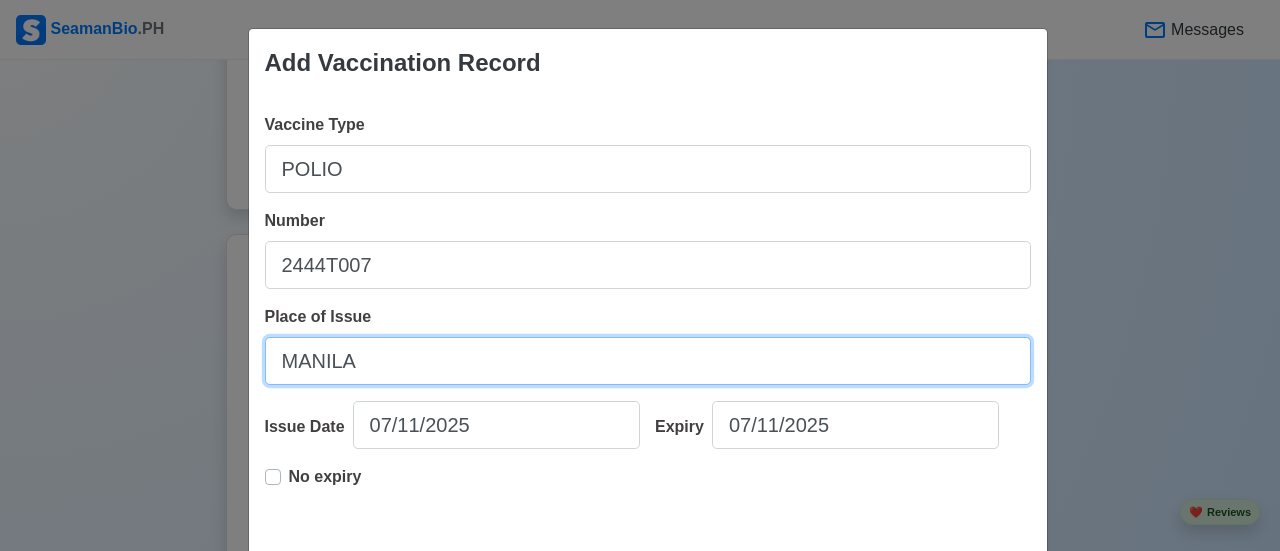 type on "MANILA" 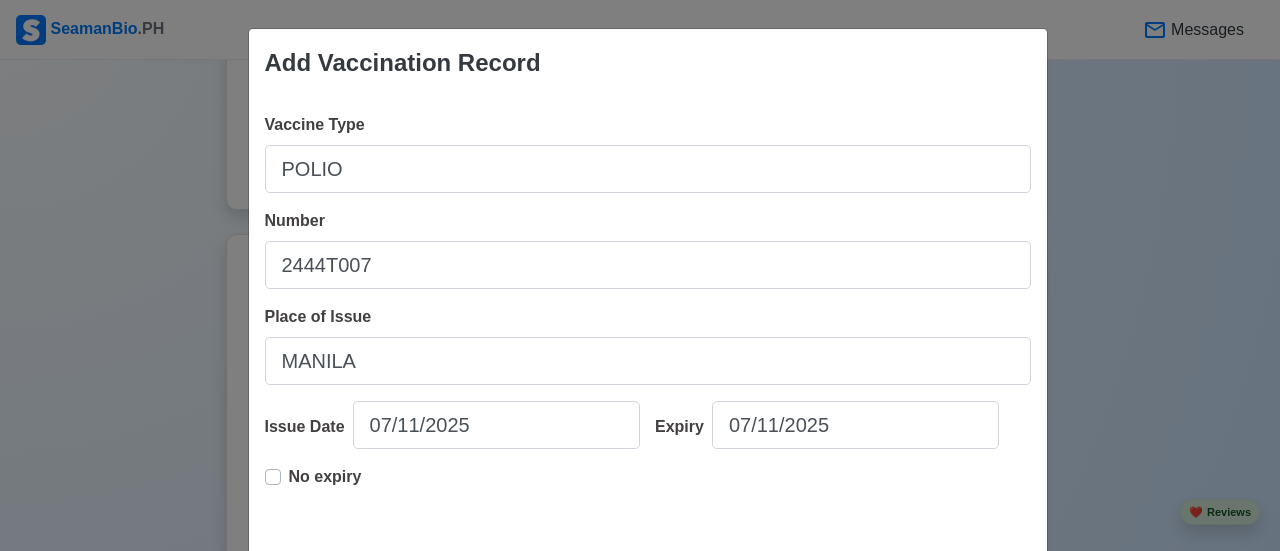 click on "No expiry" at bounding box center [325, 485] 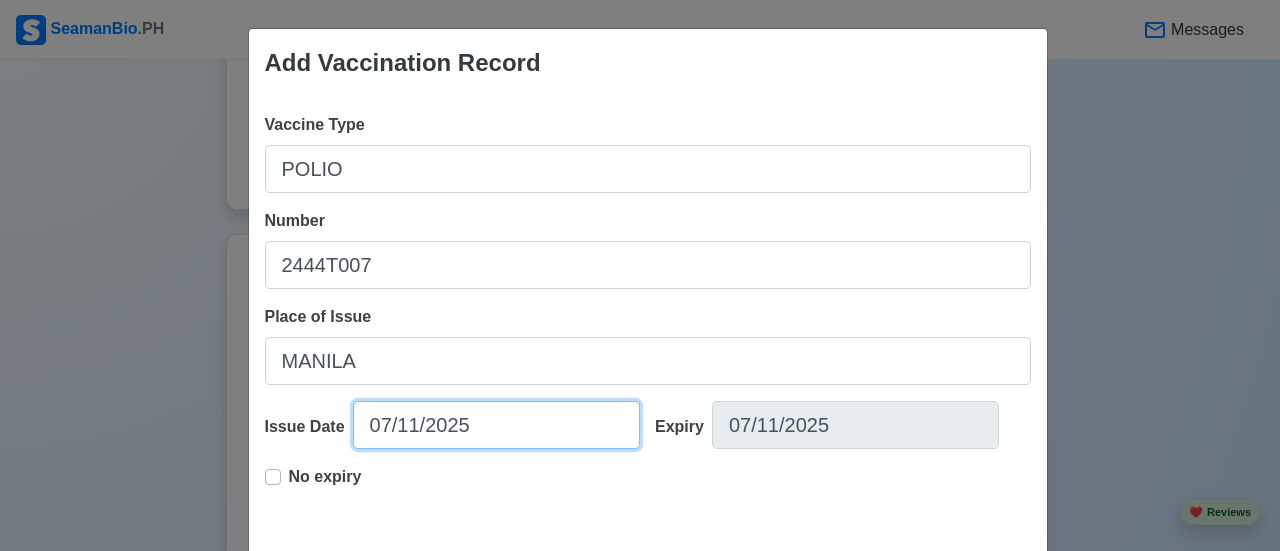 click on "07/11/2025" at bounding box center (496, 425) 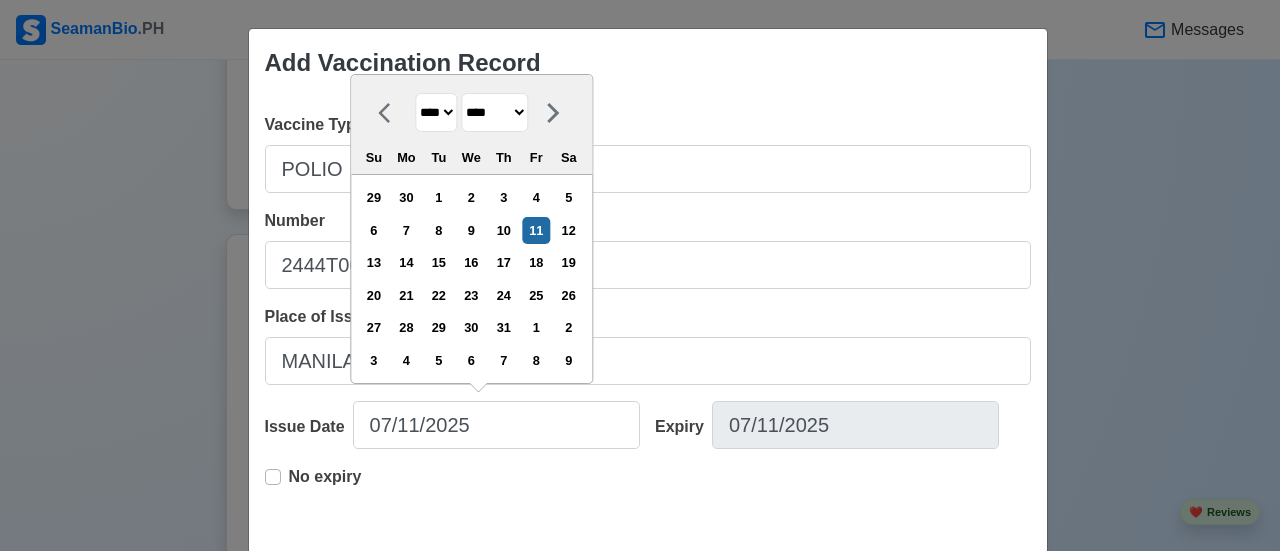 click on "******* ******** ***** ***** *** **** **** ****** ********* ******* ******** ********" at bounding box center (494, 112) 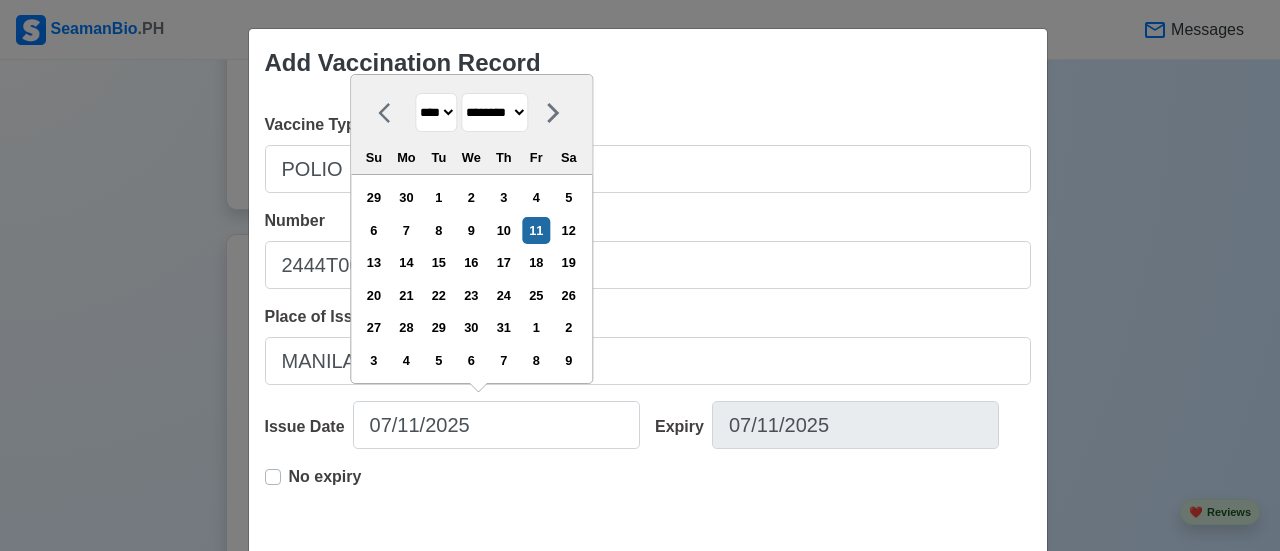 click on "******* ******** ***** ***** *** **** **** ****** ********* ******* ******** ********" at bounding box center [494, 112] 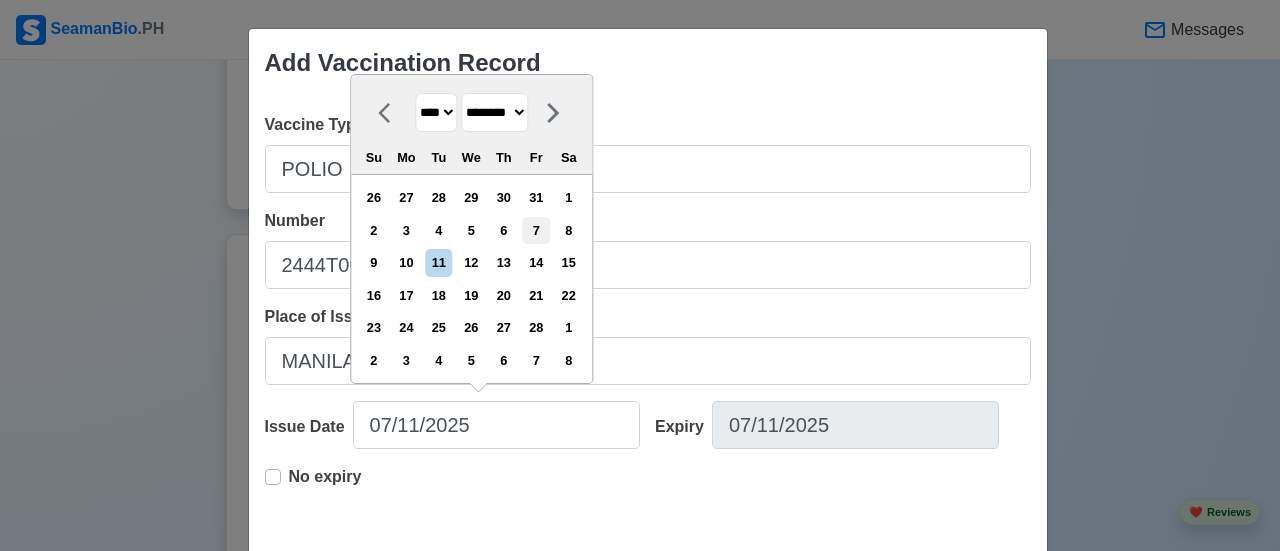 click on "7" at bounding box center [536, 230] 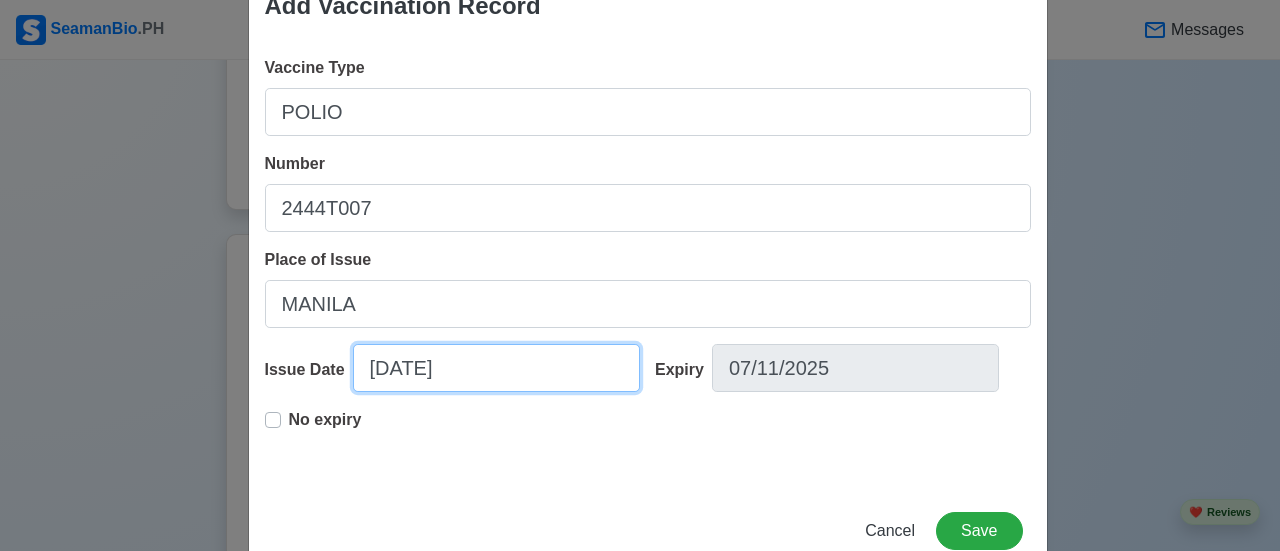 scroll, scrollTop: 107, scrollLeft: 0, axis: vertical 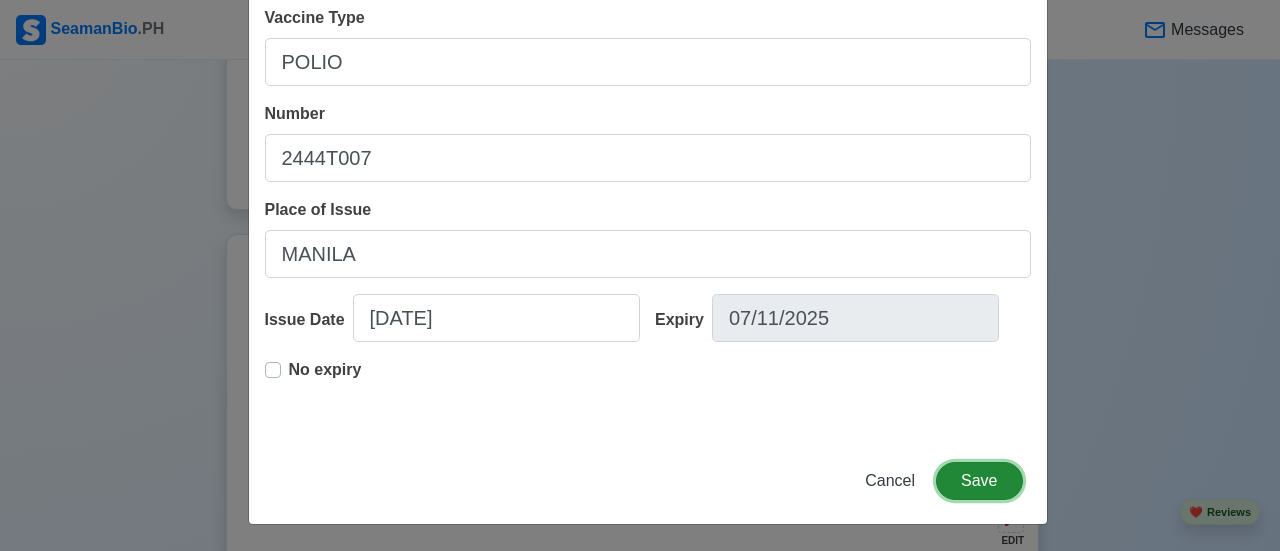 click on "Save" at bounding box center [979, 481] 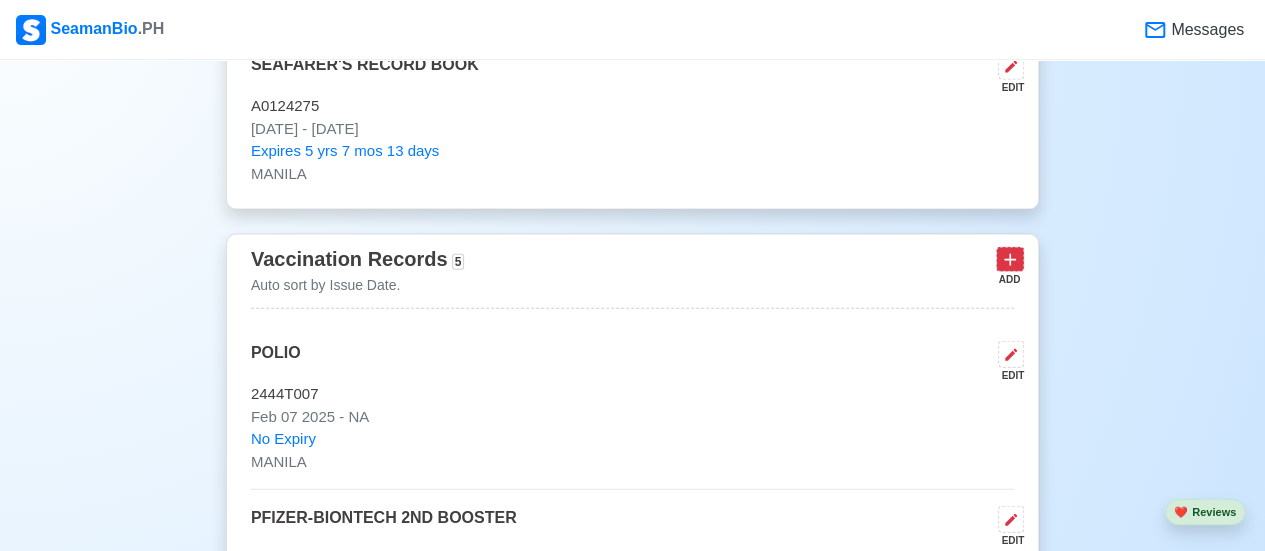 click 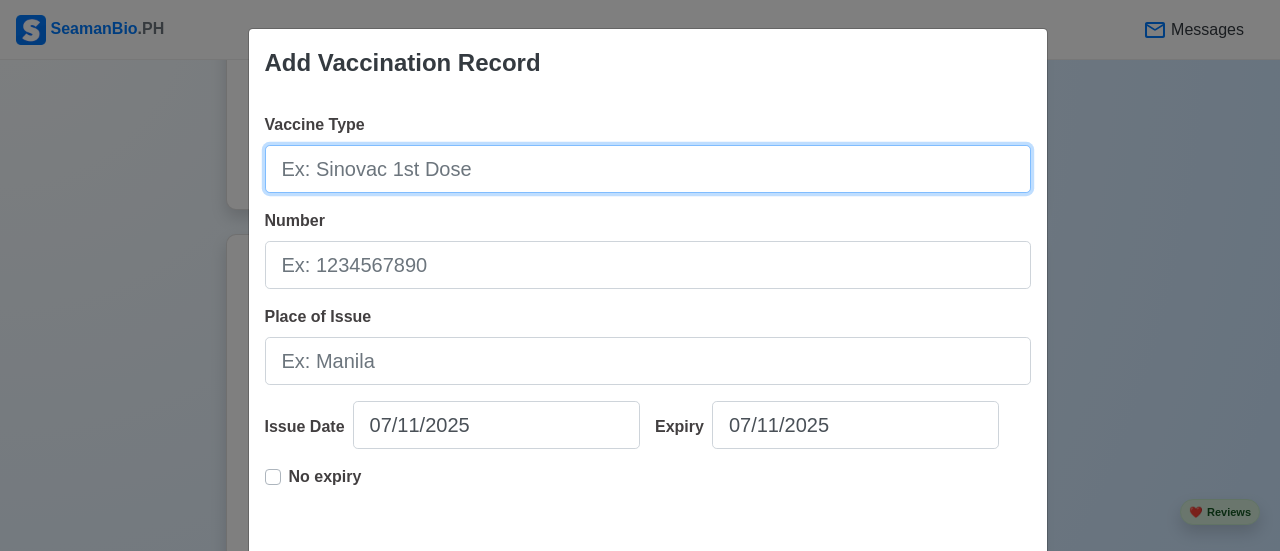 click on "Vaccine Type" at bounding box center [648, 169] 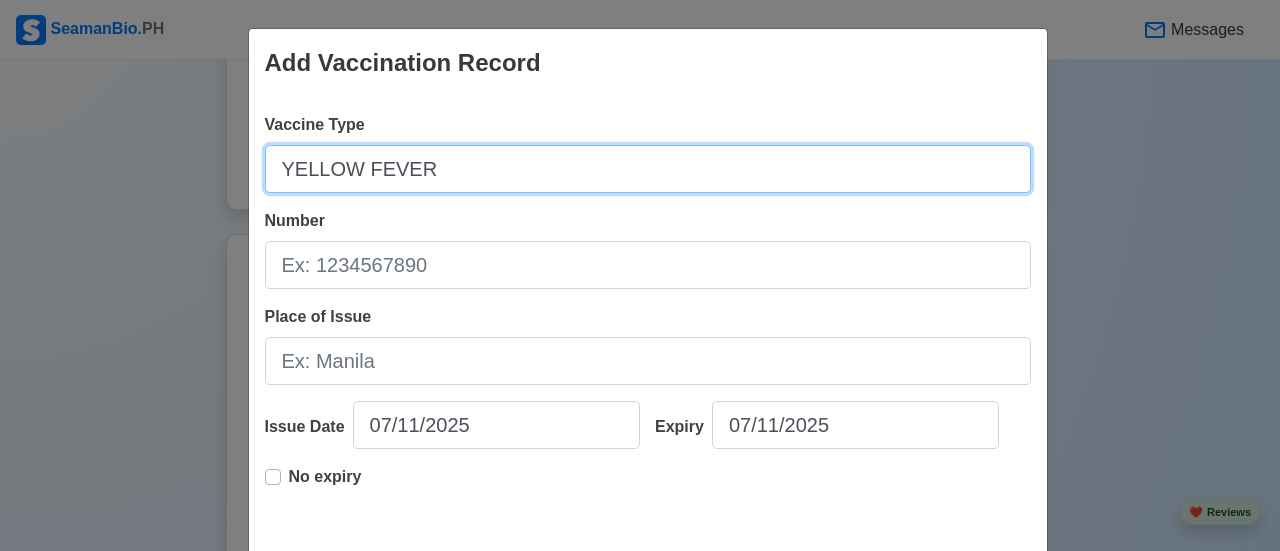 type on "YELLOW FEVER" 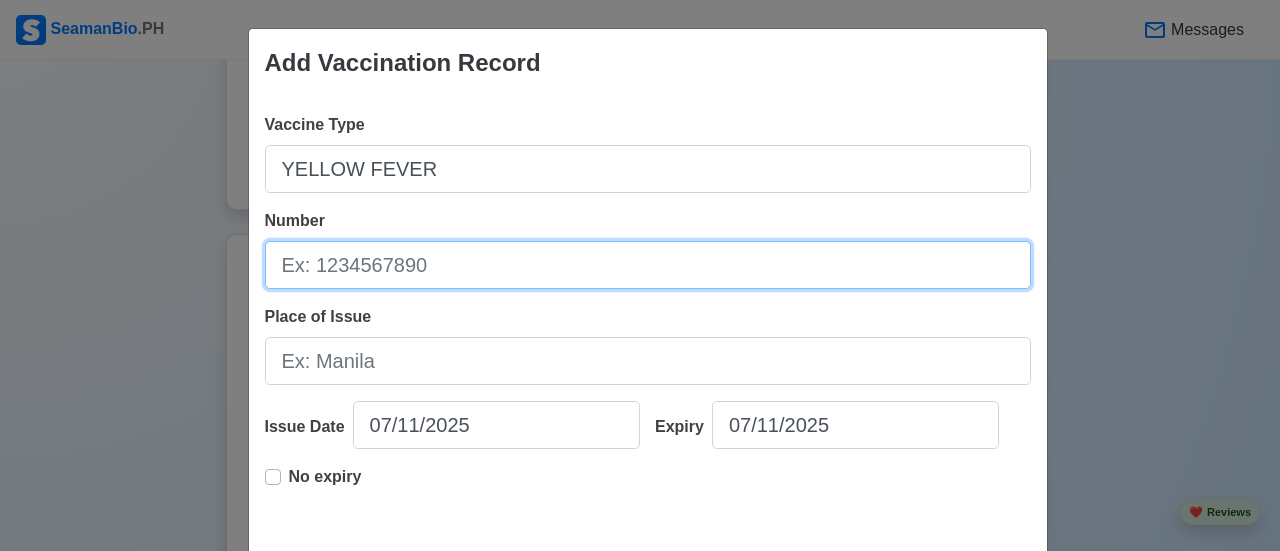 click on "Number" at bounding box center [648, 265] 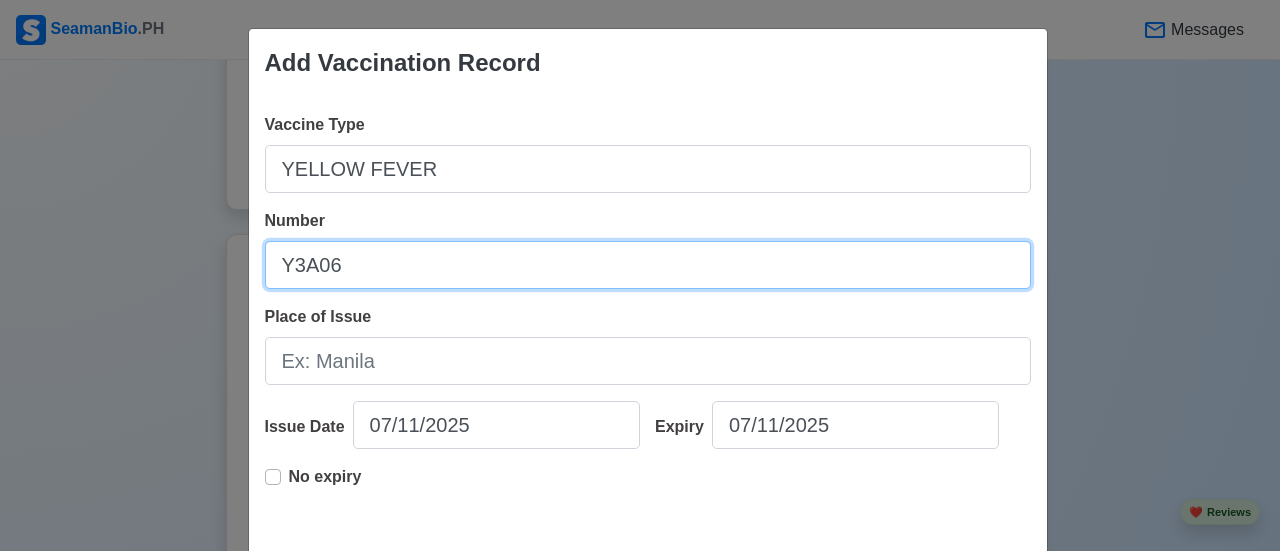 type on "Y3A06" 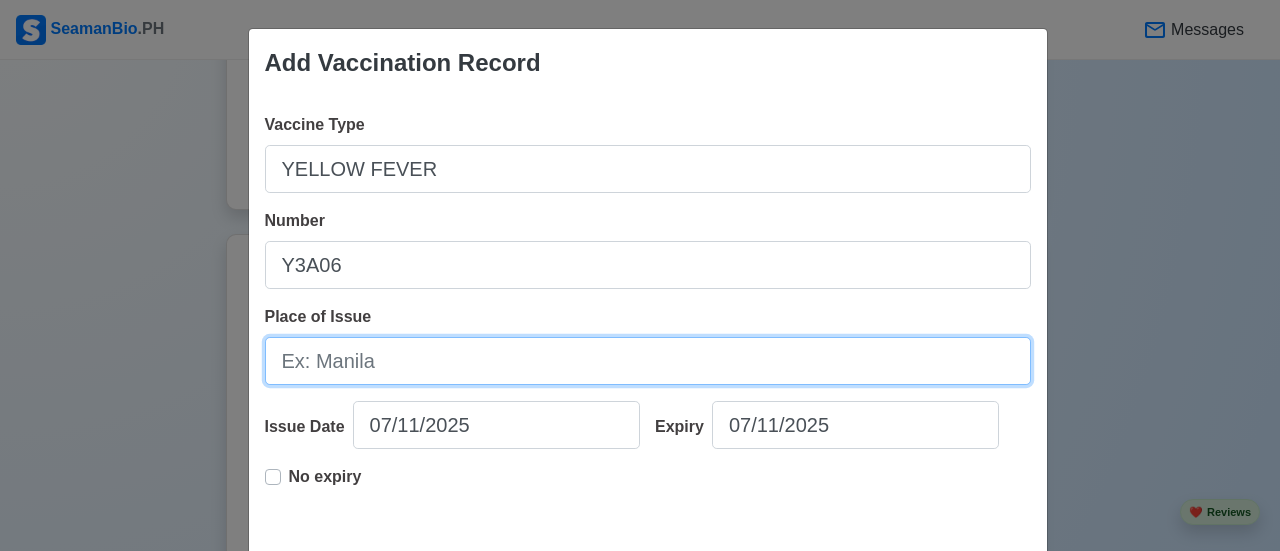 click on "Place of Issue" at bounding box center [648, 361] 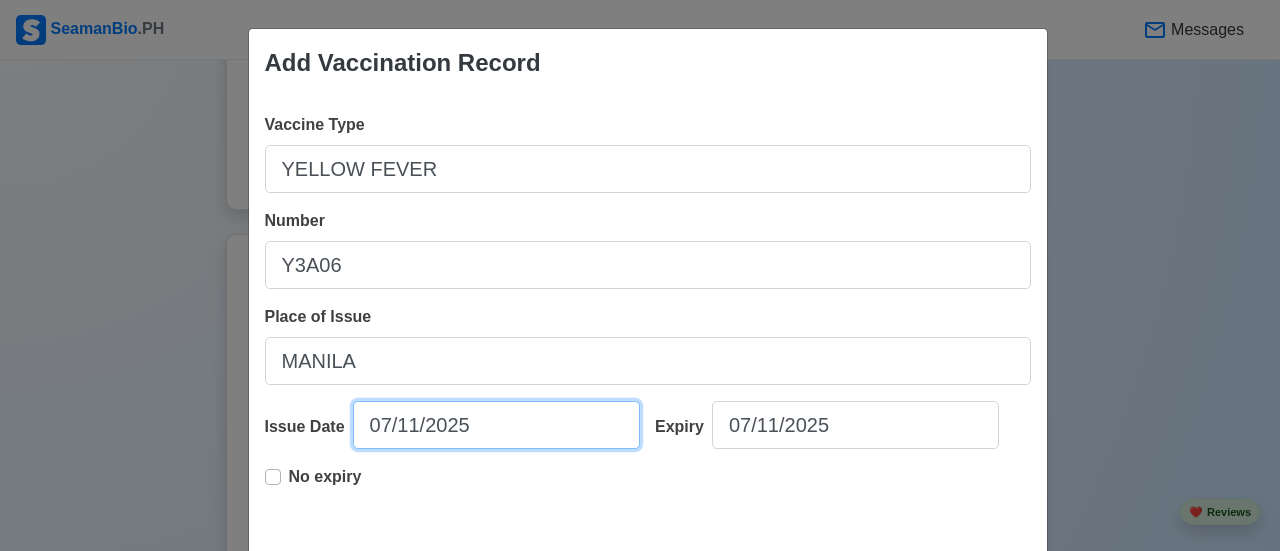 click on "07/11/2025" at bounding box center (496, 425) 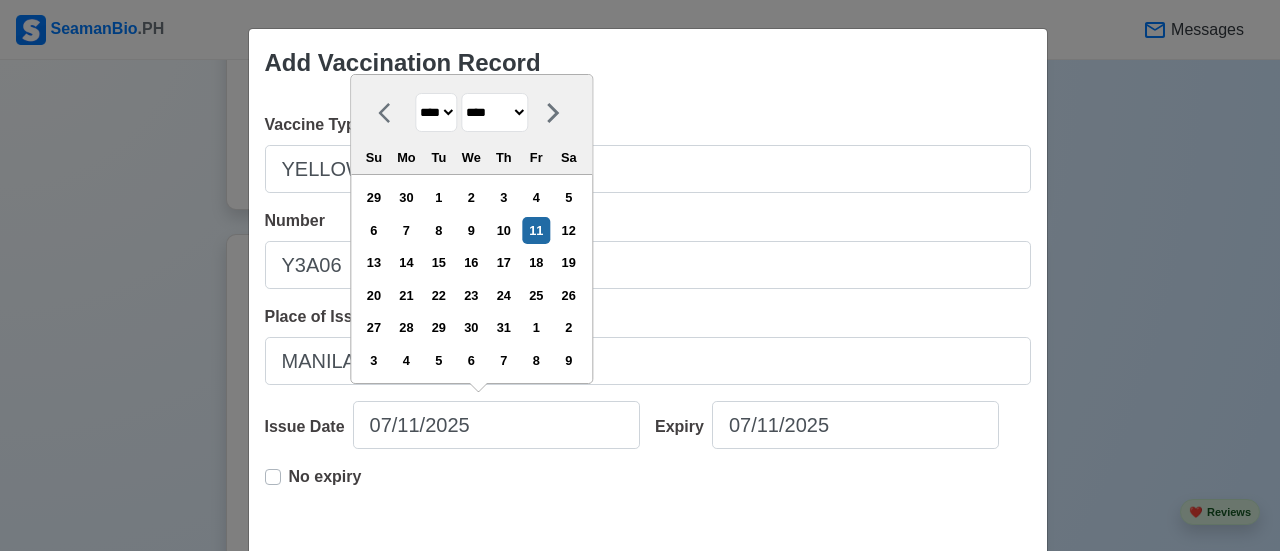 click on "******* ******** ***** ***** *** **** **** ****** ********* ******* ******** ********" at bounding box center (494, 112) 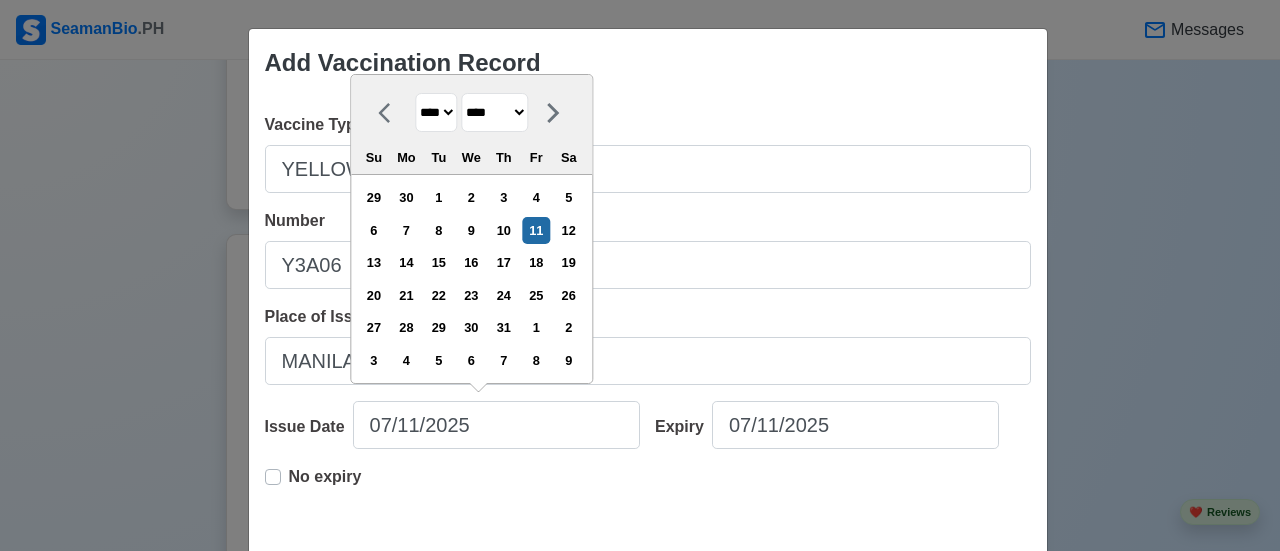 select on "***" 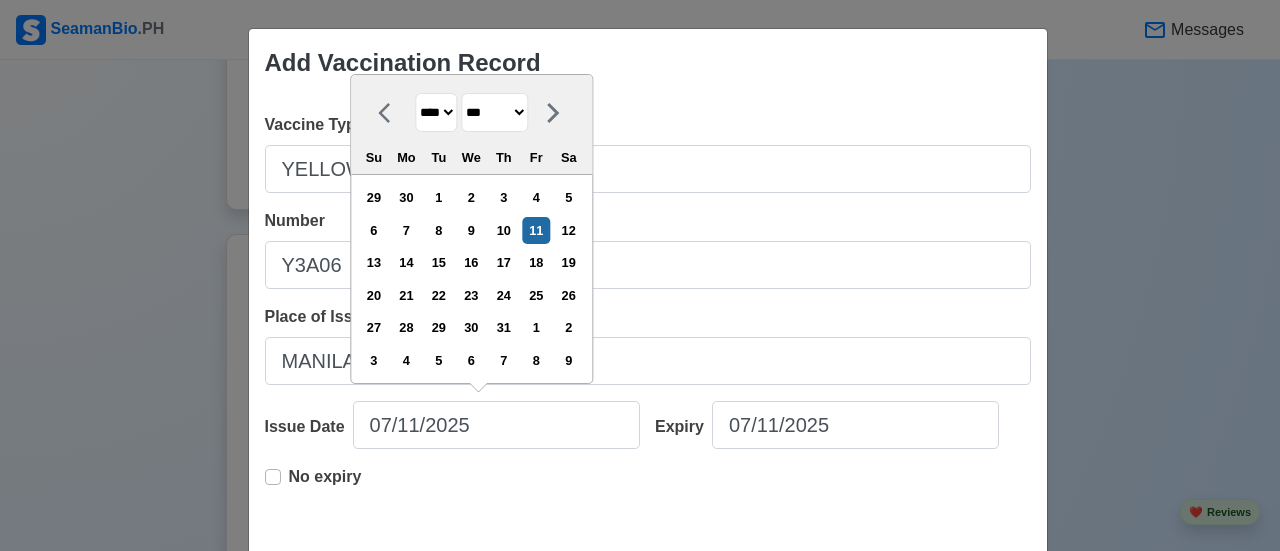 click on "******* ******** ***** ***** *** **** **** ****** ********* ******* ******** ********" at bounding box center [494, 112] 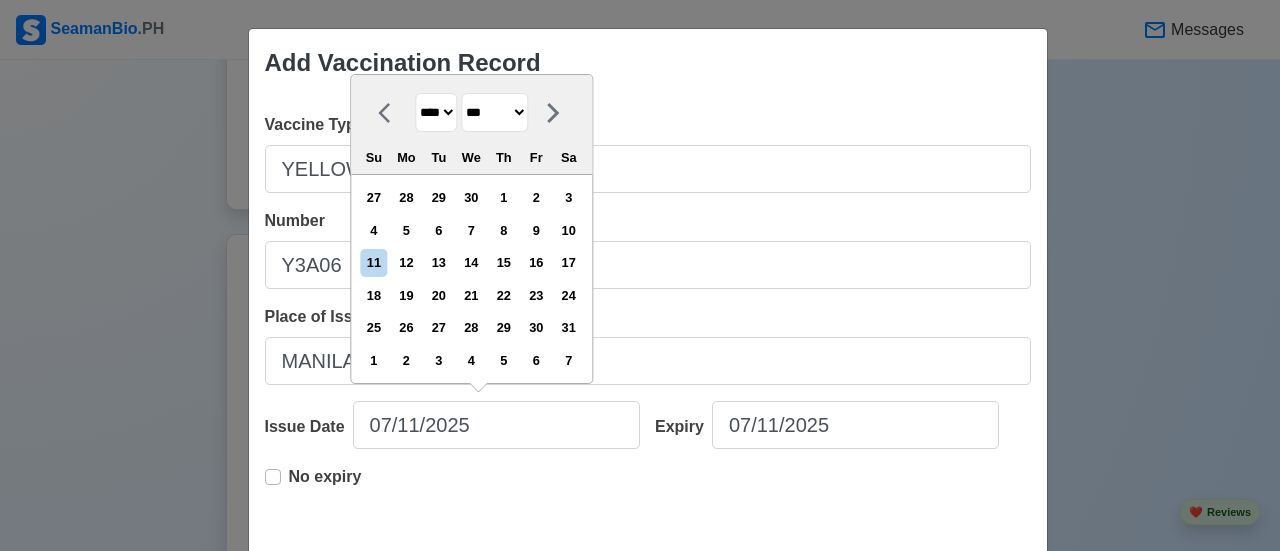 click on "26" at bounding box center (406, 327) 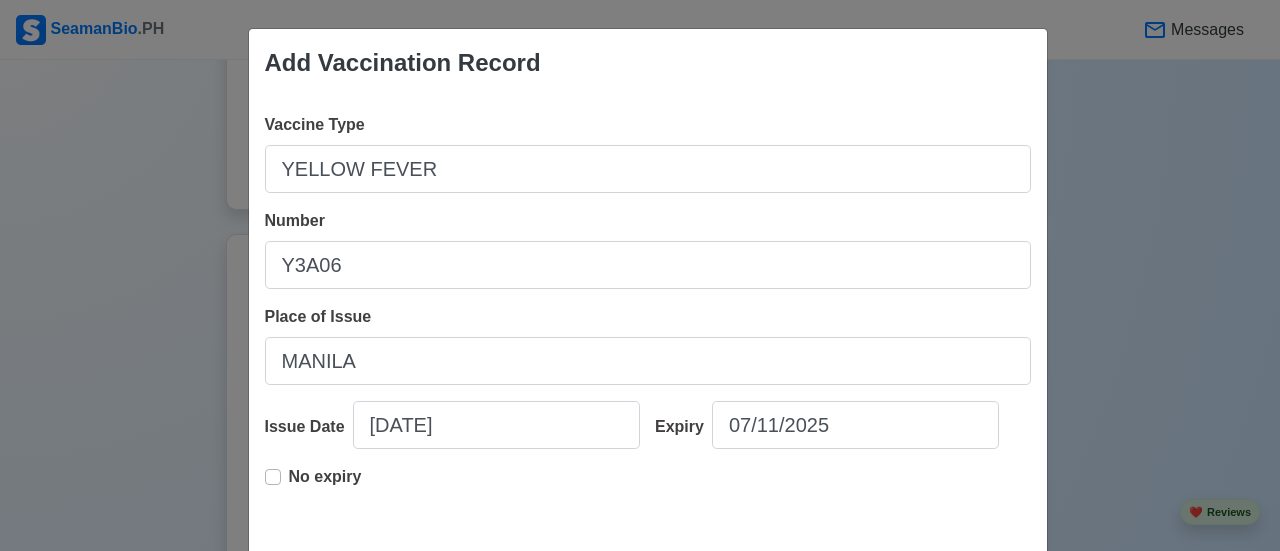 click on "No expiry" at bounding box center [325, 485] 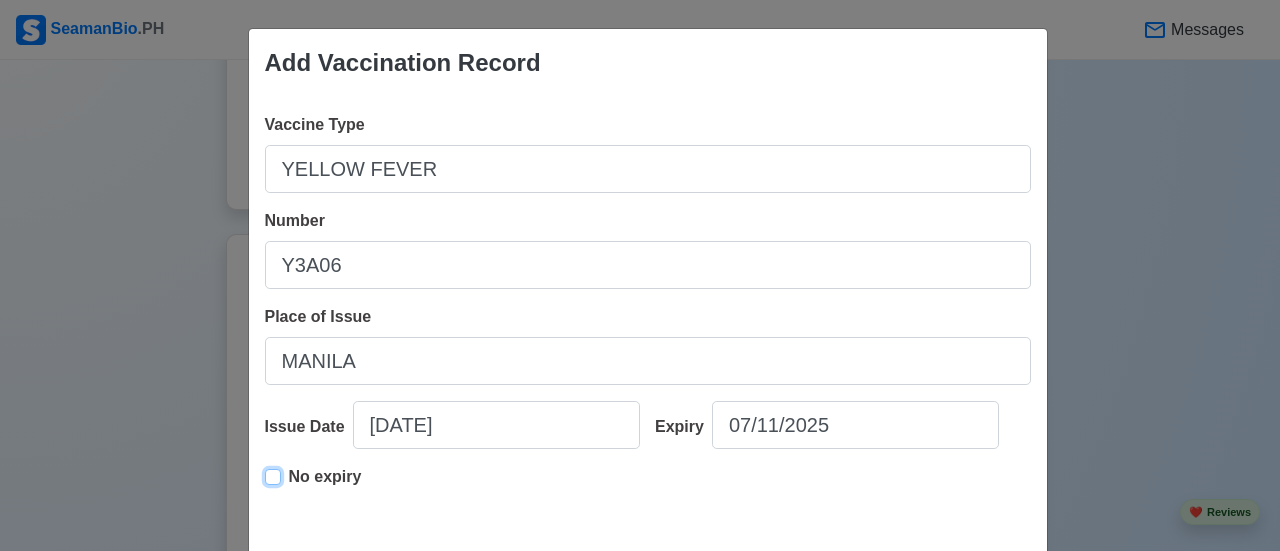 type on "[DATE]" 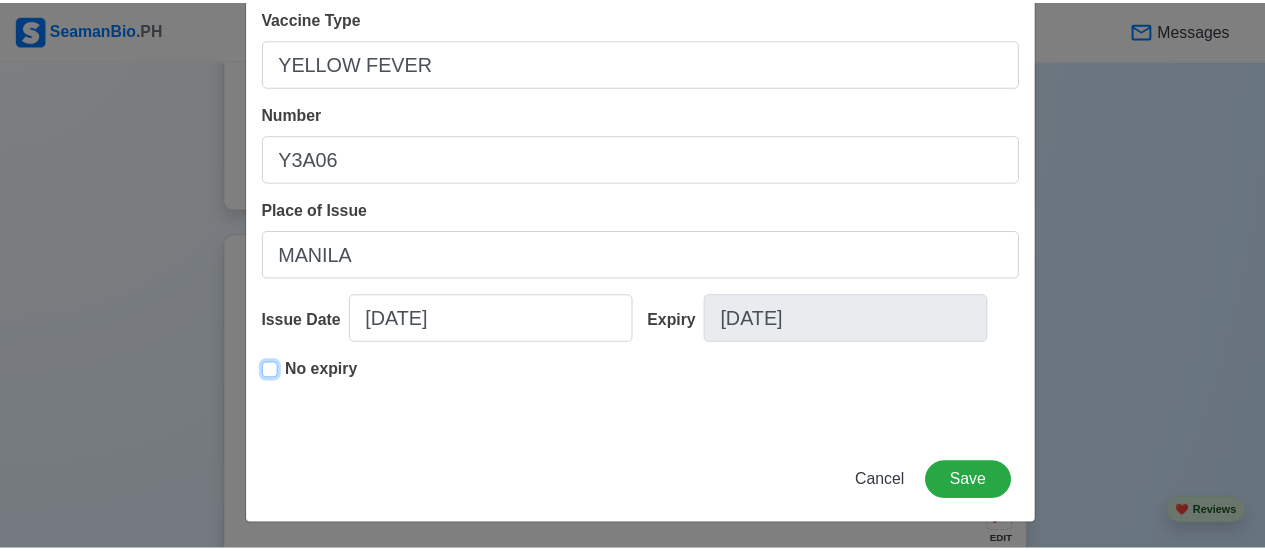 scroll, scrollTop: 107, scrollLeft: 0, axis: vertical 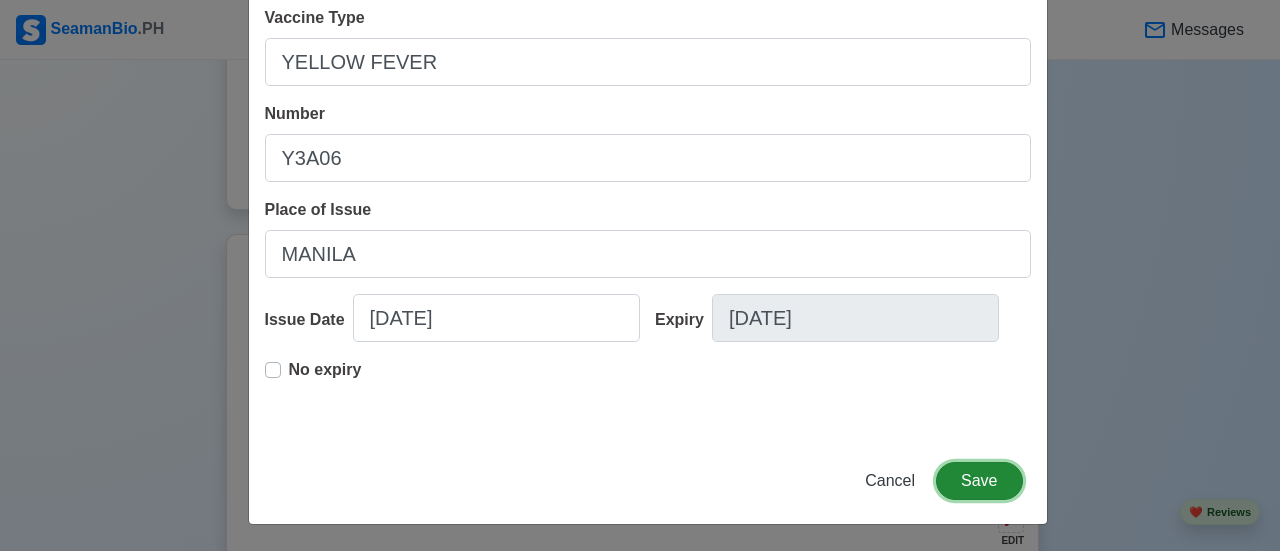 click on "Save" at bounding box center (979, 481) 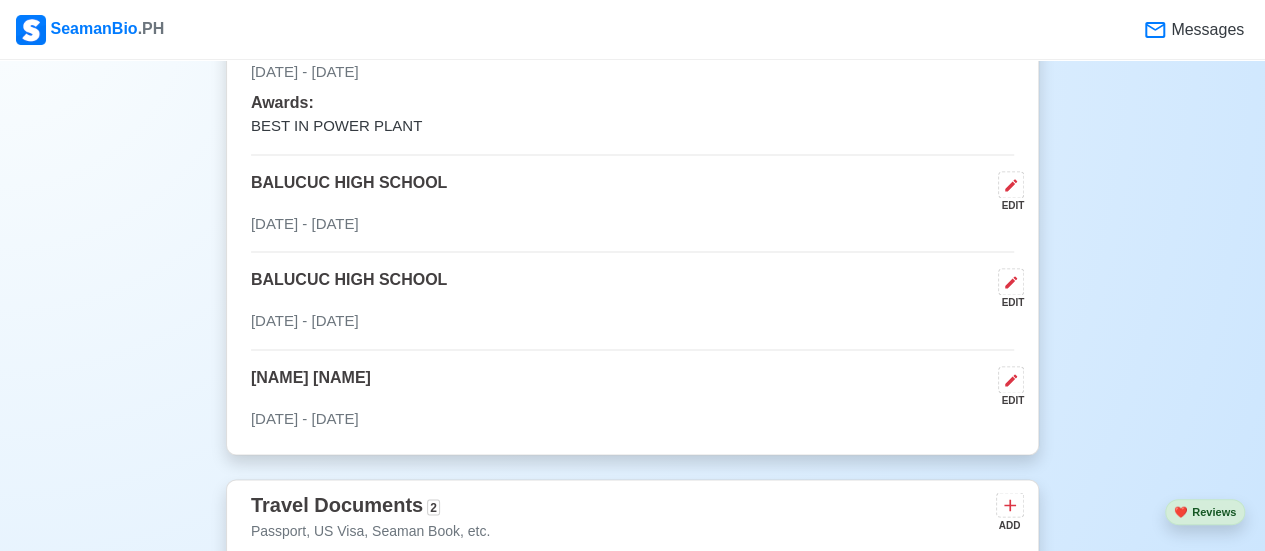 scroll, scrollTop: 1427, scrollLeft: 0, axis: vertical 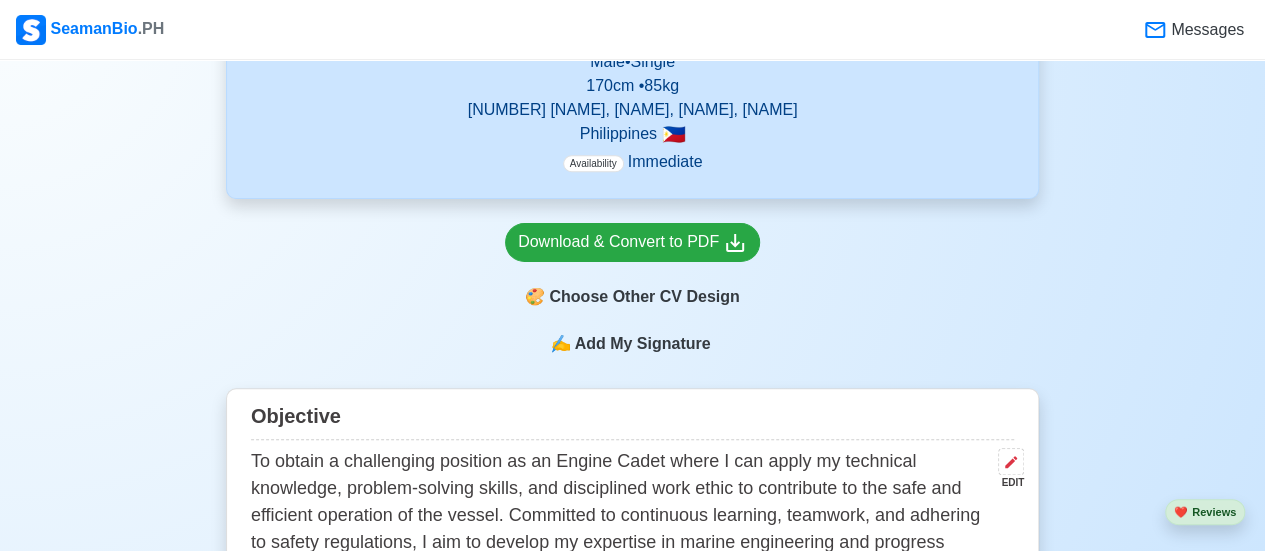 click on "Add My Signature" at bounding box center (642, 344) 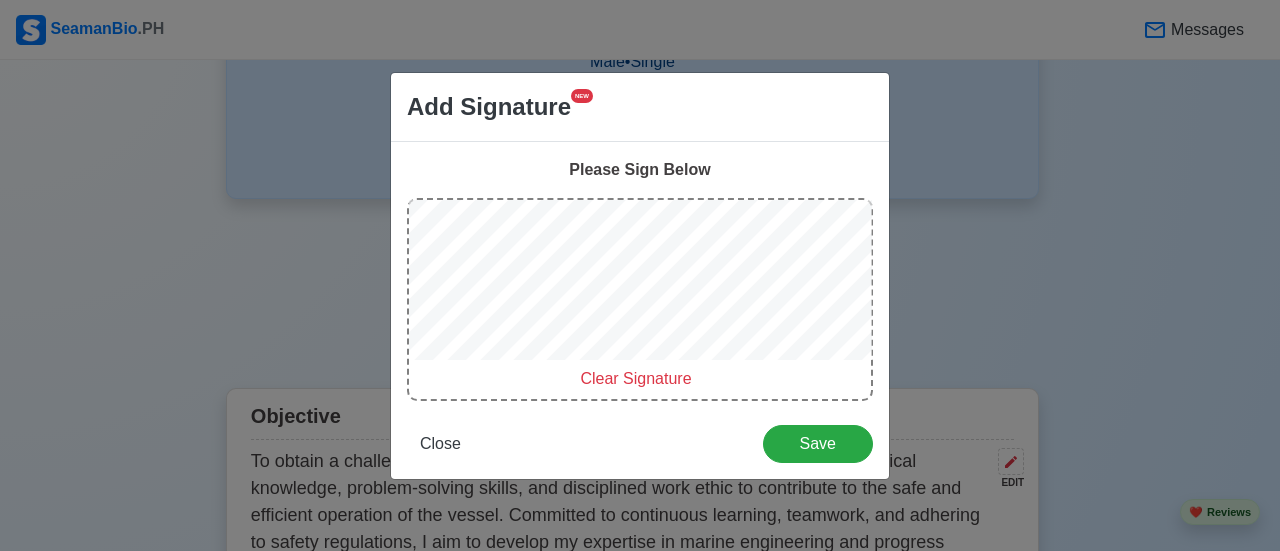click on "Clear Signature" at bounding box center [635, 378] 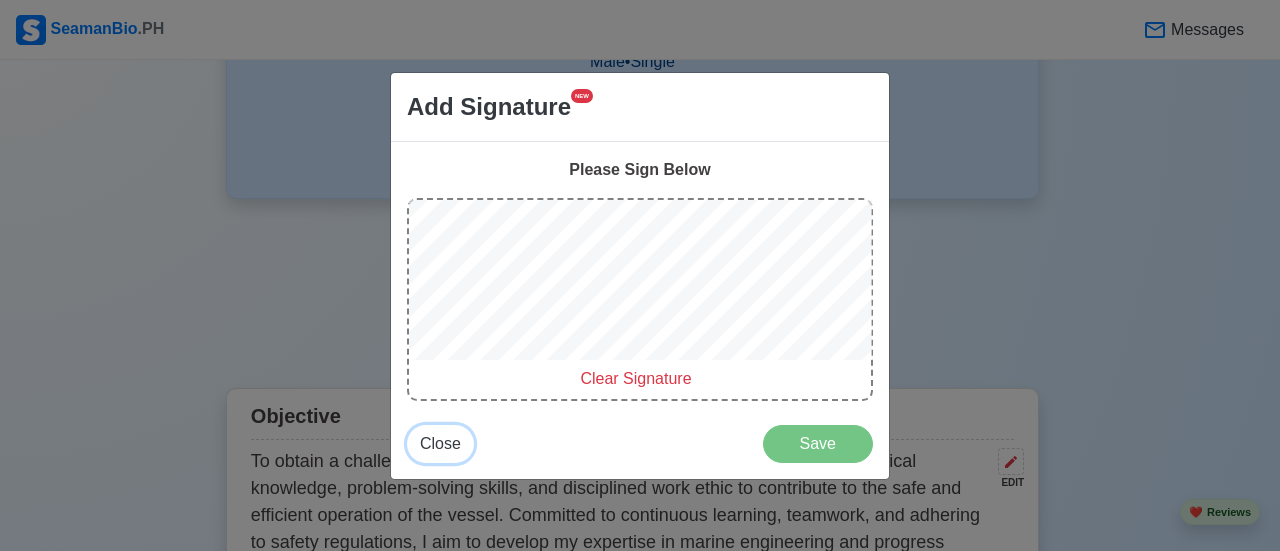 click on "Close" at bounding box center [440, 443] 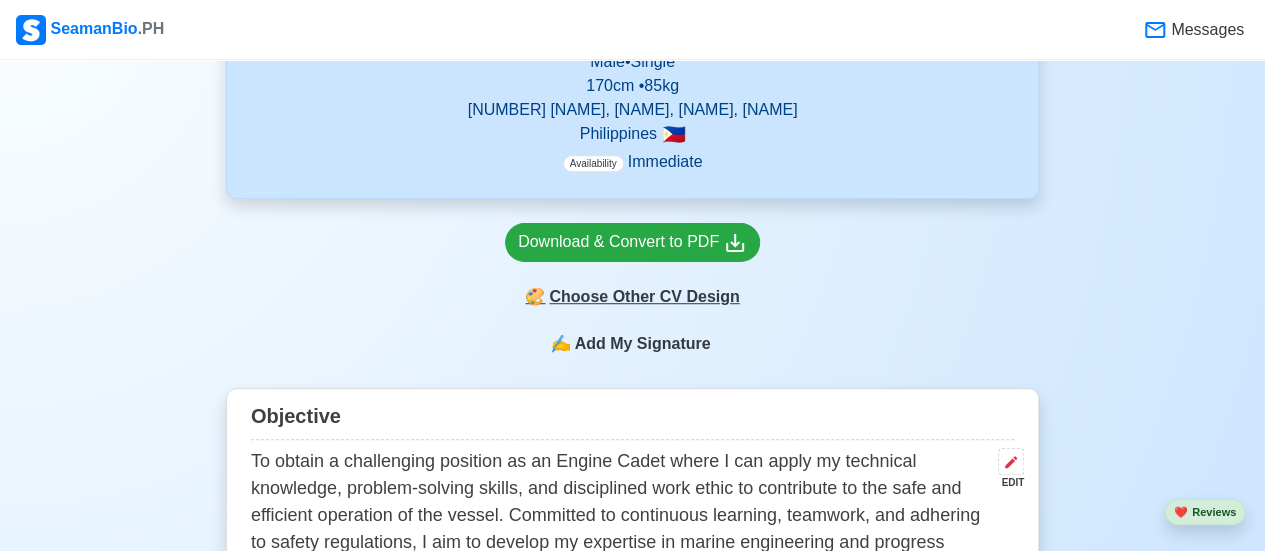 click on "🎨 Choose Other CV Design" at bounding box center [632, 297] 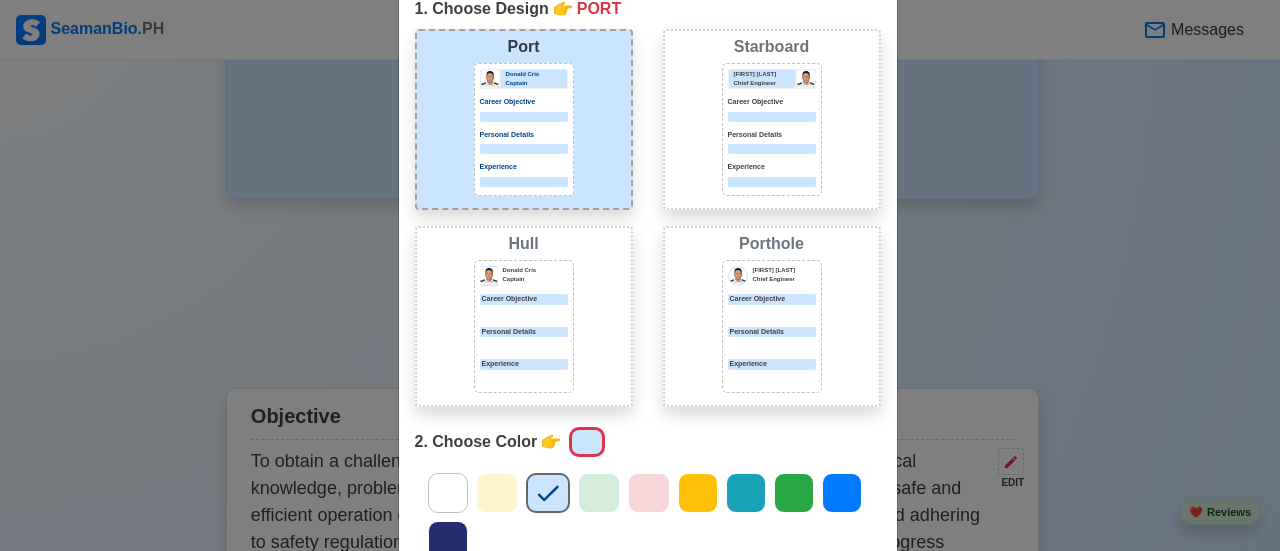 scroll, scrollTop: 300, scrollLeft: 0, axis: vertical 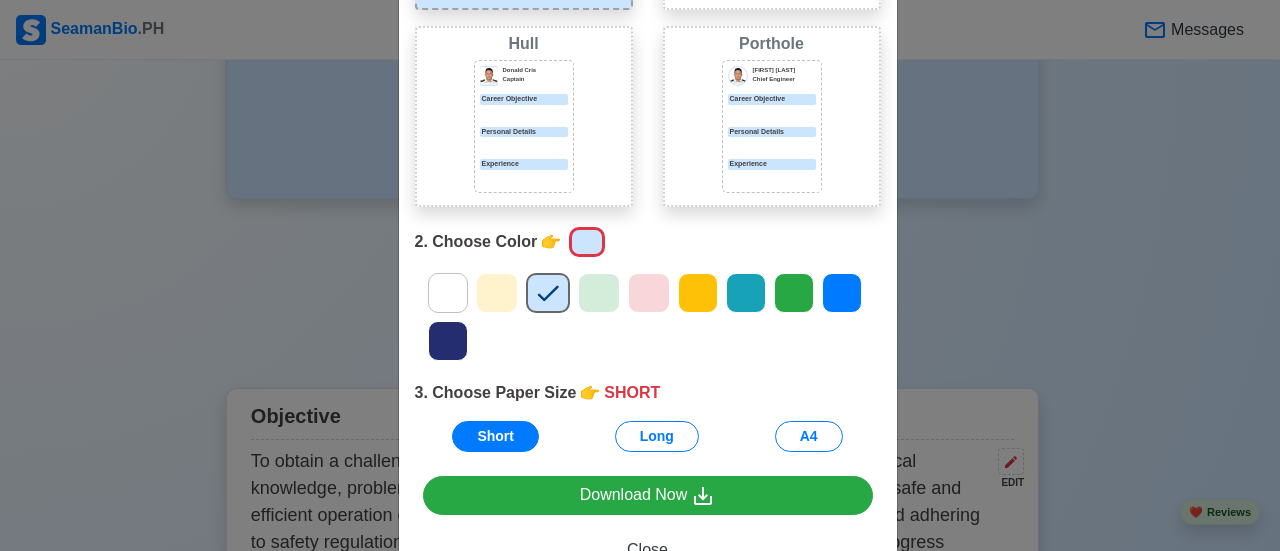click 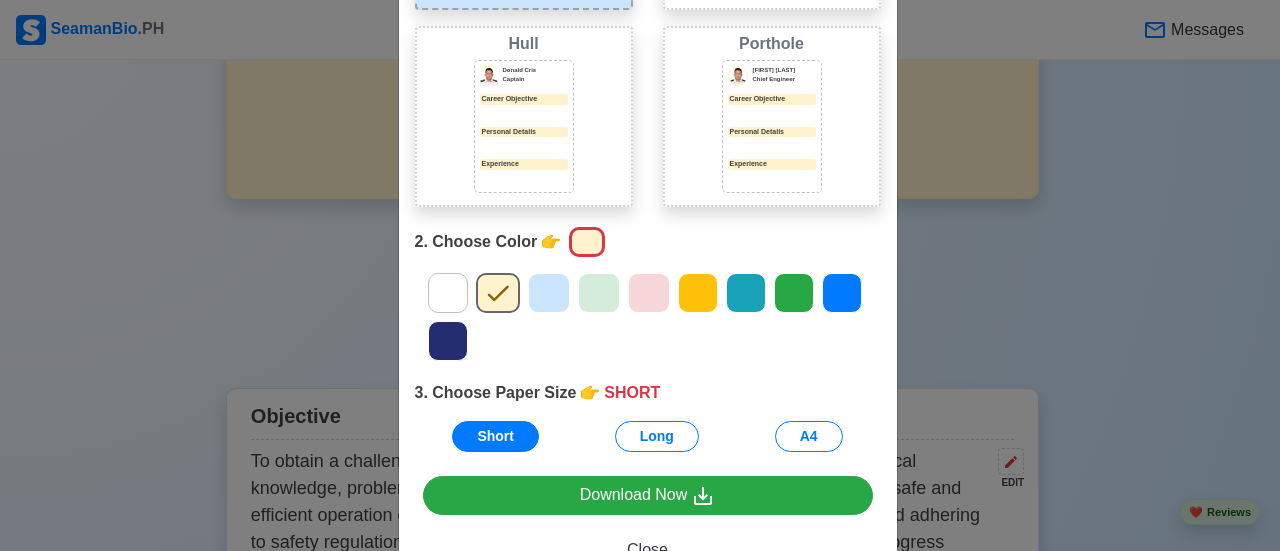 scroll, scrollTop: 200, scrollLeft: 0, axis: vertical 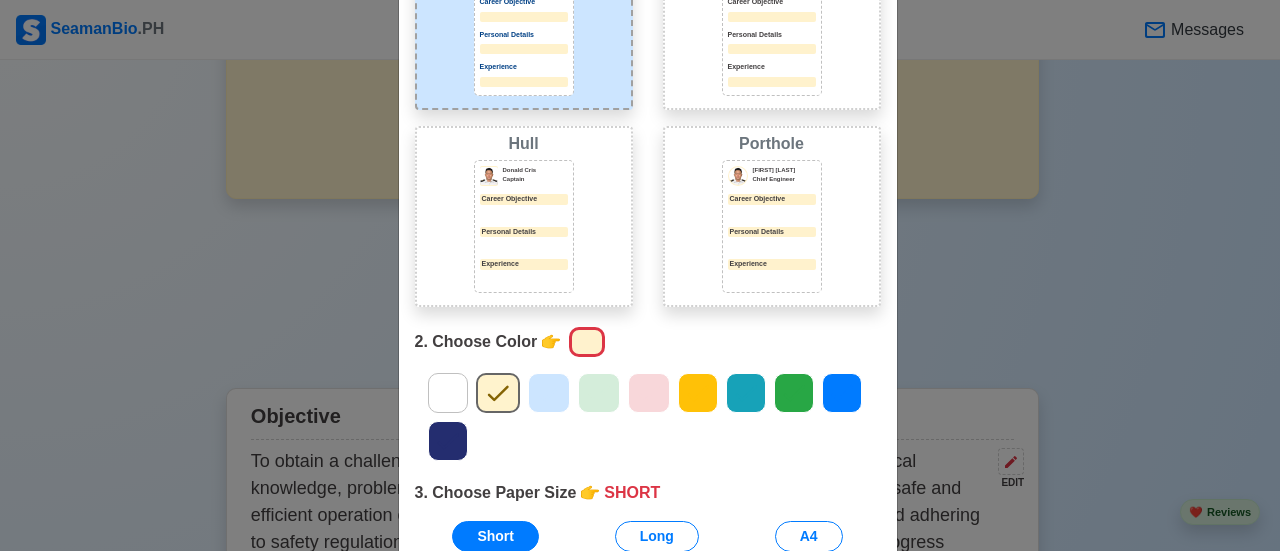 click 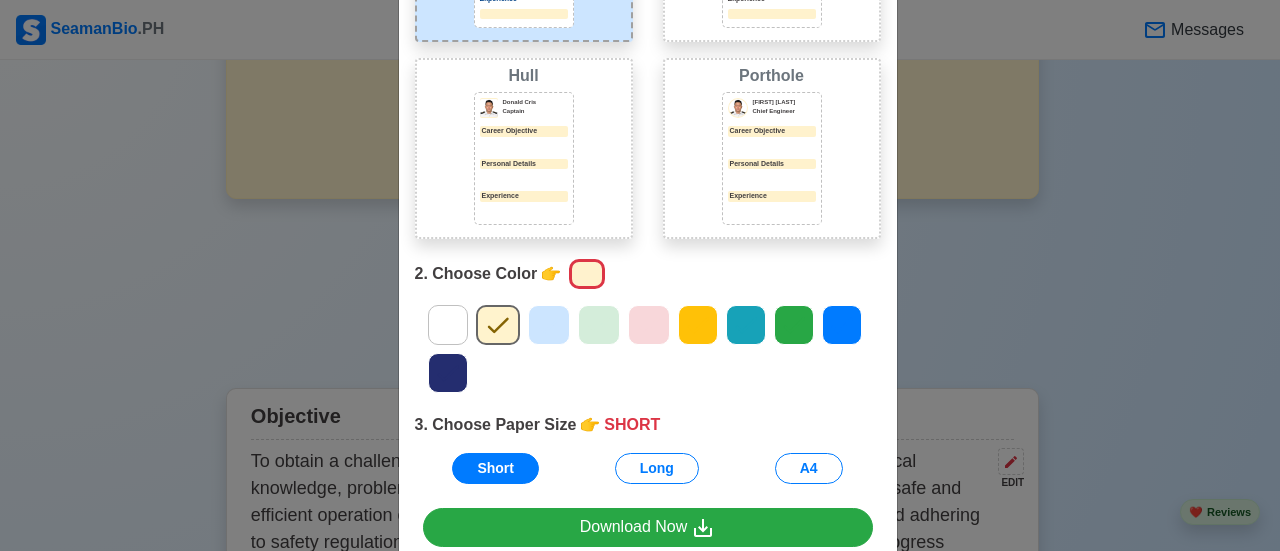 scroll, scrollTop: 300, scrollLeft: 0, axis: vertical 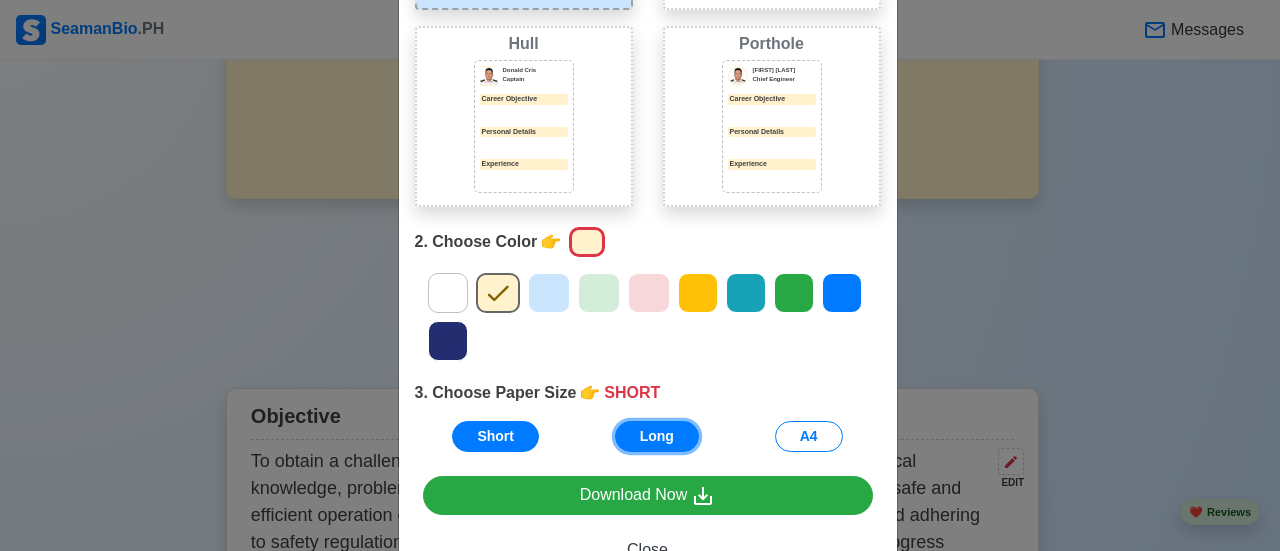 click on "Long" at bounding box center [657, 436] 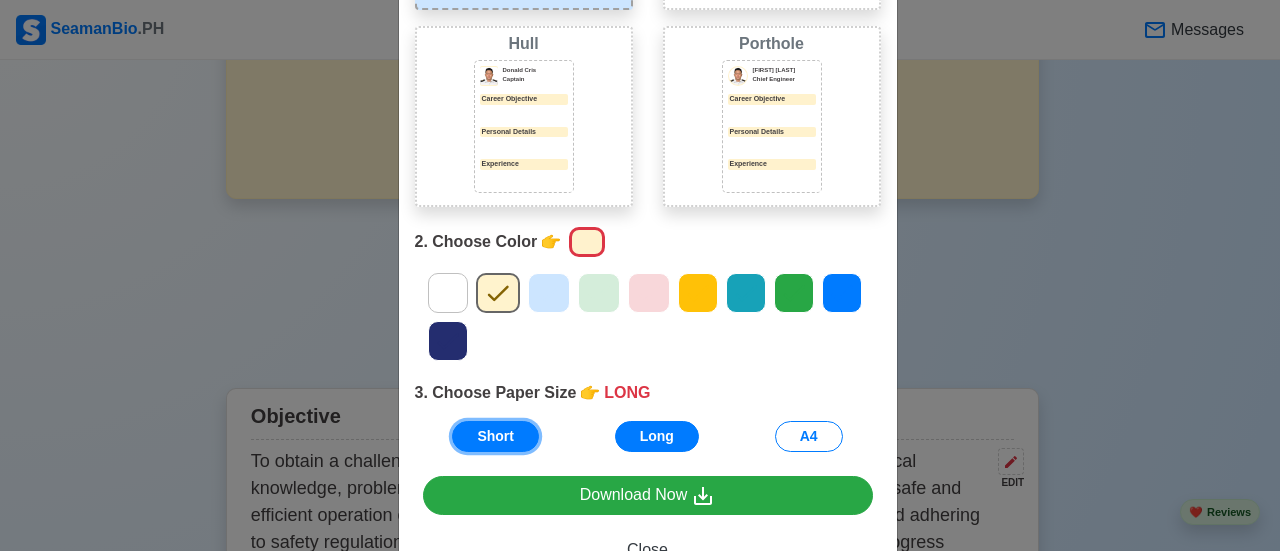 click on "Short" at bounding box center (495, 436) 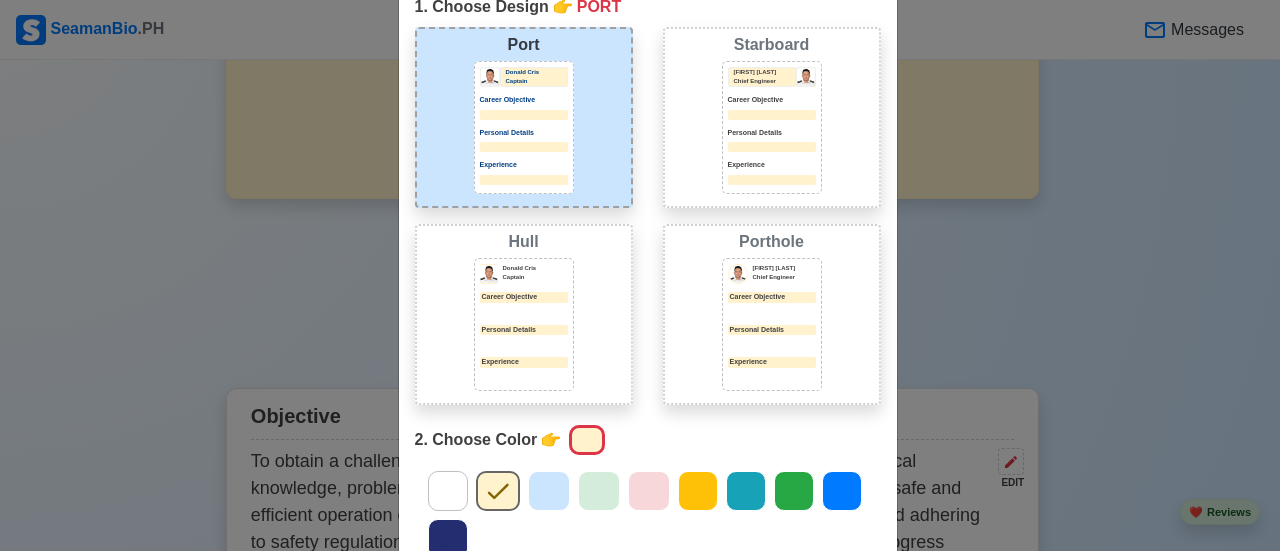 scroll, scrollTop: 200, scrollLeft: 0, axis: vertical 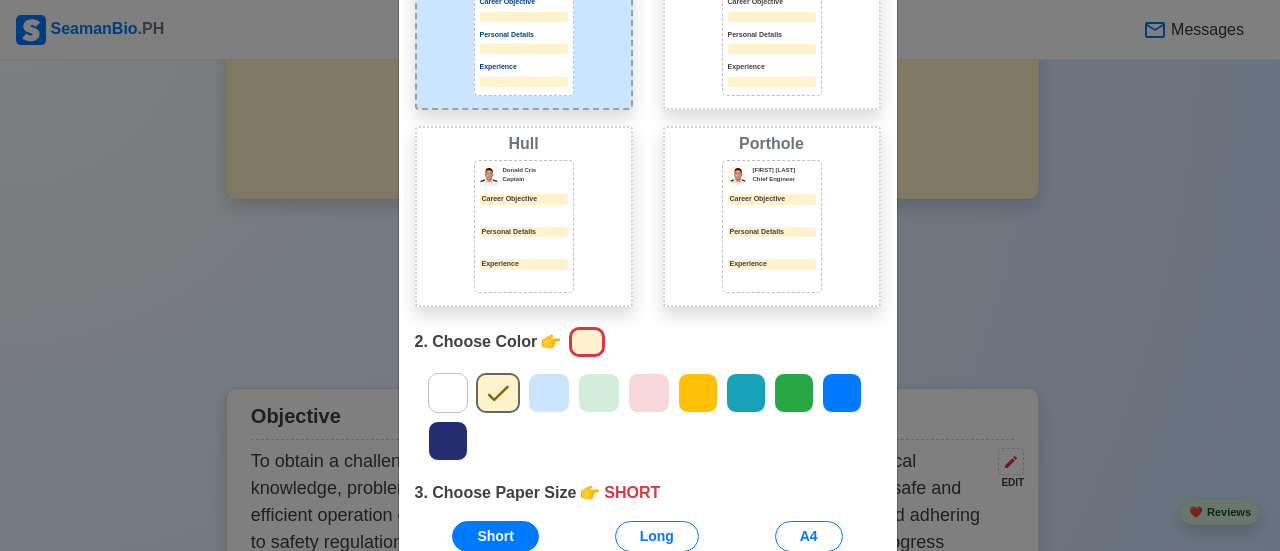 click at bounding box center [549, 393] 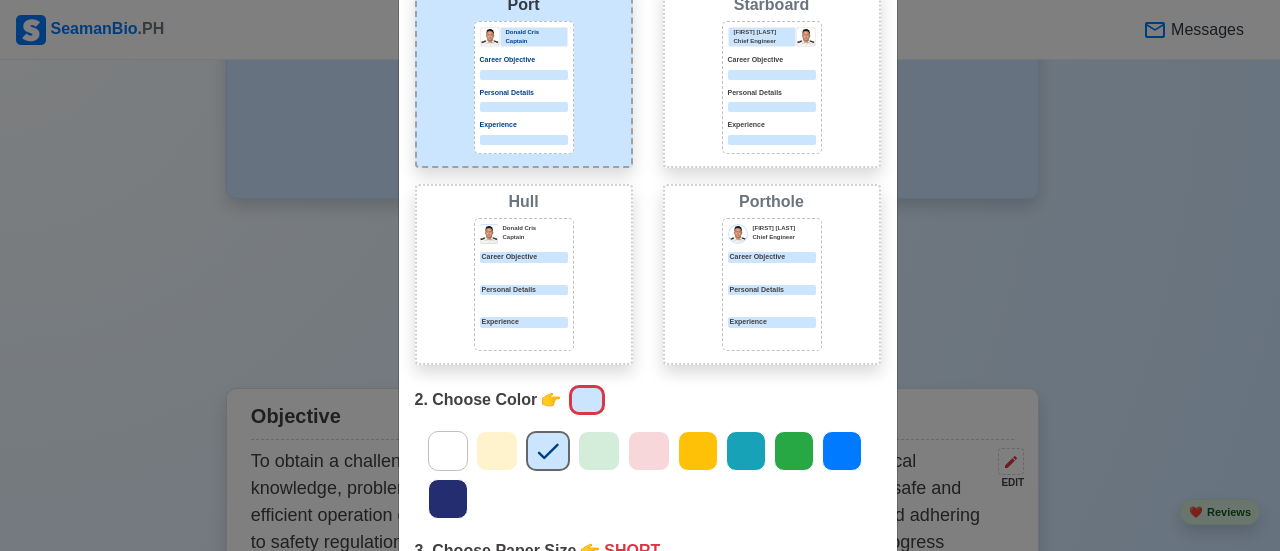scroll, scrollTop: 100, scrollLeft: 0, axis: vertical 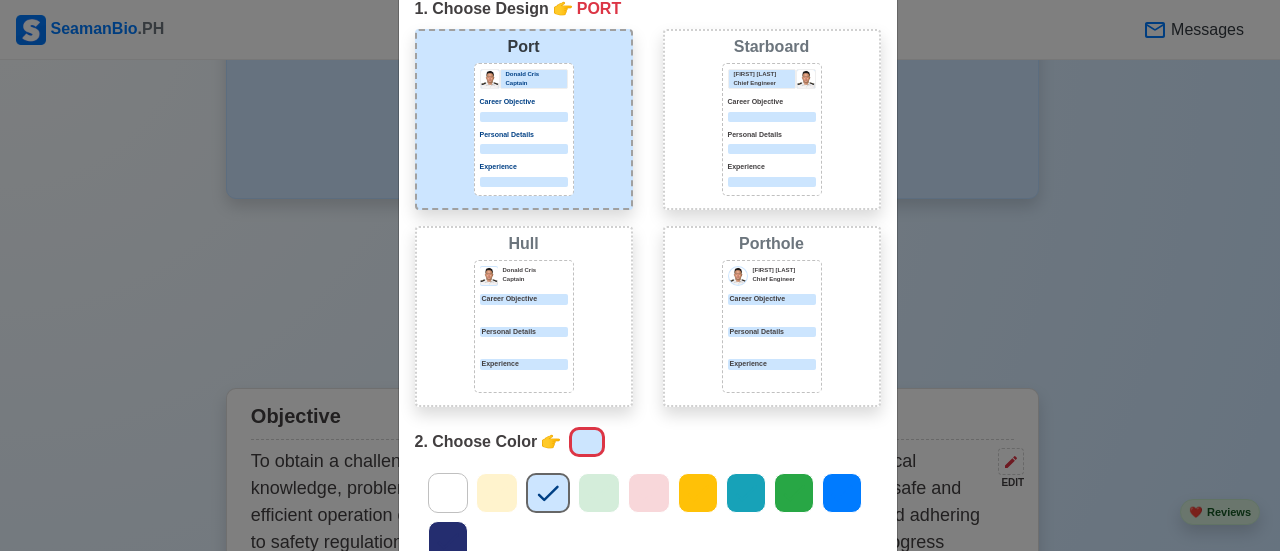 click on "Personal Details" at bounding box center [524, 135] 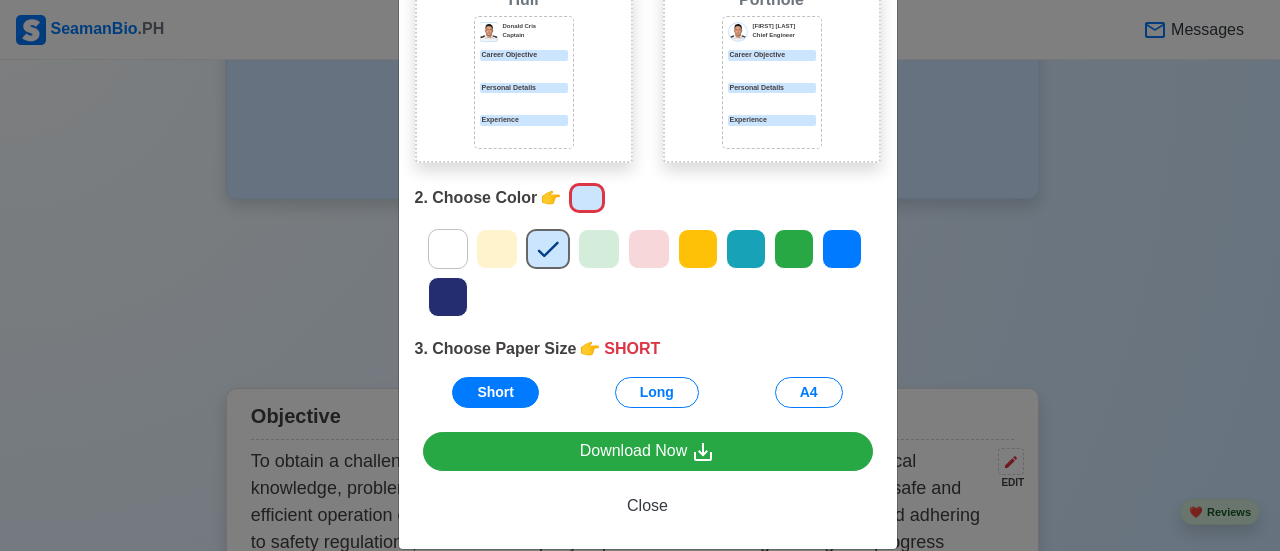 scroll, scrollTop: 370, scrollLeft: 0, axis: vertical 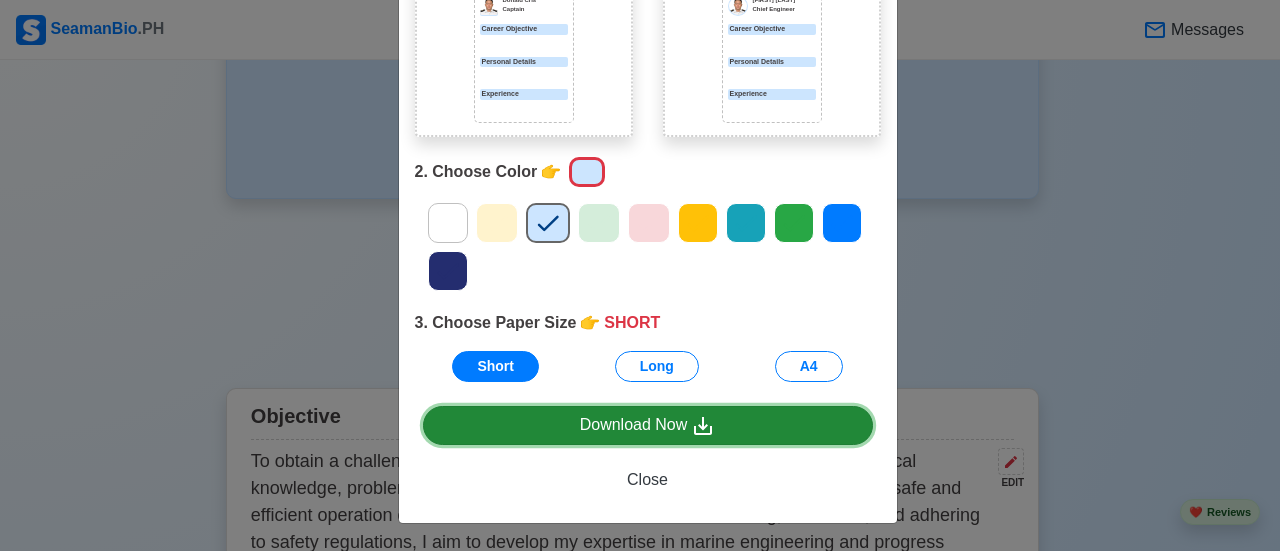 click on "Download Now" at bounding box center [648, 425] 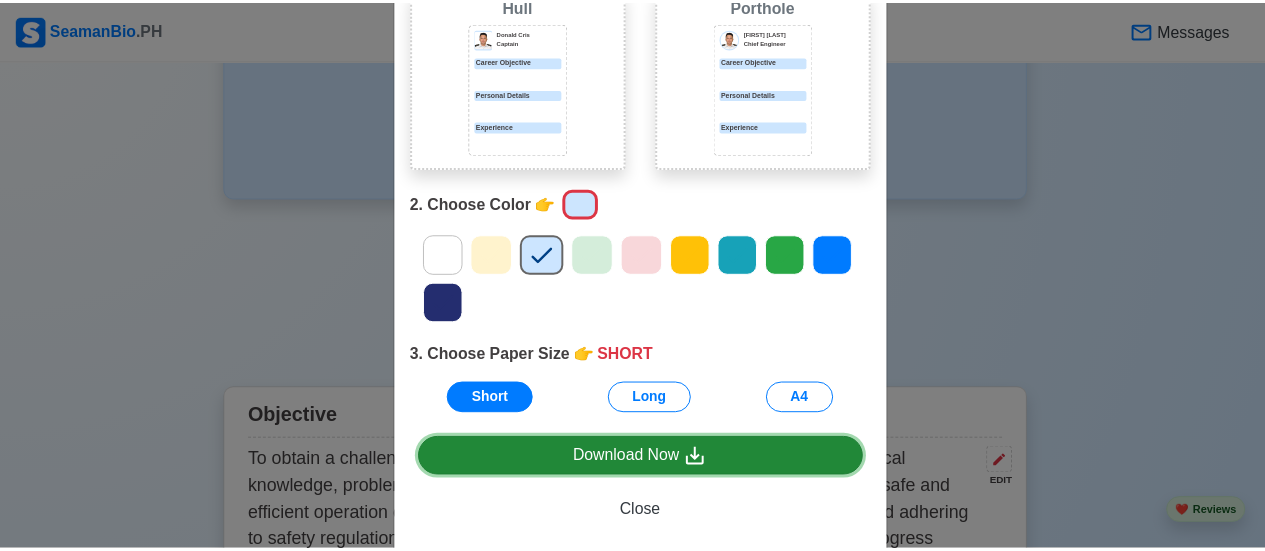 scroll, scrollTop: 370, scrollLeft: 0, axis: vertical 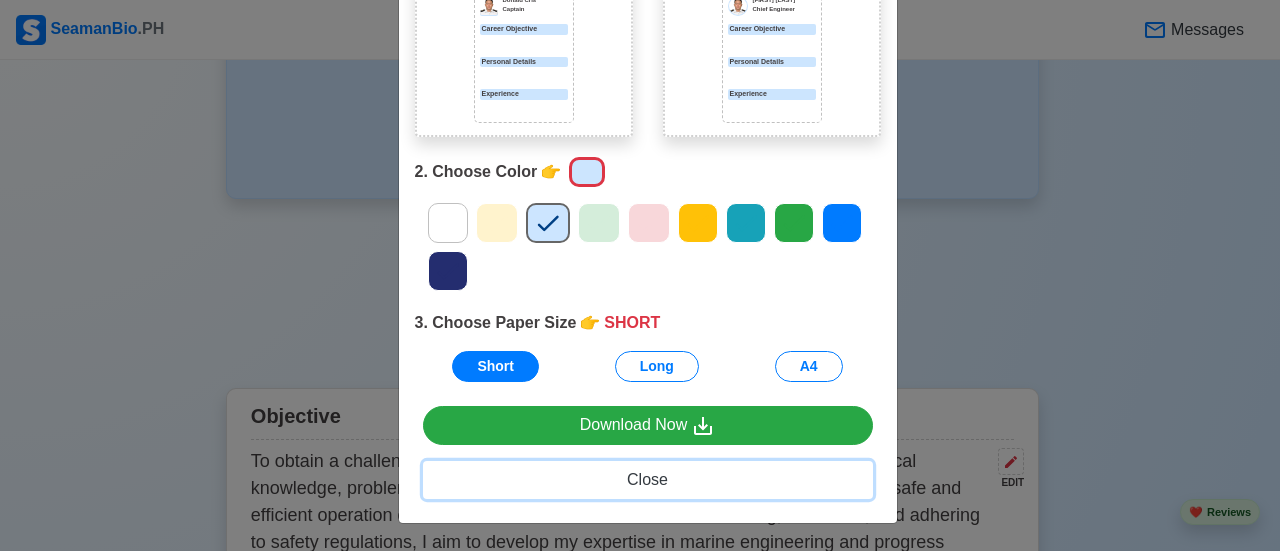 drag, startPoint x: 662, startPoint y: 469, endPoint x: 639, endPoint y: 479, distance: 25.079872 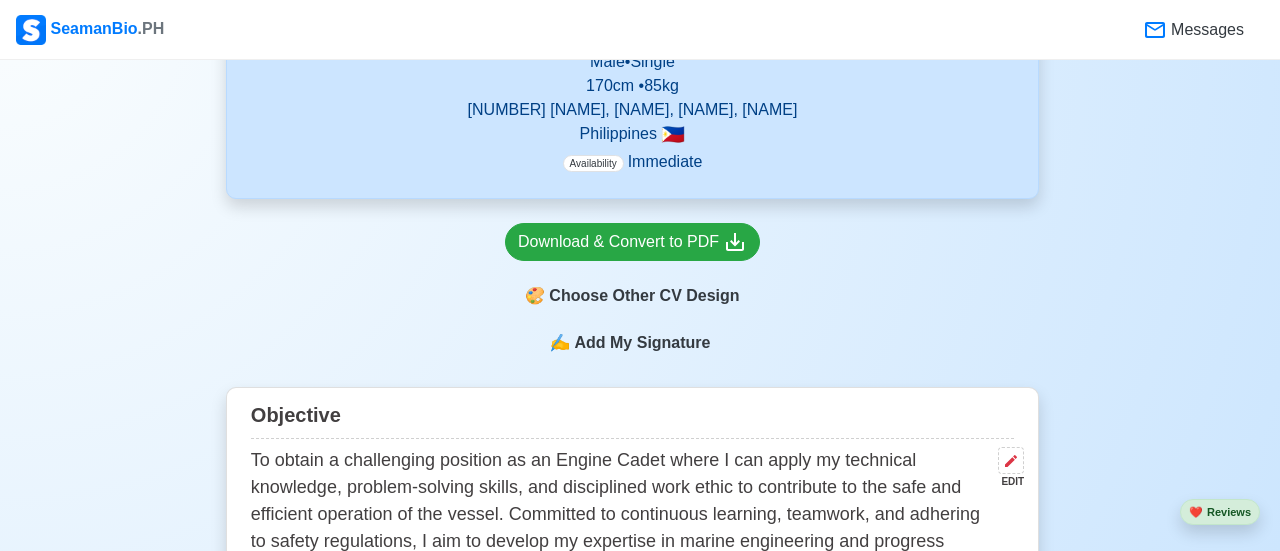 drag, startPoint x: 639, startPoint y: 479, endPoint x: 688, endPoint y: 386, distance: 105.11898 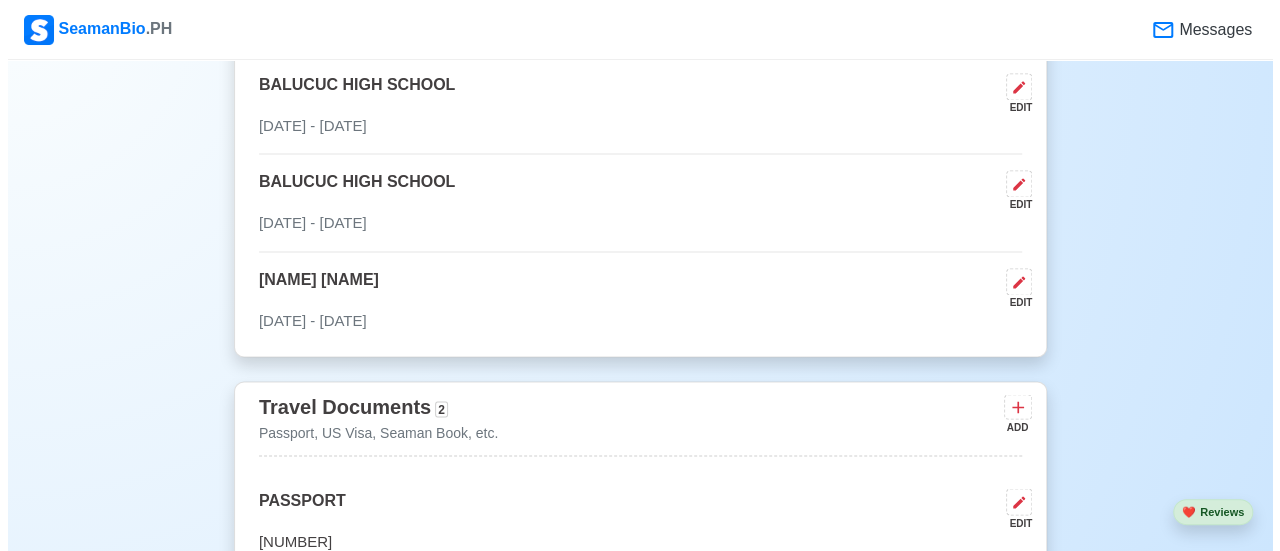 scroll, scrollTop: 1427, scrollLeft: 0, axis: vertical 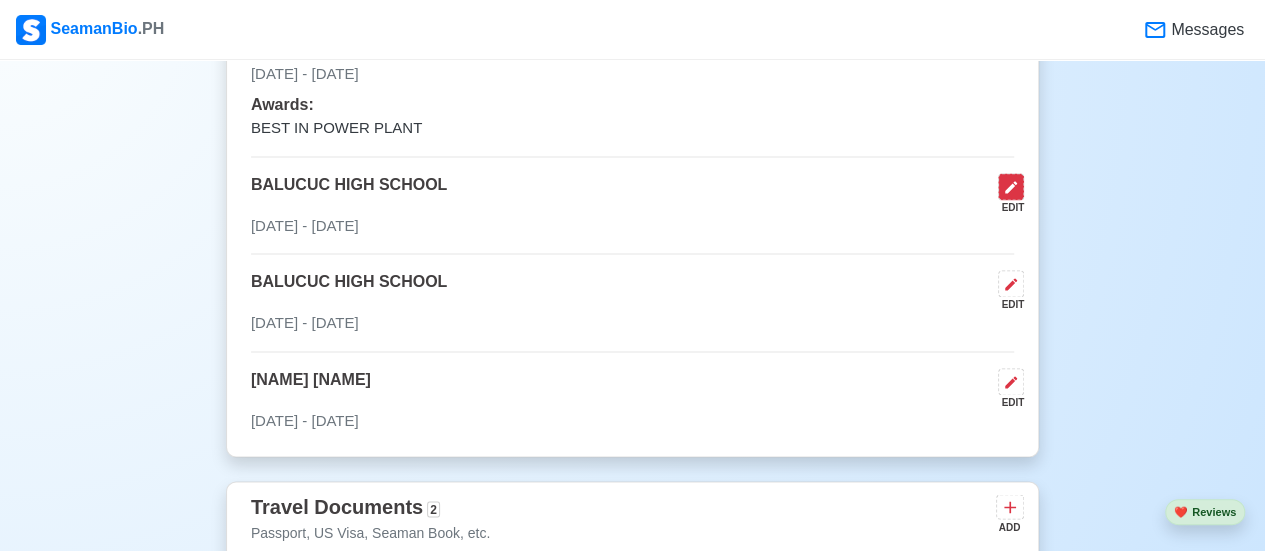 click 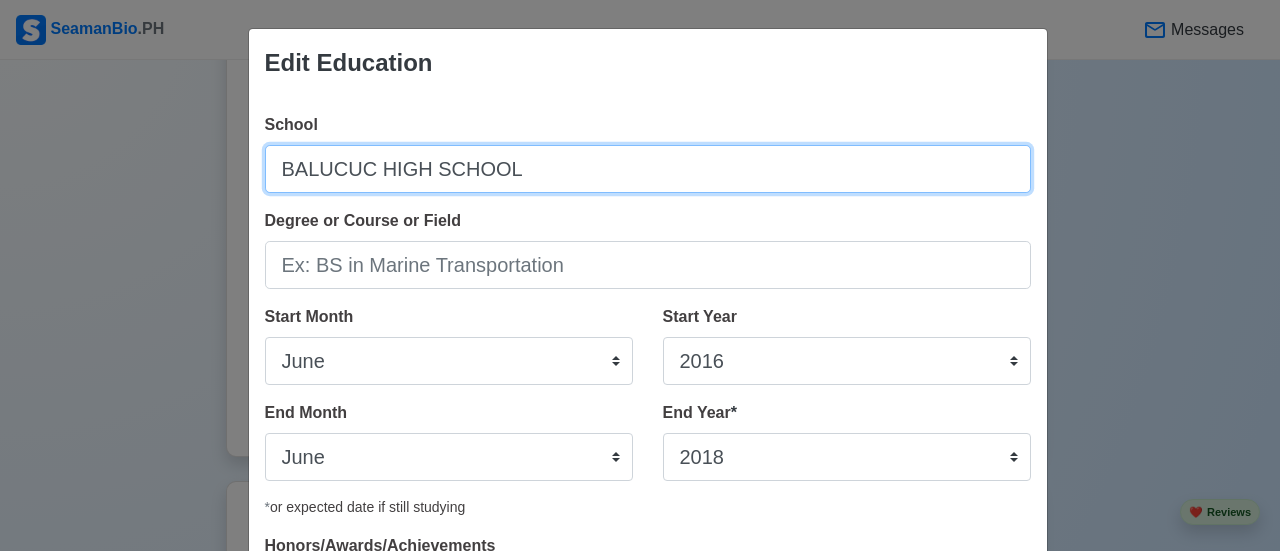 click on "BALUCUC HIGH SCHOOL" at bounding box center (648, 169) 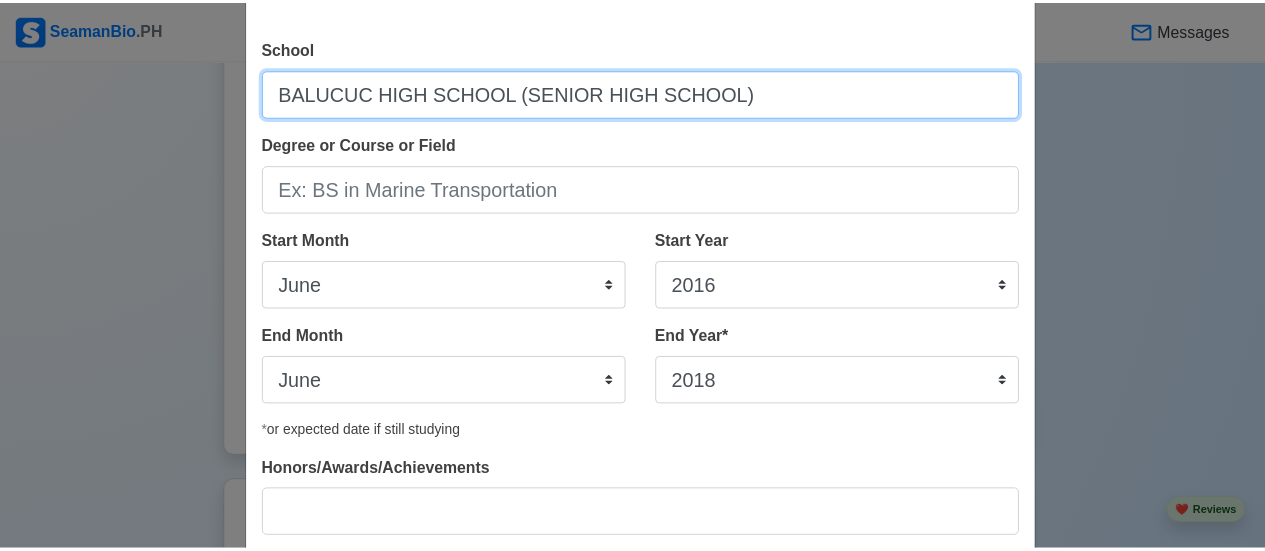 scroll, scrollTop: 208, scrollLeft: 0, axis: vertical 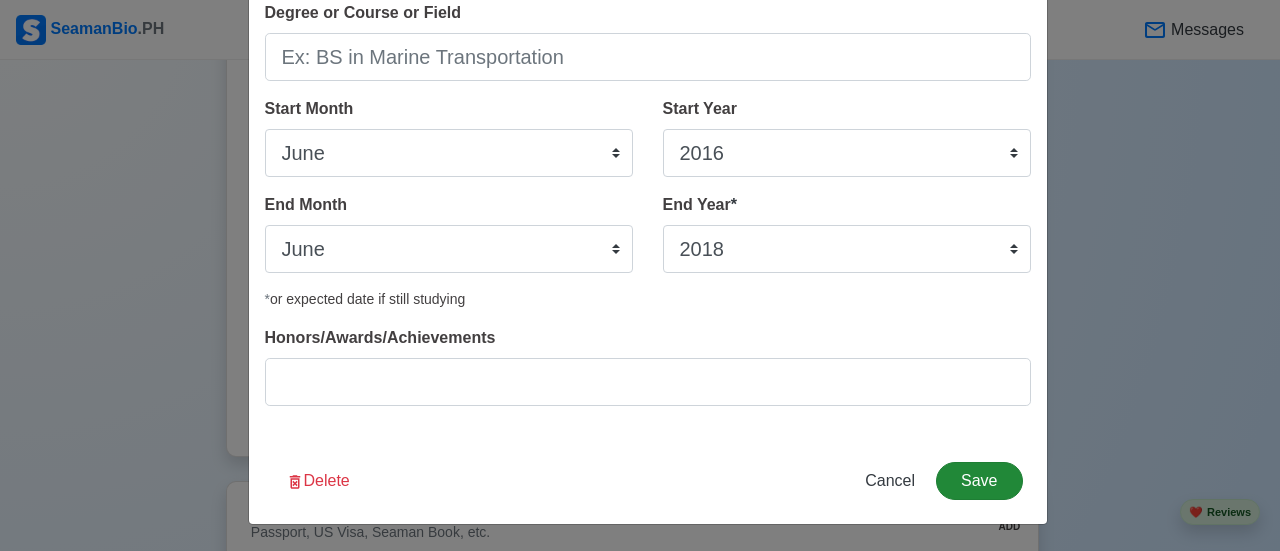 type on "BALUCUC HIGH SCHOOL (SENIOR HIGH SCHOOL)" 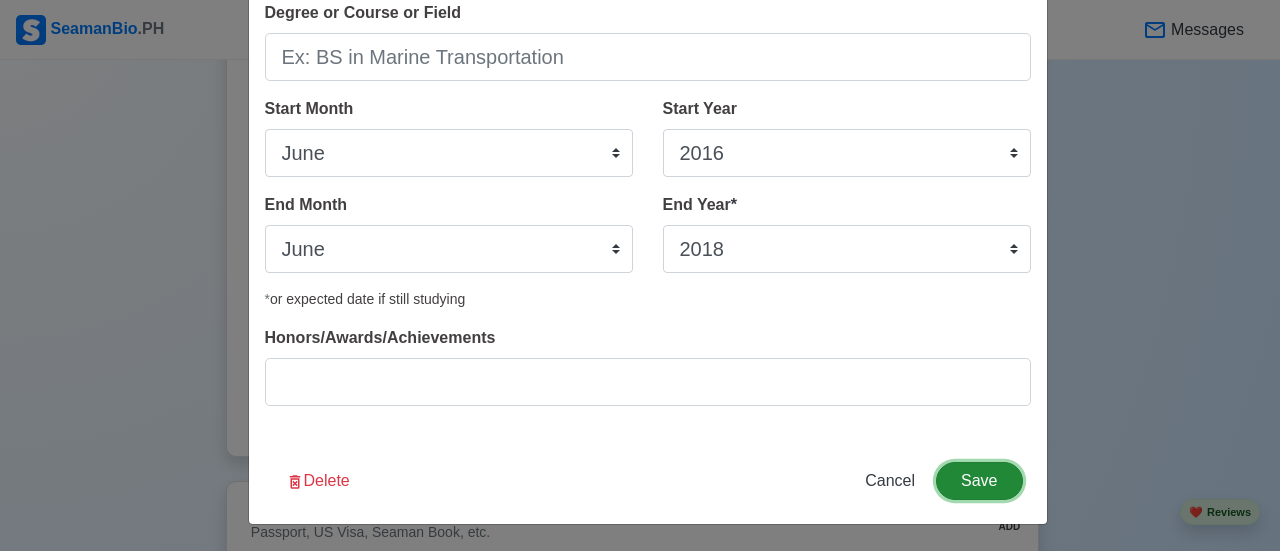 click on "Save" at bounding box center (979, 481) 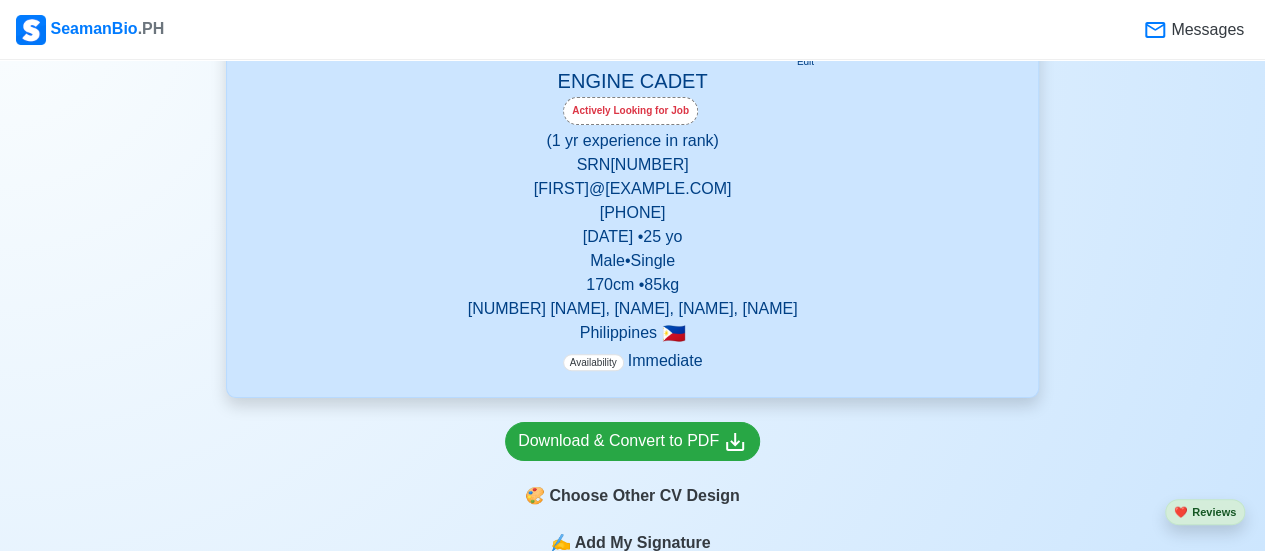 scroll, scrollTop: 327, scrollLeft: 0, axis: vertical 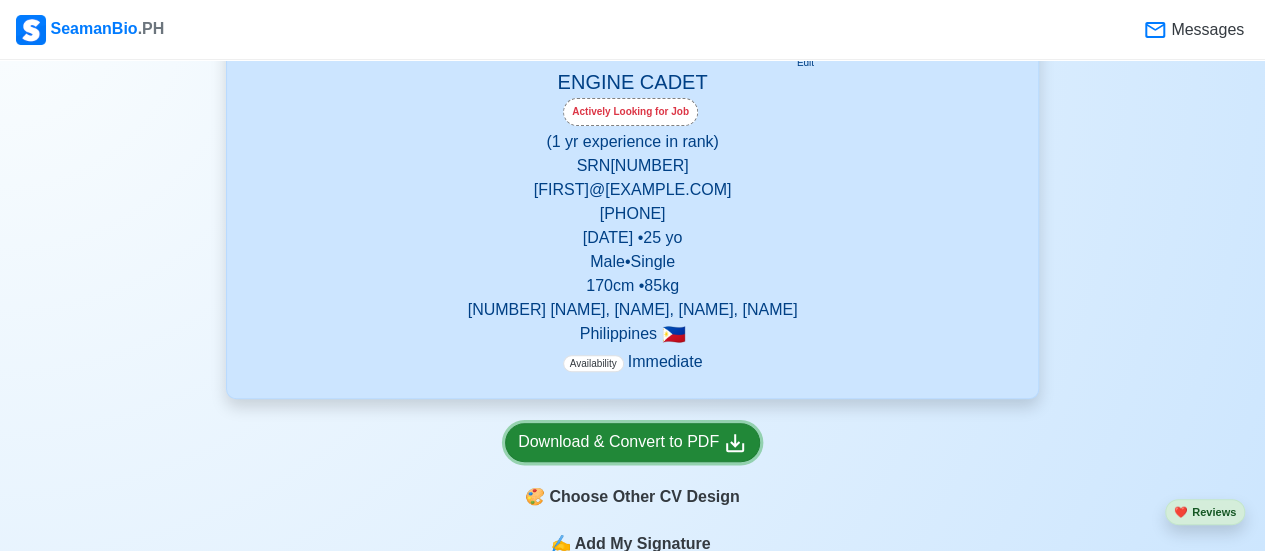 click on "Download & Convert to PDF" at bounding box center [632, 442] 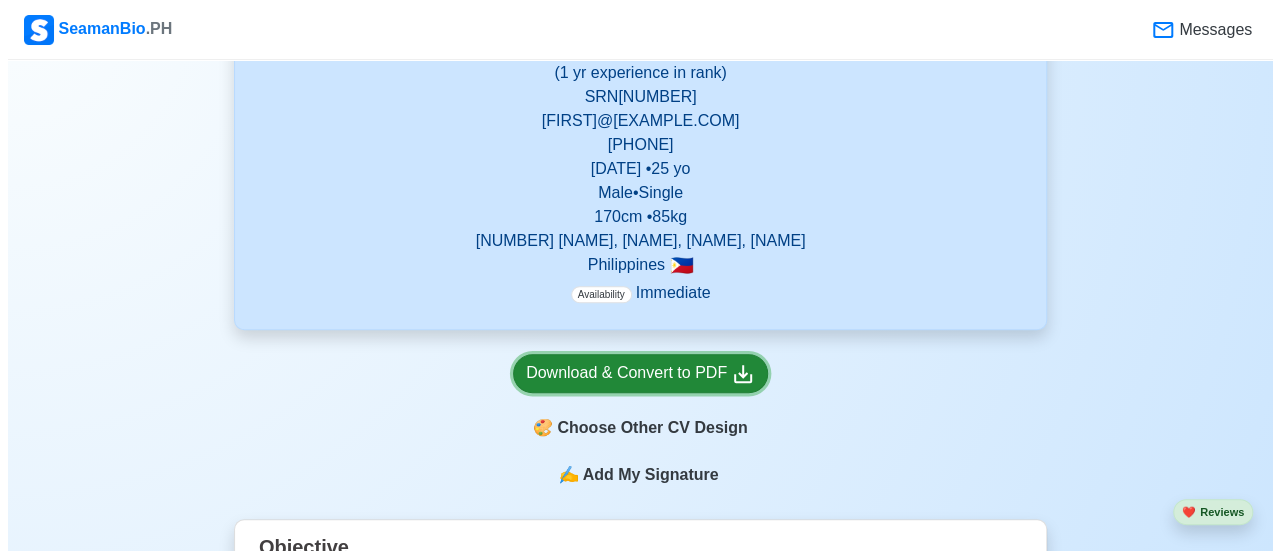 scroll, scrollTop: 427, scrollLeft: 0, axis: vertical 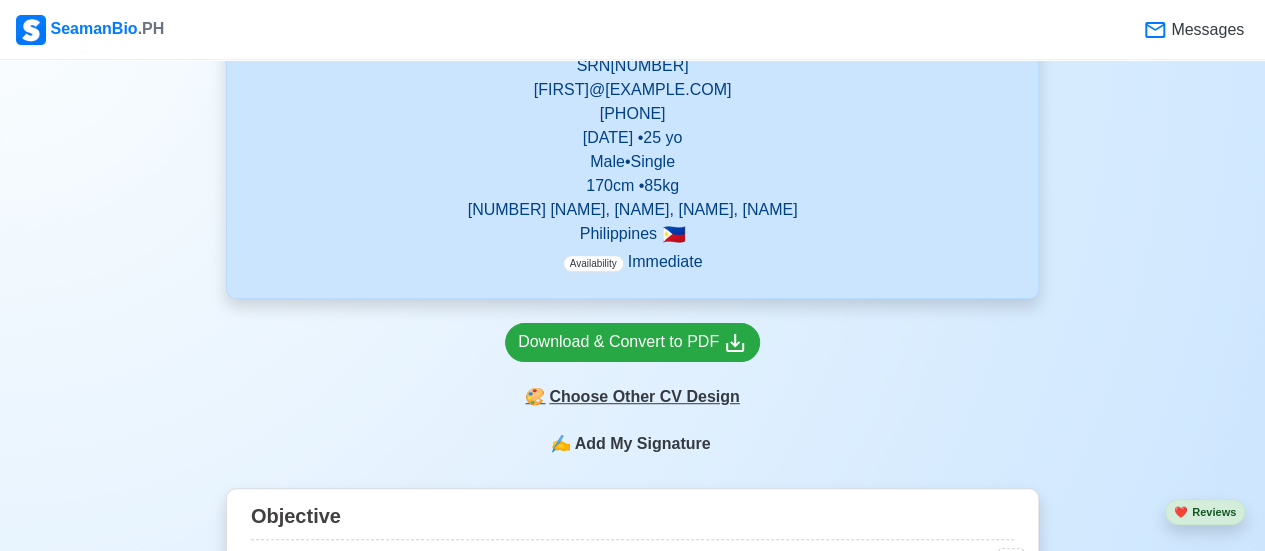click on "🎨 Choose Other CV Design" at bounding box center (632, 397) 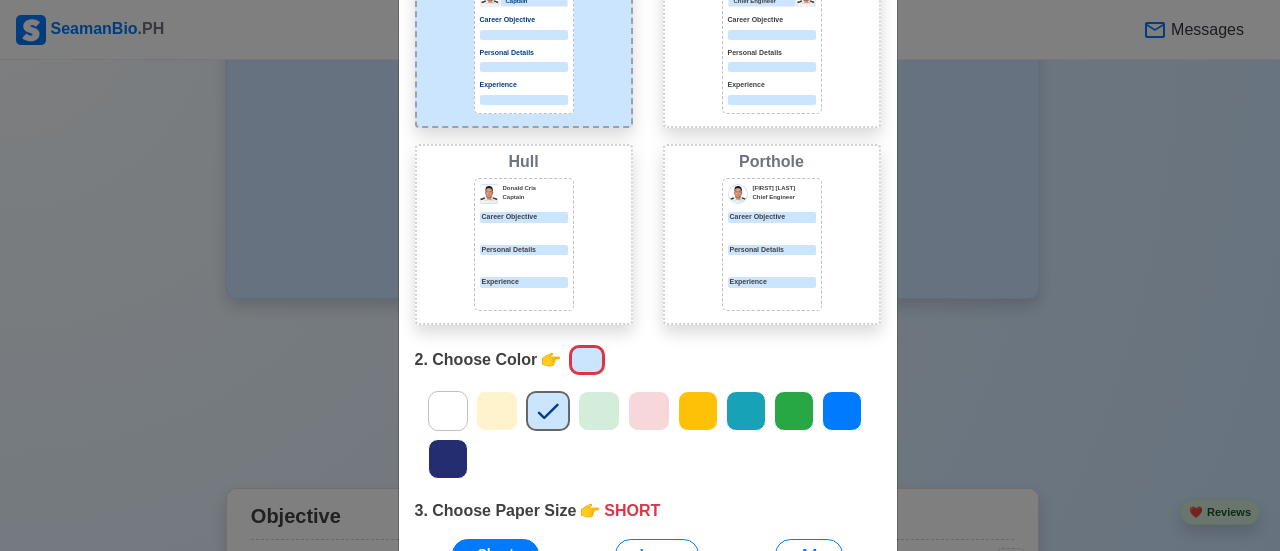 scroll, scrollTop: 200, scrollLeft: 0, axis: vertical 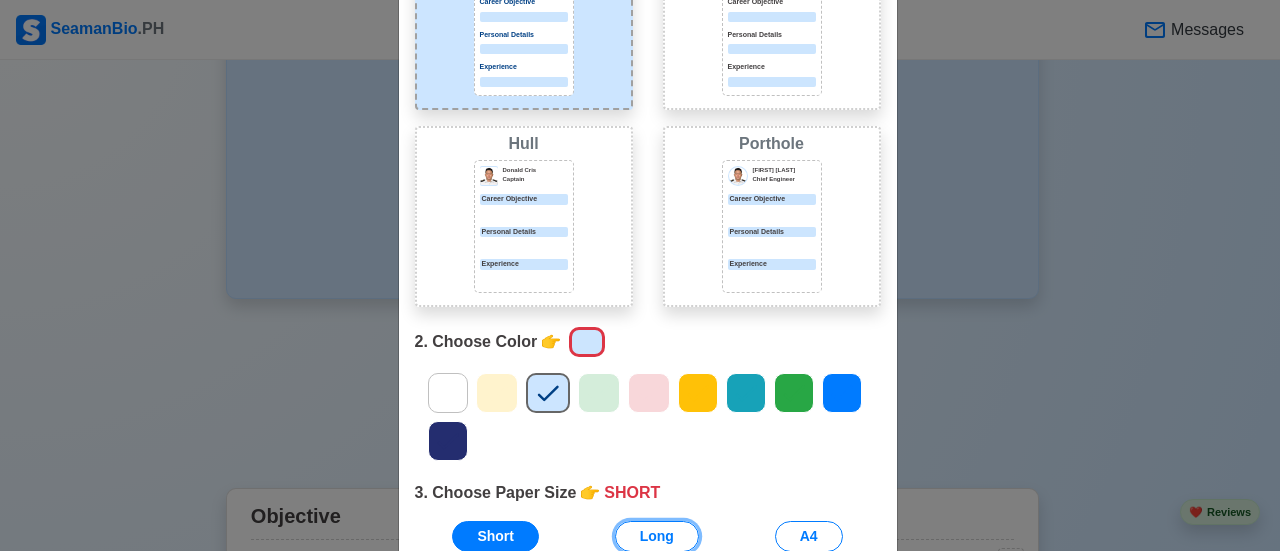 drag, startPoint x: 638, startPoint y: 533, endPoint x: 551, endPoint y: 456, distance: 116.18089 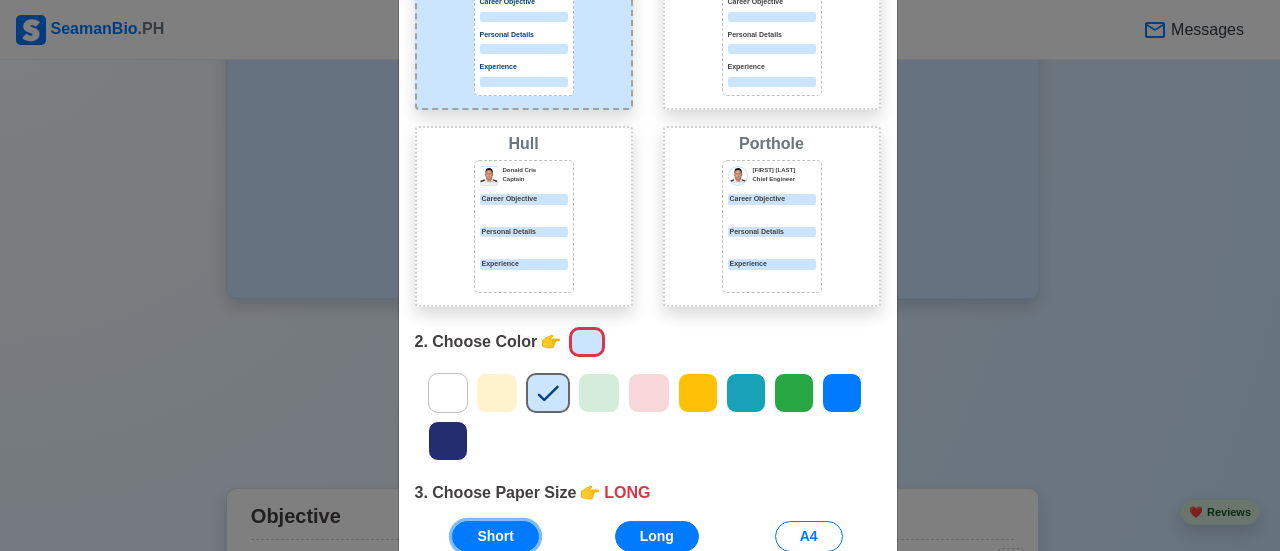 click on "Short" at bounding box center [495, 536] 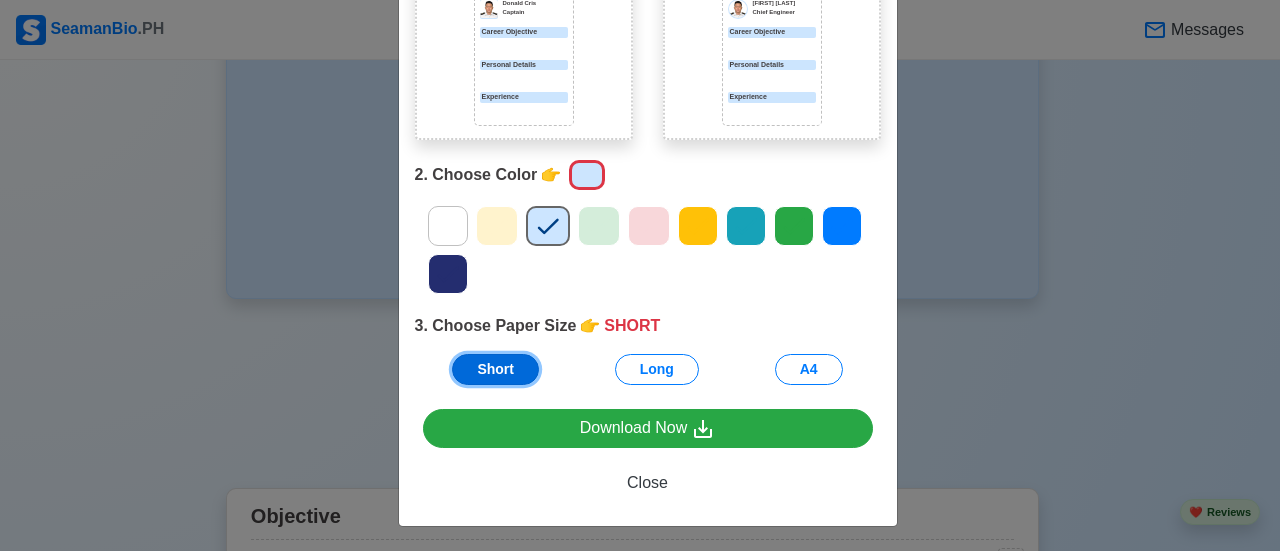 scroll, scrollTop: 370, scrollLeft: 0, axis: vertical 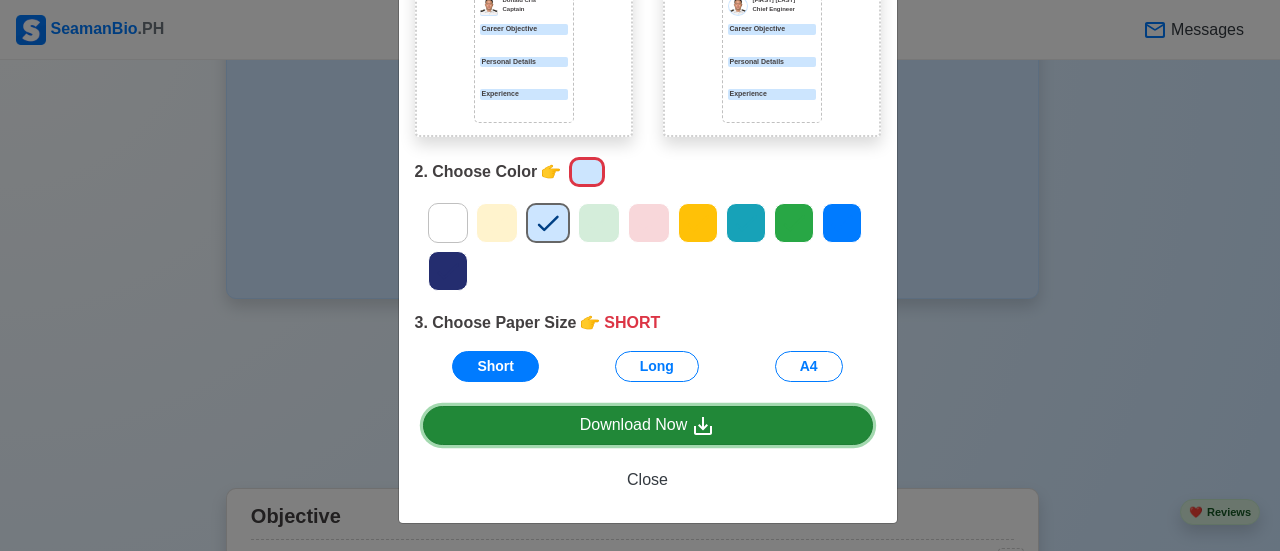 click 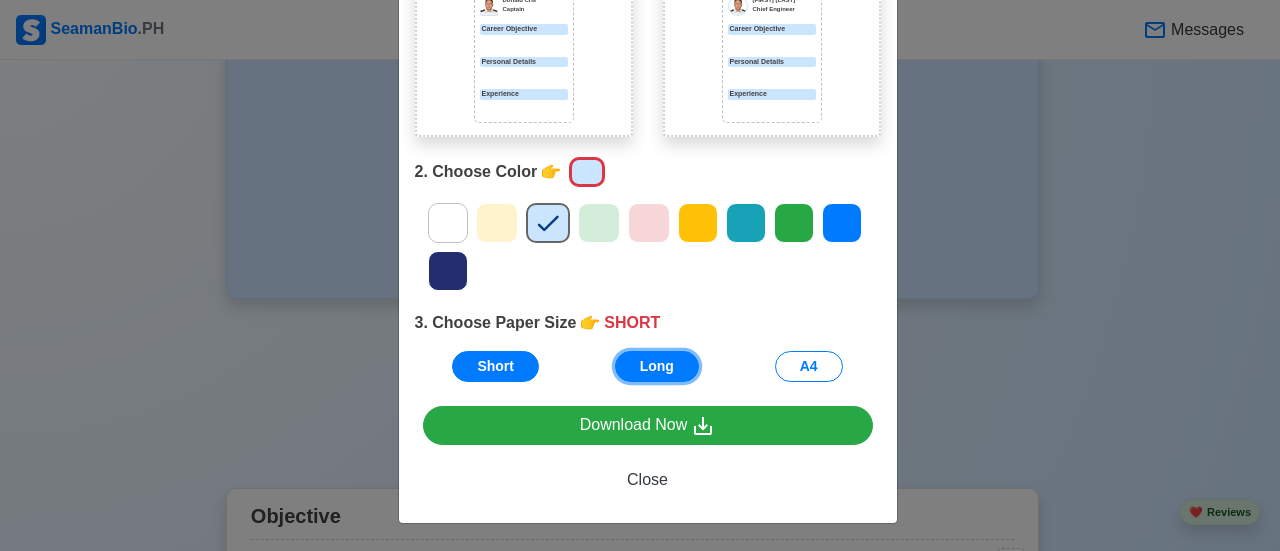 click on "Long" at bounding box center (657, 366) 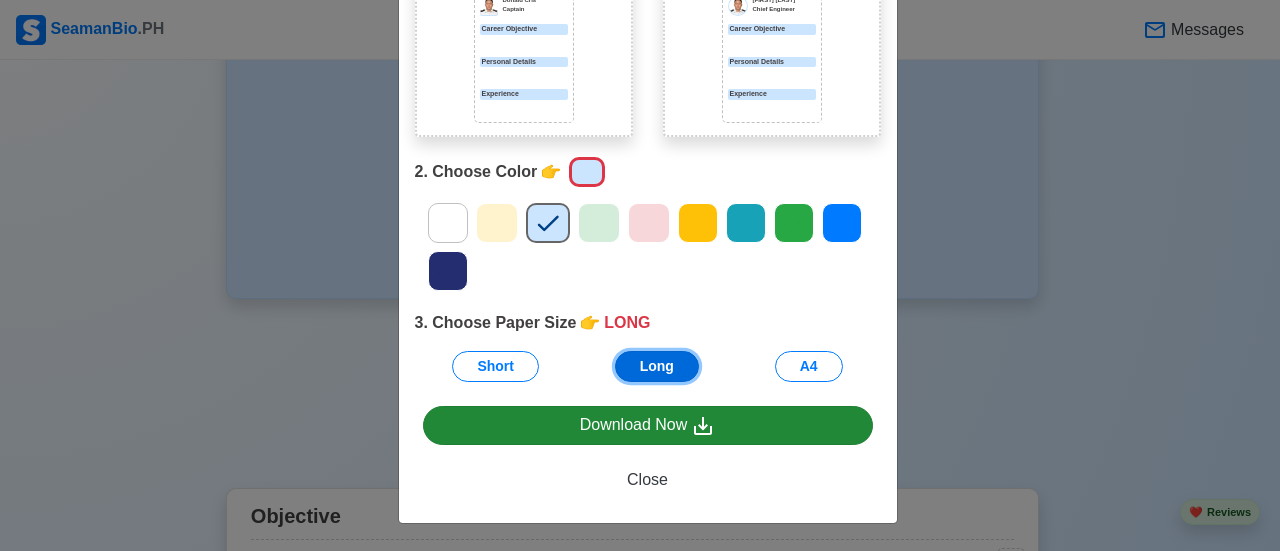 scroll, scrollTop: 370, scrollLeft: 0, axis: vertical 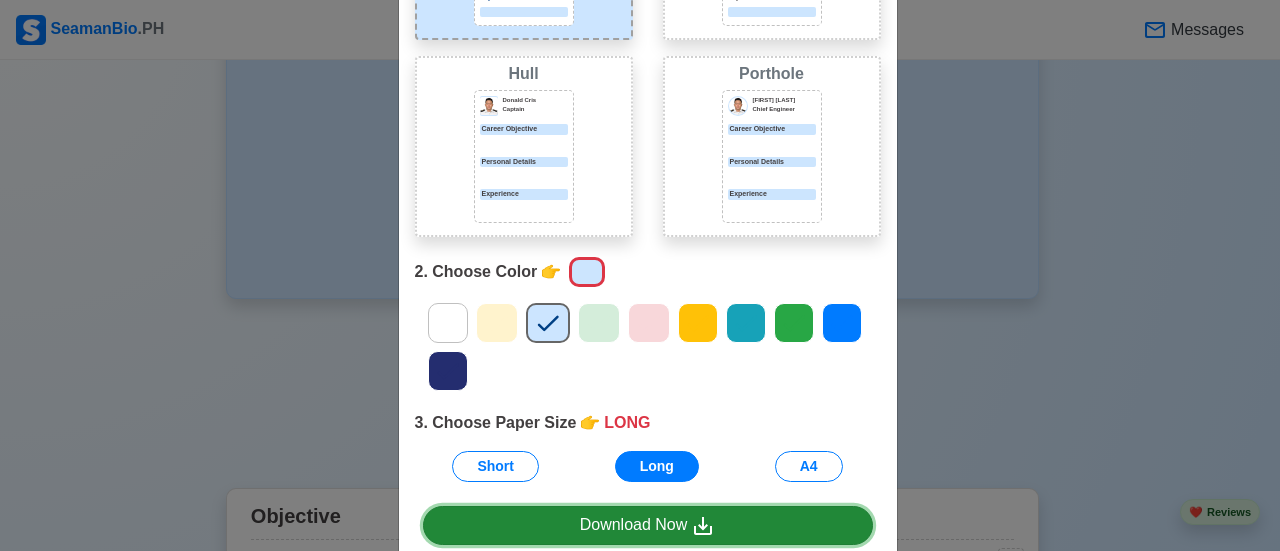 click on "Download Now" at bounding box center [648, 525] 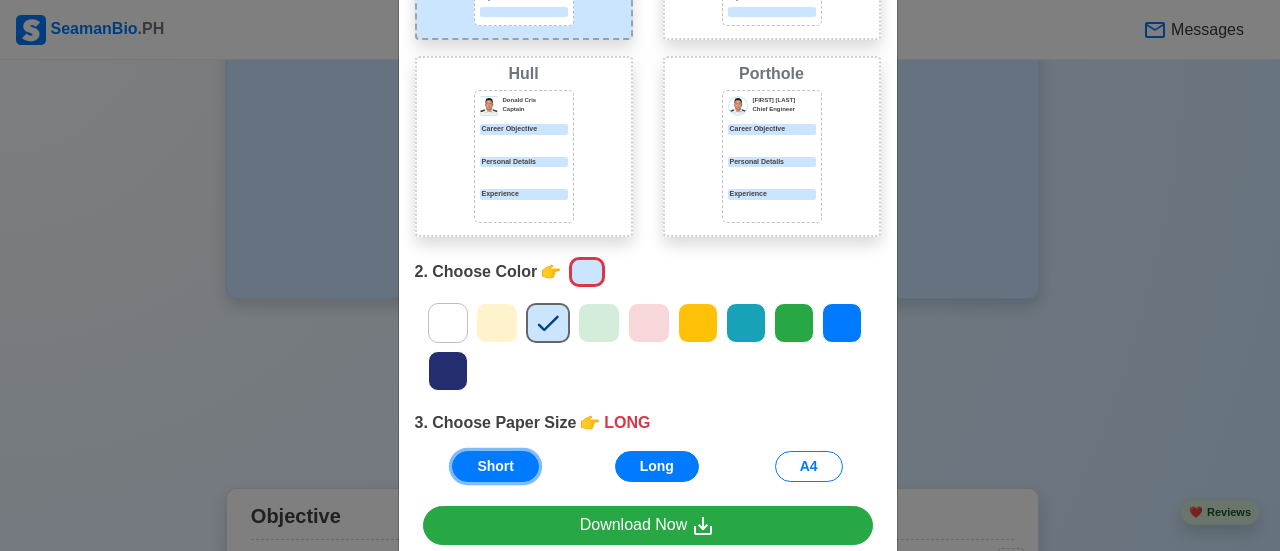 click on "Short" at bounding box center [495, 466] 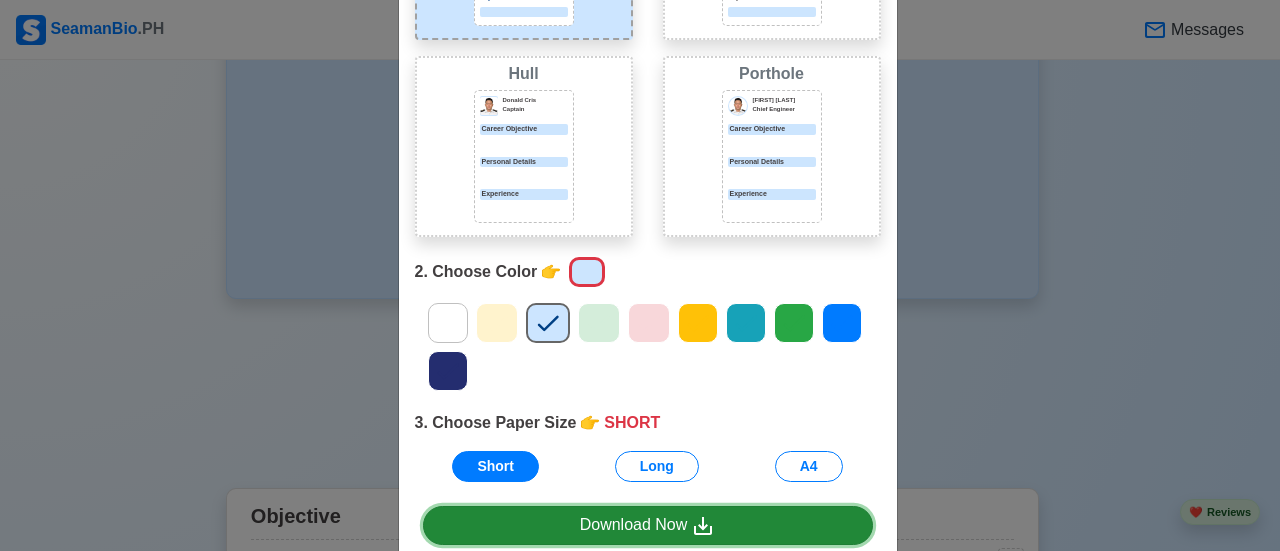 click on "Download Now" at bounding box center (648, 525) 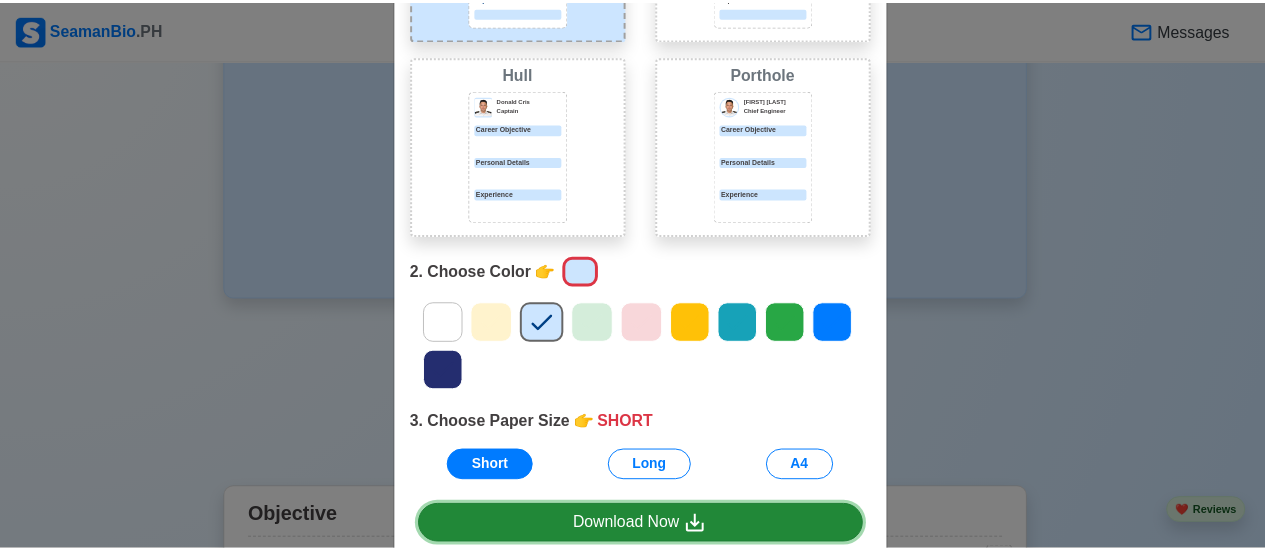 scroll, scrollTop: 0, scrollLeft: 0, axis: both 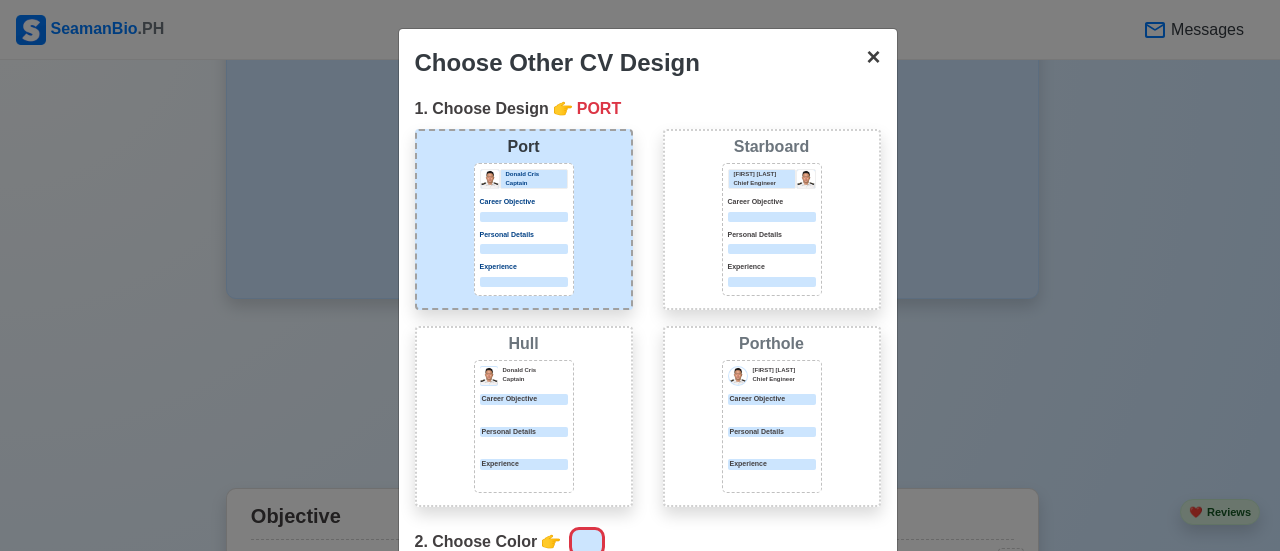 click on "×" at bounding box center (873, 56) 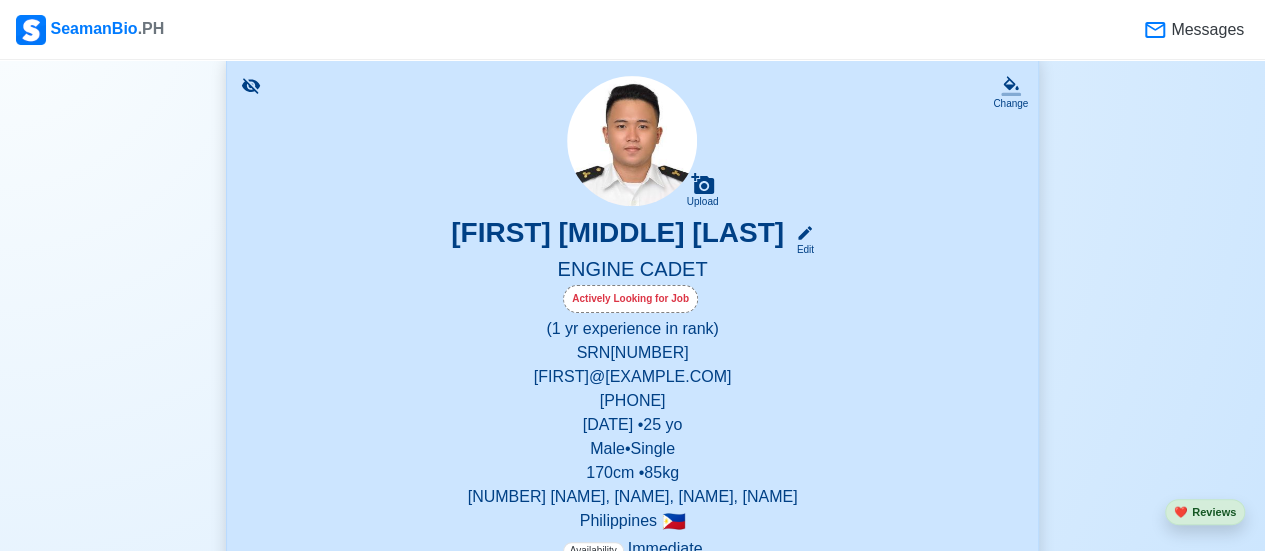 scroll, scrollTop: 0, scrollLeft: 0, axis: both 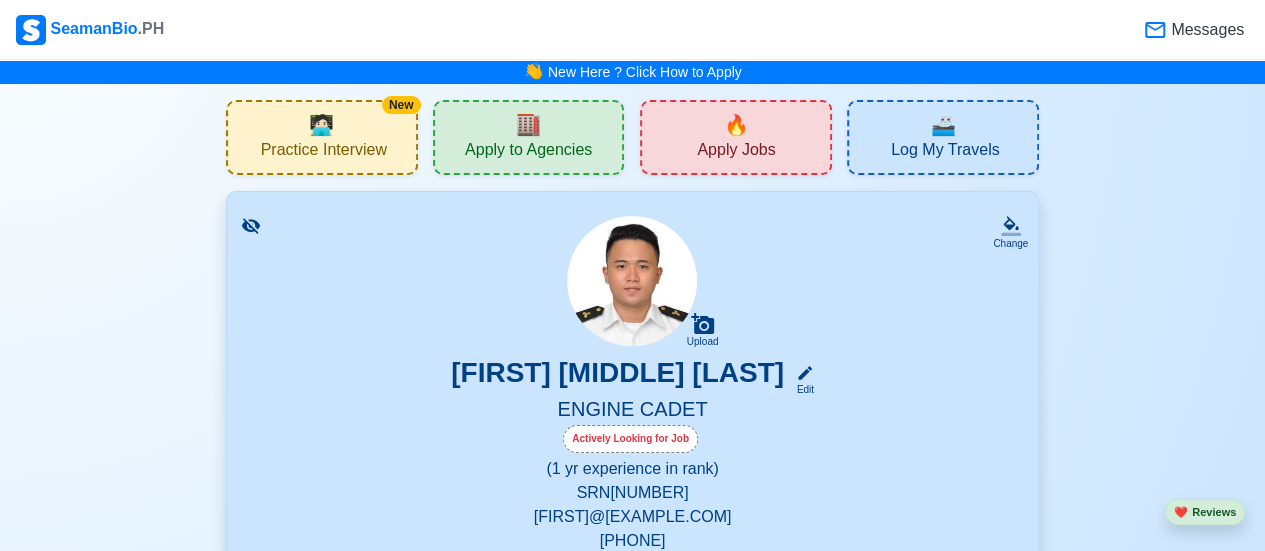 click on "SeamanBio .PH" at bounding box center (90, 30) 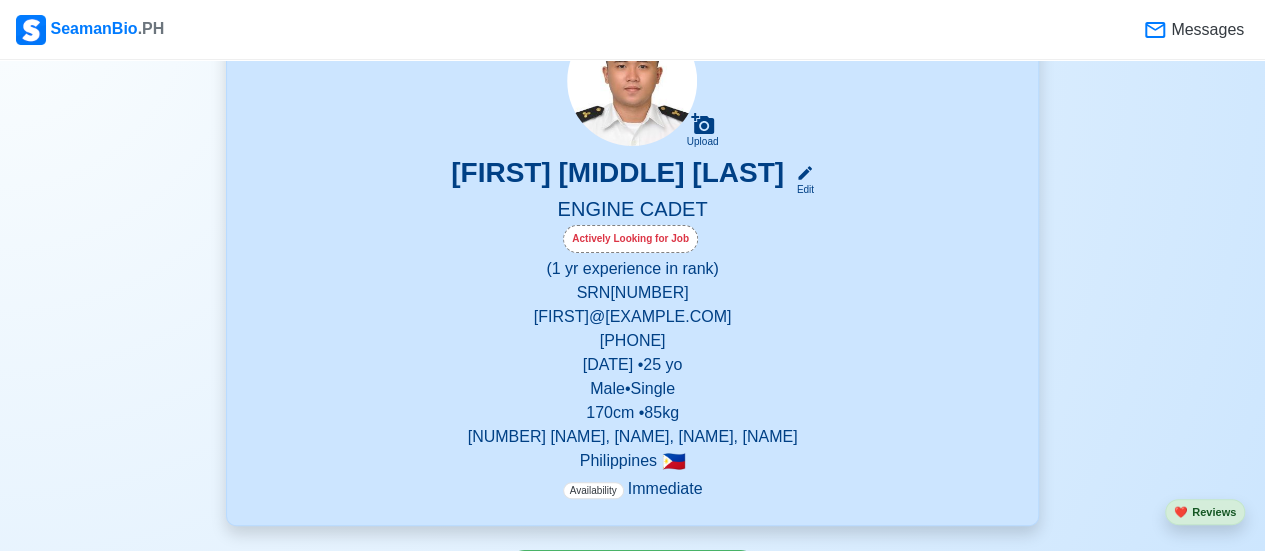 scroll, scrollTop: 0, scrollLeft: 0, axis: both 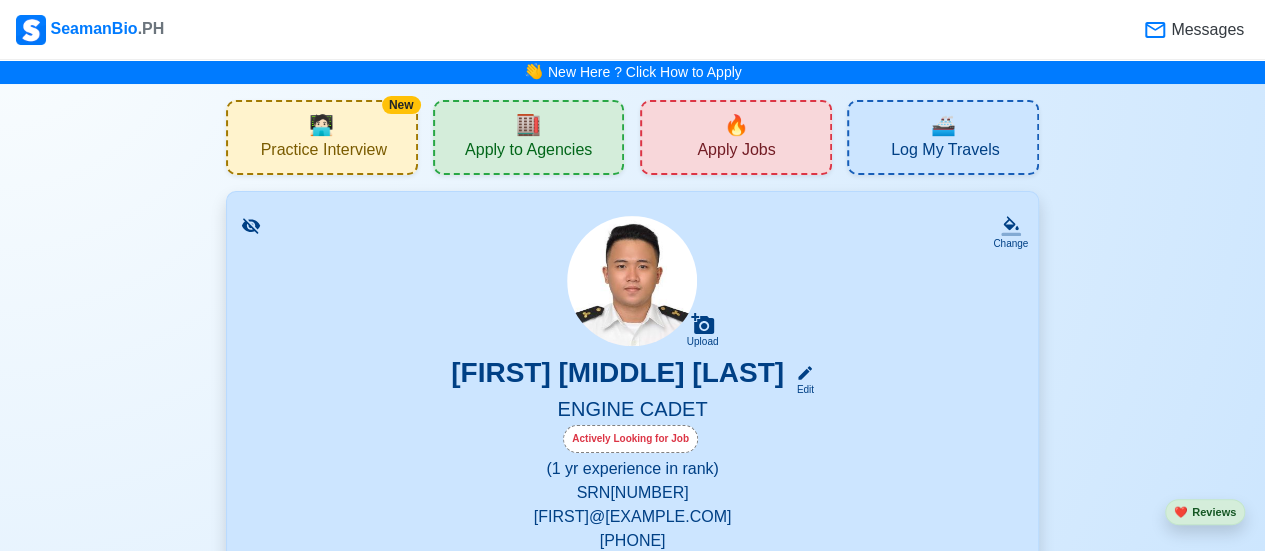 click on "Apply Jobs" at bounding box center (736, 152) 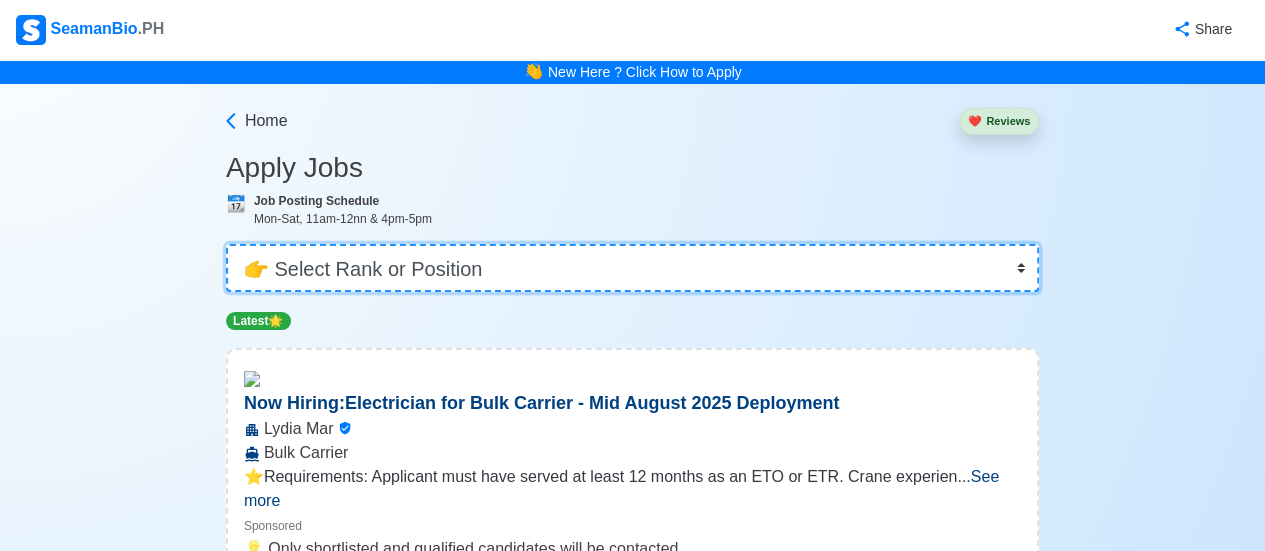 click on "👉 Select Rank or Position Master Chief Officer 2nd Officer 3rd Officer Junior Officer Chief Engineer 2nd Engineer 3rd Engineer 4th Engineer Gas Engineer Junior Engineer 1st Assistant Engineer 2nd Assistant Engineer 3rd Assistant Engineer ETO/ETR Electrician Electrical Engineer Oiler Fitter Welder Chief Cook Chef Cook Messman Wiper Rigger Ordinary Seaman Able Seaman Motorman Pumpman Bosun Cadet Reefer Mechanic Operator Repairman Painter Steward Waiter Others" at bounding box center (632, 268) 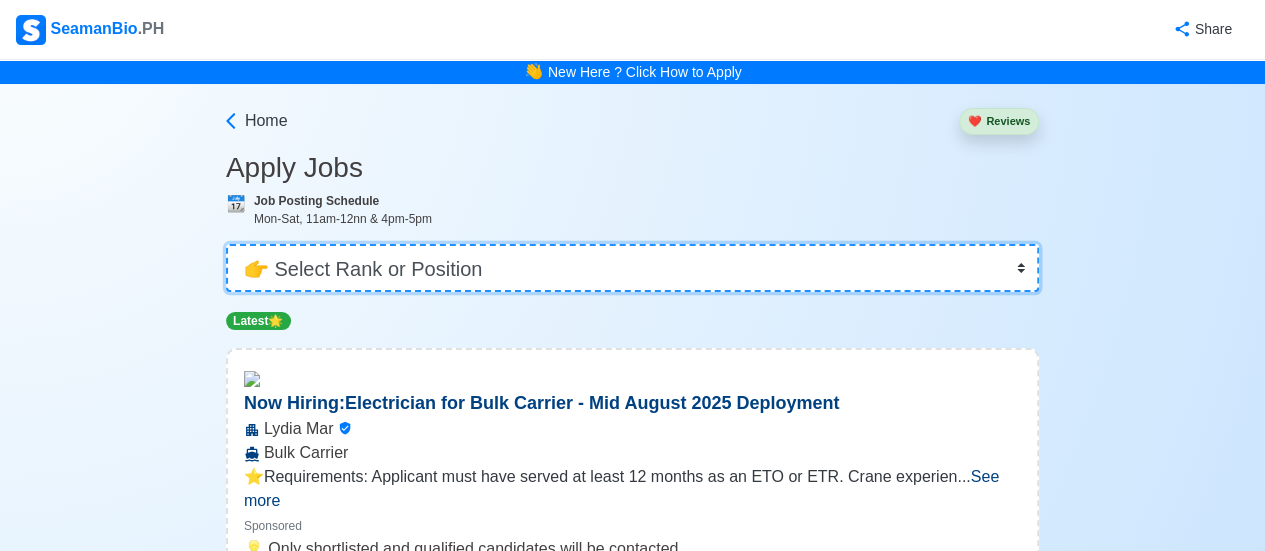 select on "Cadet" 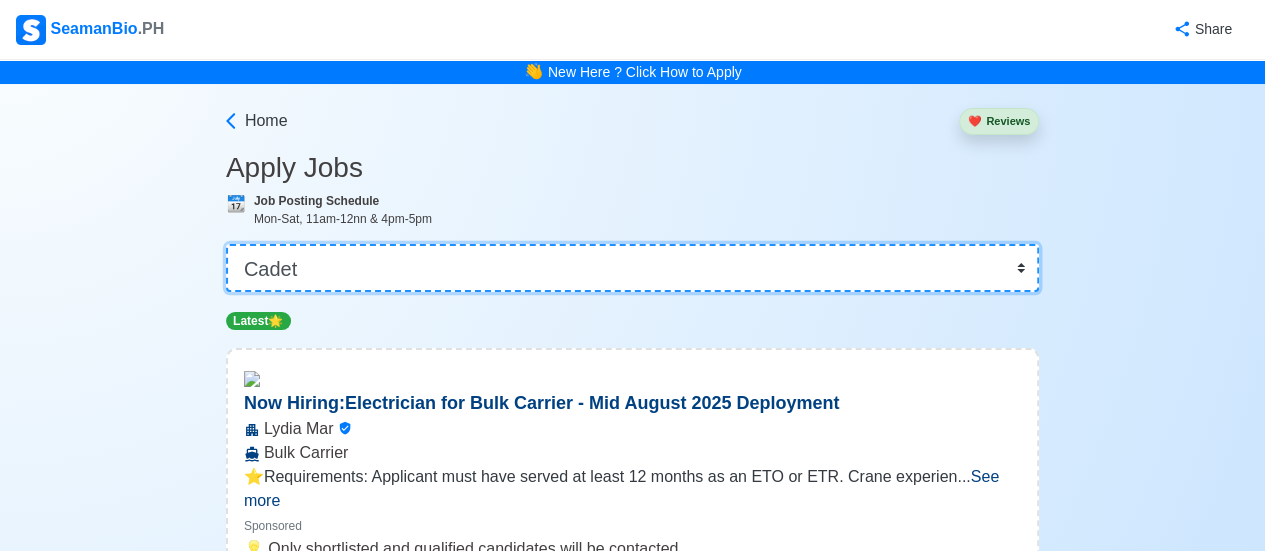 click on "👉 Select Rank or Position Master Chief Officer 2nd Officer 3rd Officer Junior Officer Chief Engineer 2nd Engineer 3rd Engineer 4th Engineer Gas Engineer Junior Engineer 1st Assistant Engineer 2nd Assistant Engineer 3rd Assistant Engineer ETO/ETR Electrician Electrical Engineer Oiler Fitter Welder Chief Cook Chef Cook Messman Wiper Rigger Ordinary Seaman Able Seaman Motorman Pumpman Bosun Cadet Reefer Mechanic Operator Repairman Painter Steward Waiter Others" at bounding box center [632, 268] 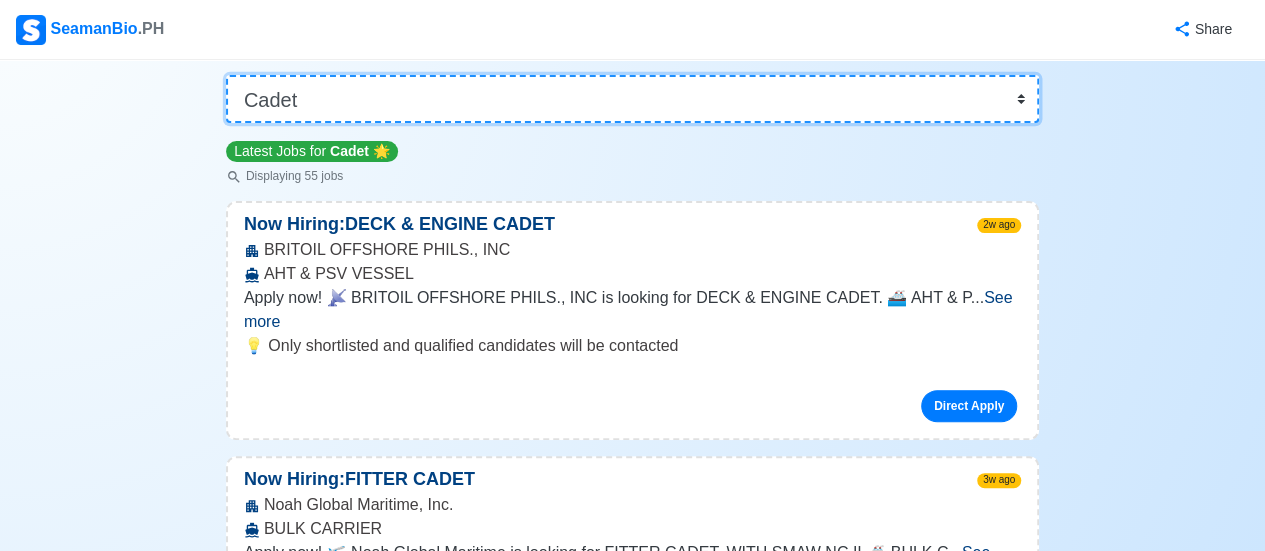 scroll, scrollTop: 200, scrollLeft: 0, axis: vertical 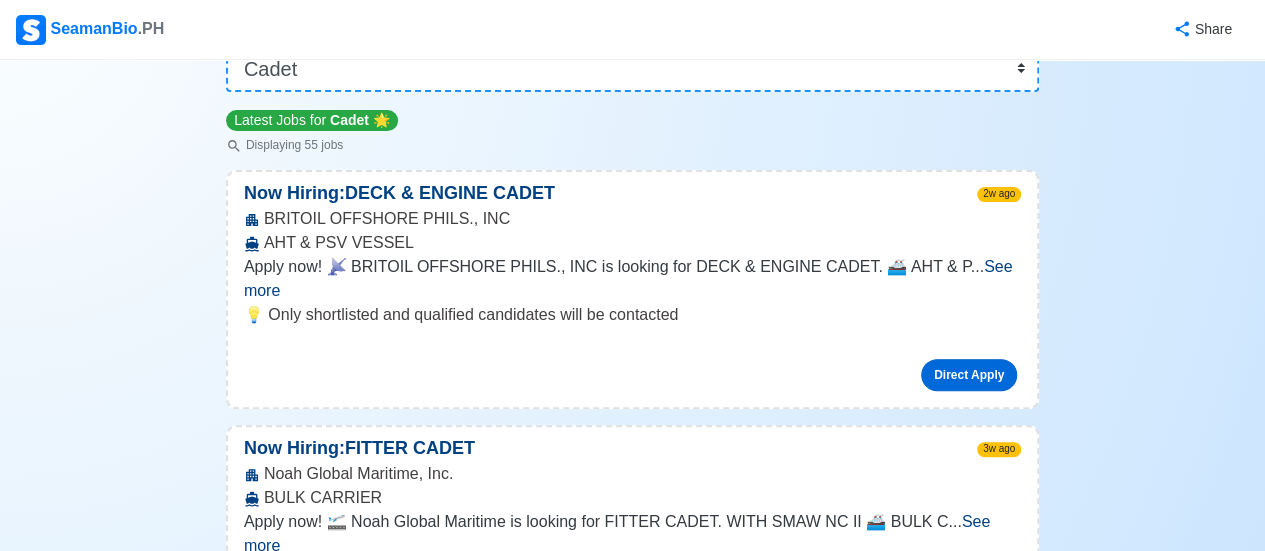 click on "Direct Apply" at bounding box center (969, 375) 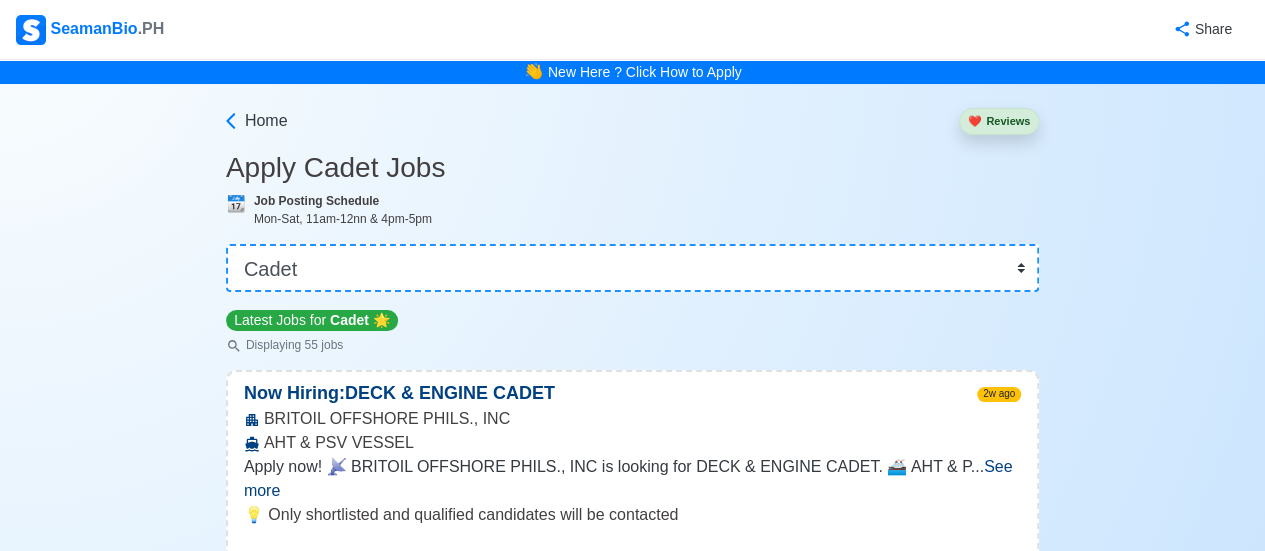 scroll, scrollTop: 100, scrollLeft: 0, axis: vertical 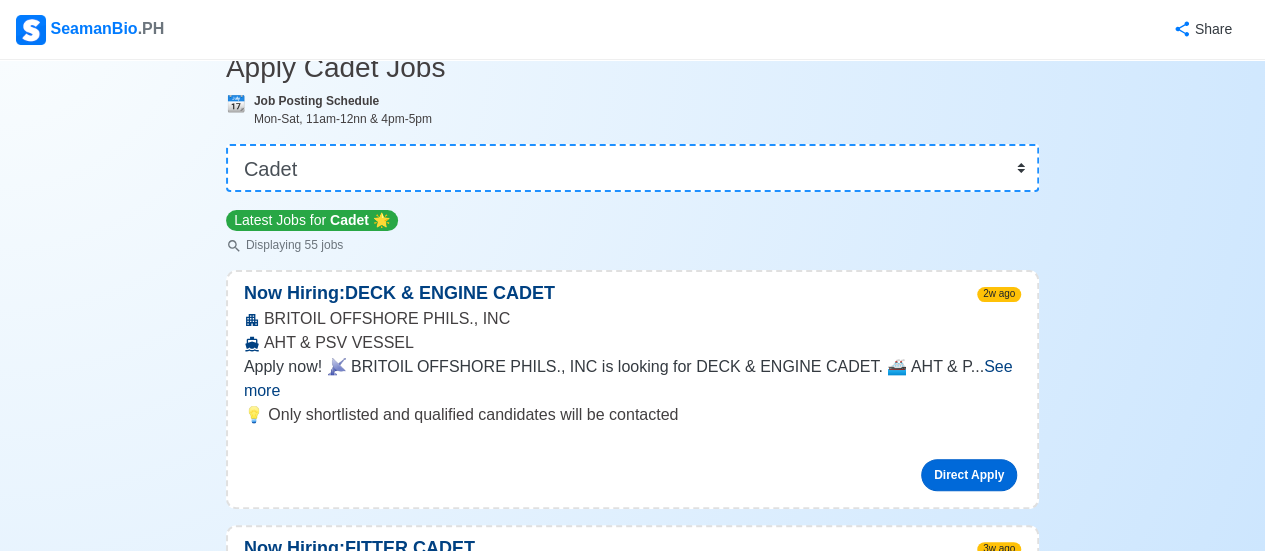 click on "Direct Apply" at bounding box center (969, 475) 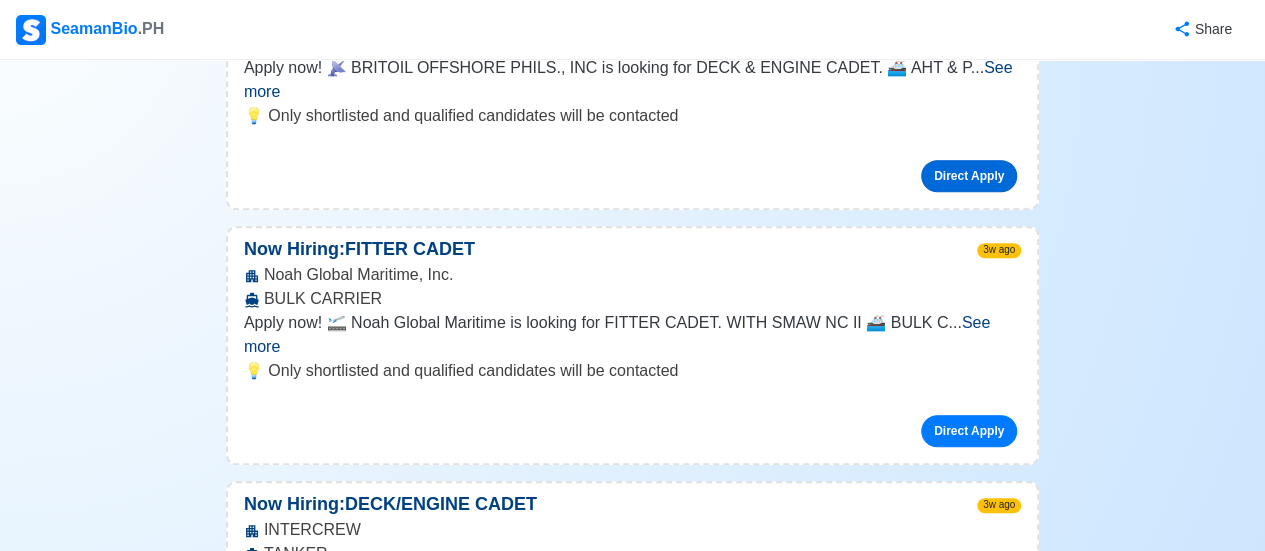 scroll, scrollTop: 400, scrollLeft: 0, axis: vertical 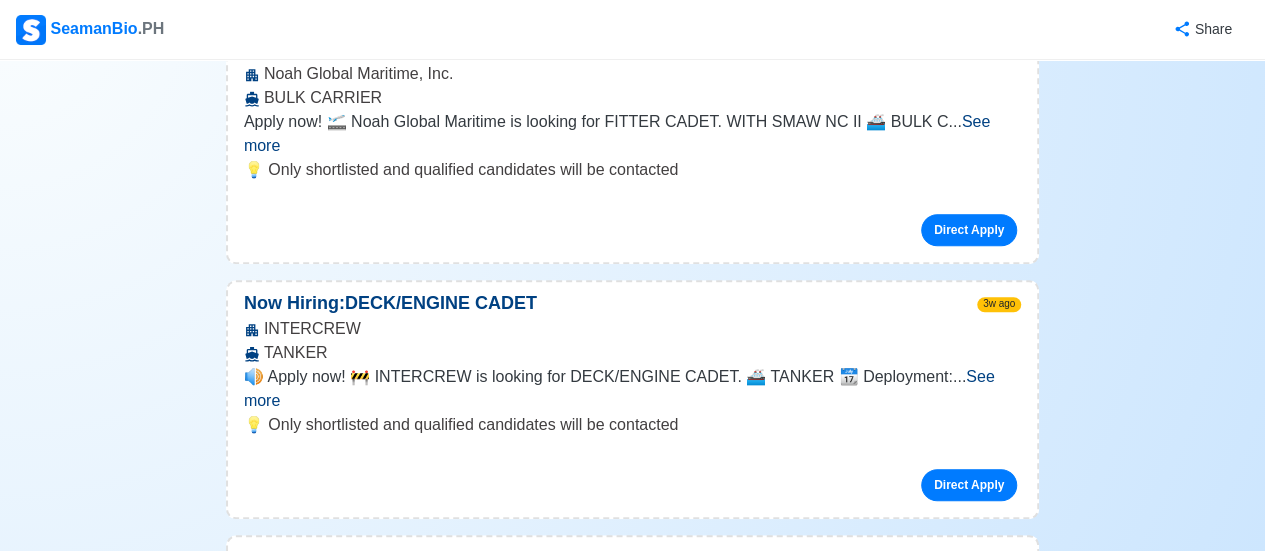 click on "See more" at bounding box center (619, 388) 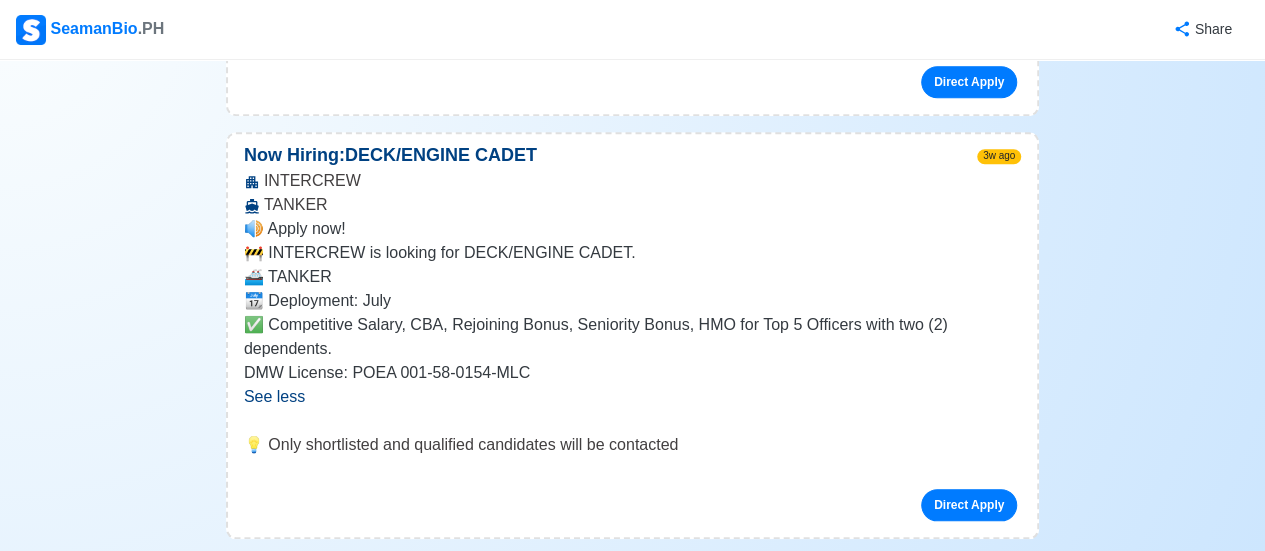 scroll, scrollTop: 800, scrollLeft: 0, axis: vertical 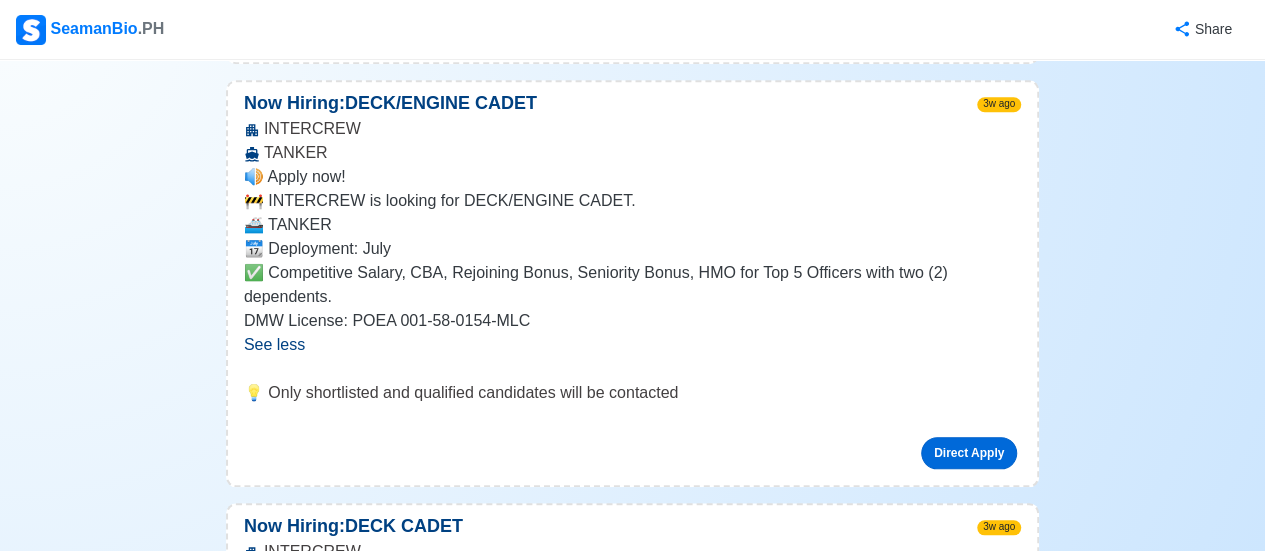 click on "Direct Apply" at bounding box center (969, 453) 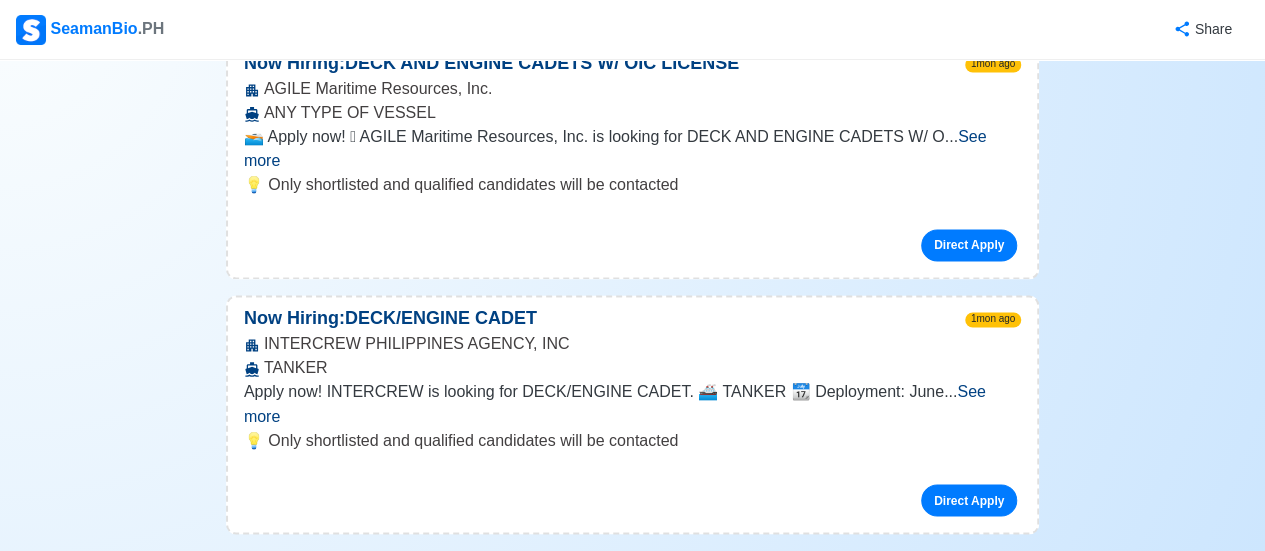 scroll, scrollTop: 1500, scrollLeft: 0, axis: vertical 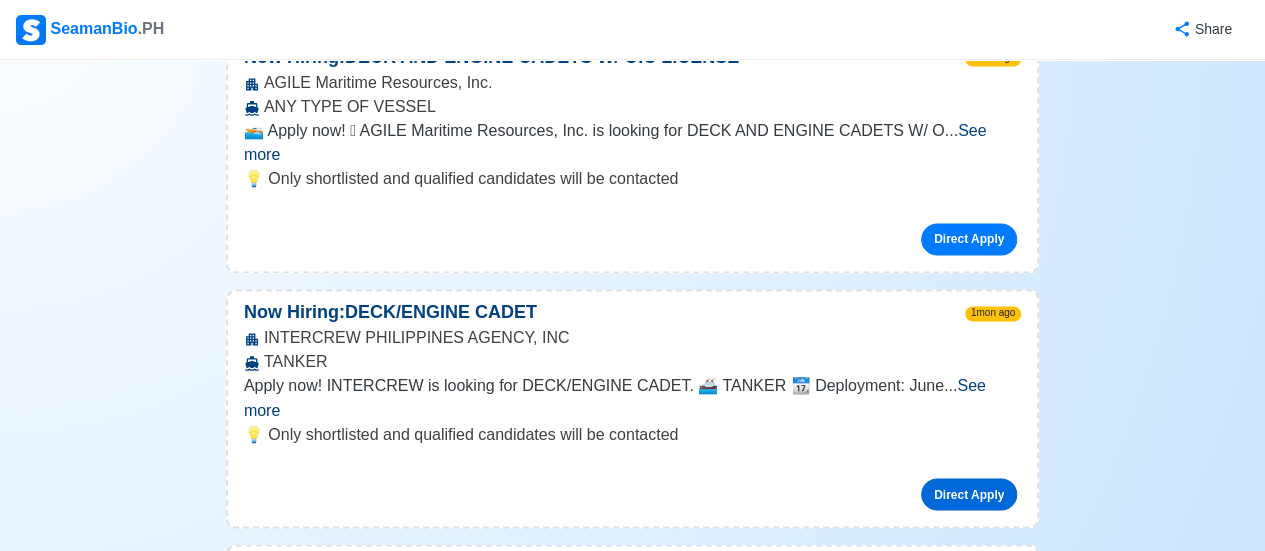 click on "Direct Apply" at bounding box center [969, 494] 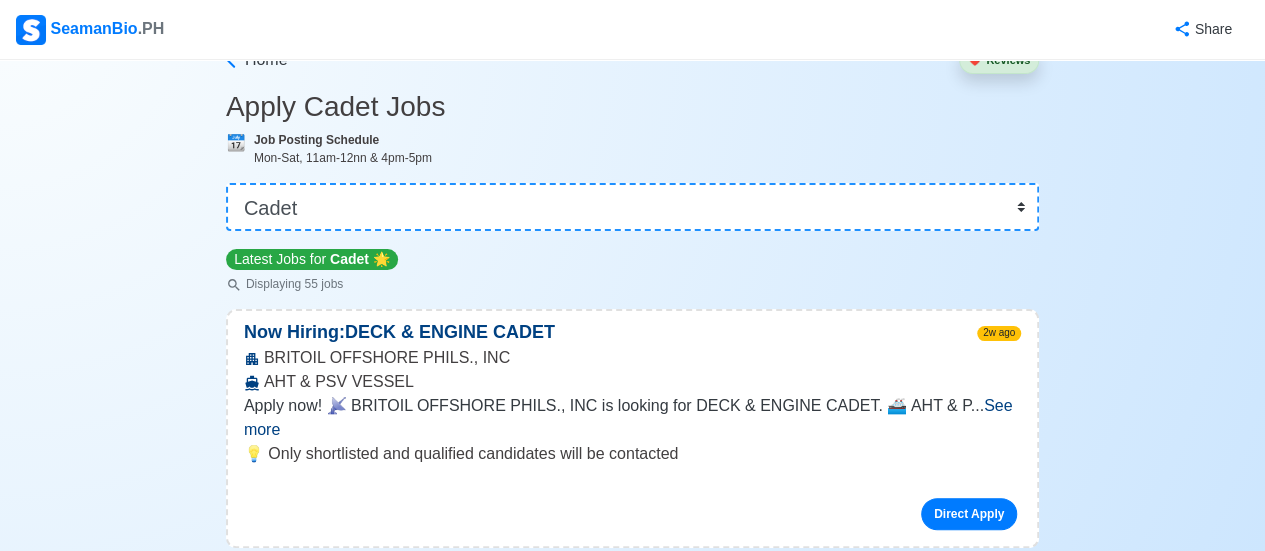 scroll, scrollTop: 0, scrollLeft: 0, axis: both 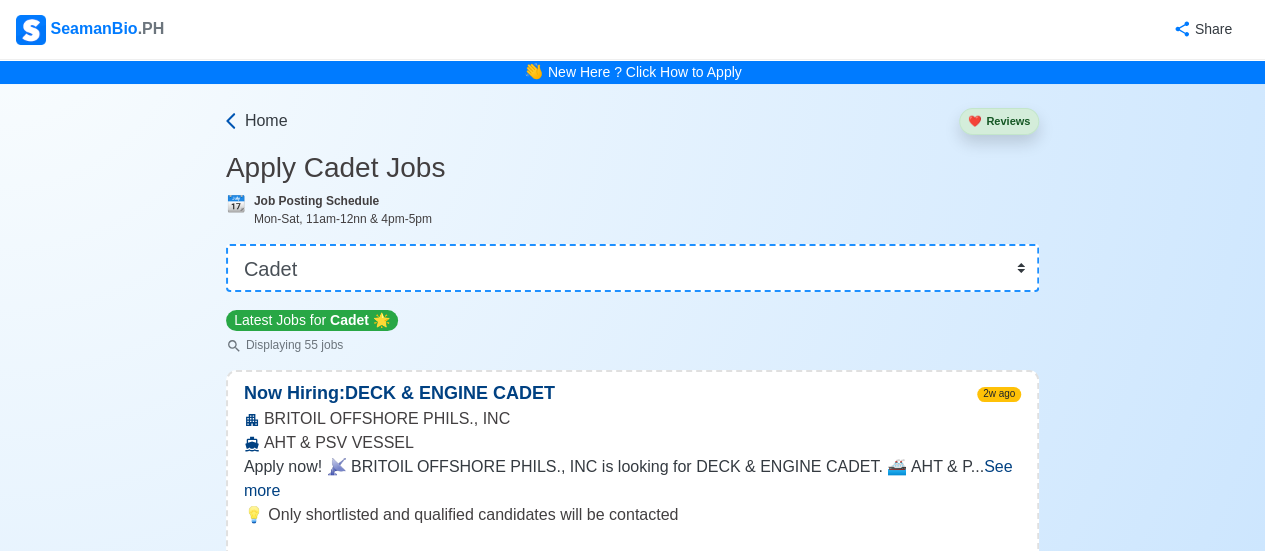 click 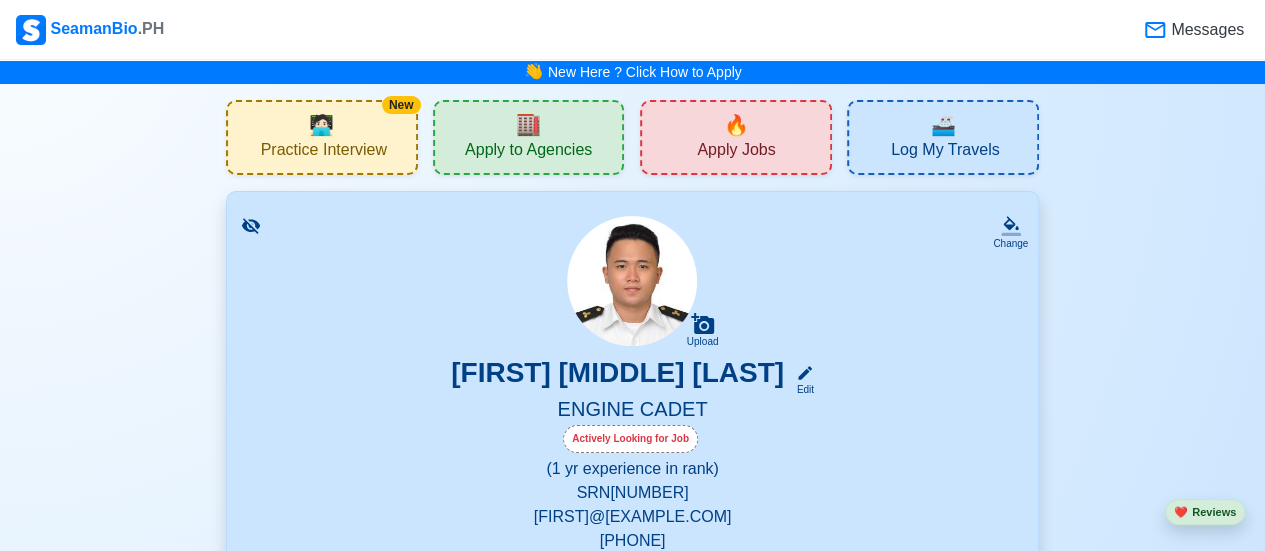 click on "Apply to Agencies" at bounding box center (528, 152) 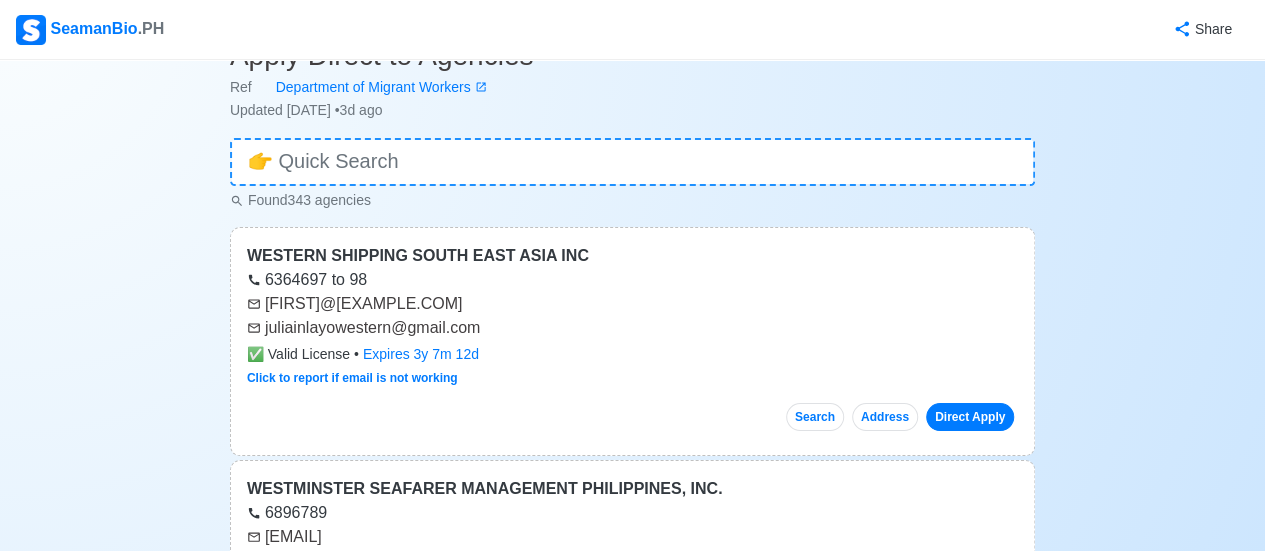 scroll, scrollTop: 100, scrollLeft: 0, axis: vertical 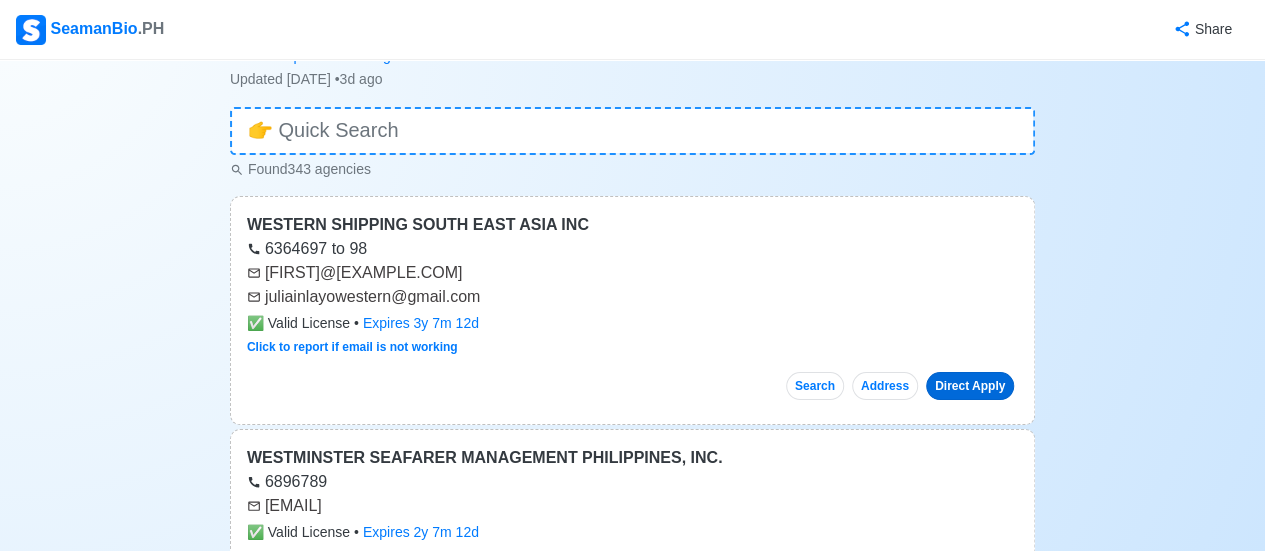 click on "Direct Apply" at bounding box center [970, 386] 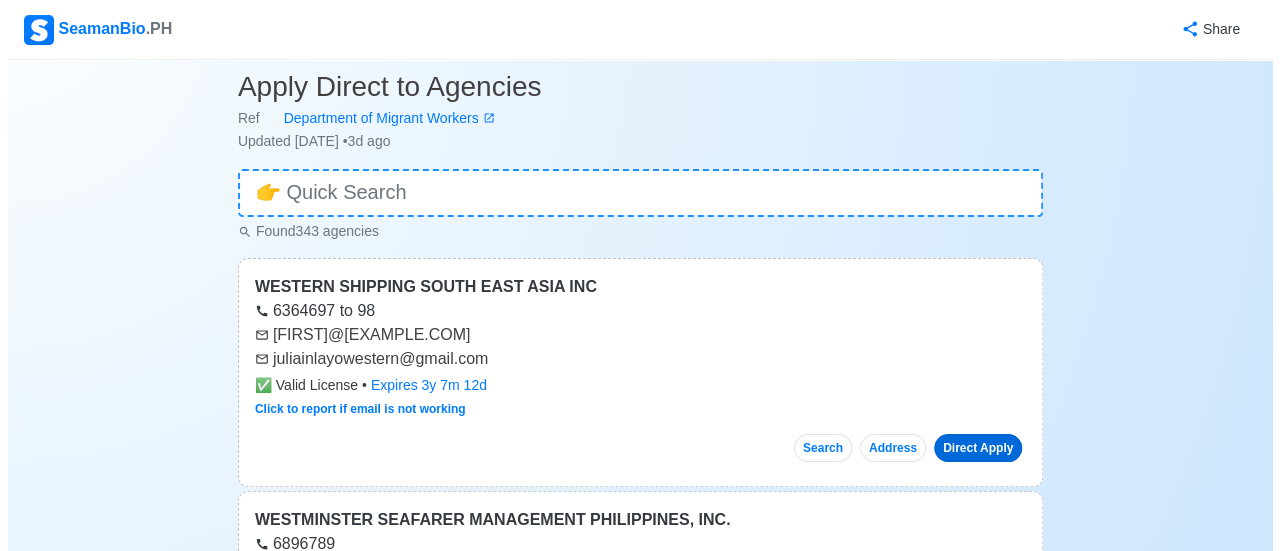 scroll, scrollTop: 0, scrollLeft: 0, axis: both 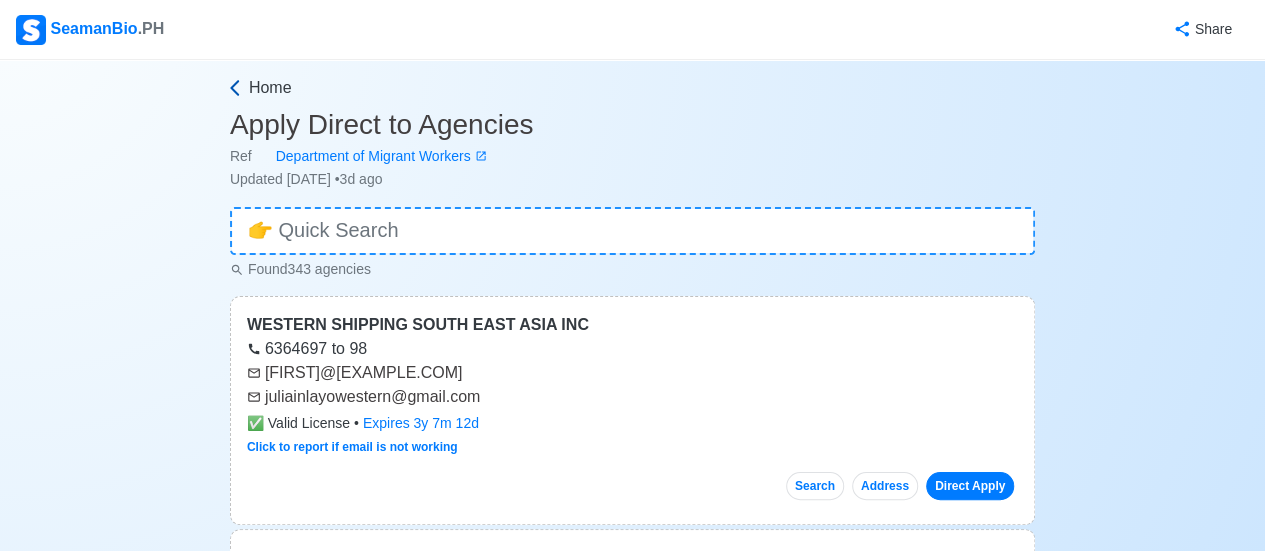 click on "Home" at bounding box center (270, 88) 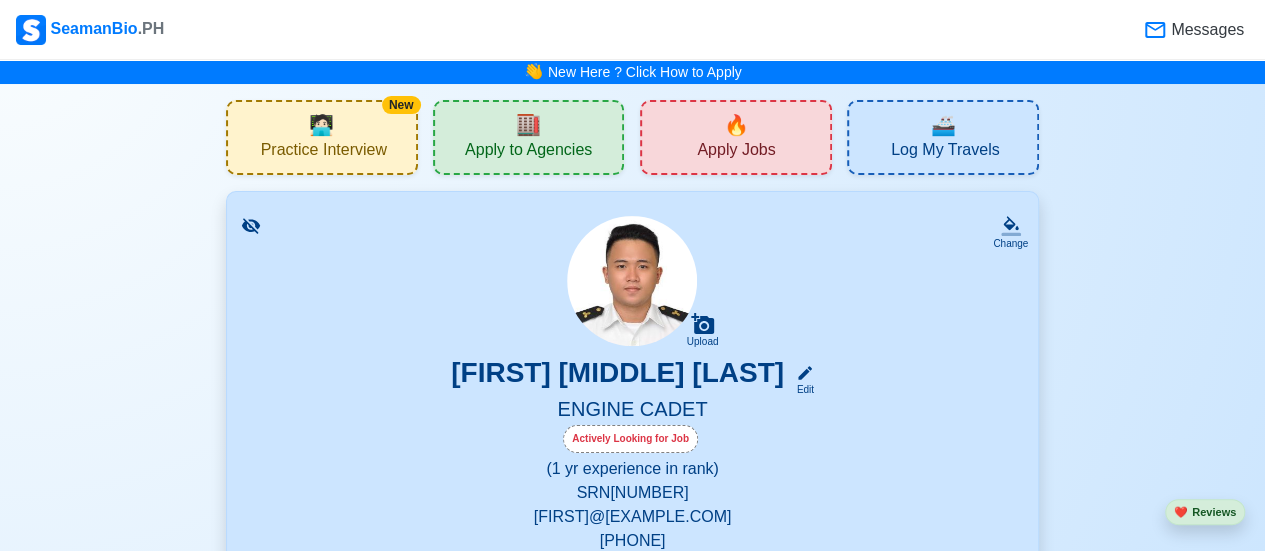 click on "🧑🏻‍💻" at bounding box center [321, 125] 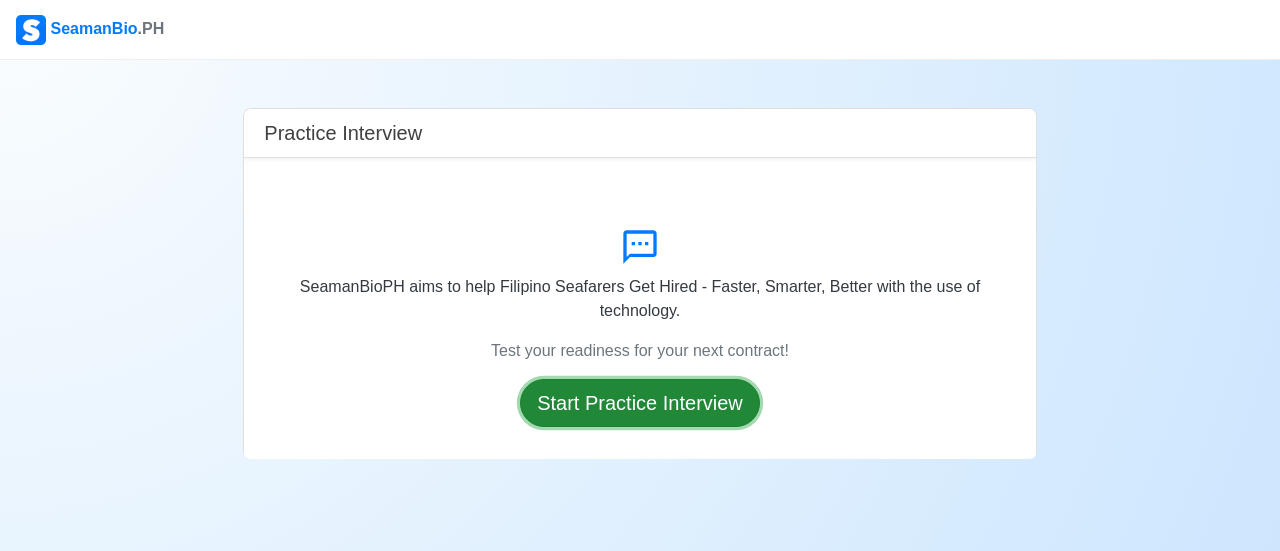 click on "Start Practice Interview" at bounding box center [640, 403] 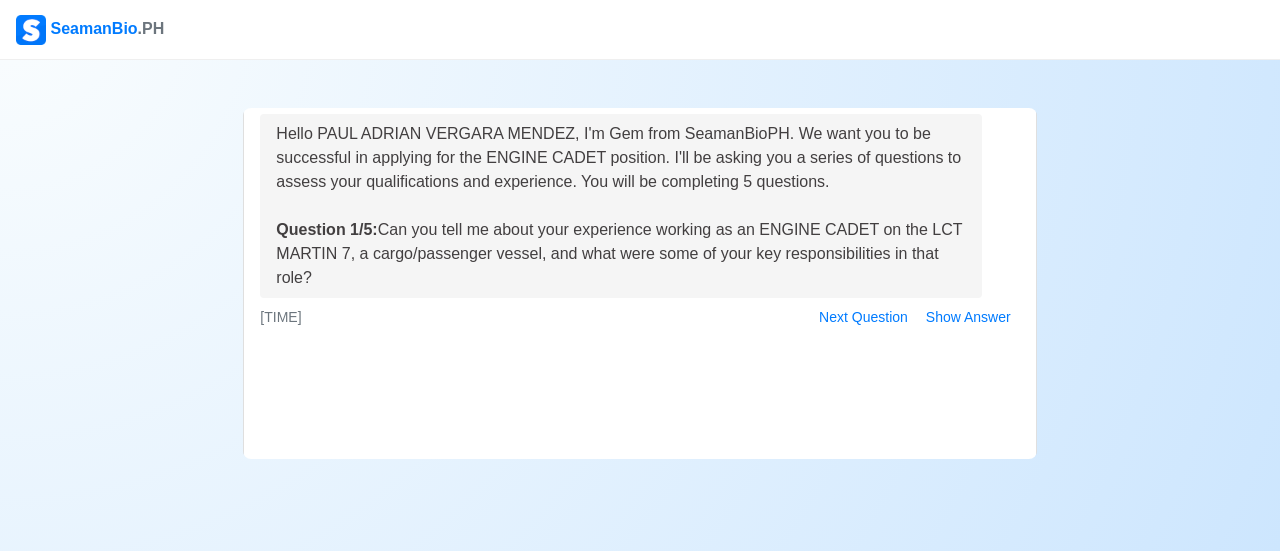 scroll, scrollTop: 176, scrollLeft: 0, axis: vertical 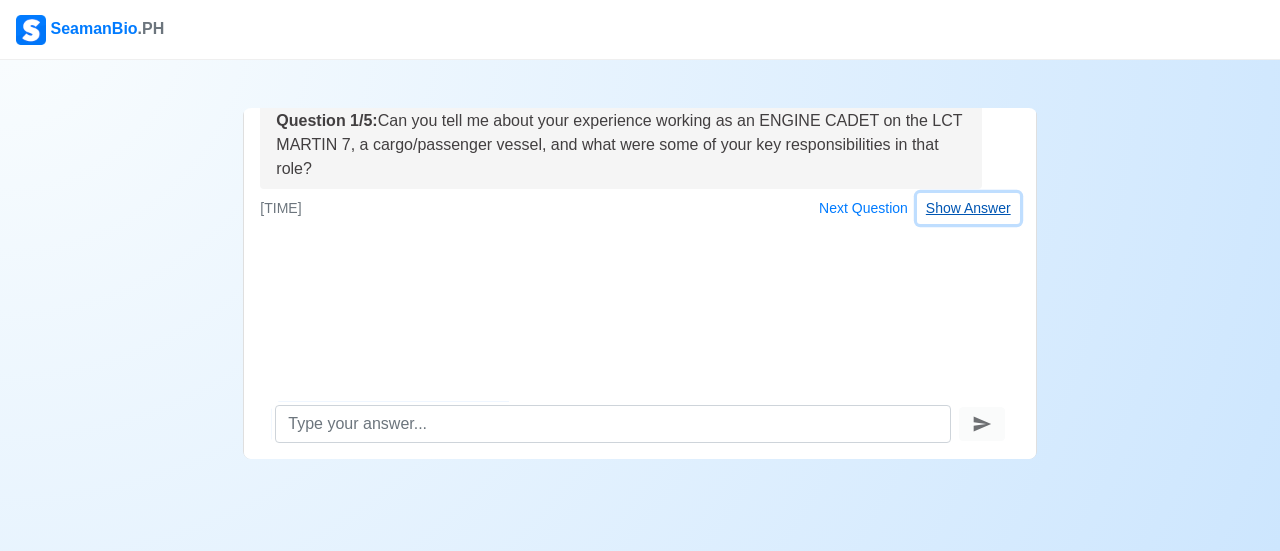 click on "Show Answer" at bounding box center (968, 208) 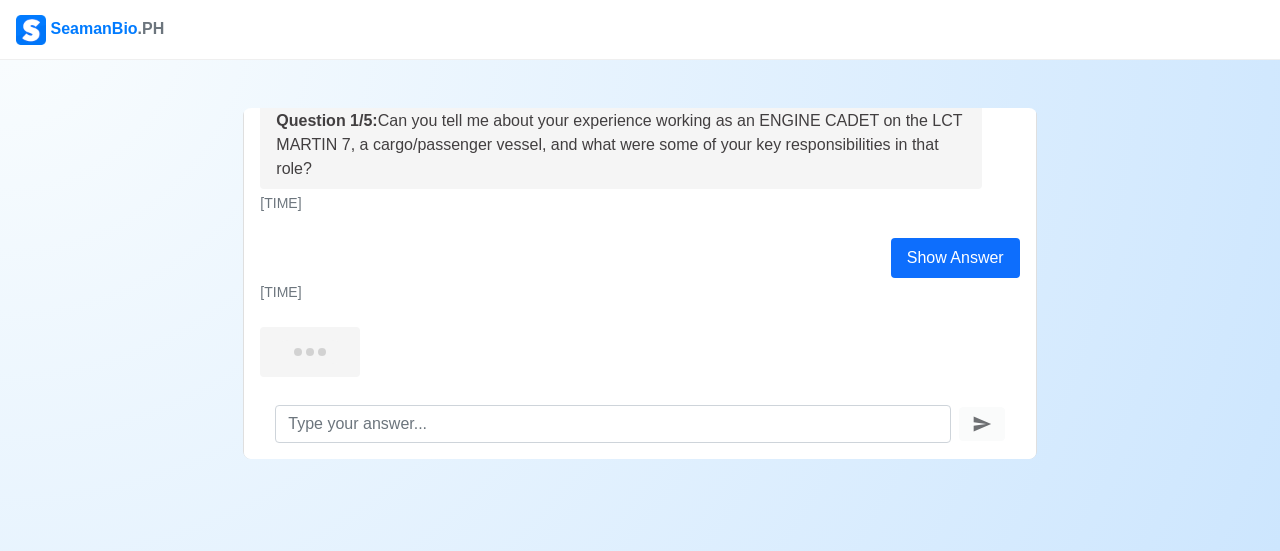 scroll, scrollTop: 36, scrollLeft: 0, axis: vertical 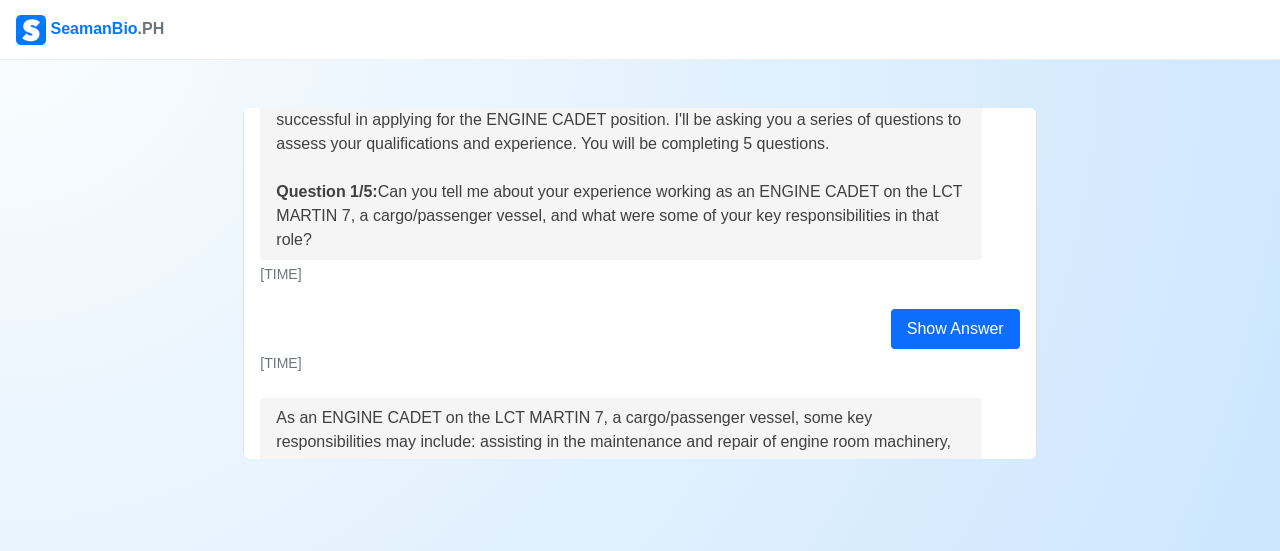 click on "SeamanBio .PH" at bounding box center [90, 30] 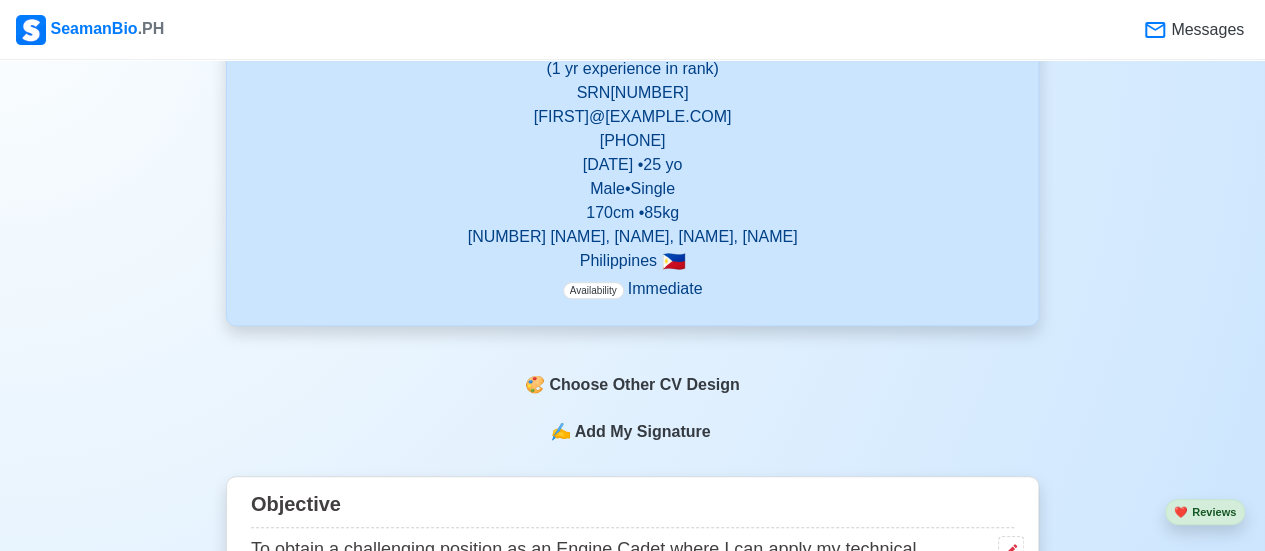 scroll, scrollTop: 0, scrollLeft: 0, axis: both 